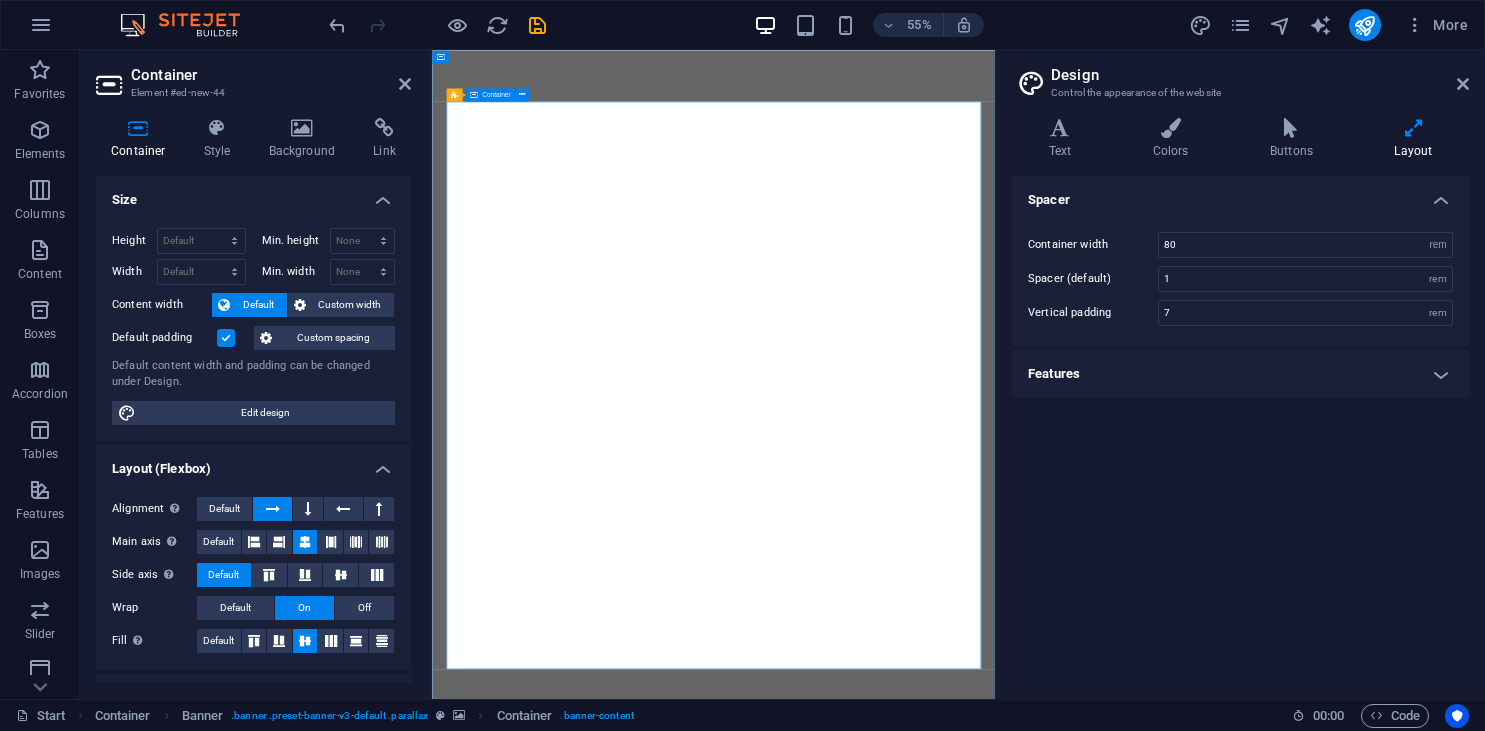 select on "rem" 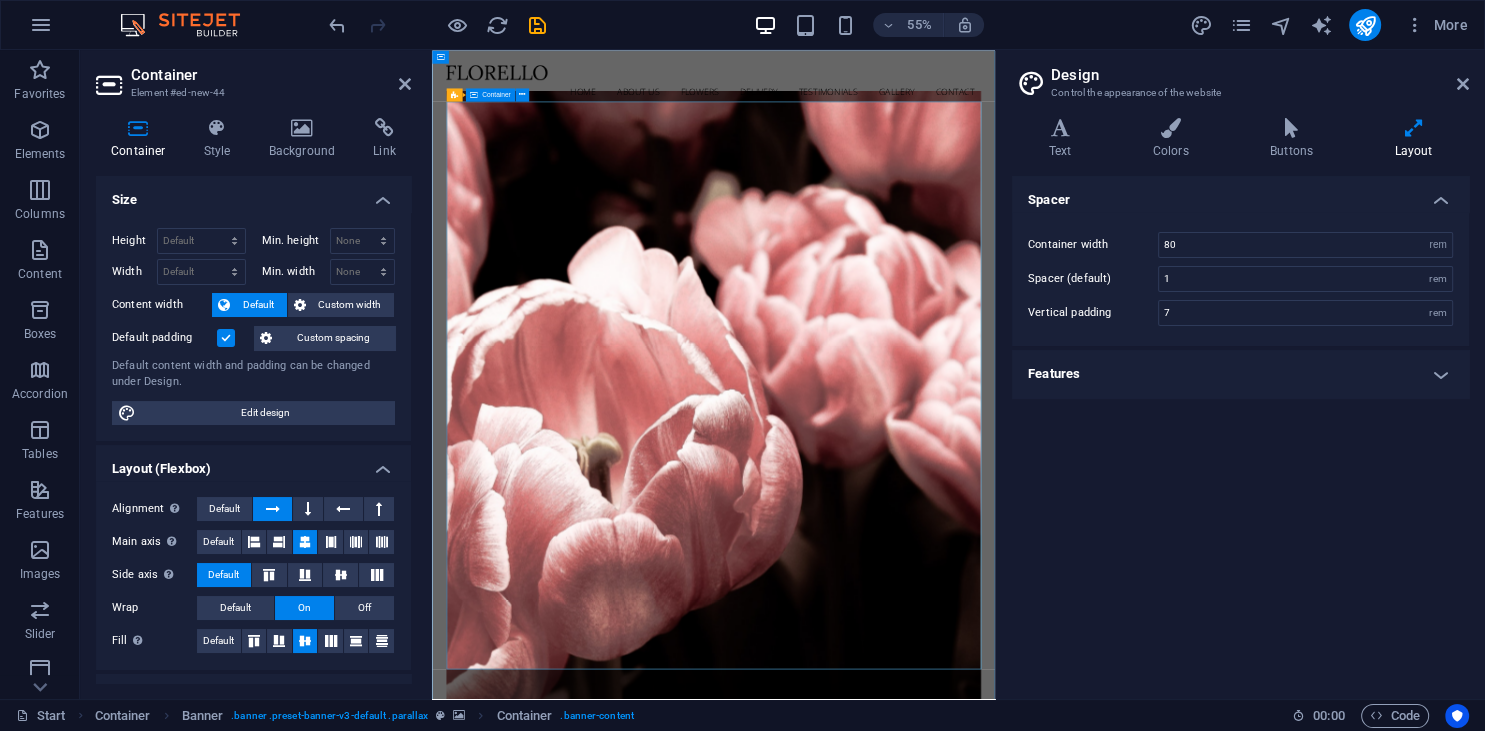 scroll, scrollTop: 0, scrollLeft: 0, axis: both 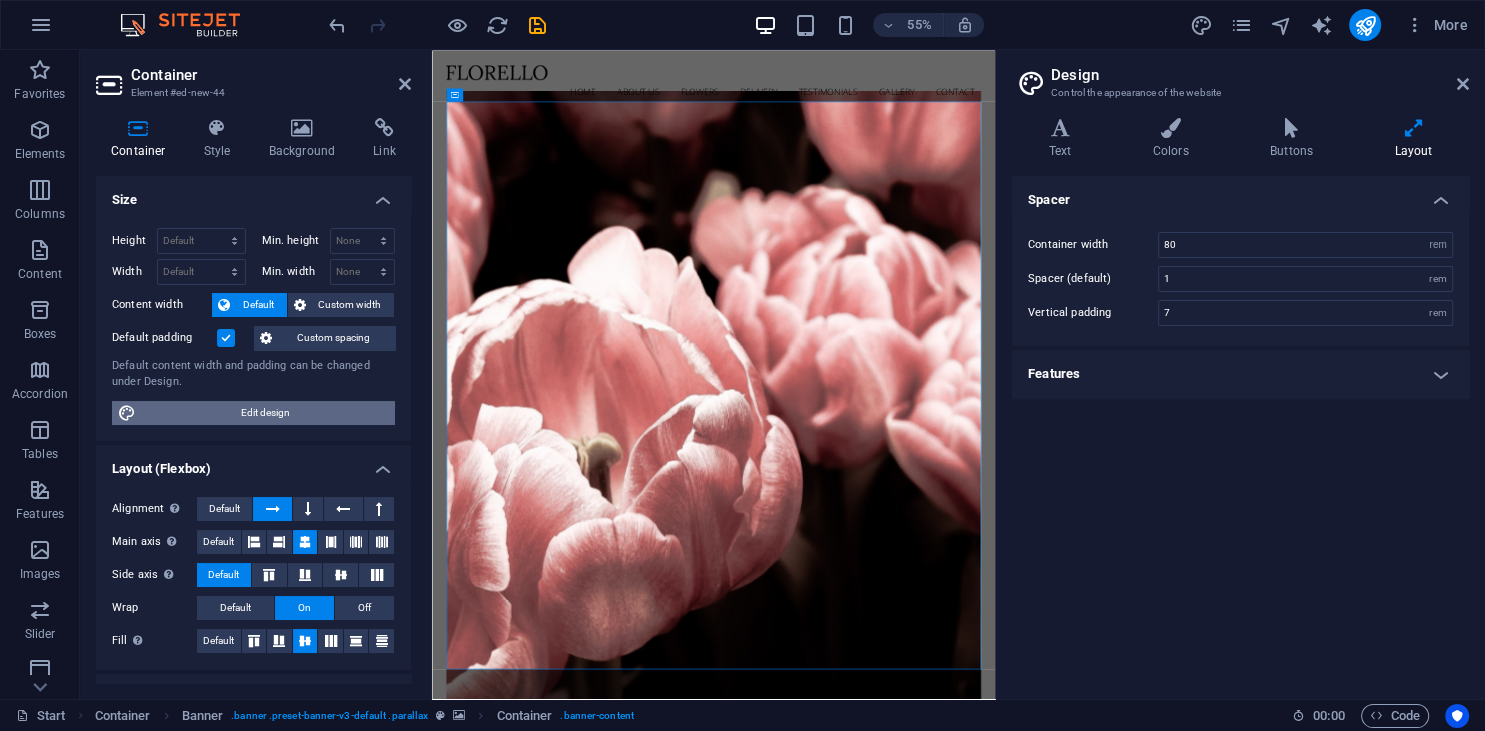 click on "Edit design" at bounding box center [265, 413] 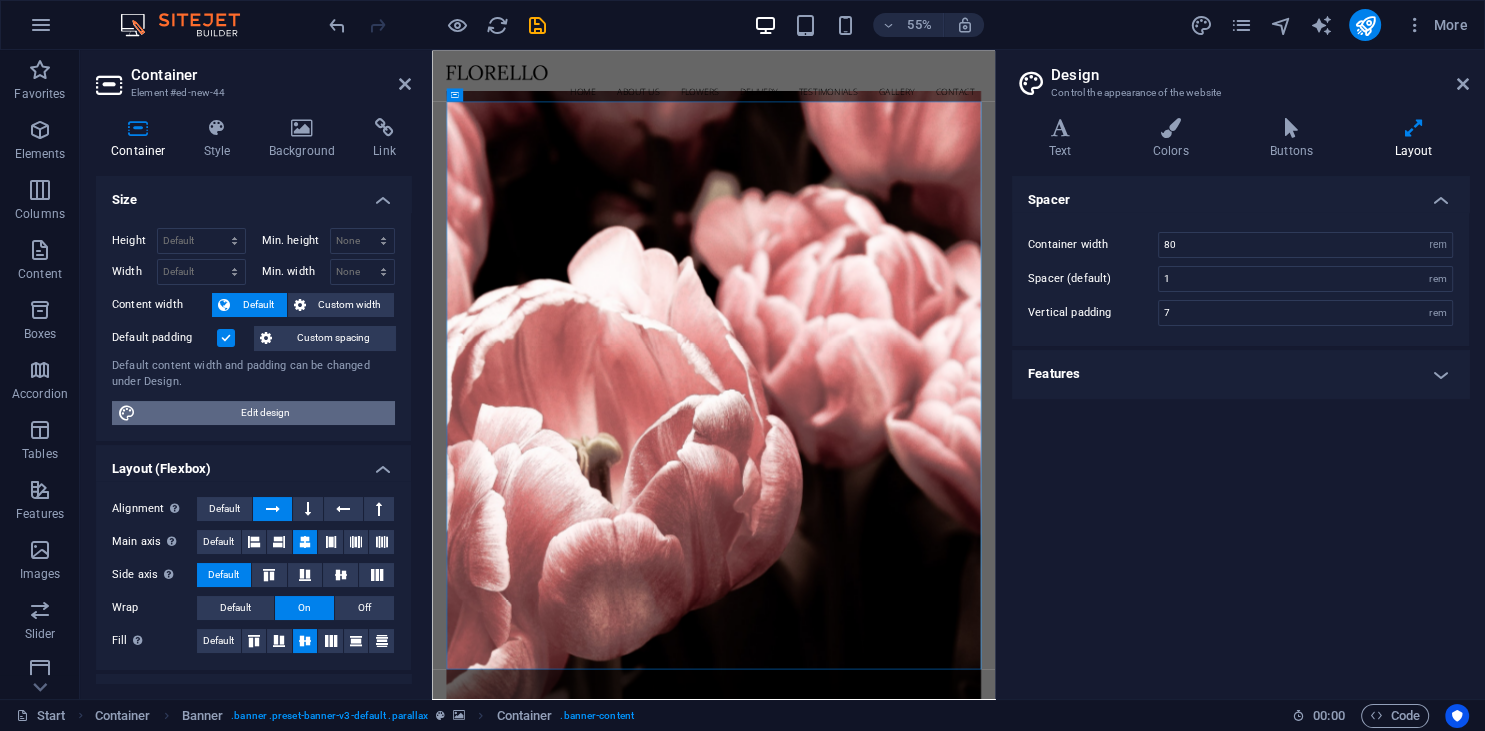 click on "Edit design" at bounding box center (265, 413) 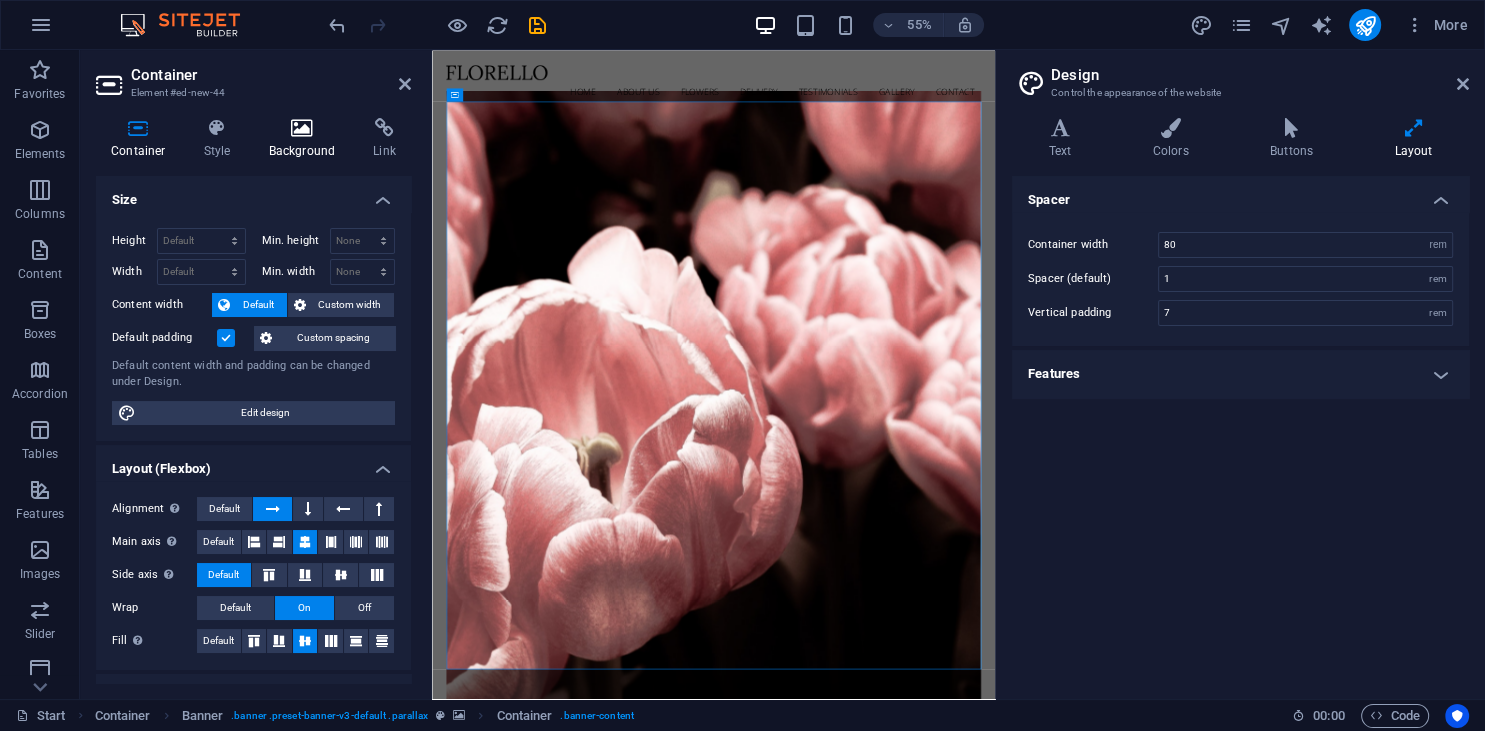 click at bounding box center [302, 128] 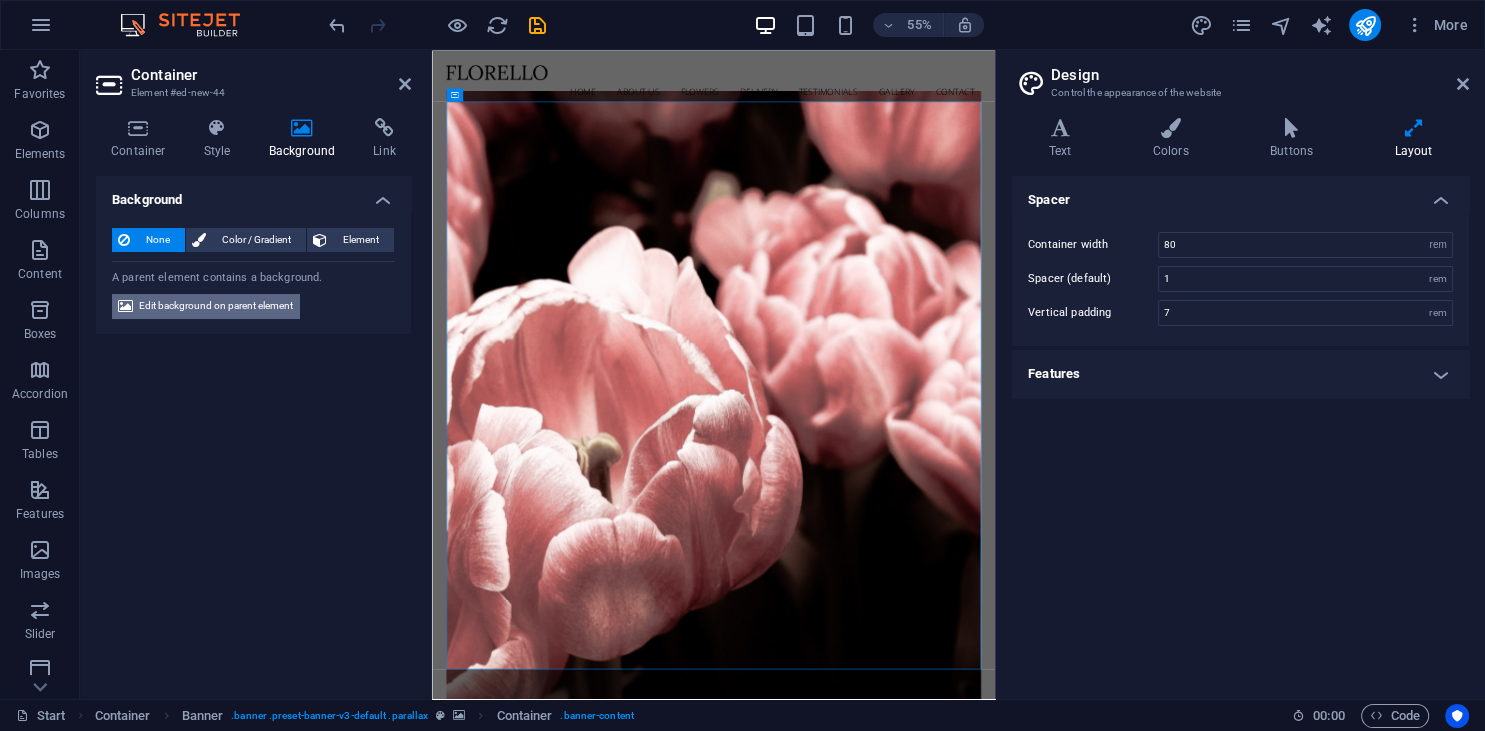 click on "Edit background on parent element" at bounding box center [216, 306] 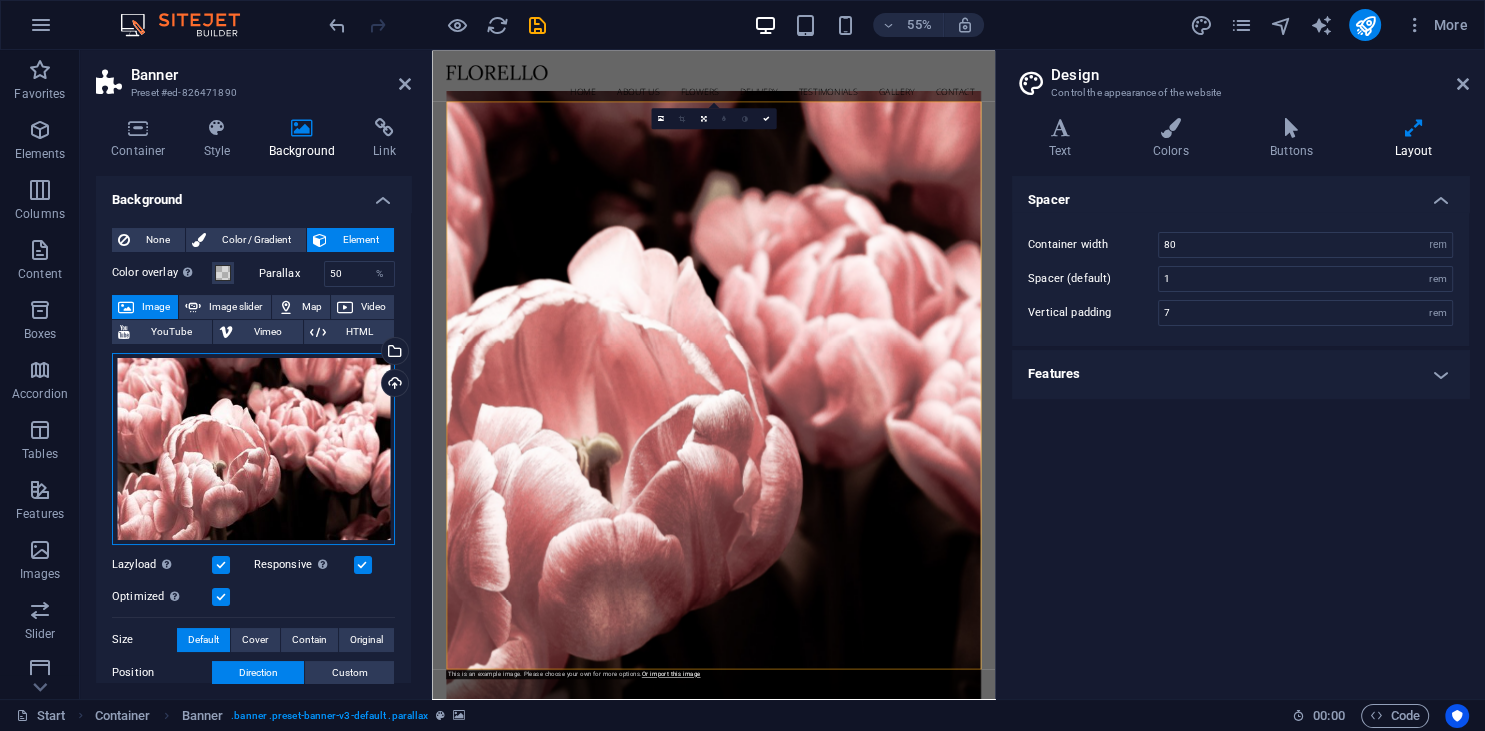 click on "Drag files here, click to choose files or select files from Files or our free stock photos & videos" at bounding box center (253, 449) 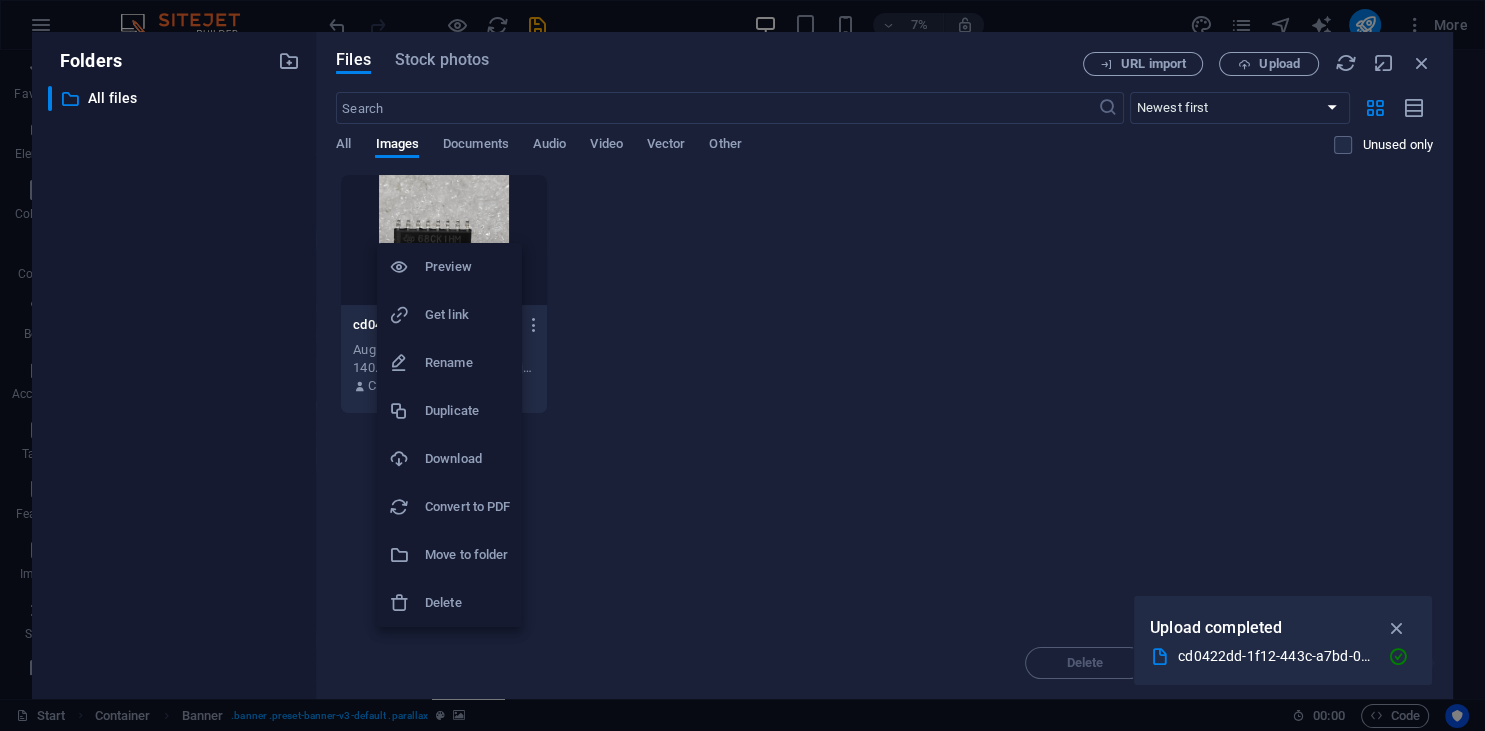 click on "Delete" at bounding box center [467, 603] 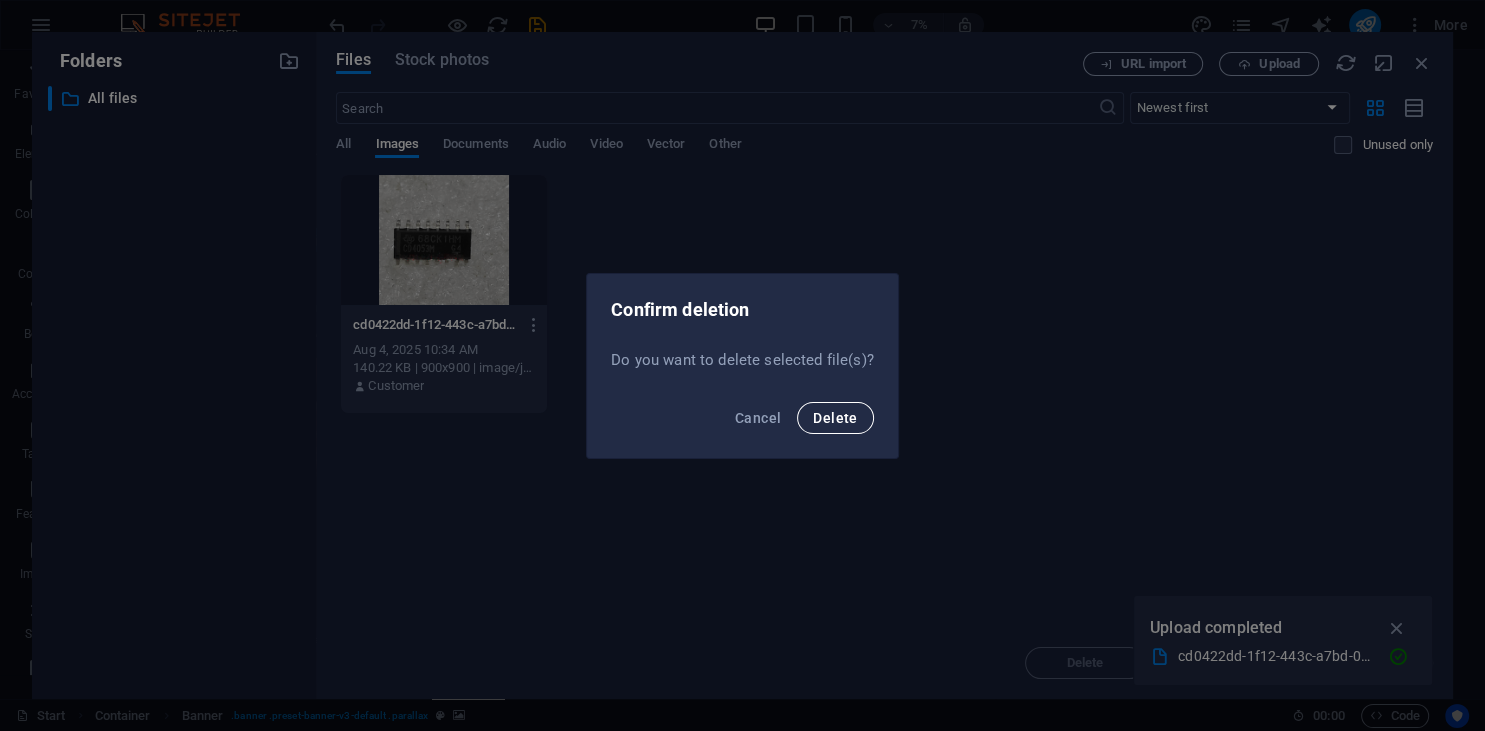 click on "Delete" at bounding box center [835, 418] 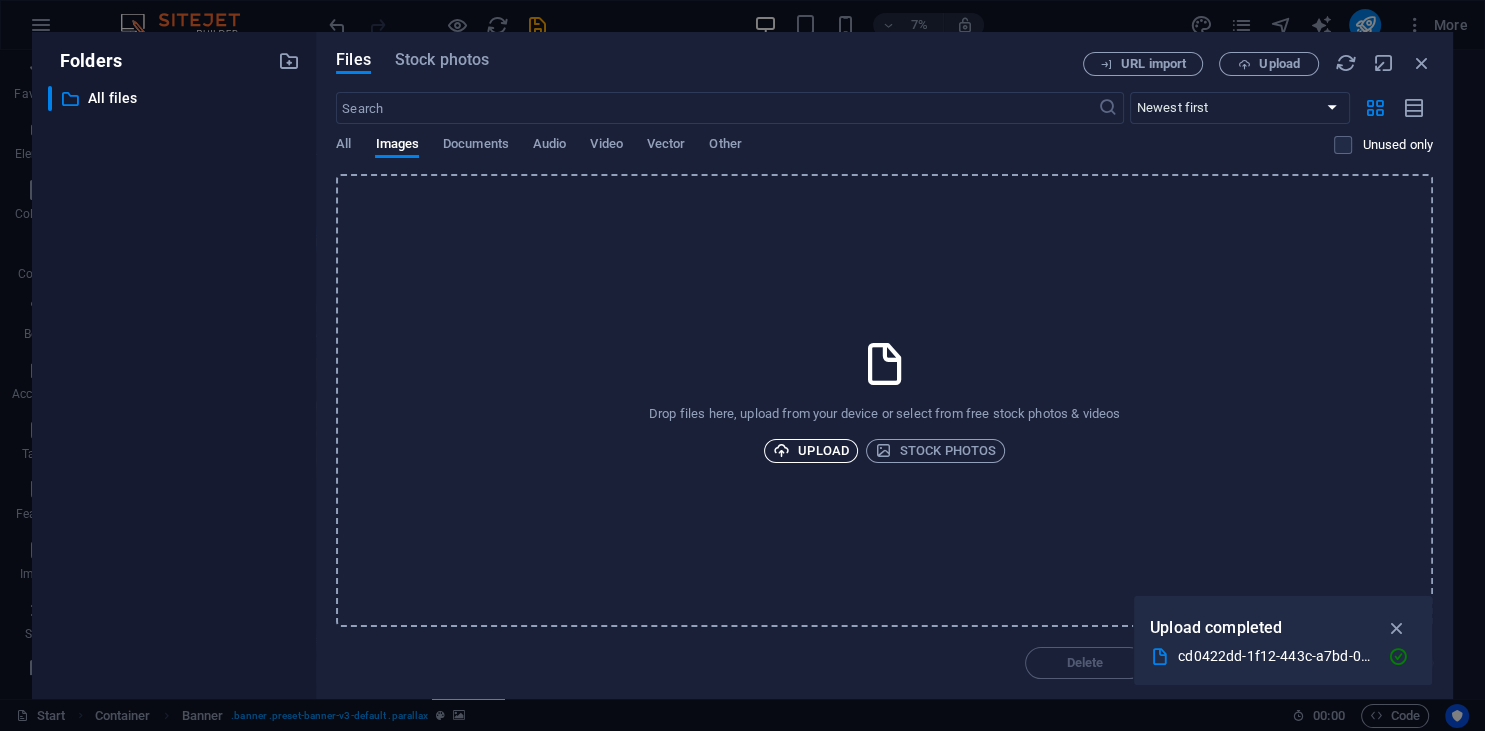 click on "Upload" at bounding box center [811, 451] 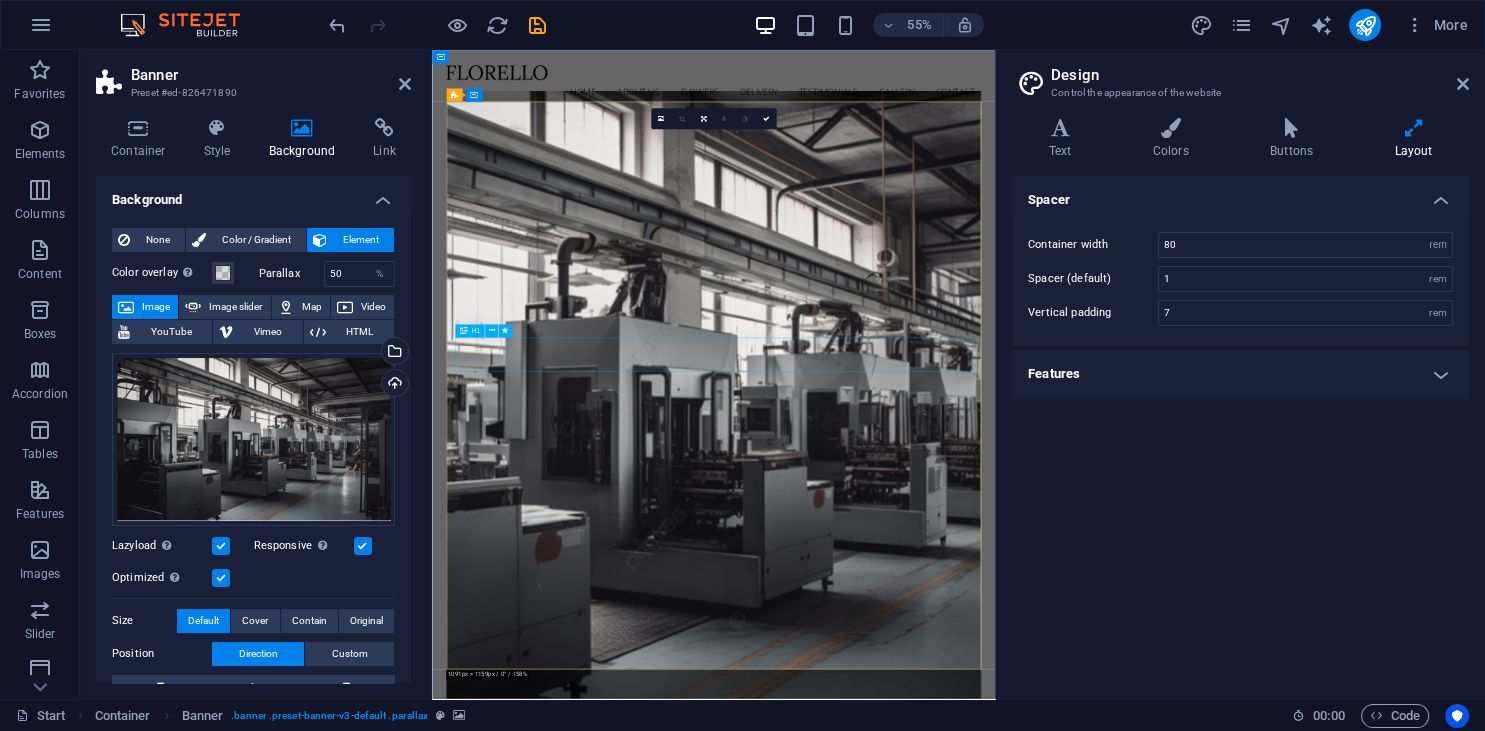 click on "Flower Store in Florida" at bounding box center (944, 1420) 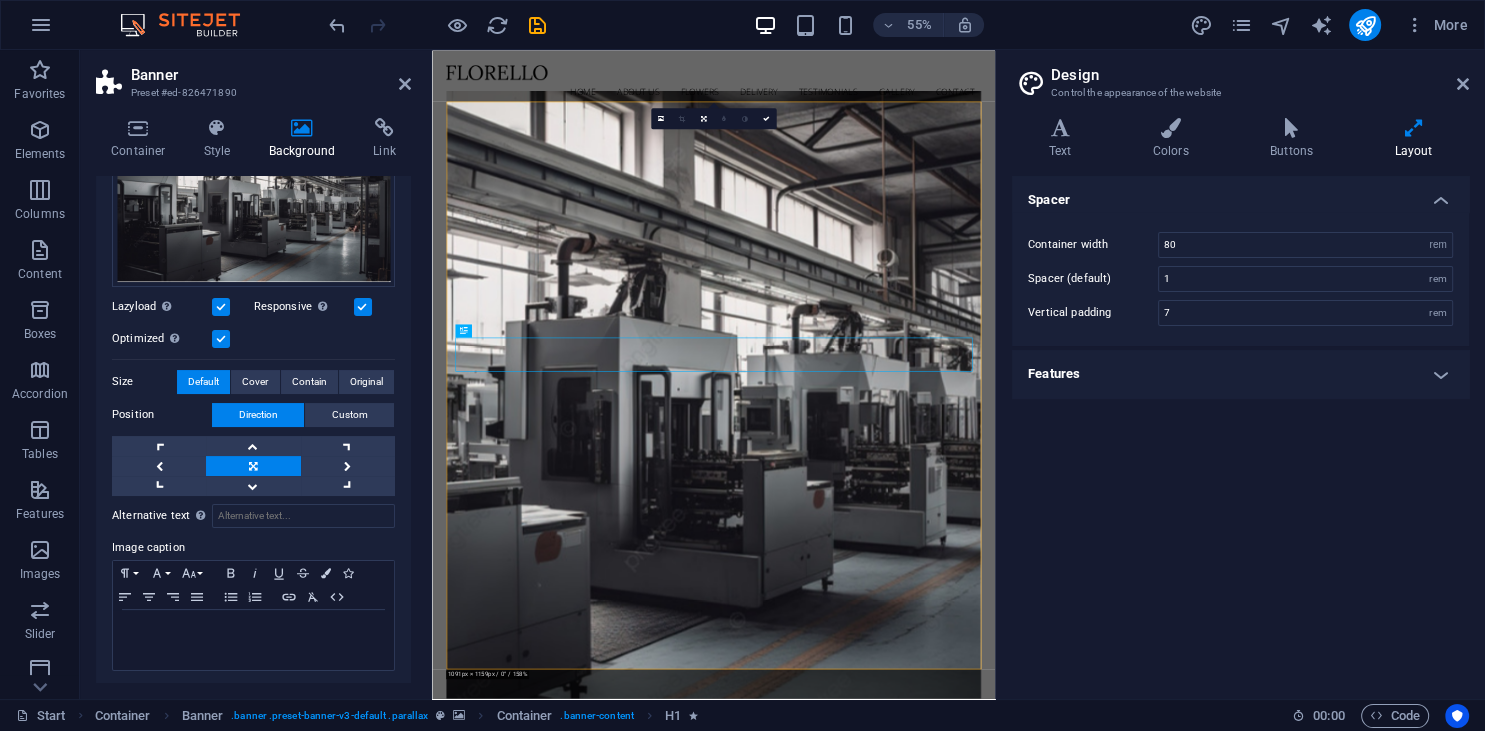 scroll, scrollTop: 243, scrollLeft: 0, axis: vertical 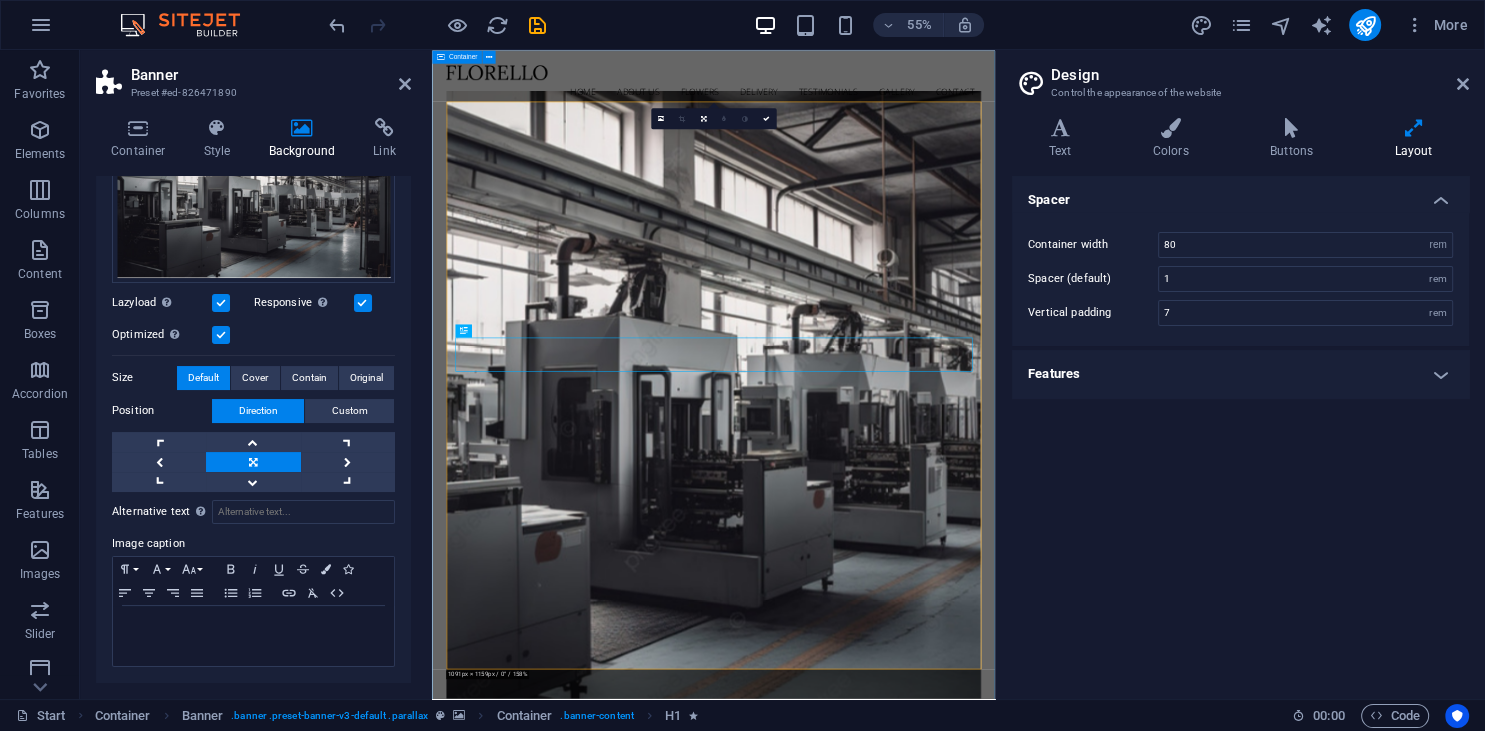 drag, startPoint x: 846, startPoint y: 632, endPoint x: 432, endPoint y: 353, distance: 499.23642 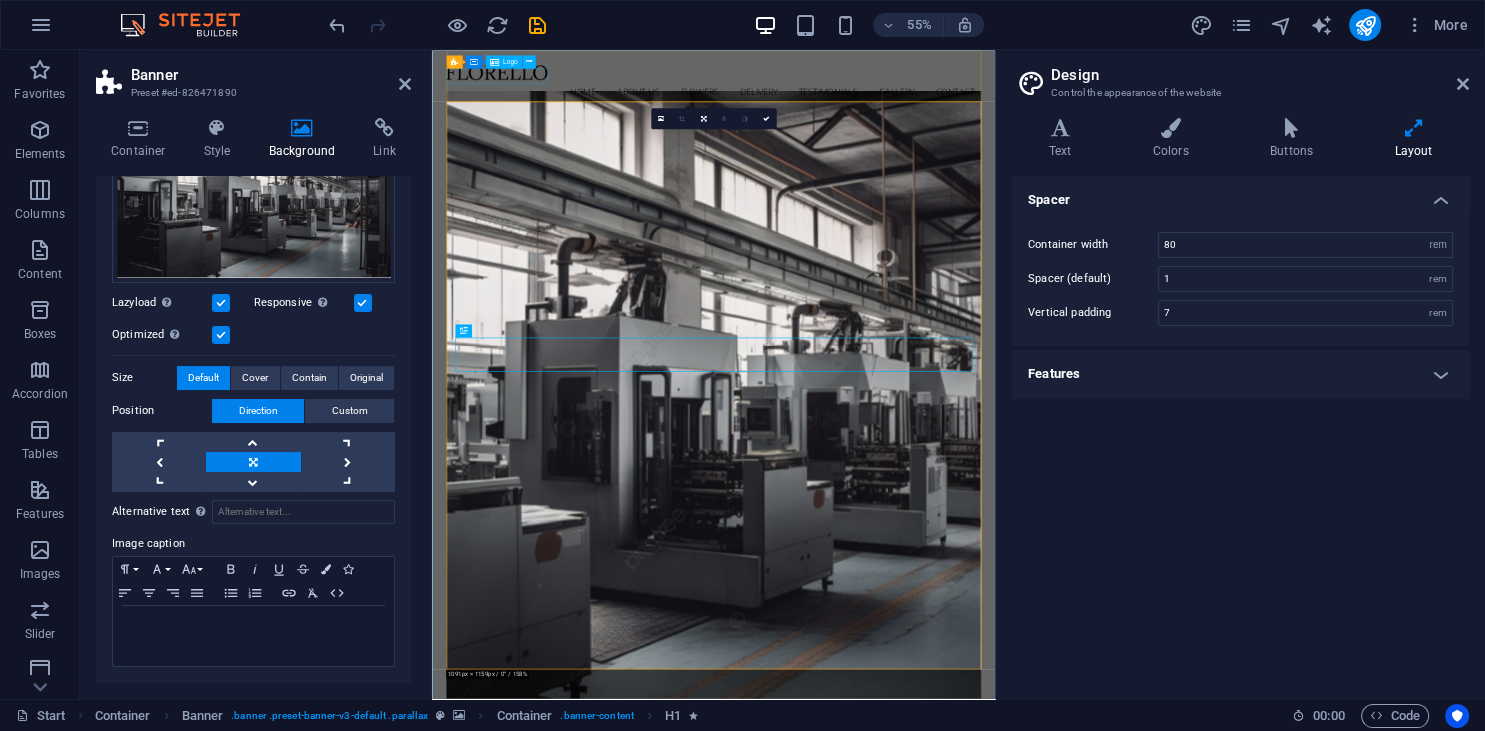 click at bounding box center (944, 89) 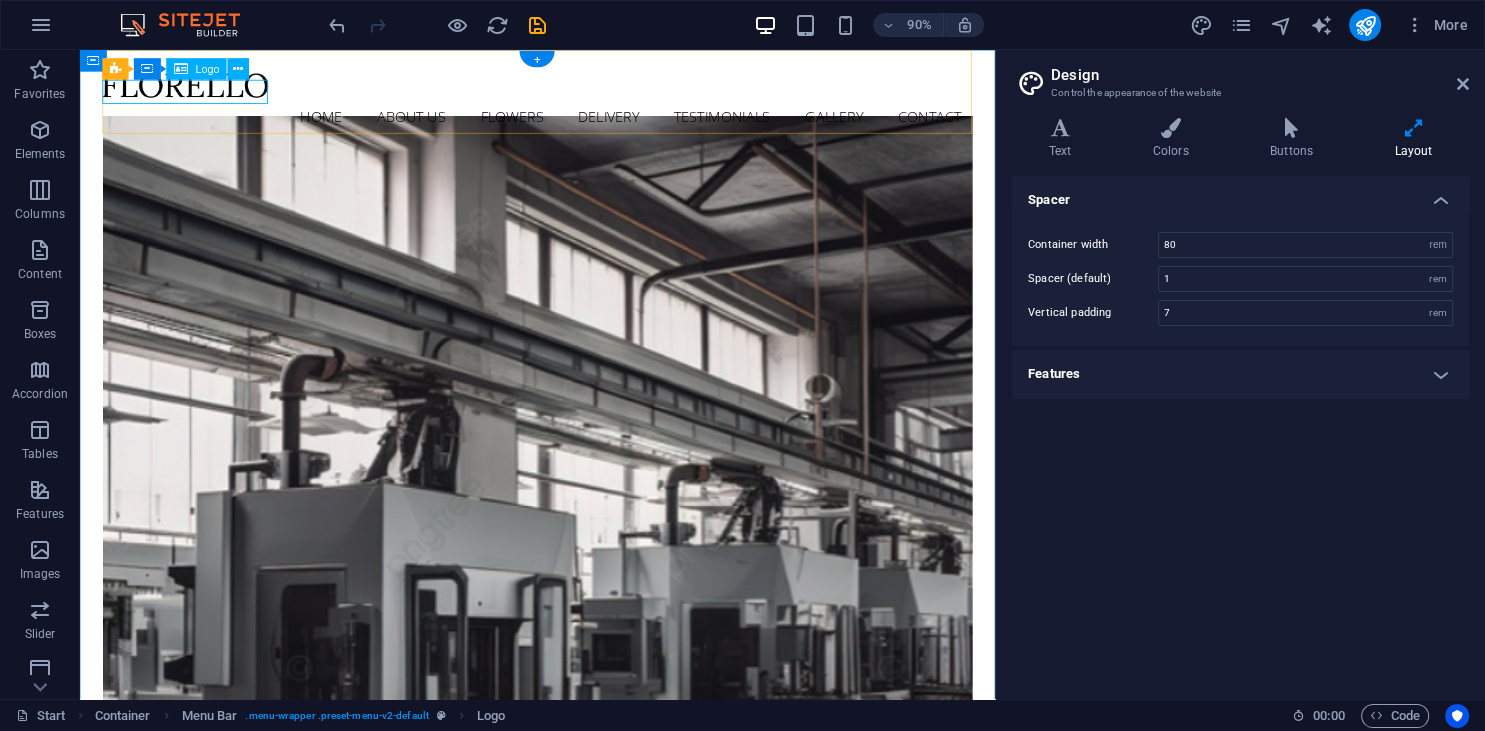 click at bounding box center [588, 89] 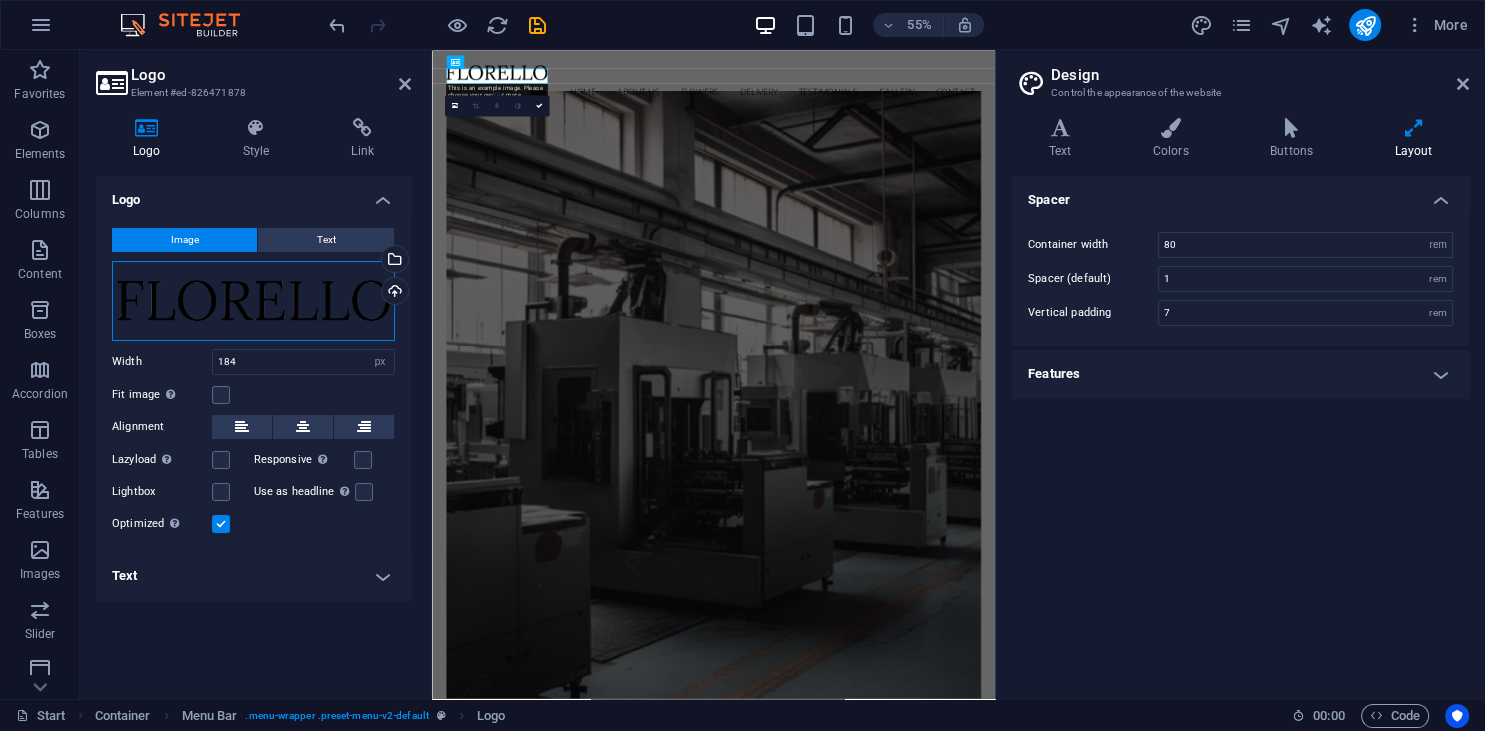 click on "Drag files here, click to choose files or select files from Files or our free stock photos & videos" at bounding box center (253, 301) 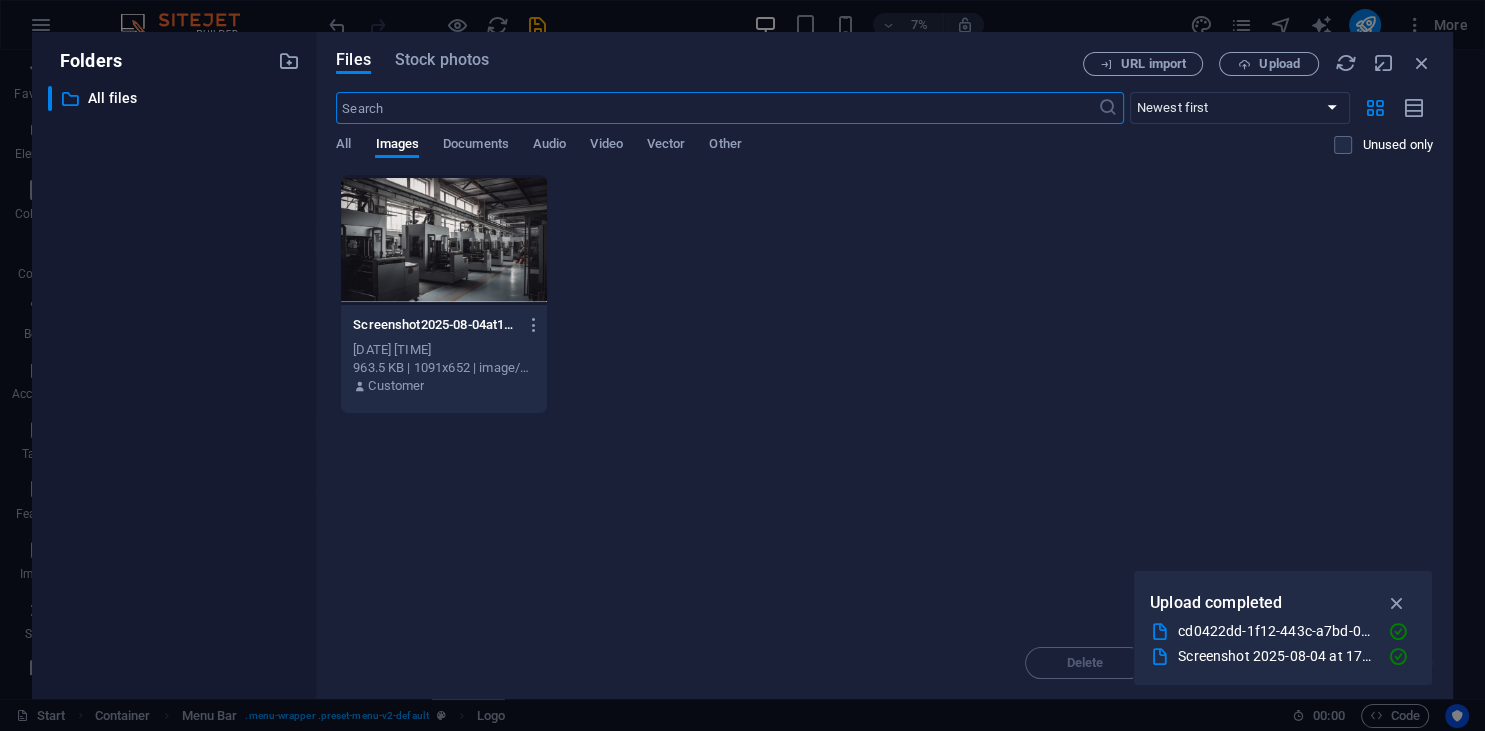 click at bounding box center (444, 240) 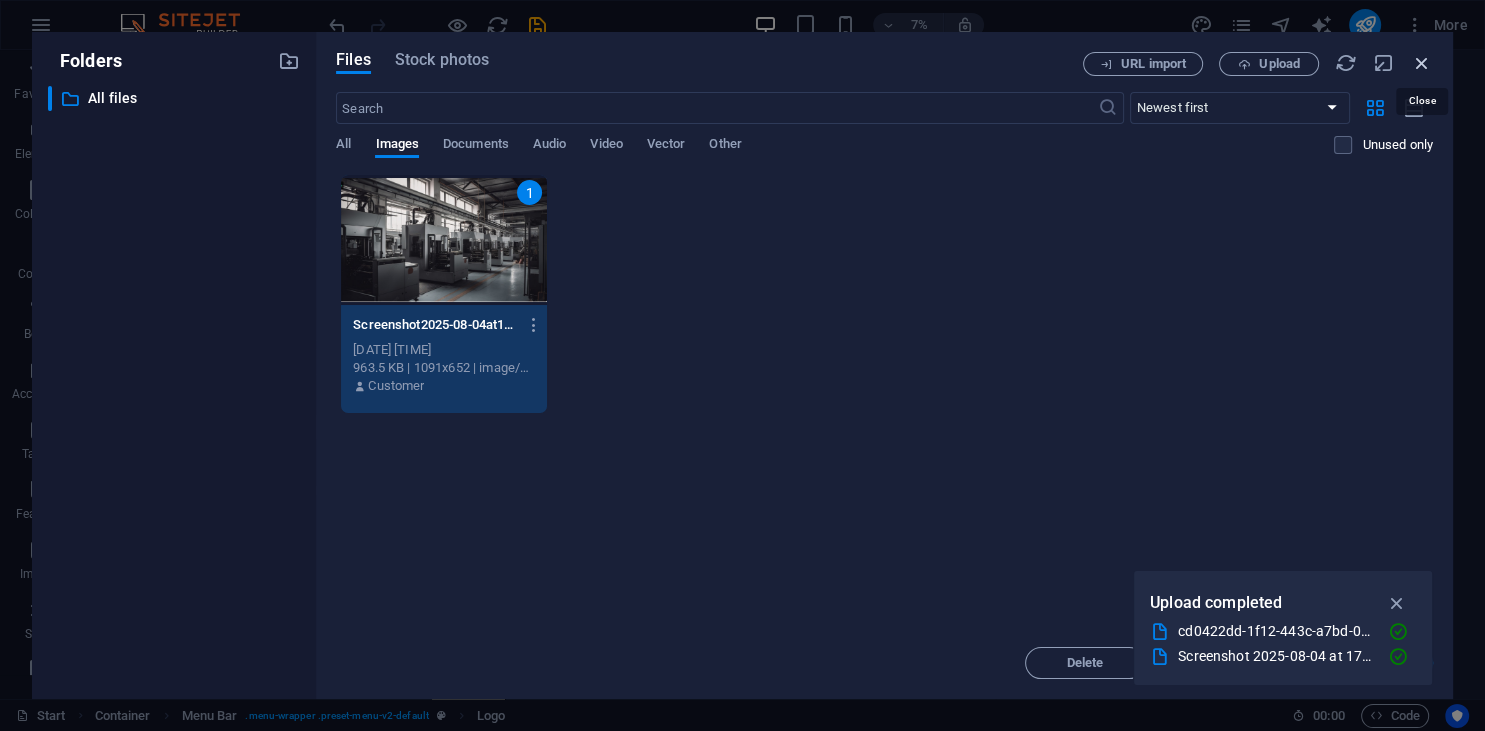 click at bounding box center [1422, 63] 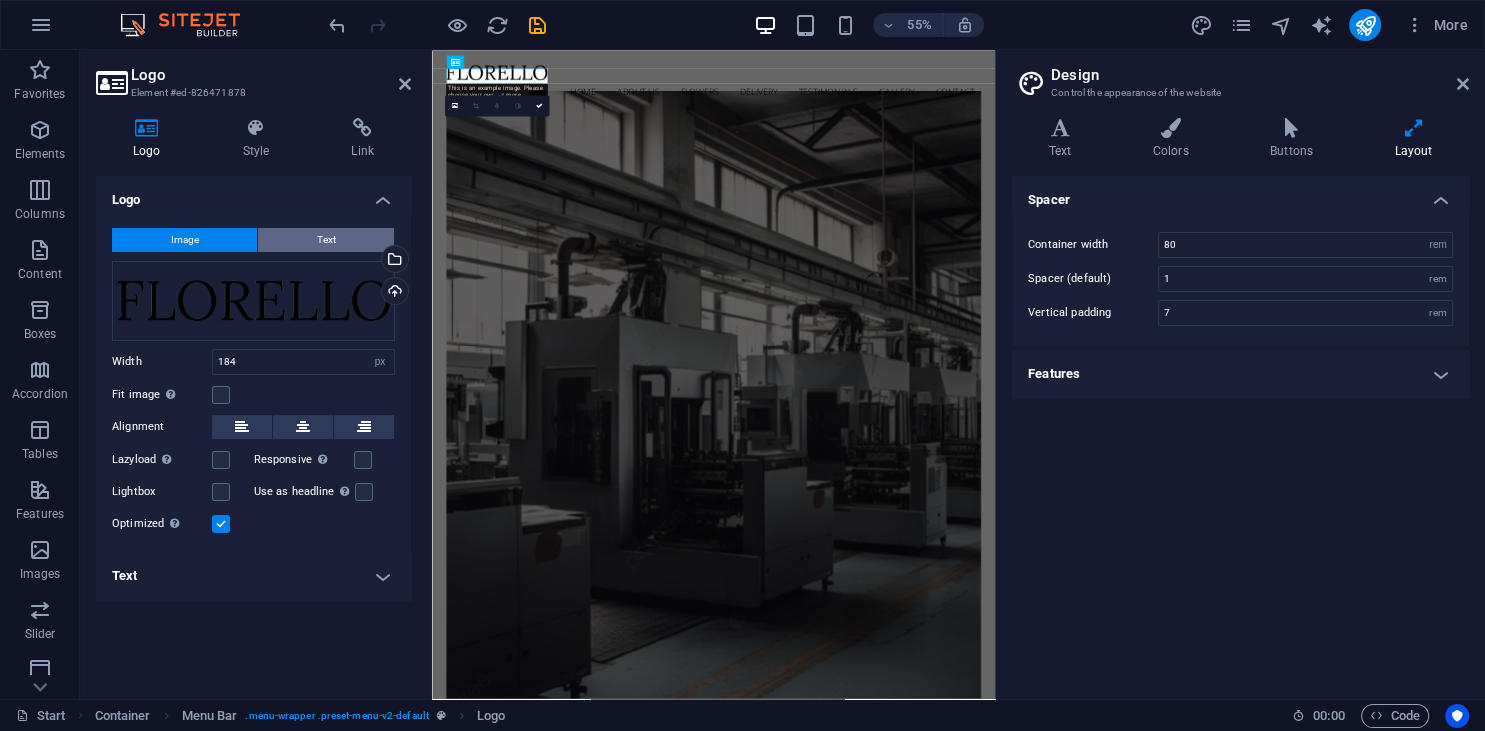 click on "Text" at bounding box center [326, 240] 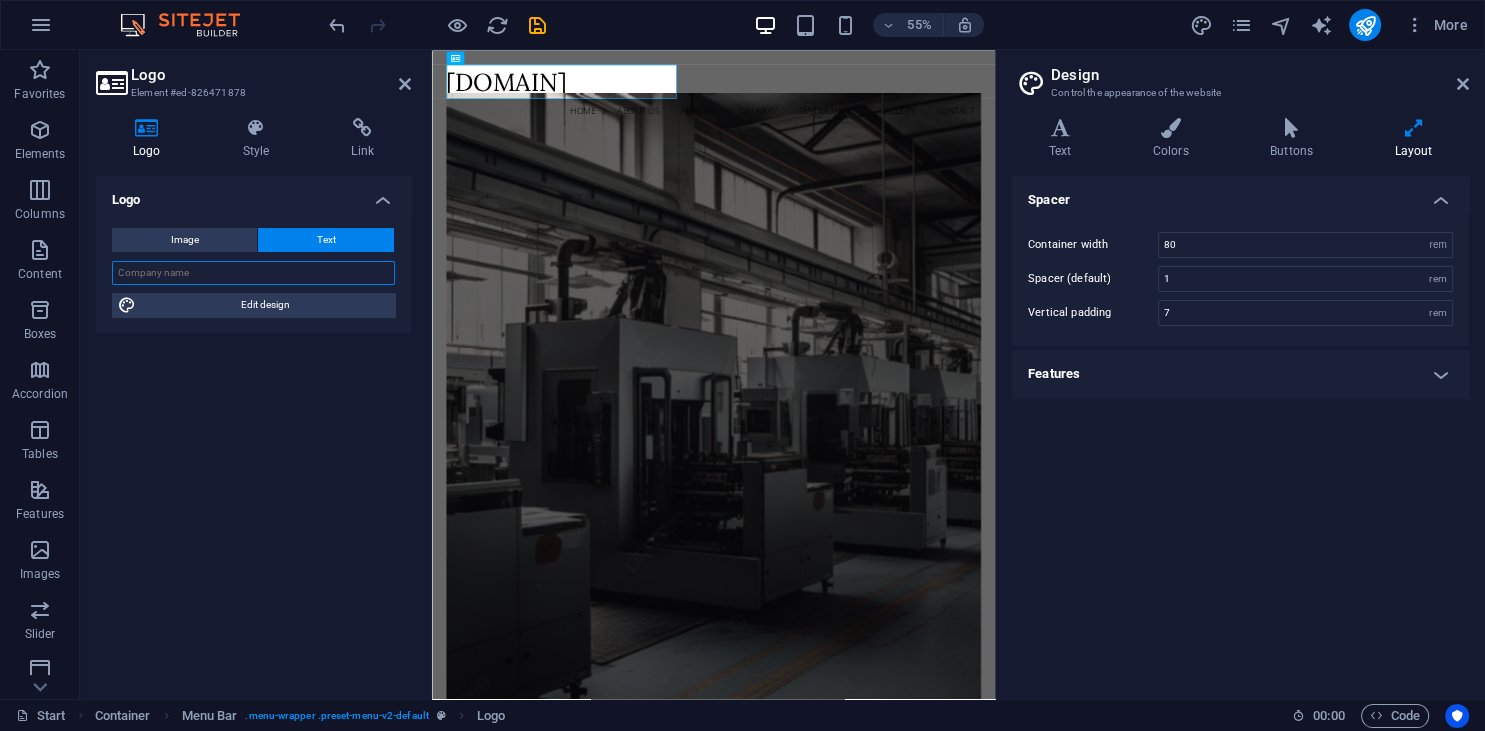 click at bounding box center [253, 273] 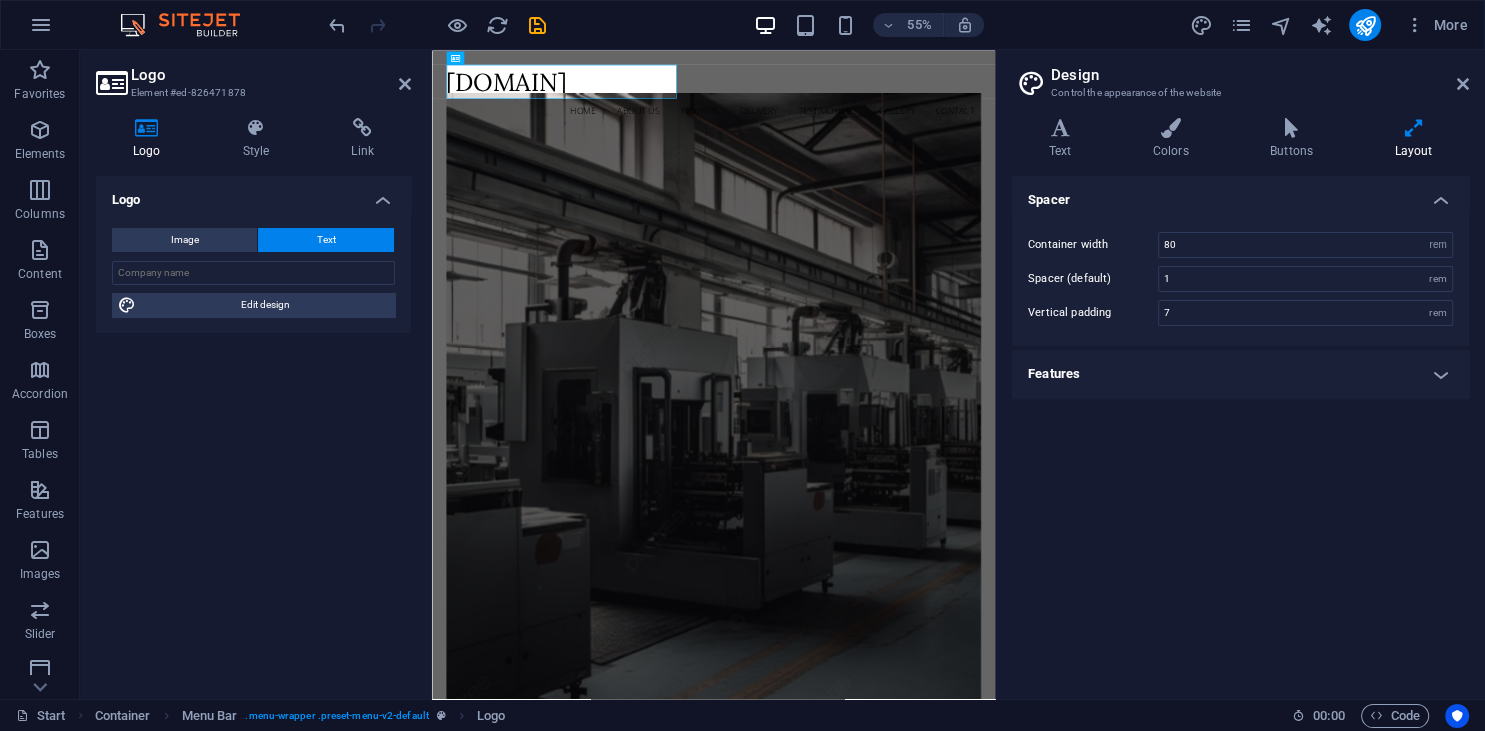 click on "Logo" at bounding box center (253, 194) 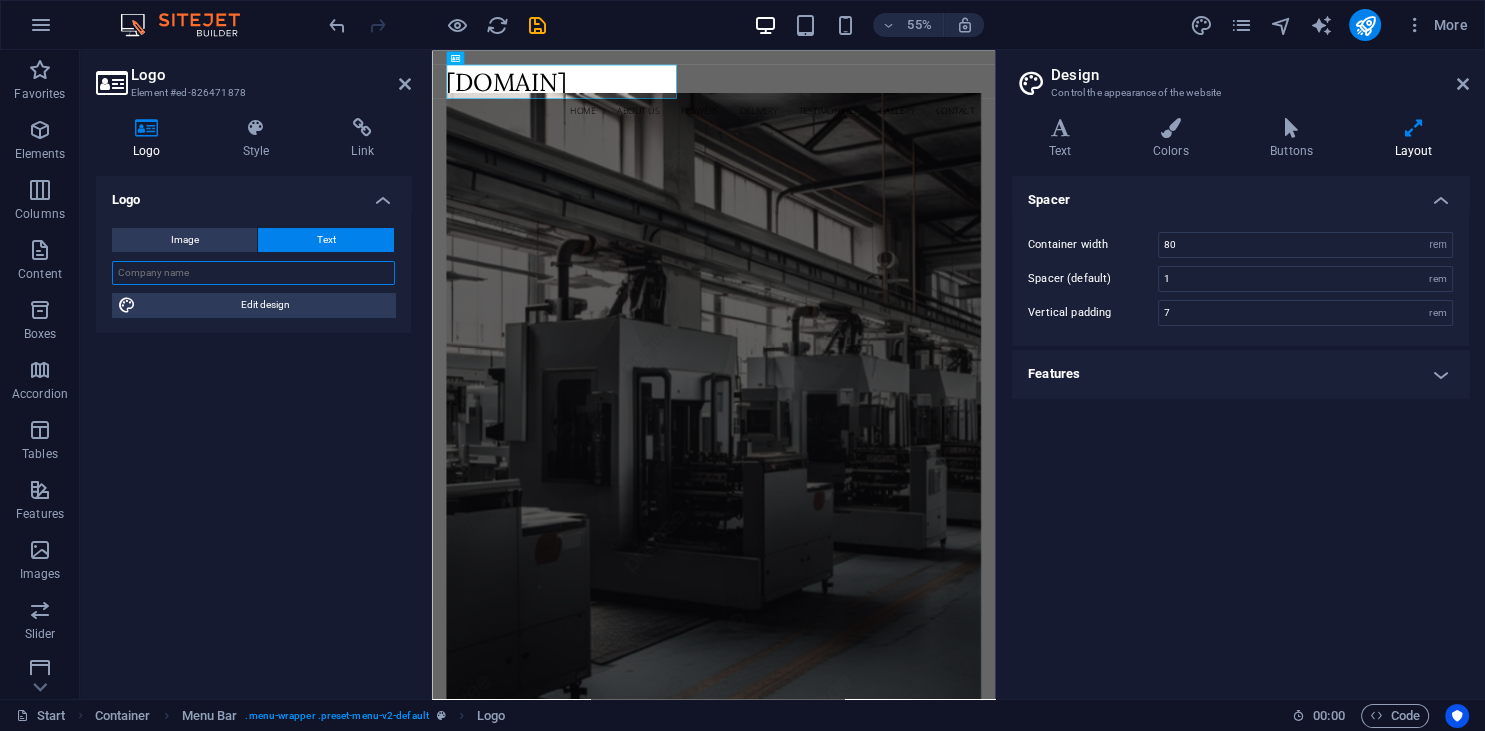 click at bounding box center [253, 273] 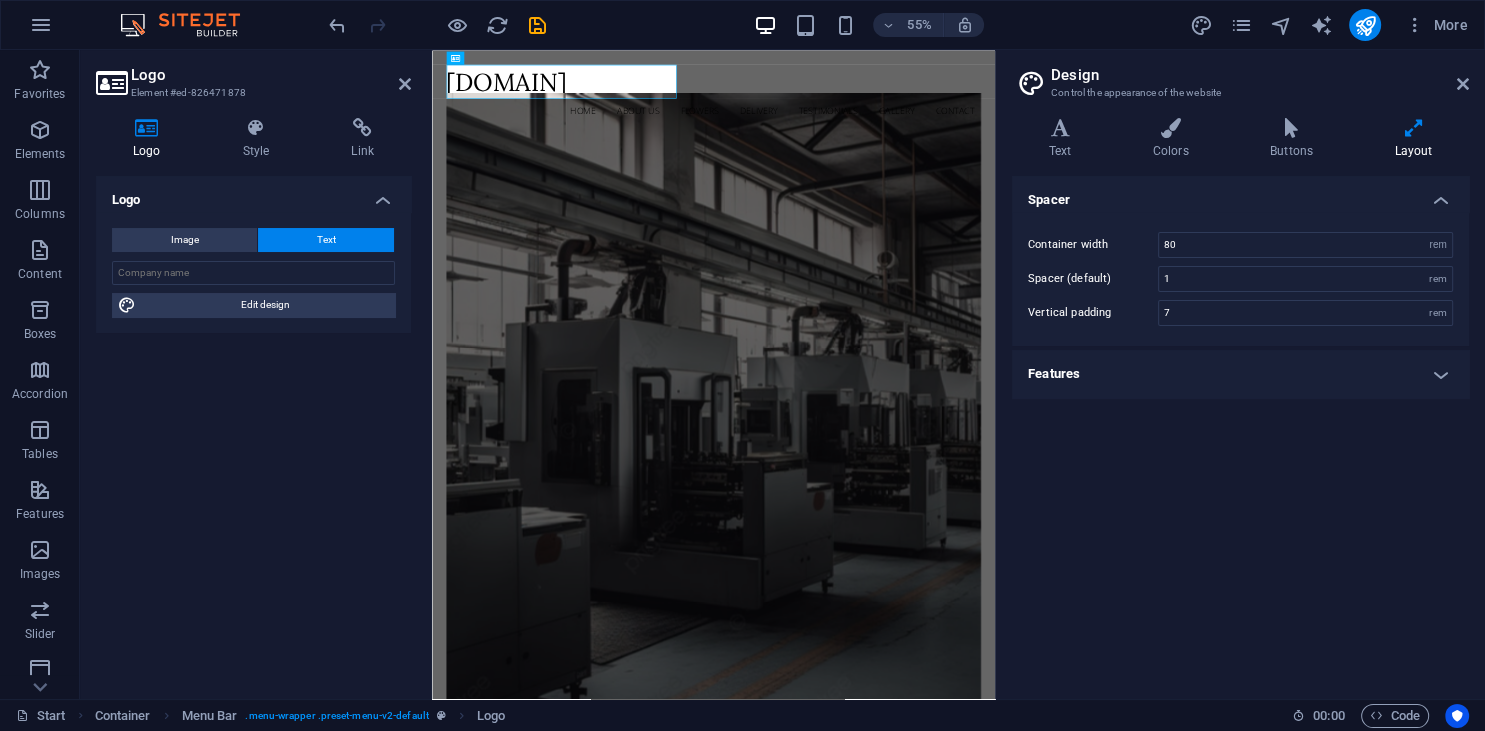 click on "Logo Image Text Drag files here, click to choose files or select files from Files or our free stock photos & videos Select files from the file manager, stock photos, or upload file(s) Upload Width 184 Default auto px rem % em vh vw Fit image Automatically fit image to a fixed width and height Height Default auto px Alignment Lazyload Loading images after the page loads improves page speed. Responsive Automatically load retina image and smartphone optimized sizes. Lightbox Use as headline The image will be wrapped in an H1 headline tag. Useful for giving alternative text the weight of an H1 headline, e.g. for the logo. Leave unchecked if uncertain. Optimized Images are compressed to improve page speed. Position Direction Custom X offset 50 px rem % vh vw Y offset 50 px rem % vh vw Edit design Text Float No float Image left Image right Determine how text should behave around the image. Text Alternative text Image caption Paragraph Format Normal Heading 1 Heading 2 Heading 3 Heading 4 Heading 5 Heading 6 Code 8" at bounding box center [253, 429] 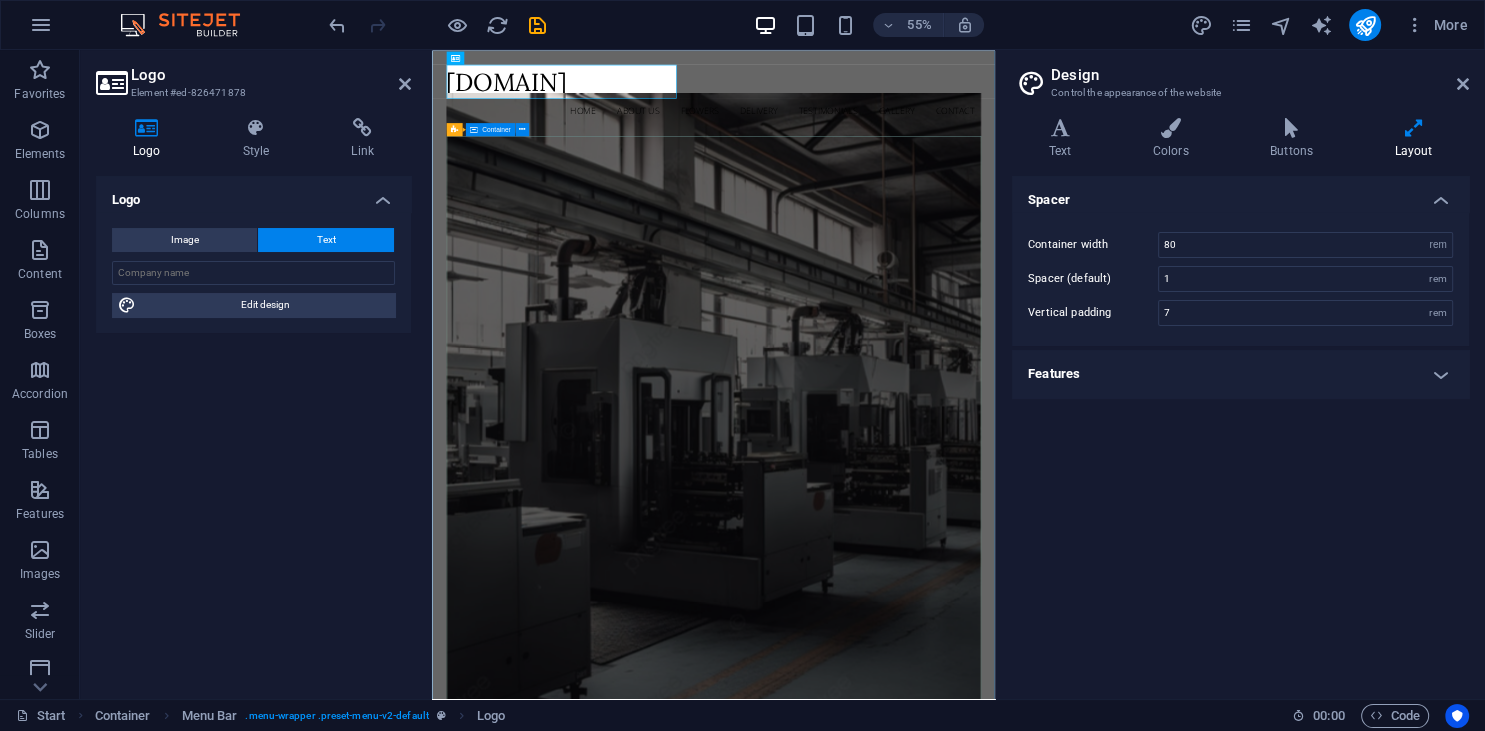 click on "Flower Store in Florida Come and visit our wonderful arrangements Learn more" at bounding box center (944, 1511) 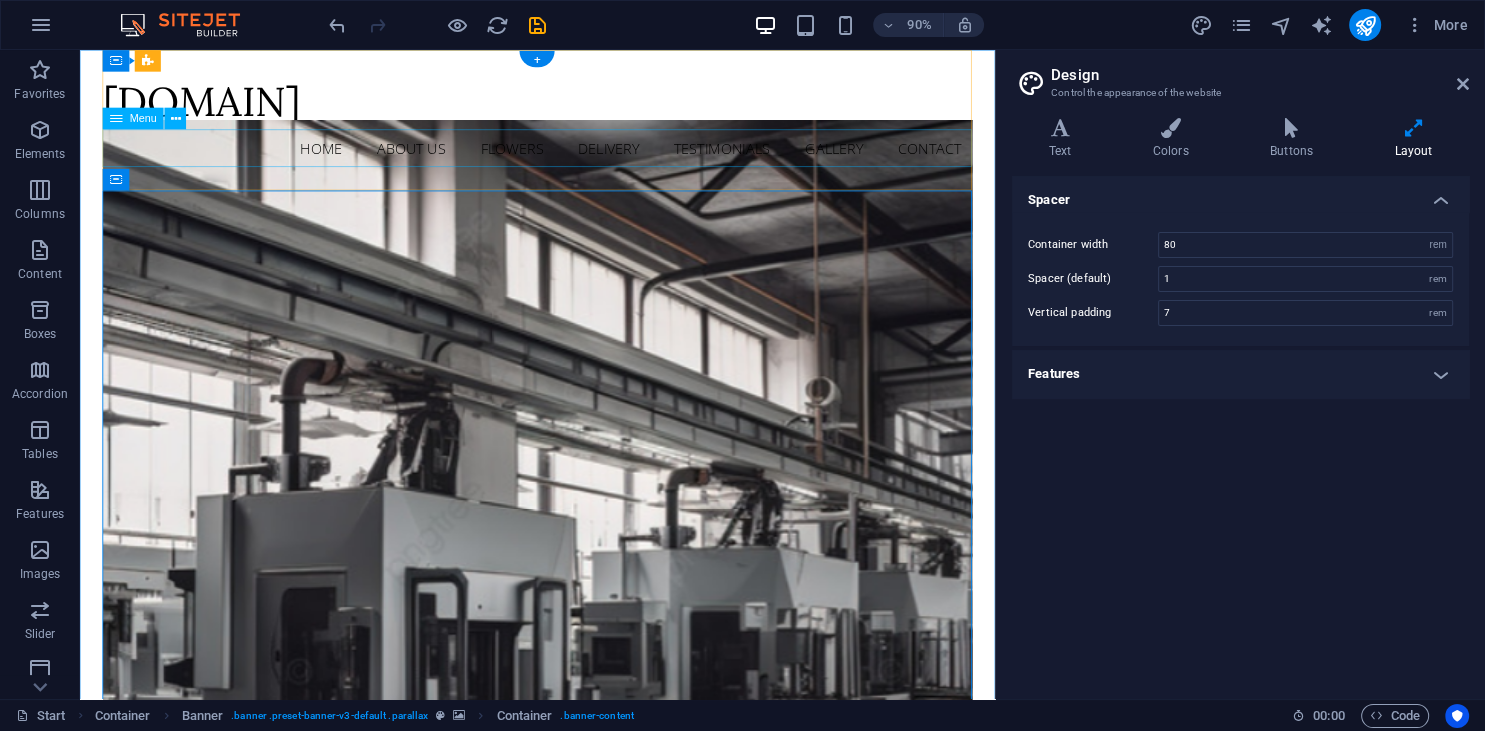 click on "Home About us Flowers Delivery Testimonials Gallery Contact" at bounding box center [588, 159] 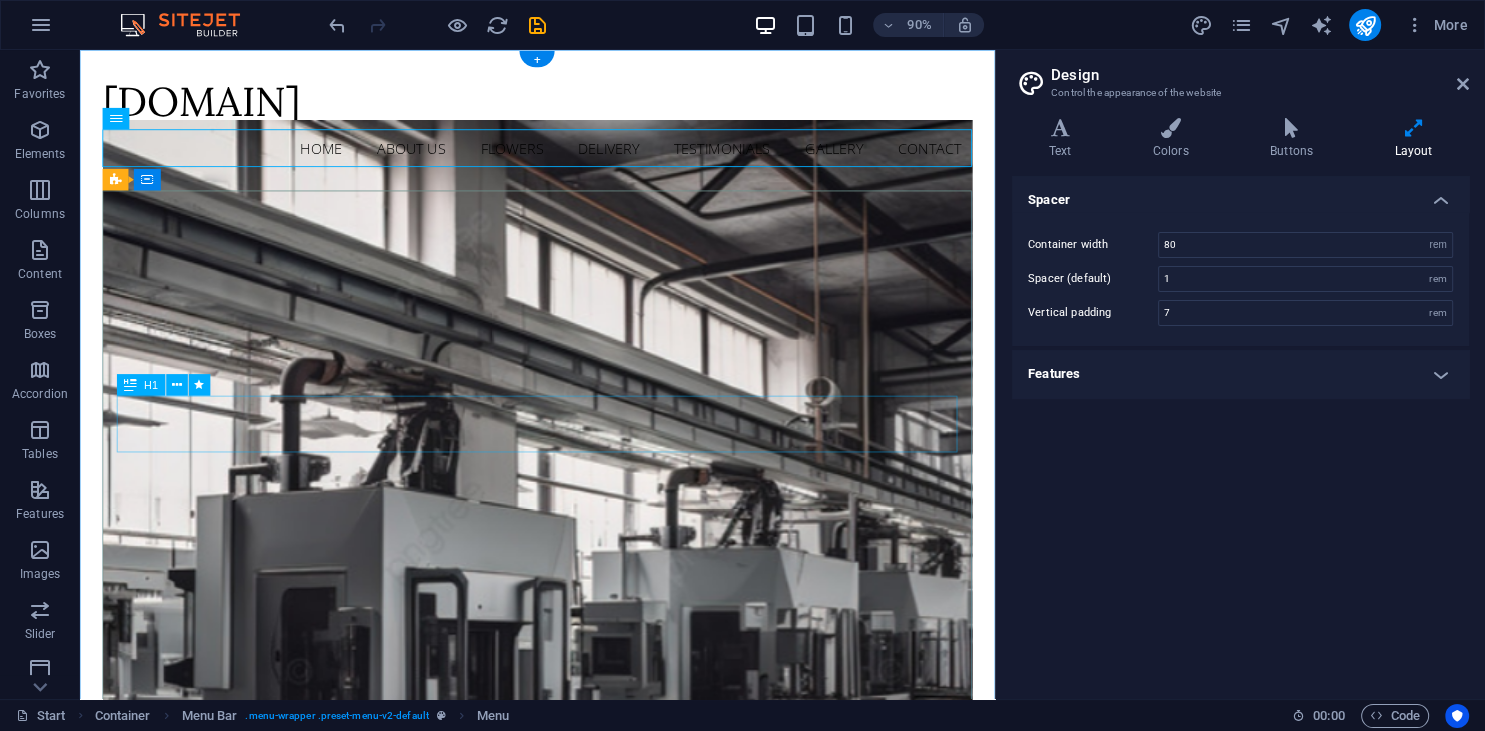 click on "Flower Store in Florida" at bounding box center (588, 1455) 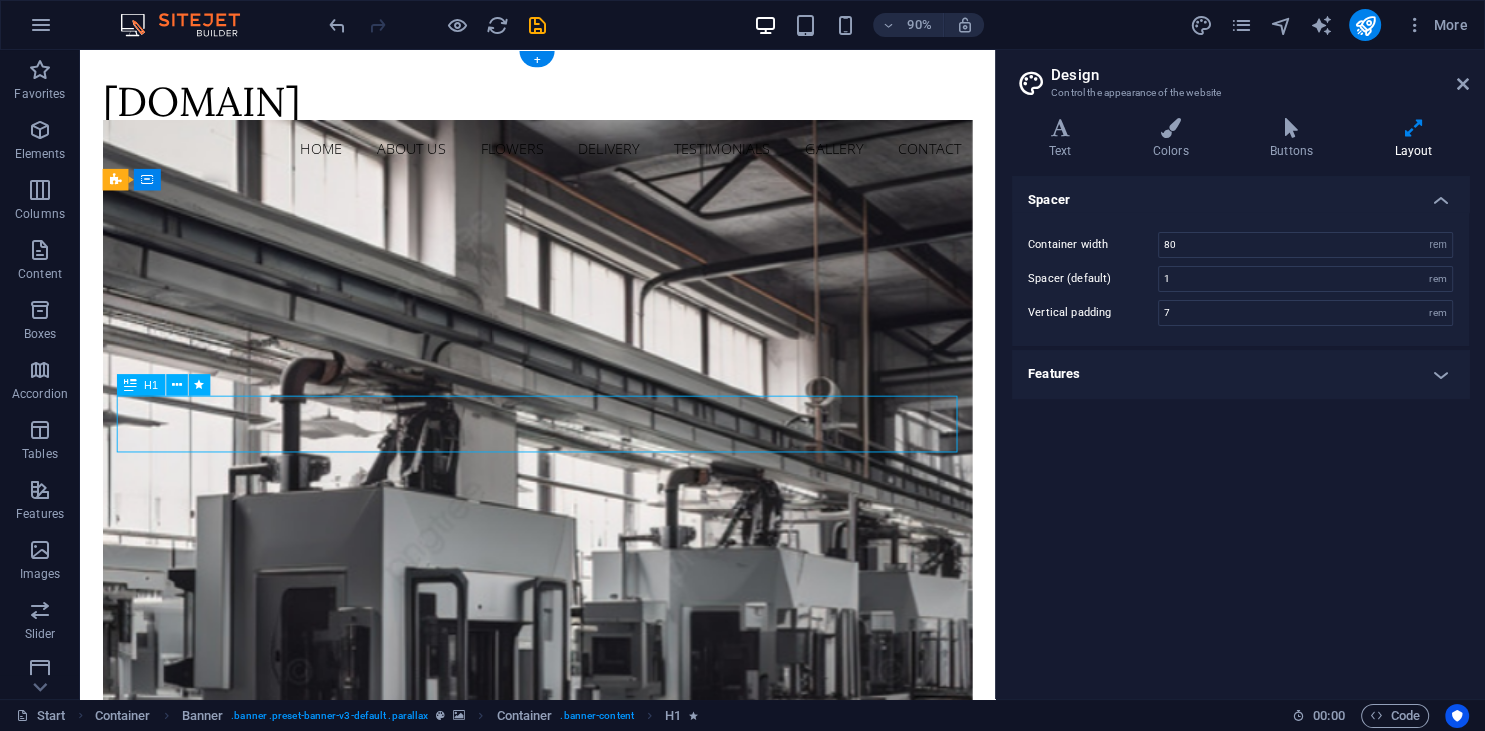 click on "Flower Store in Florida" at bounding box center [588, 1455] 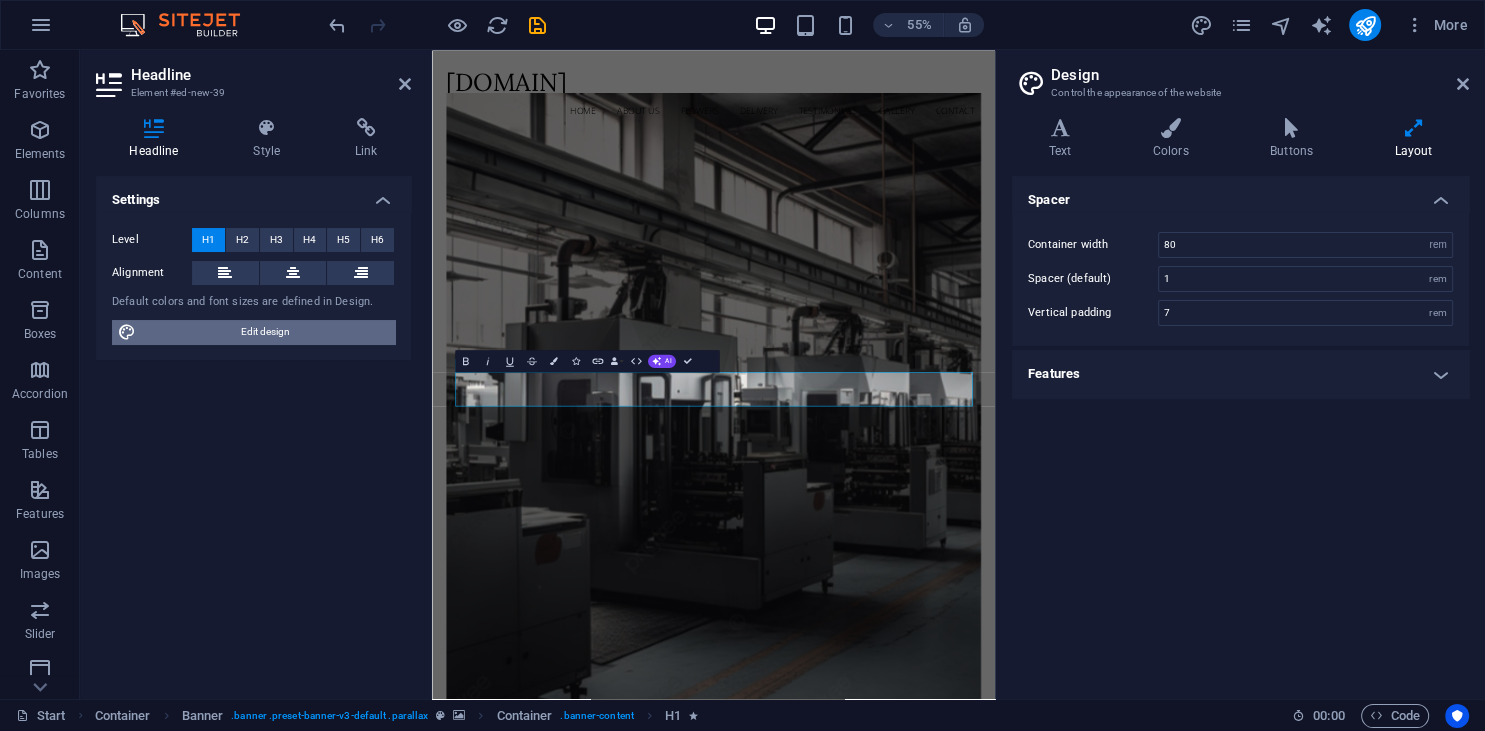 click on "Edit design" at bounding box center [265, 332] 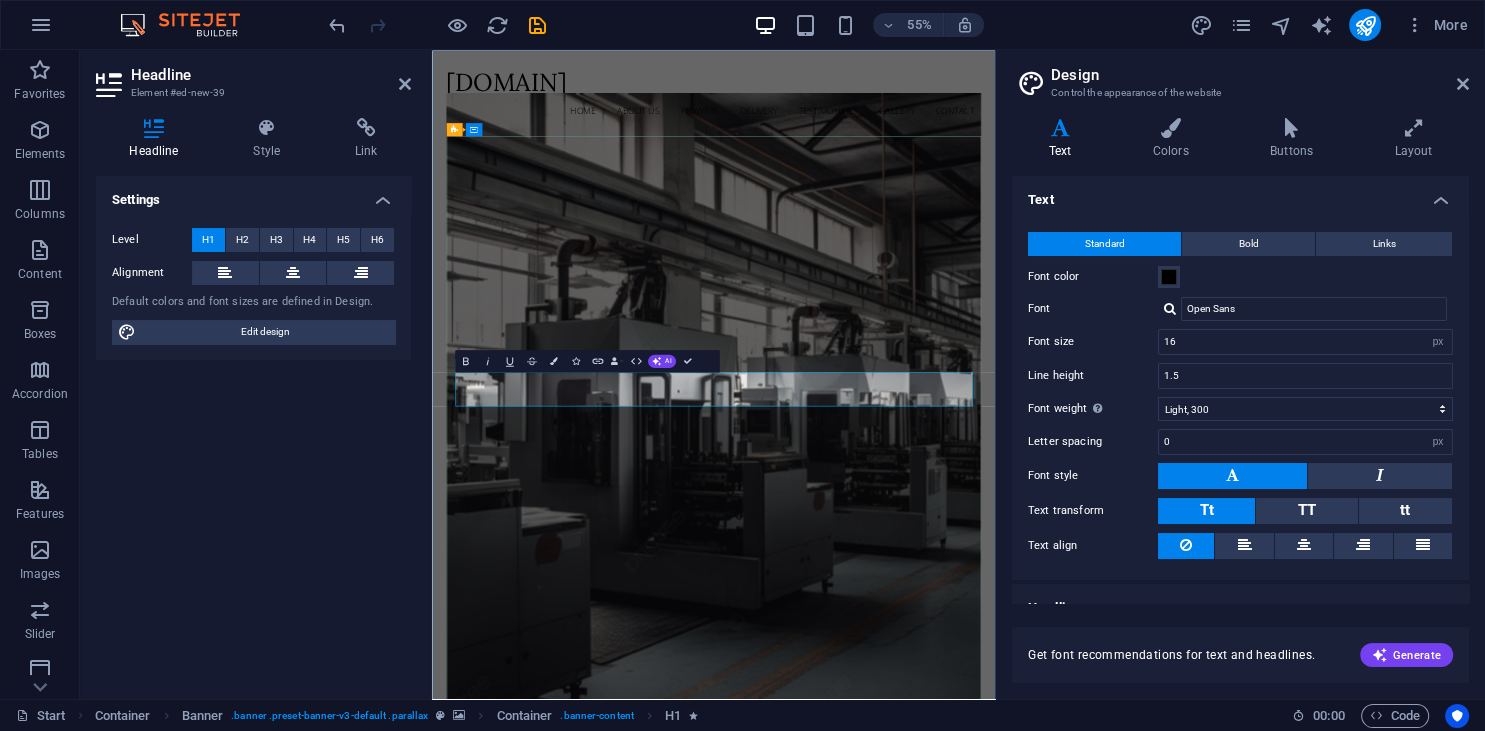 click on "Flower Store in Florida" at bounding box center [944, 1454] 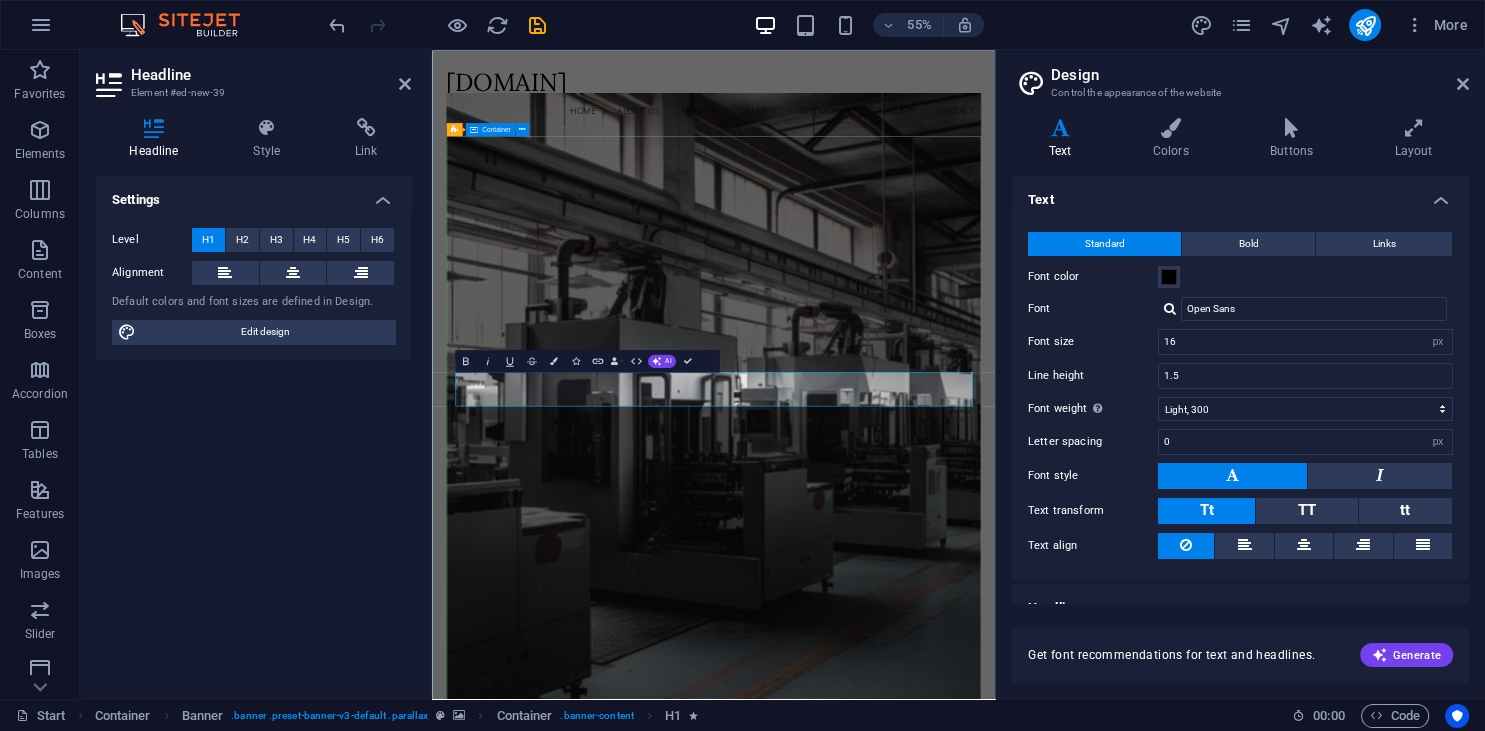 drag, startPoint x: 1241, startPoint y: 662, endPoint x: 615, endPoint y: 630, distance: 626.8174 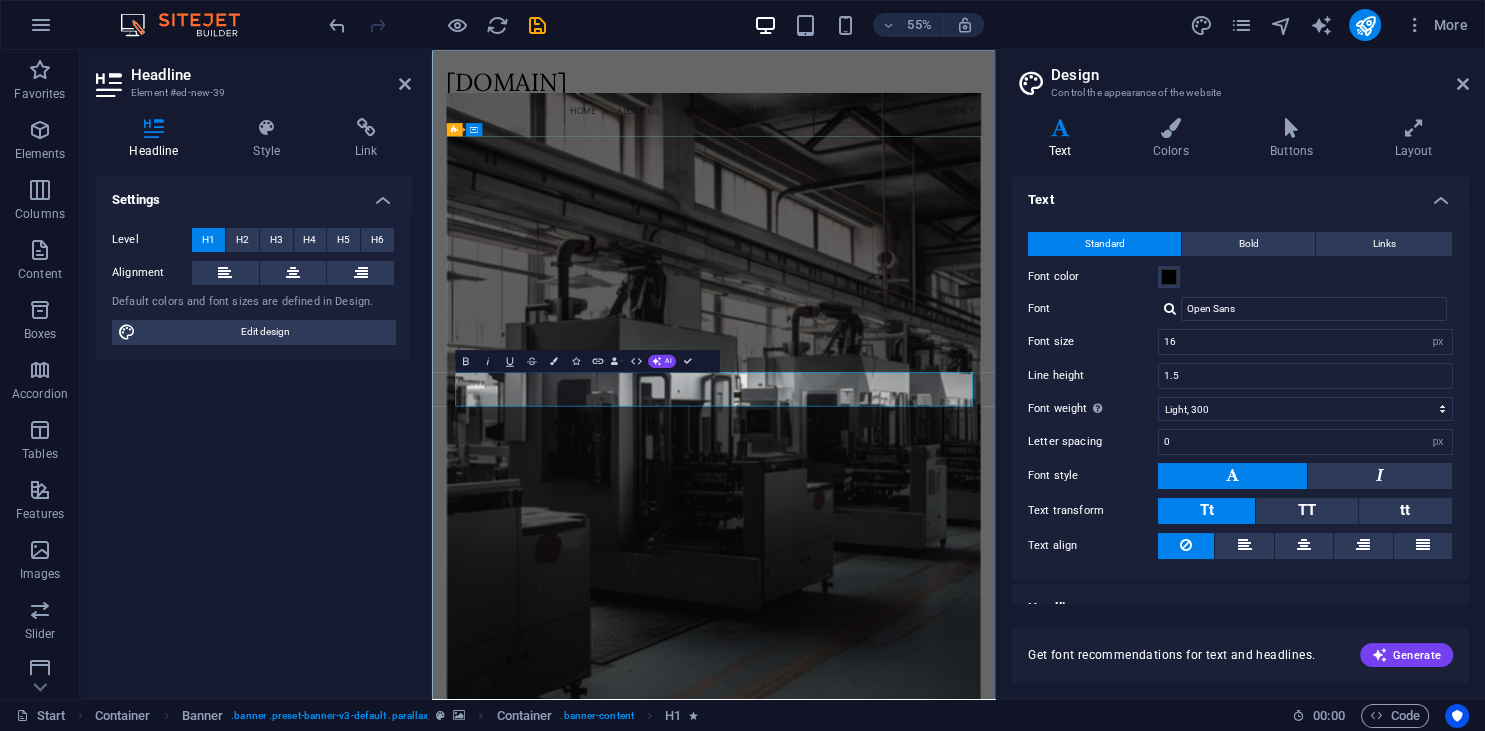 click on "Flower Store in Florida" at bounding box center [944, 1455] 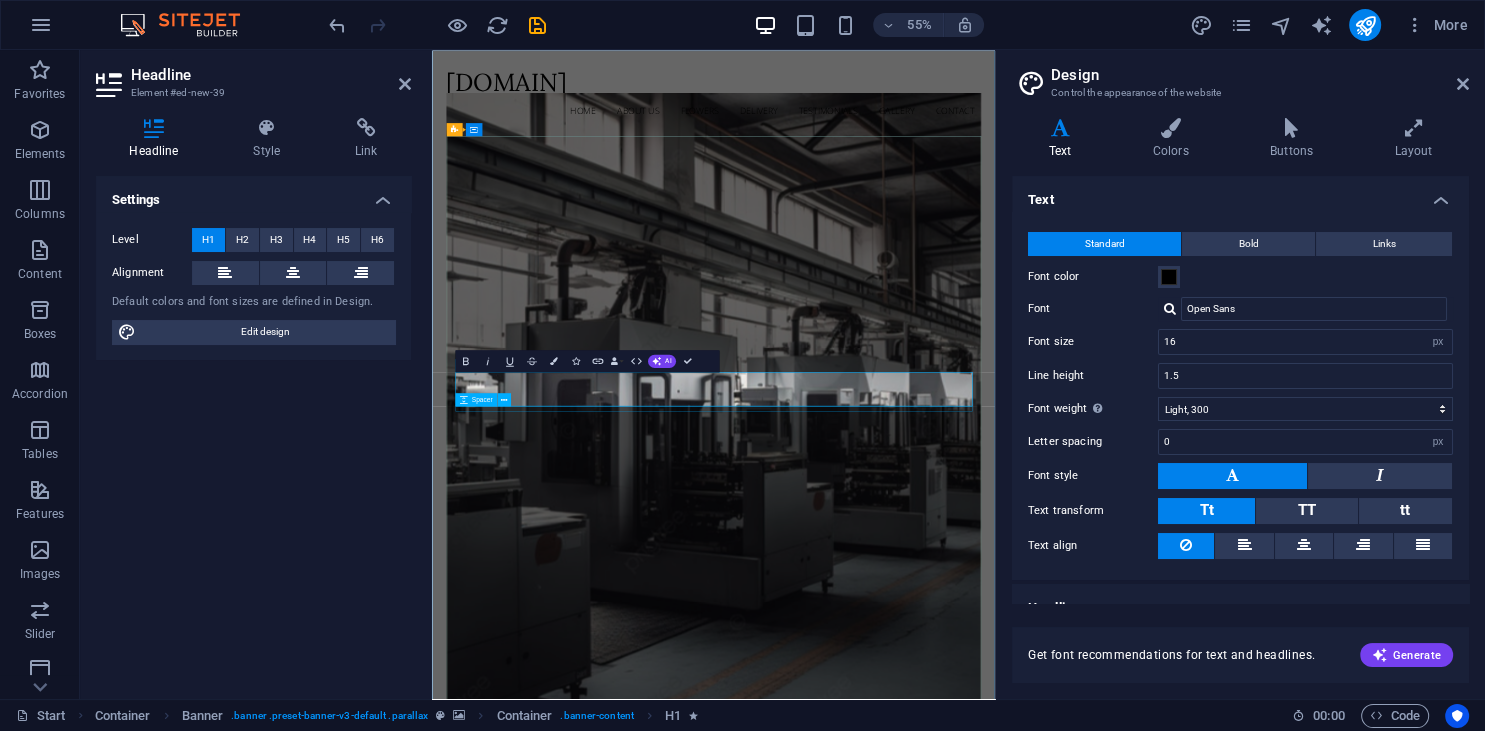 click at bounding box center [944, 1492] 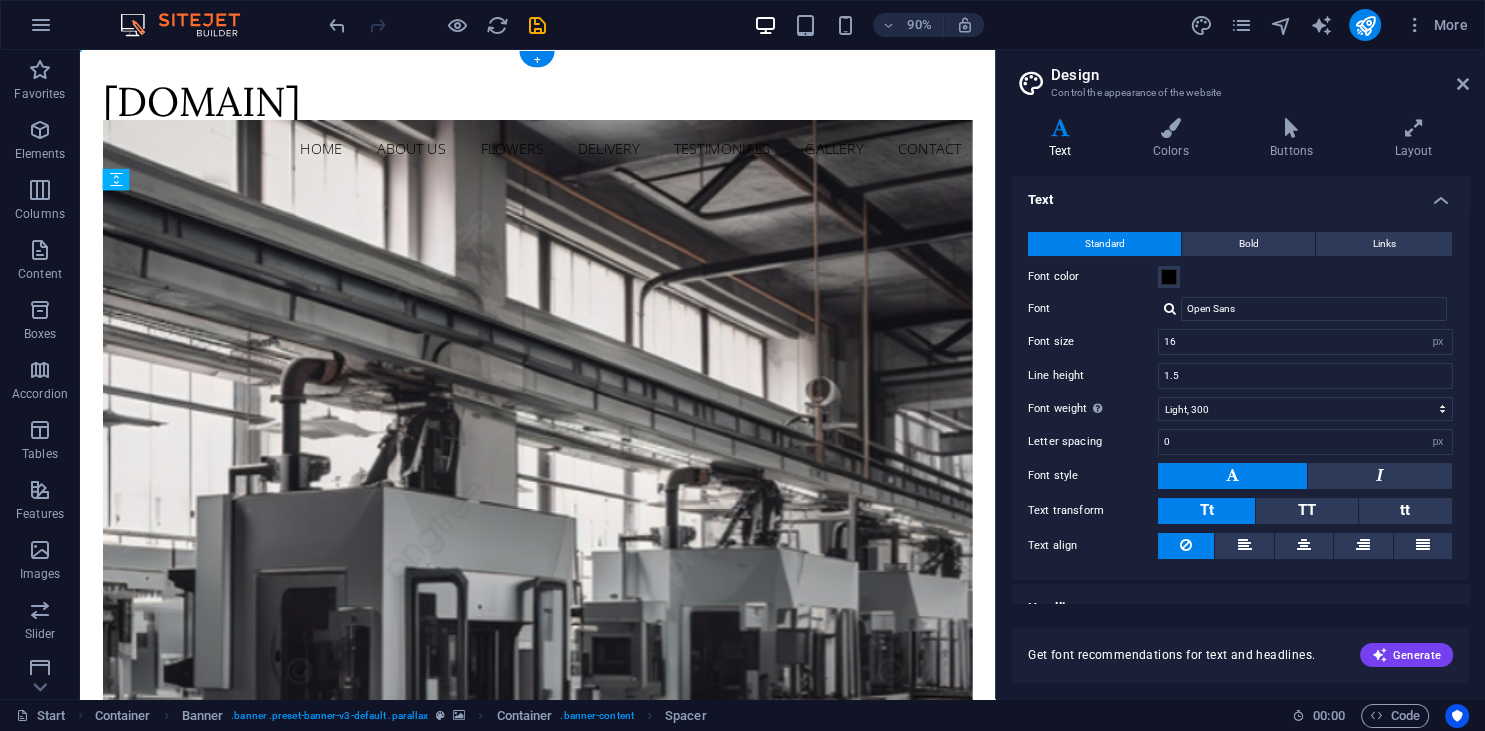 drag, startPoint x: 918, startPoint y: 704, endPoint x: 983, endPoint y: 529, distance: 186.68155 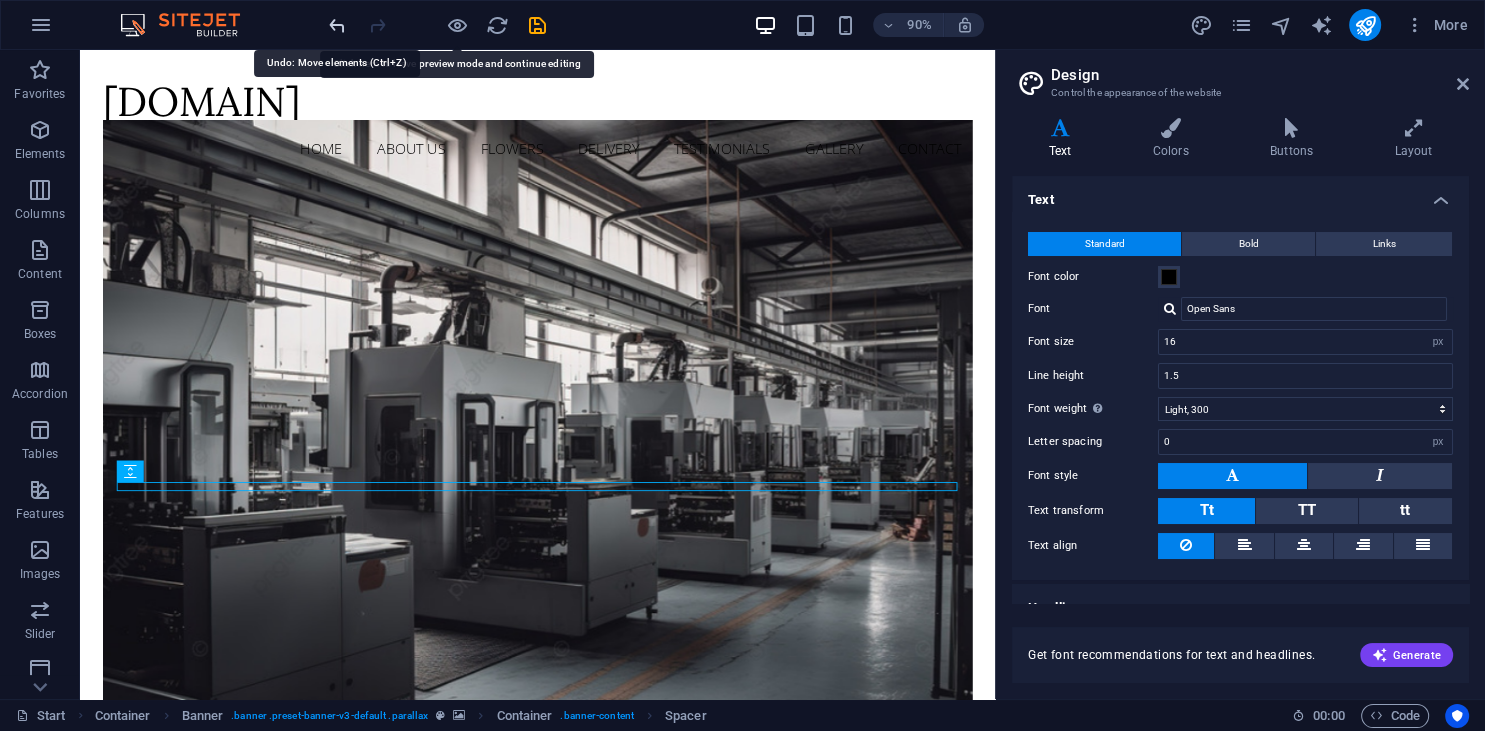 click at bounding box center [337, 25] 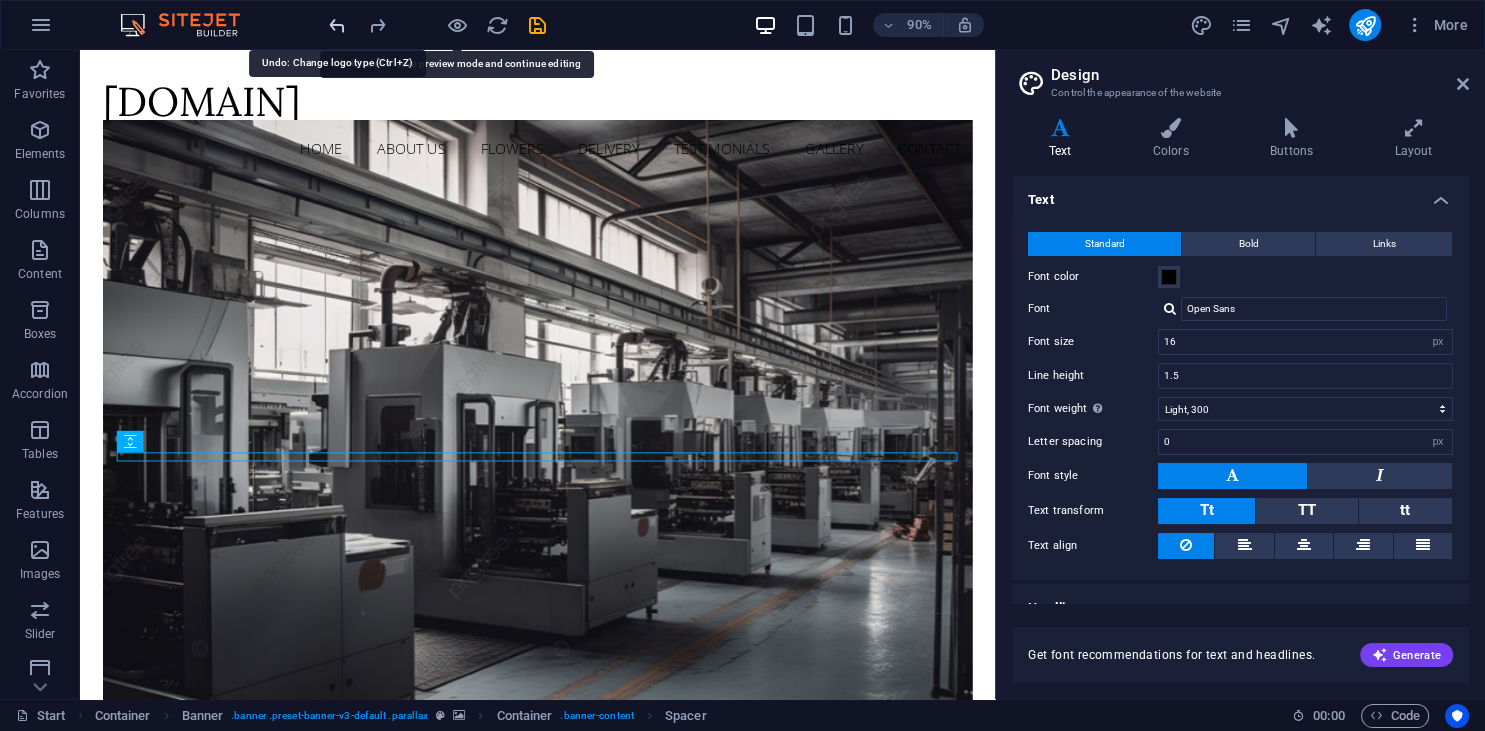 click at bounding box center [337, 25] 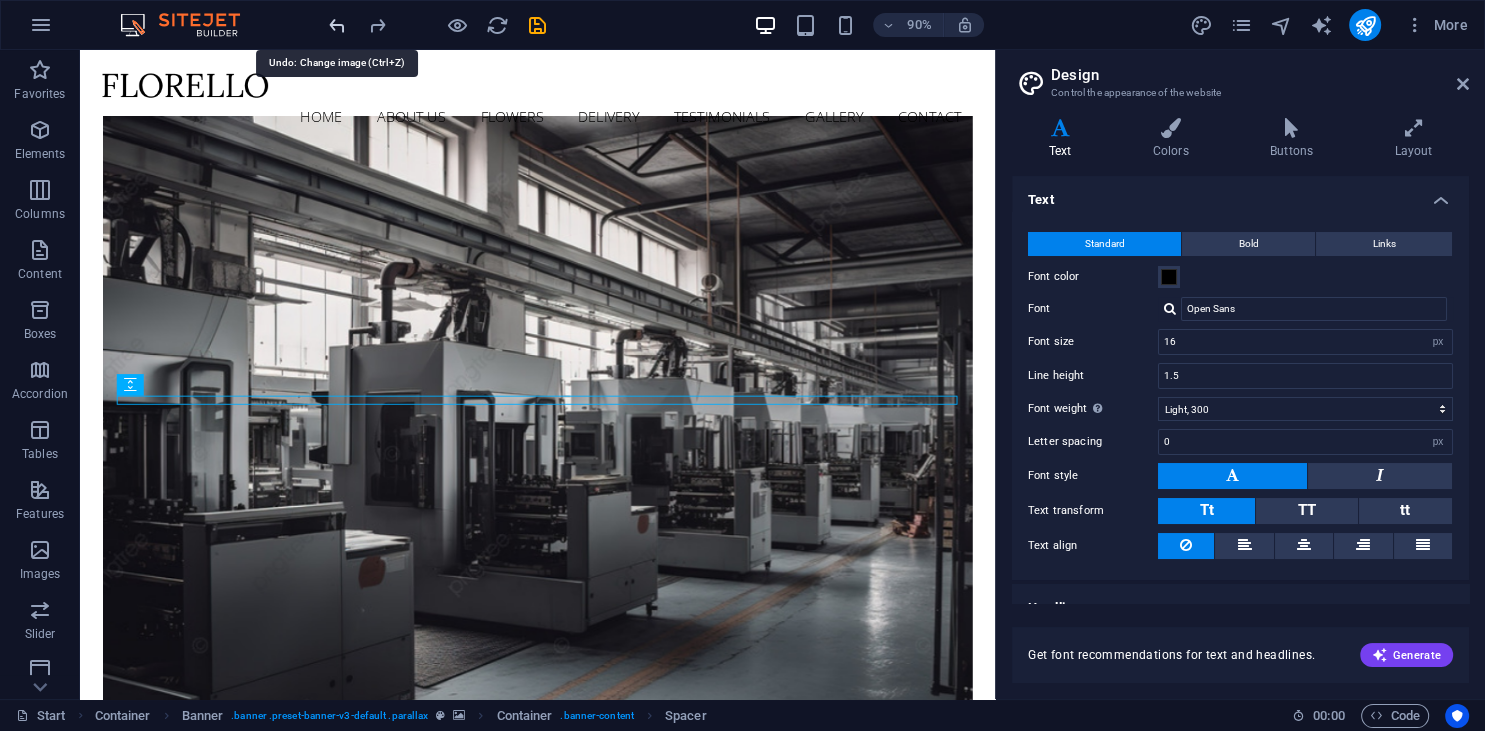click at bounding box center [337, 25] 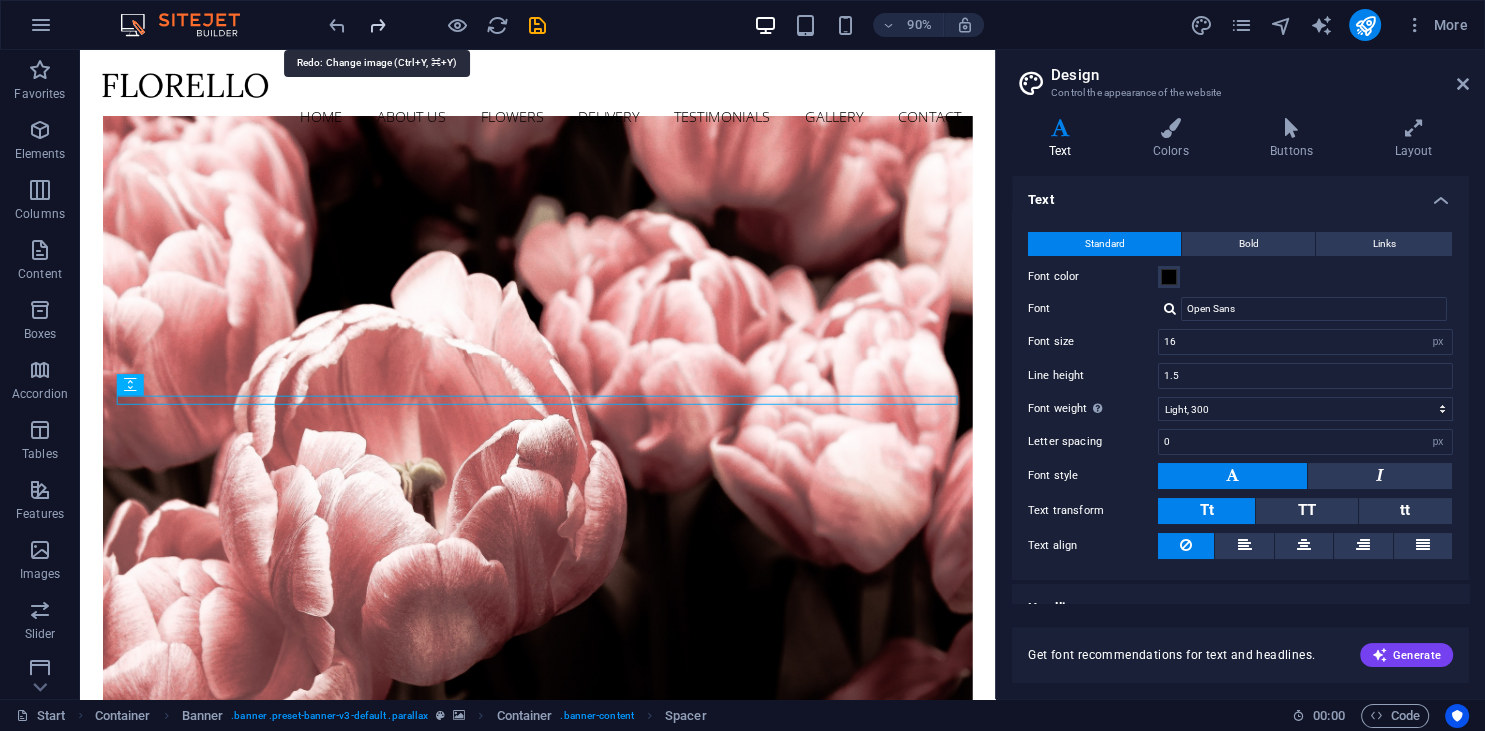 click at bounding box center (377, 25) 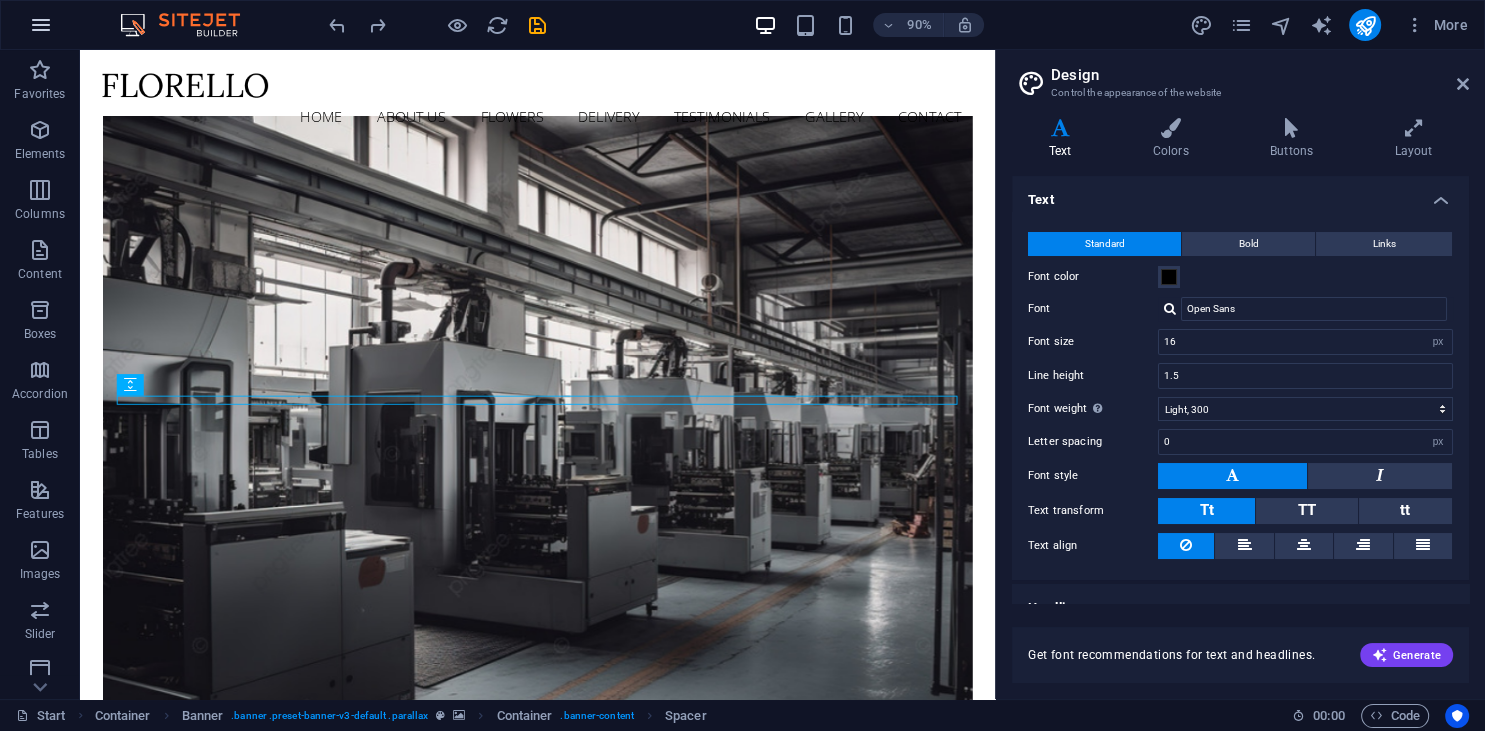 click at bounding box center (41, 25) 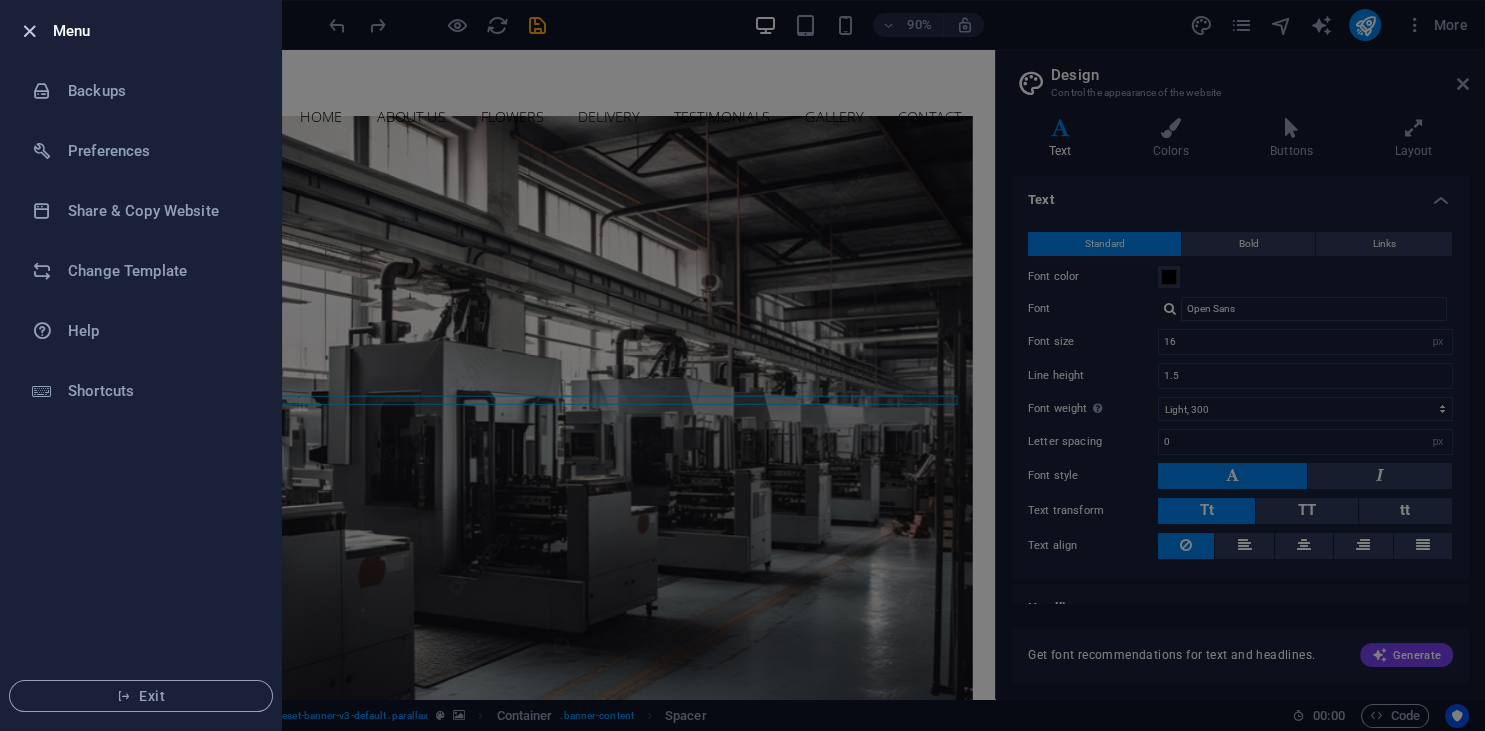 click at bounding box center (29, 31) 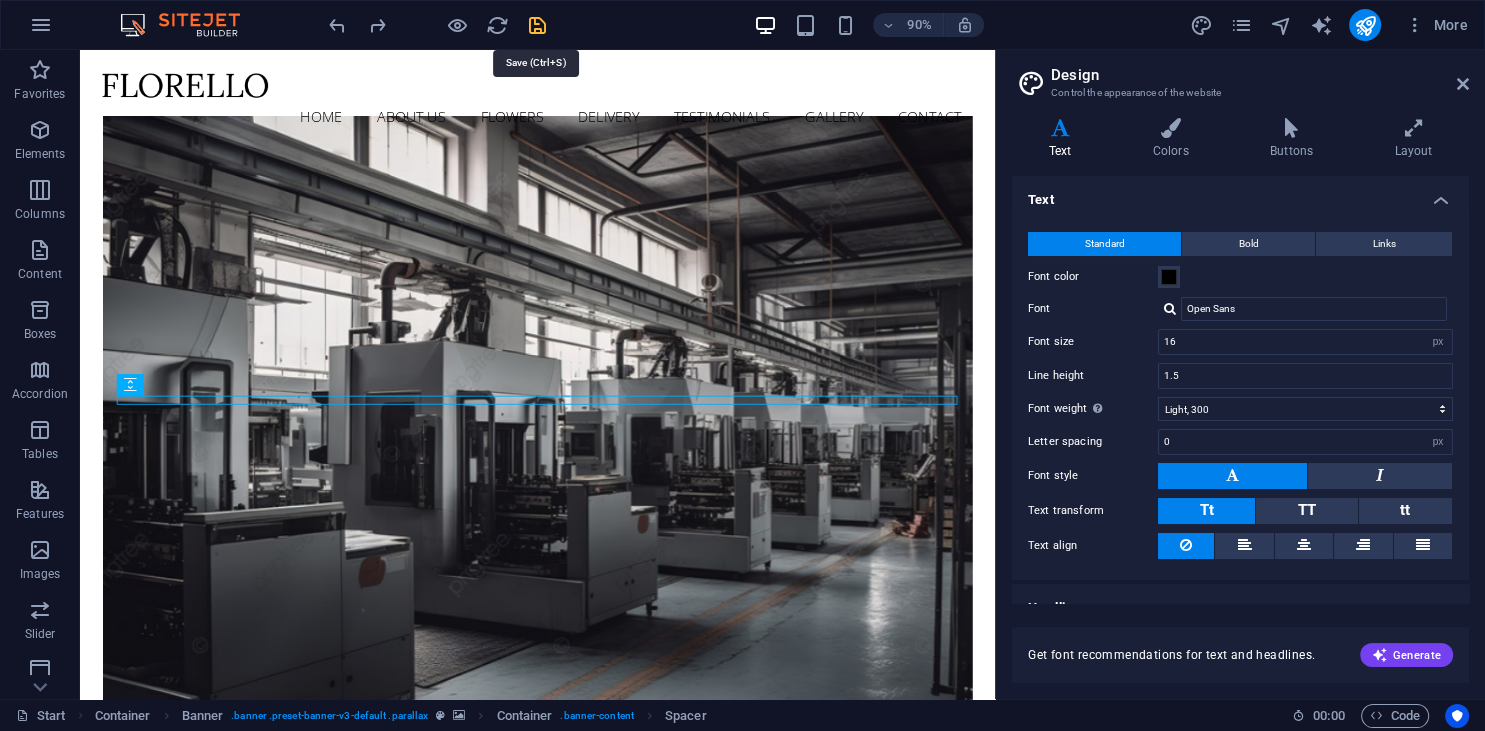 click at bounding box center (537, 25) 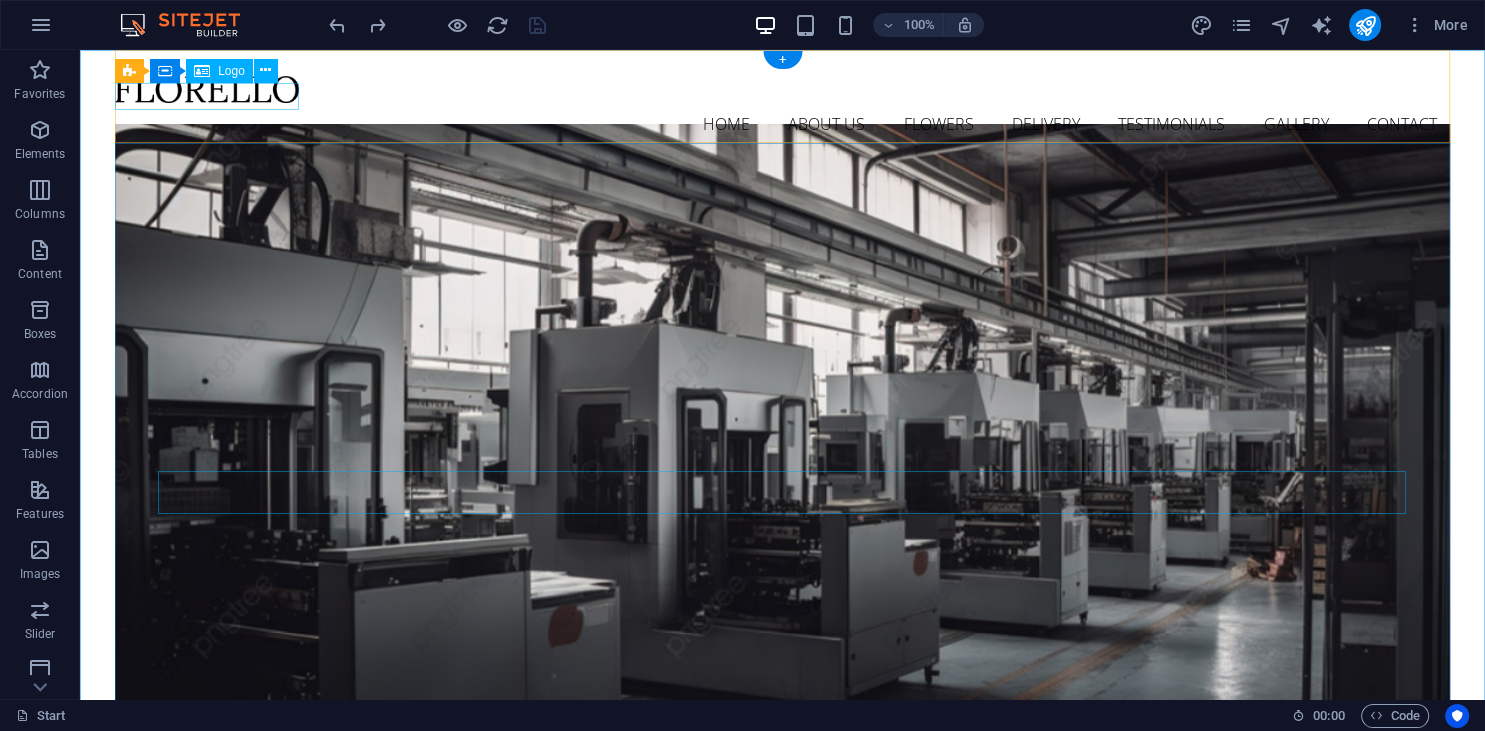 click at bounding box center (782, 89) 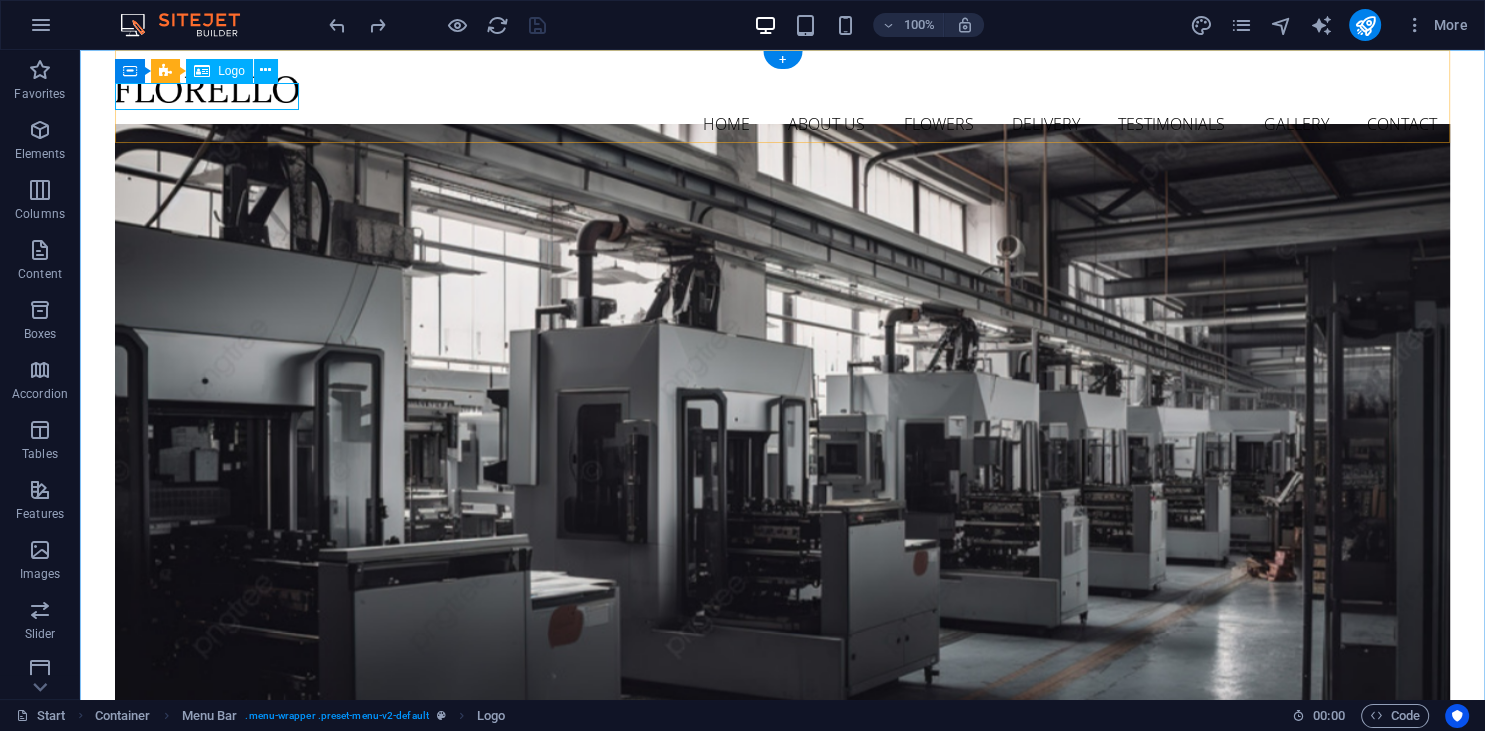 click at bounding box center [782, 89] 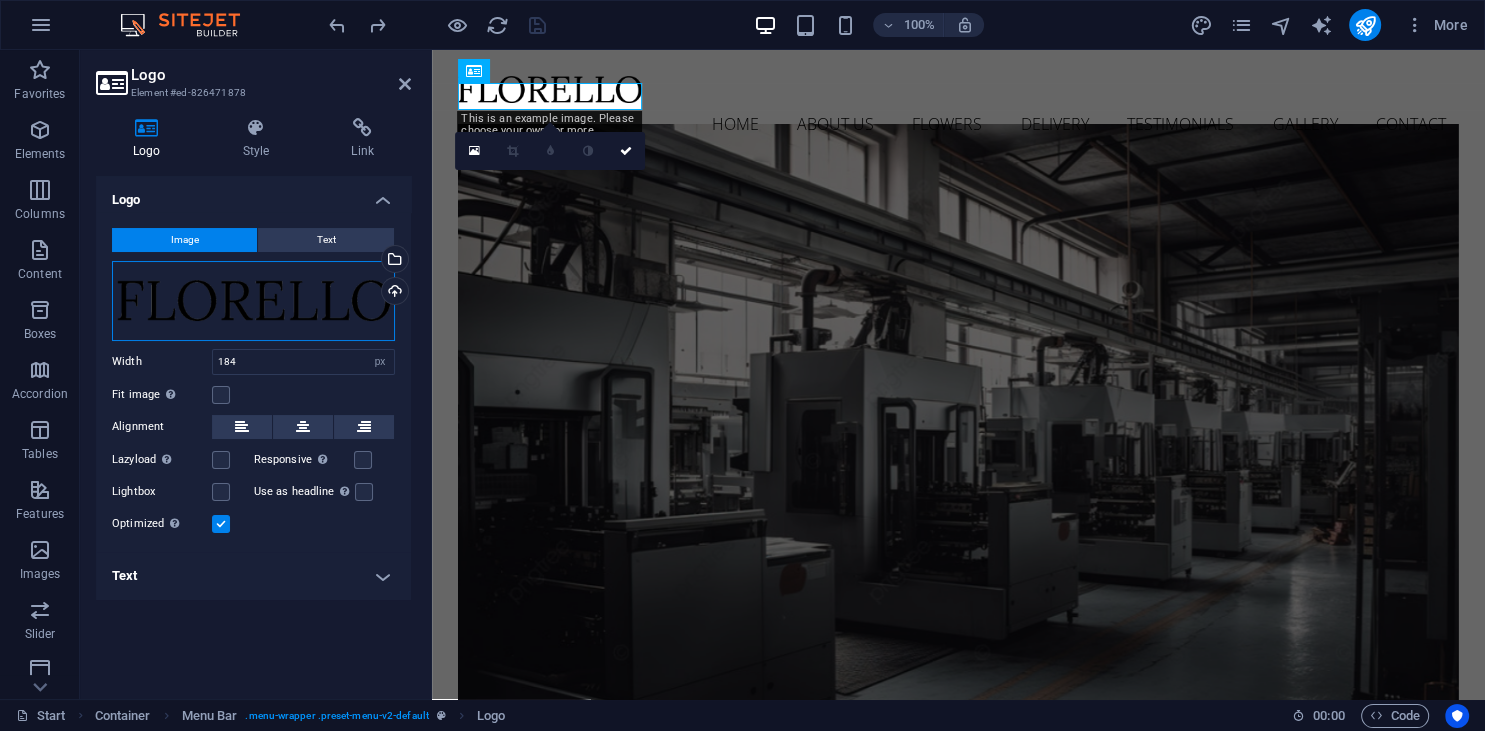 click on "Drag files here, click to choose files or select files from Files or our free stock photos & videos" at bounding box center (253, 301) 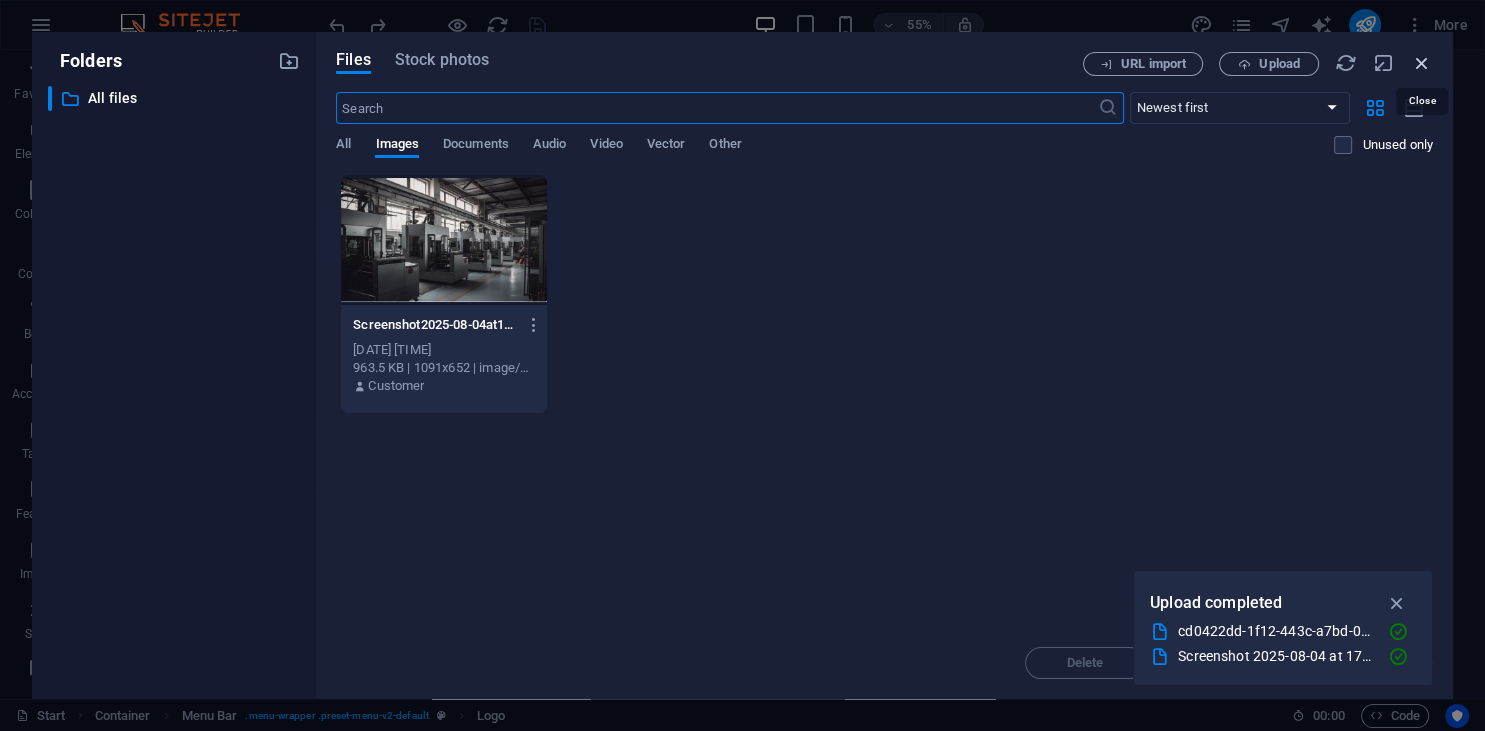 click at bounding box center (1422, 63) 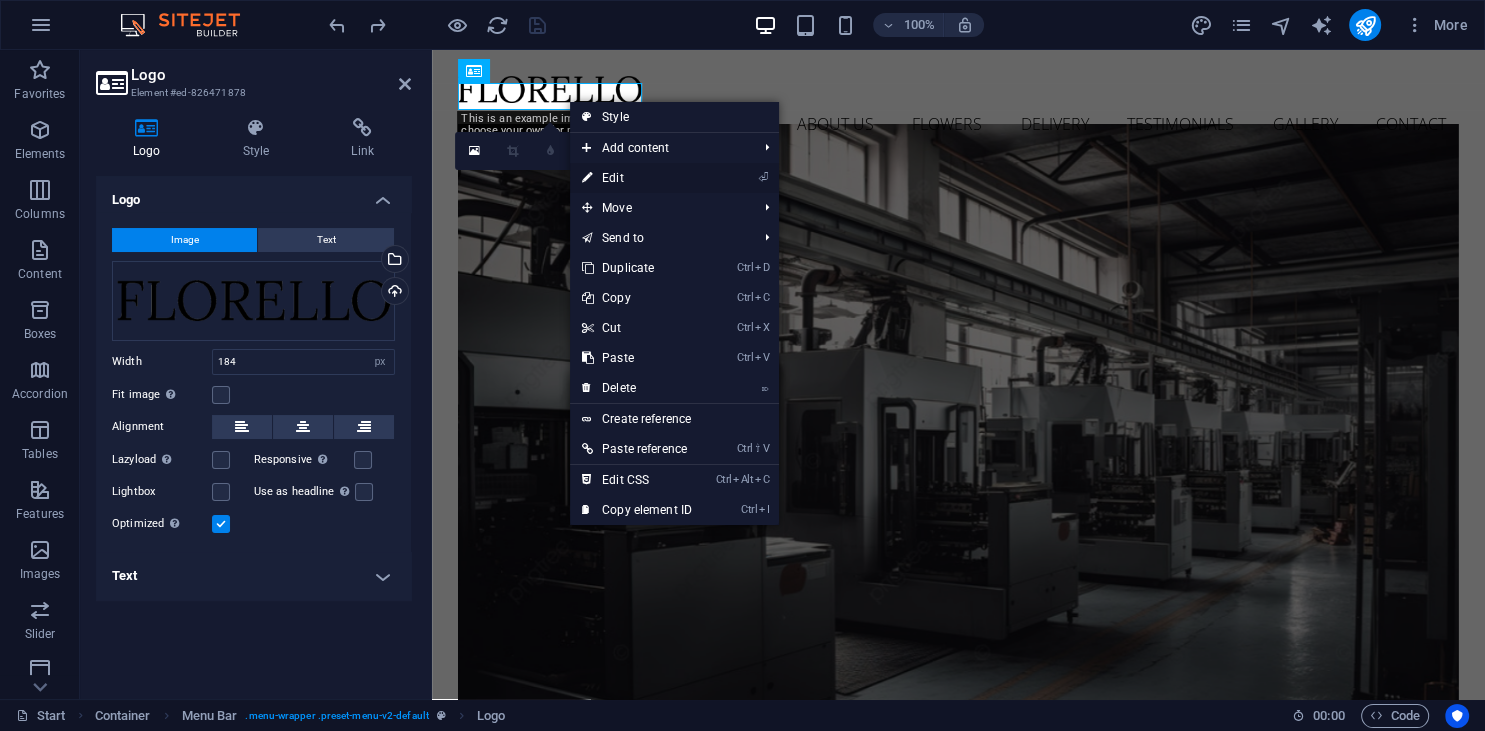 click on "⏎  Edit" at bounding box center [637, 178] 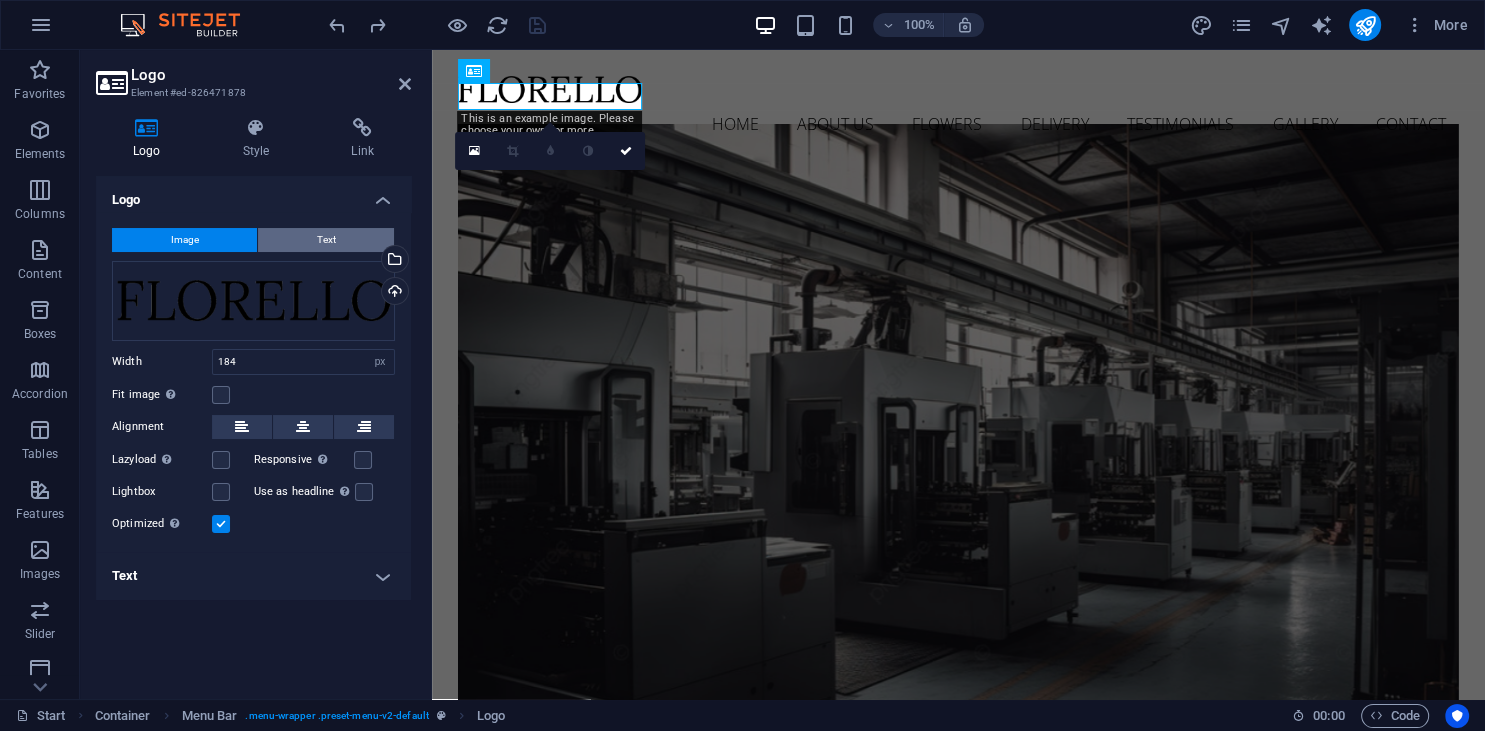 click on "Text" at bounding box center [326, 240] 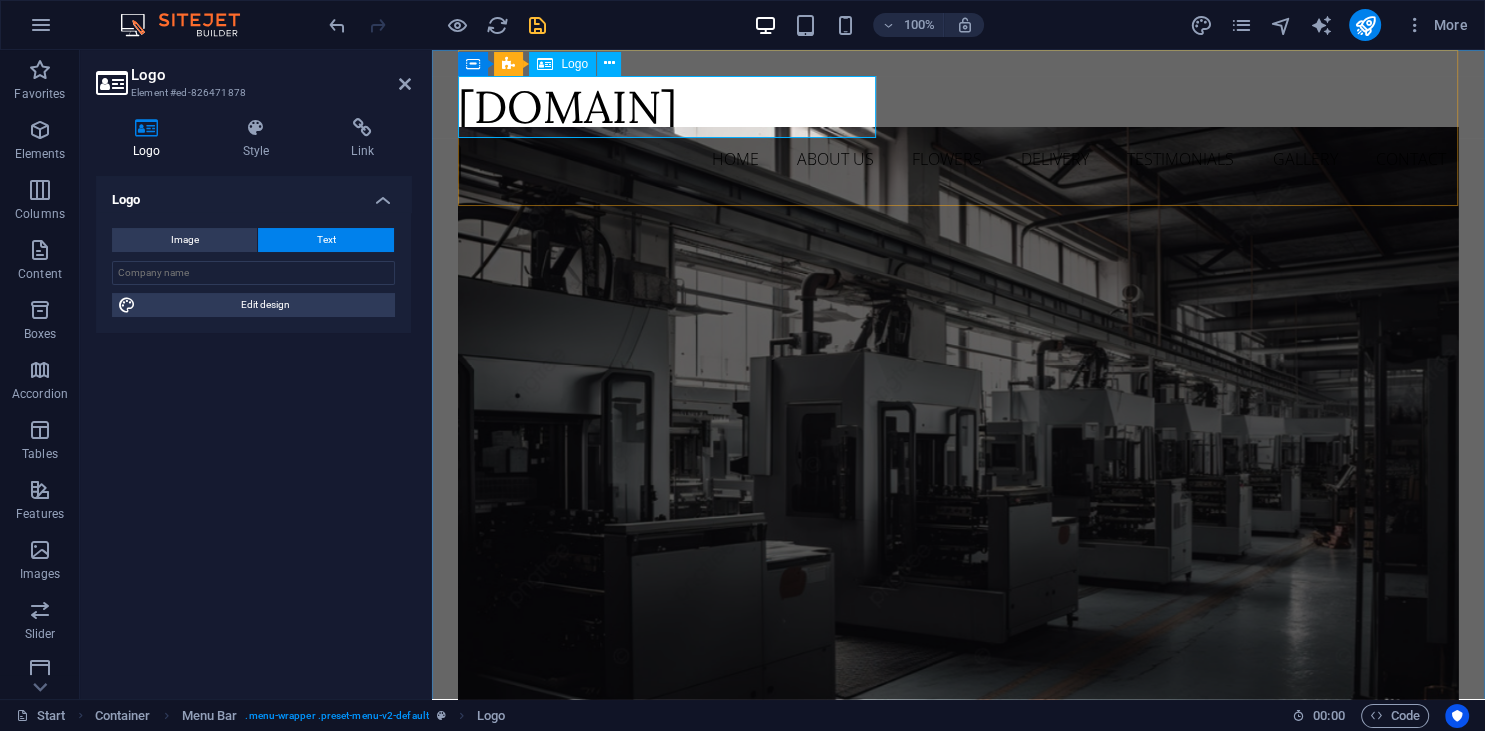 click on "[DOMAIN]" at bounding box center [958, 107] 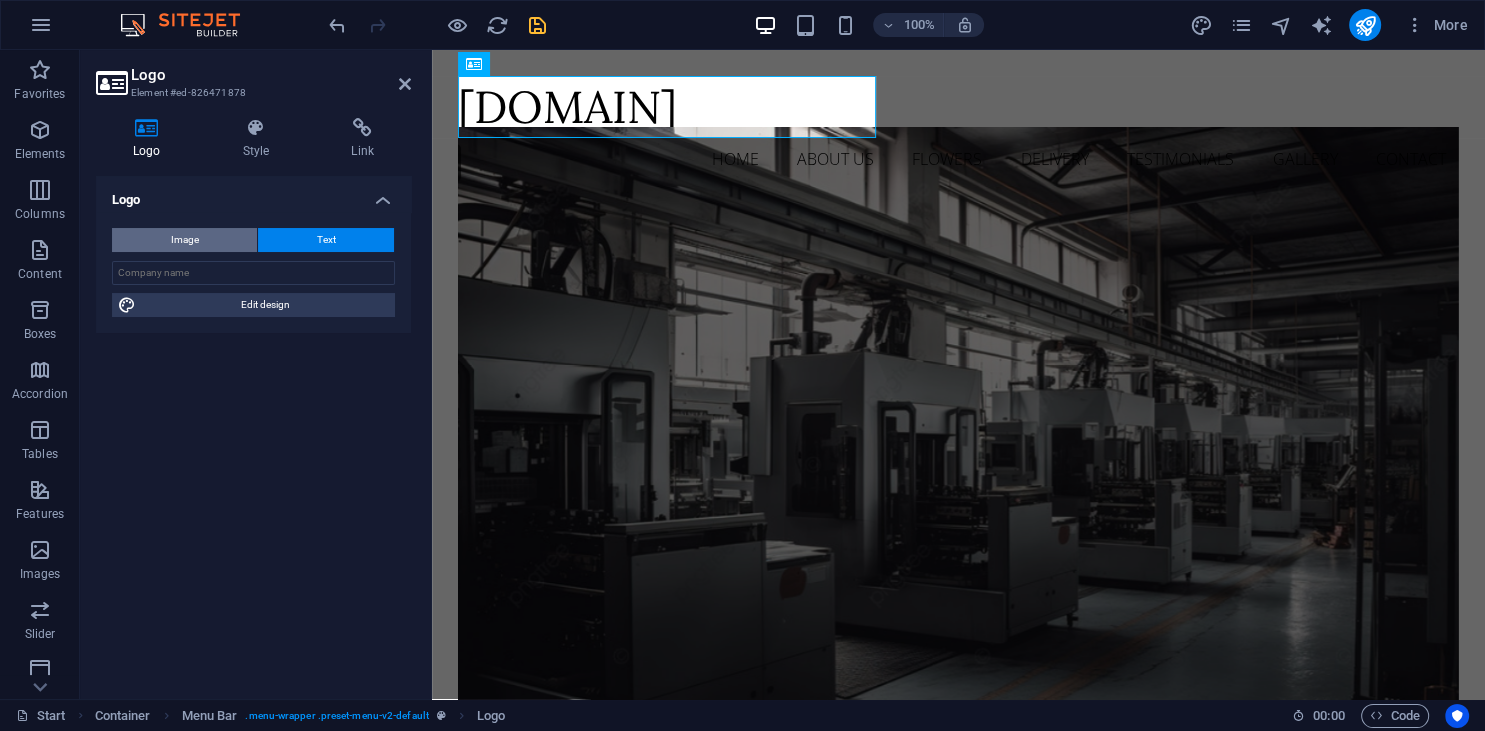 click on "Image" at bounding box center [184, 240] 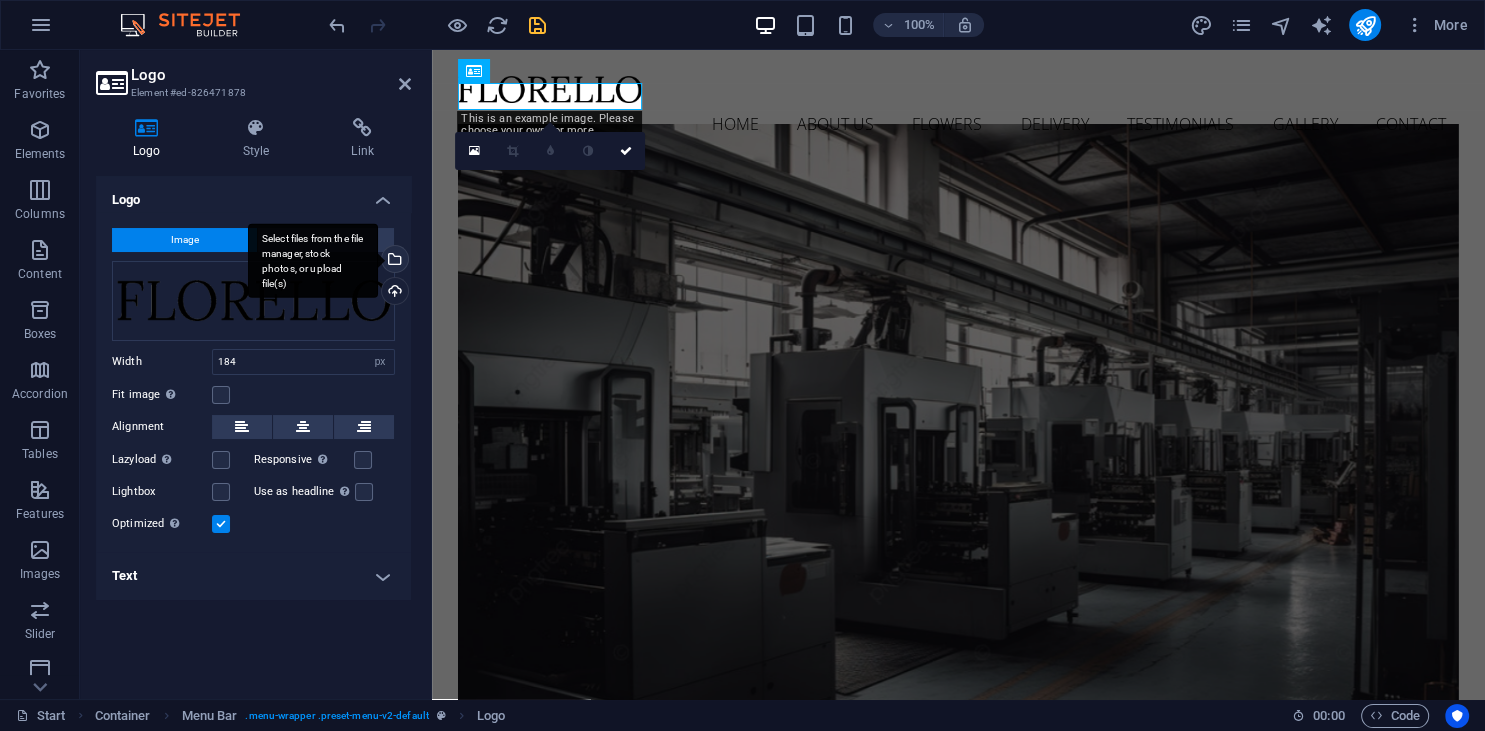 click on "Select files from the file manager, stock photos, or upload file(s)" at bounding box center (393, 261) 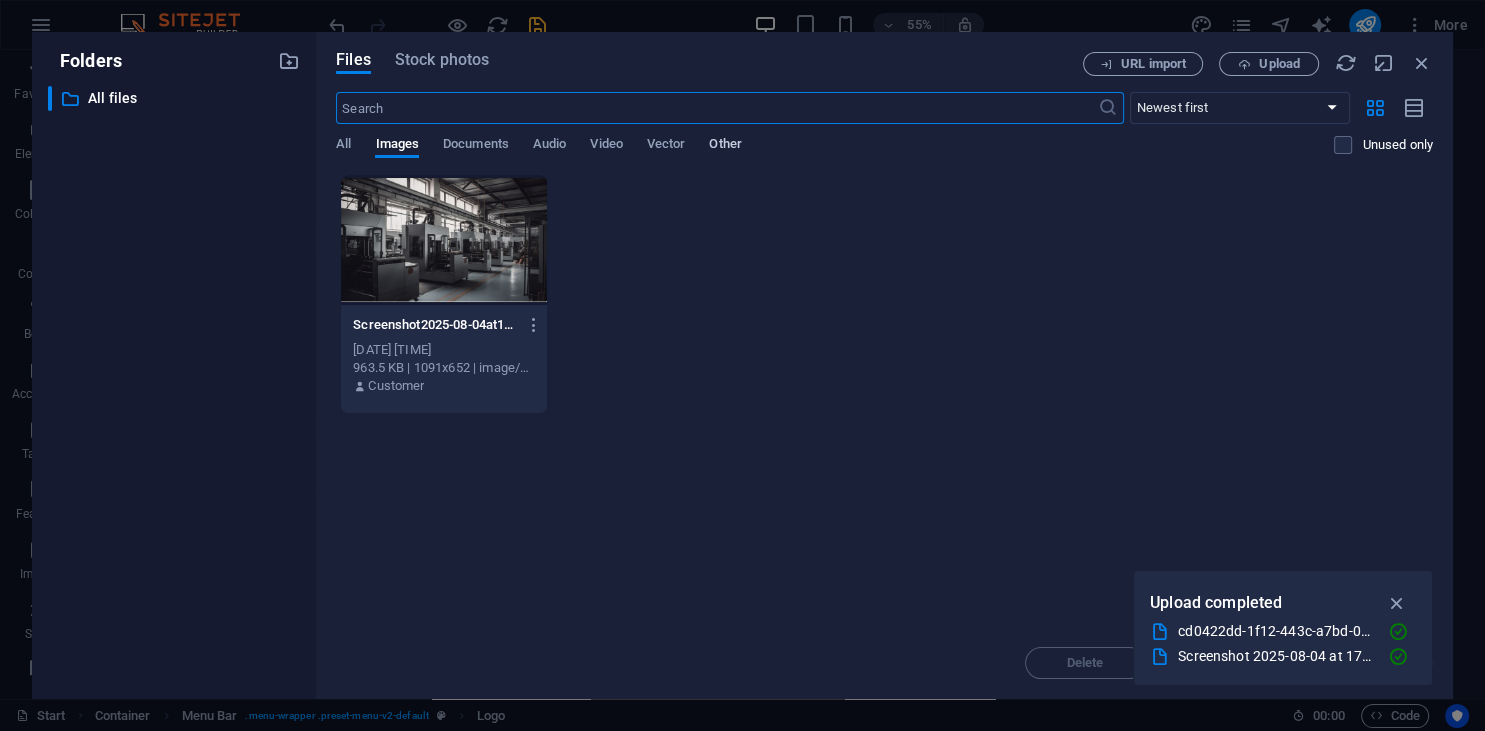 click on "Other" at bounding box center (725, 146) 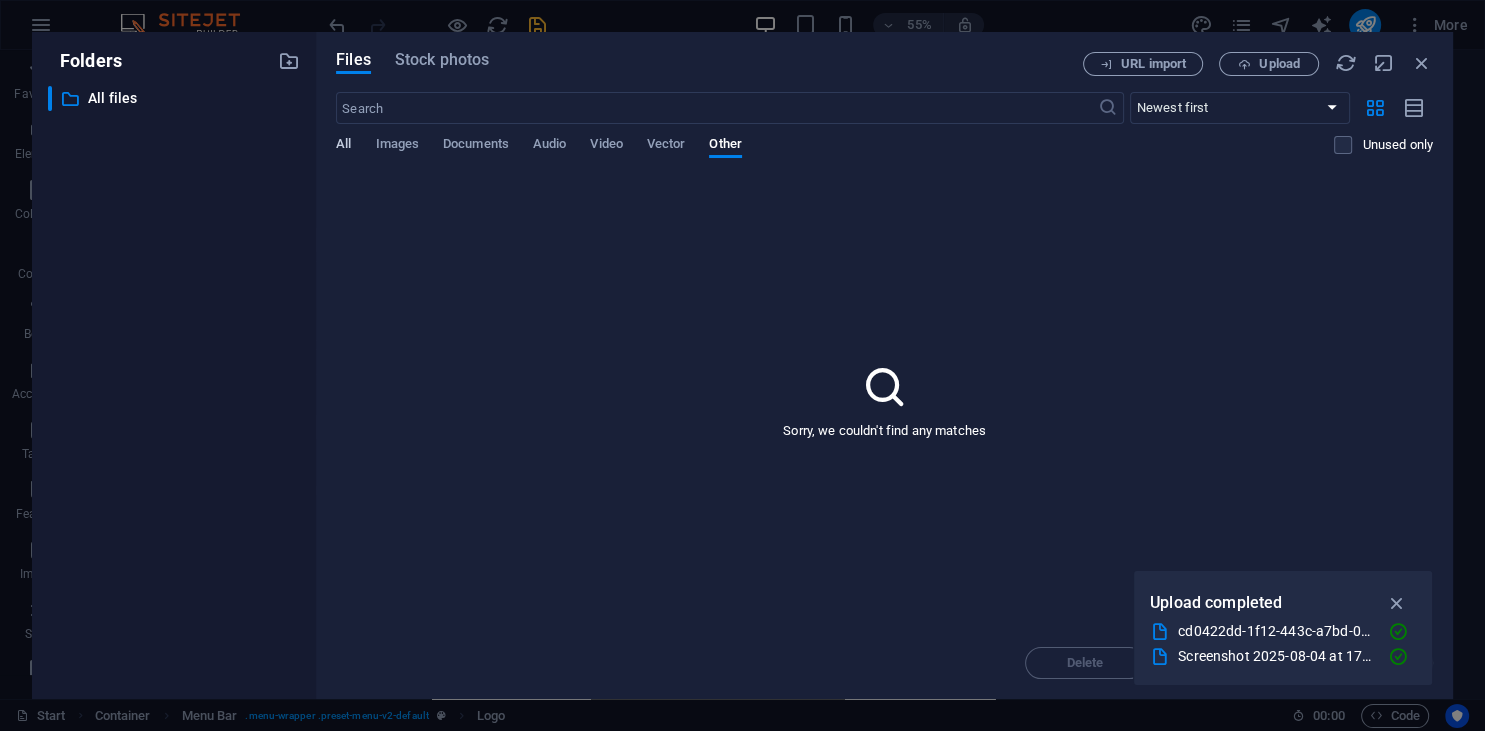 click on "All" at bounding box center (343, 146) 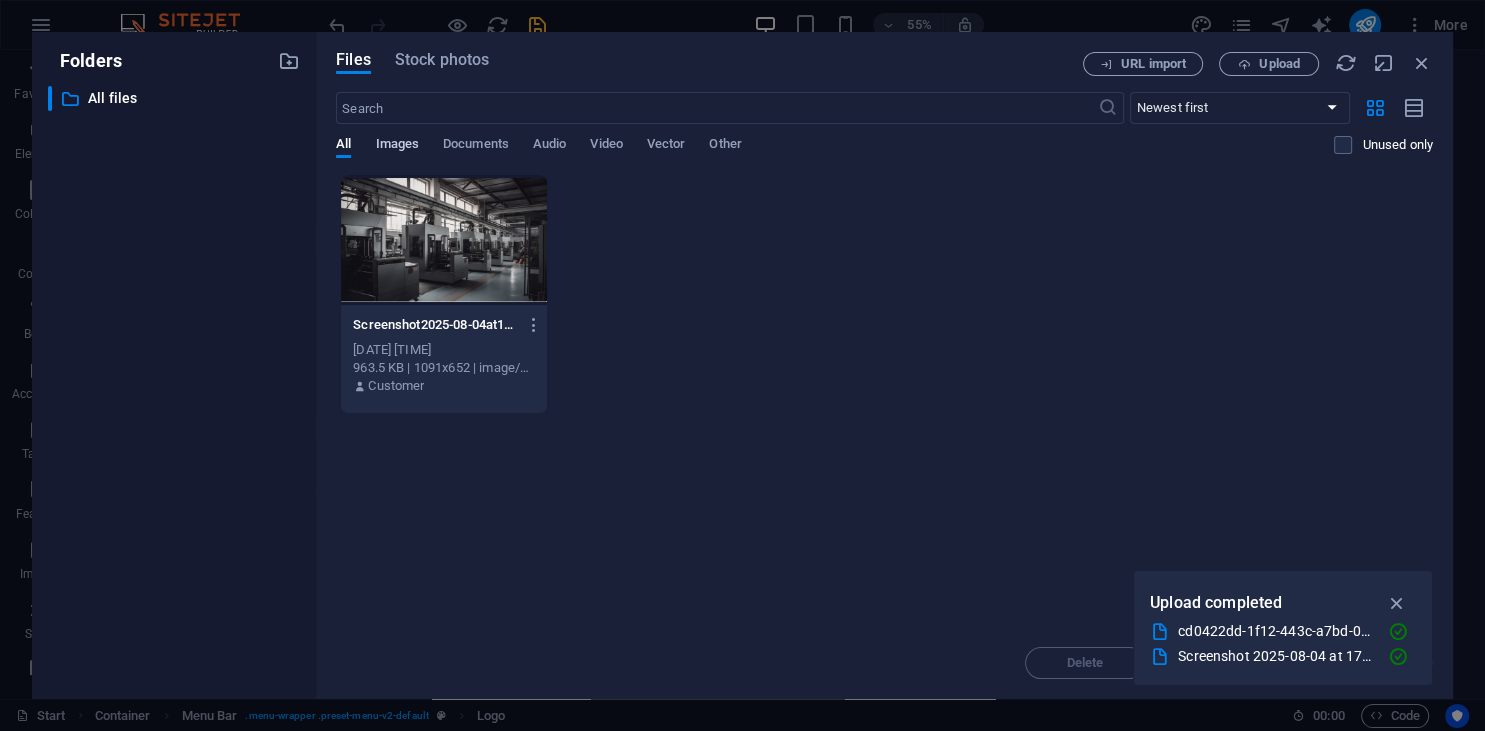 click on "Images" at bounding box center [397, 146] 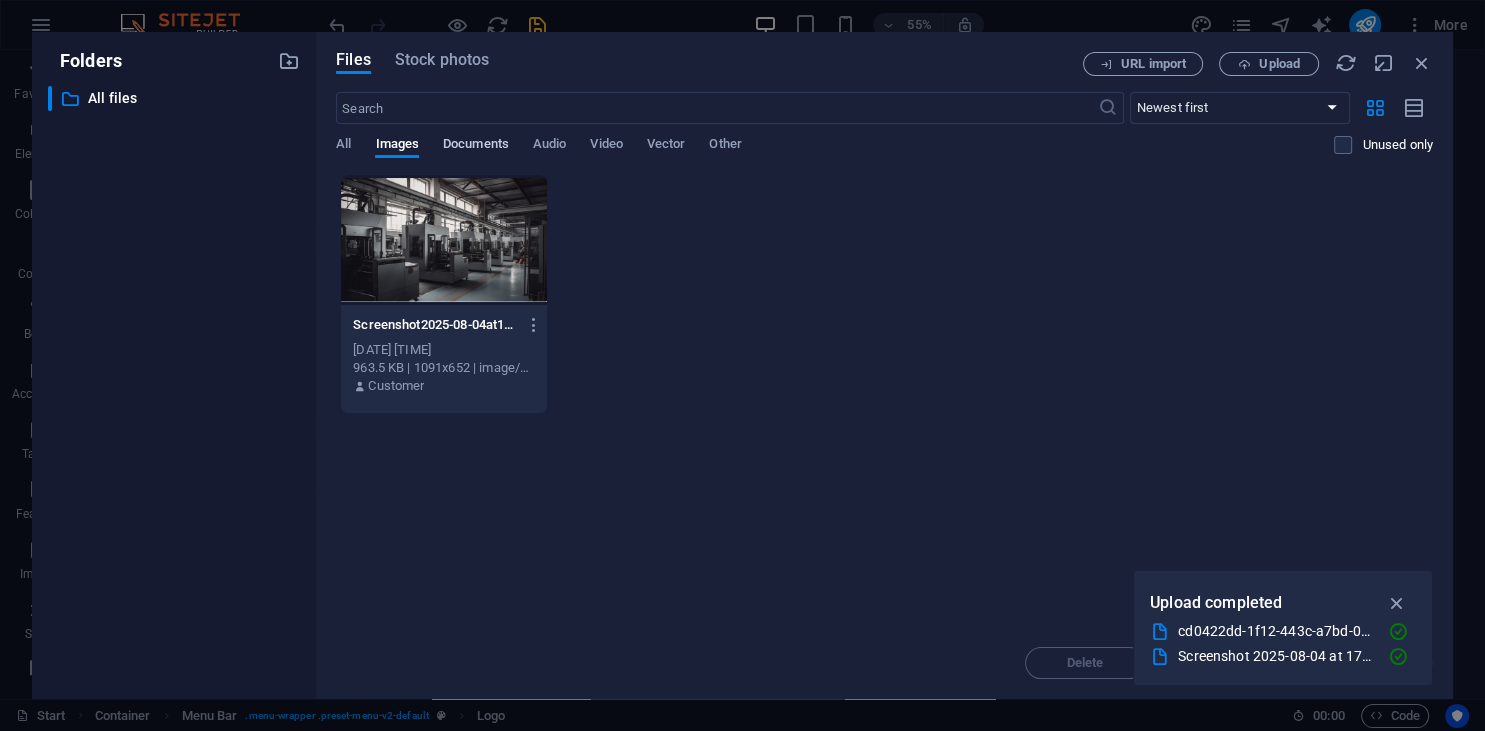 click on "Documents" at bounding box center [476, 146] 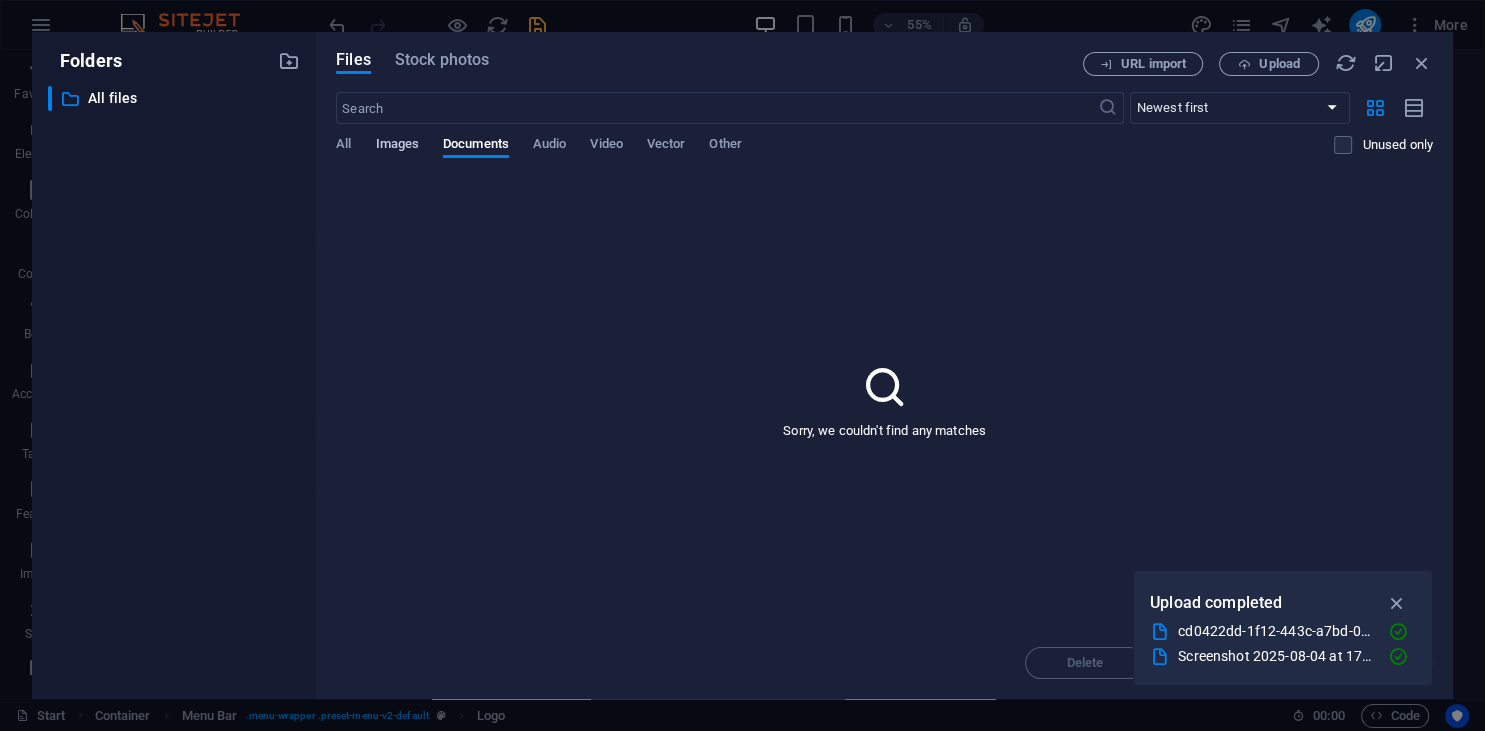 click on "Images" at bounding box center [397, 146] 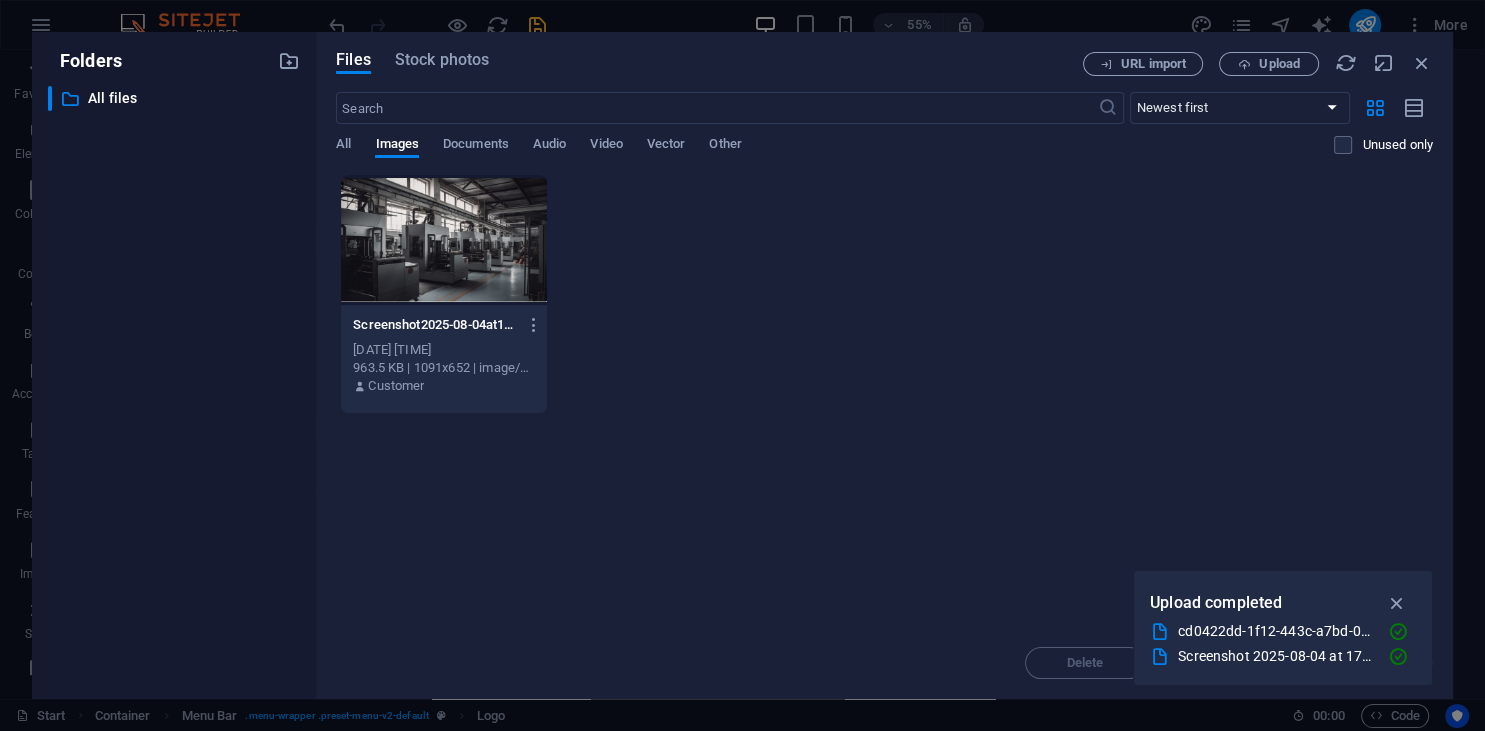 click on "Screenshot2025-08-04at17-12-08FotoLiniProduksiMesinDiKawasanIndustriGambarManufakturManufakturPembuatanLatarBelakanguntukUnduhanGratis-jXOWpc9KippZZnLC2dRAoA.png Screenshot2025-08-04at17-12-08FotoLiniProduksiMesinDiKawasanIndustriGambarManufakturManufakturPembuatanLatarBelakanguntukUnduhanGratis-jXOWpc9KippZZnLC2dRAoA.png Aug 4, 2025 12:12 PM 963.5 KB | 1091x652 | image/png Customer" at bounding box center [884, 294] 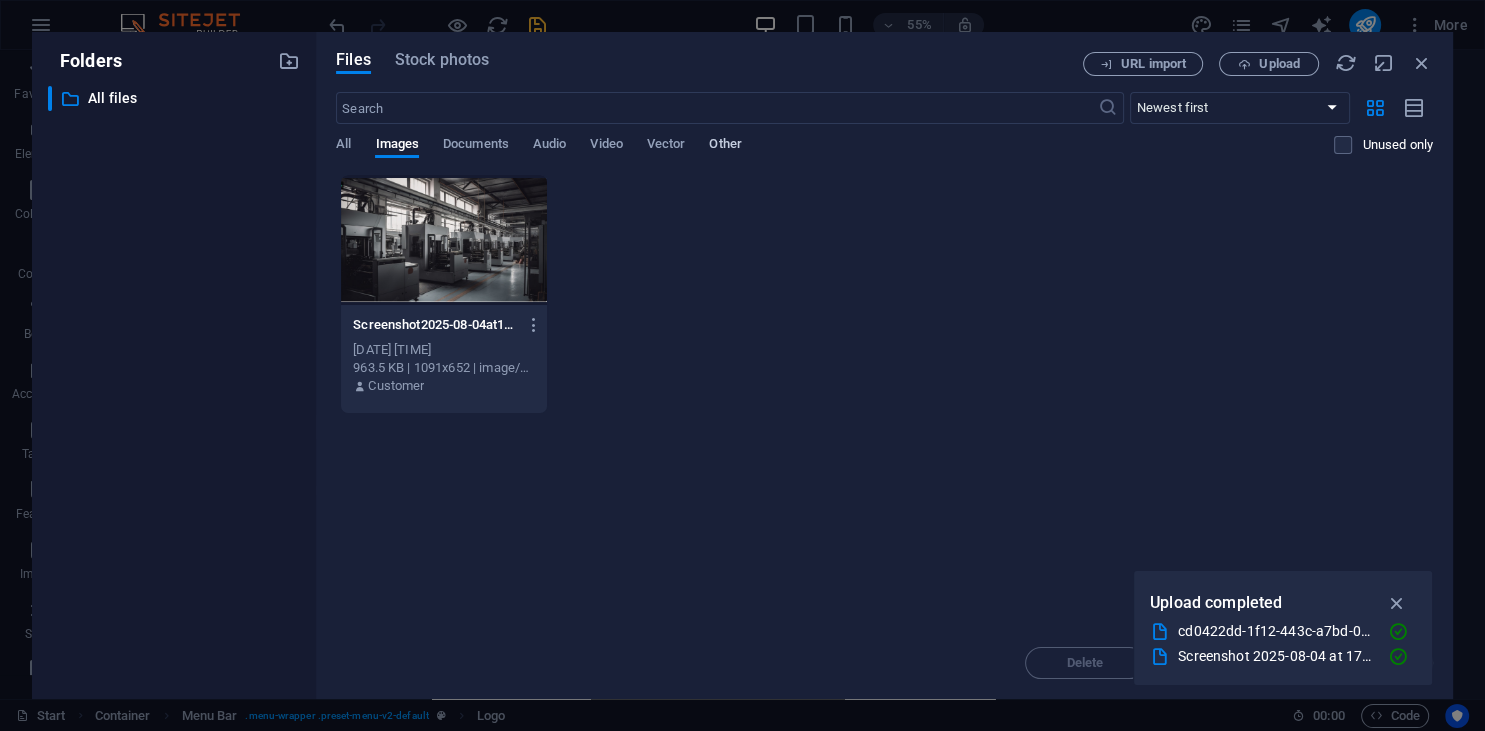 click on "Other" at bounding box center [725, 146] 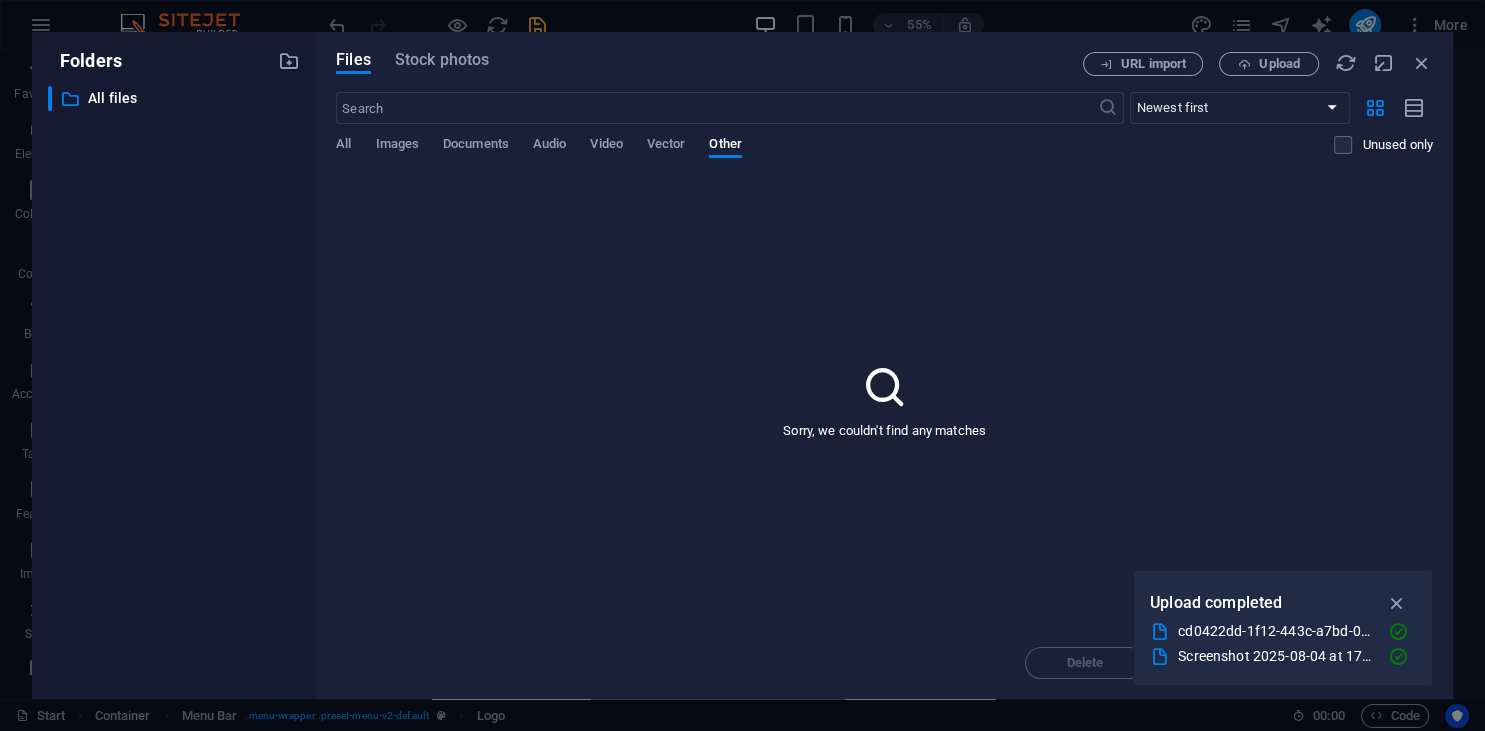 click at bounding box center [885, 387] 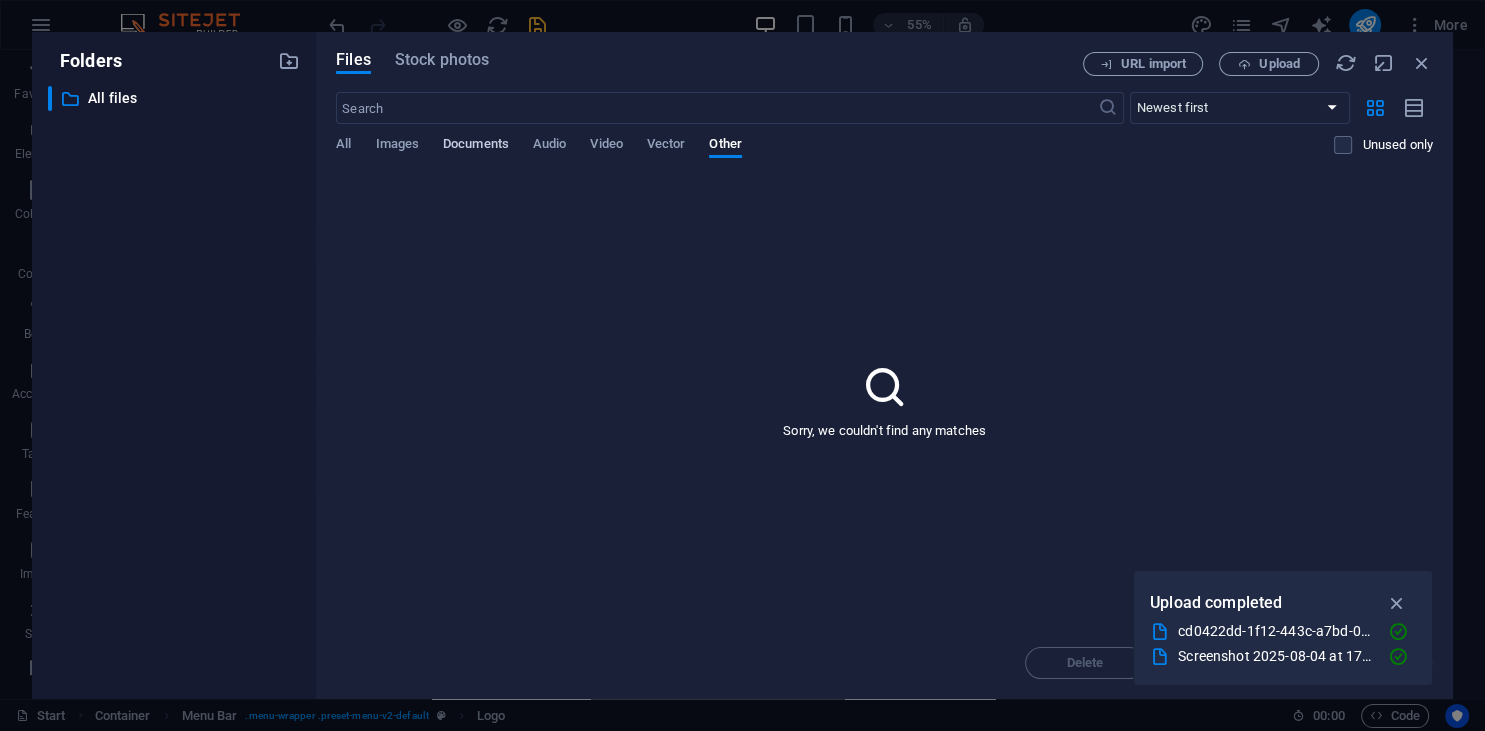 click on "Documents" at bounding box center (476, 146) 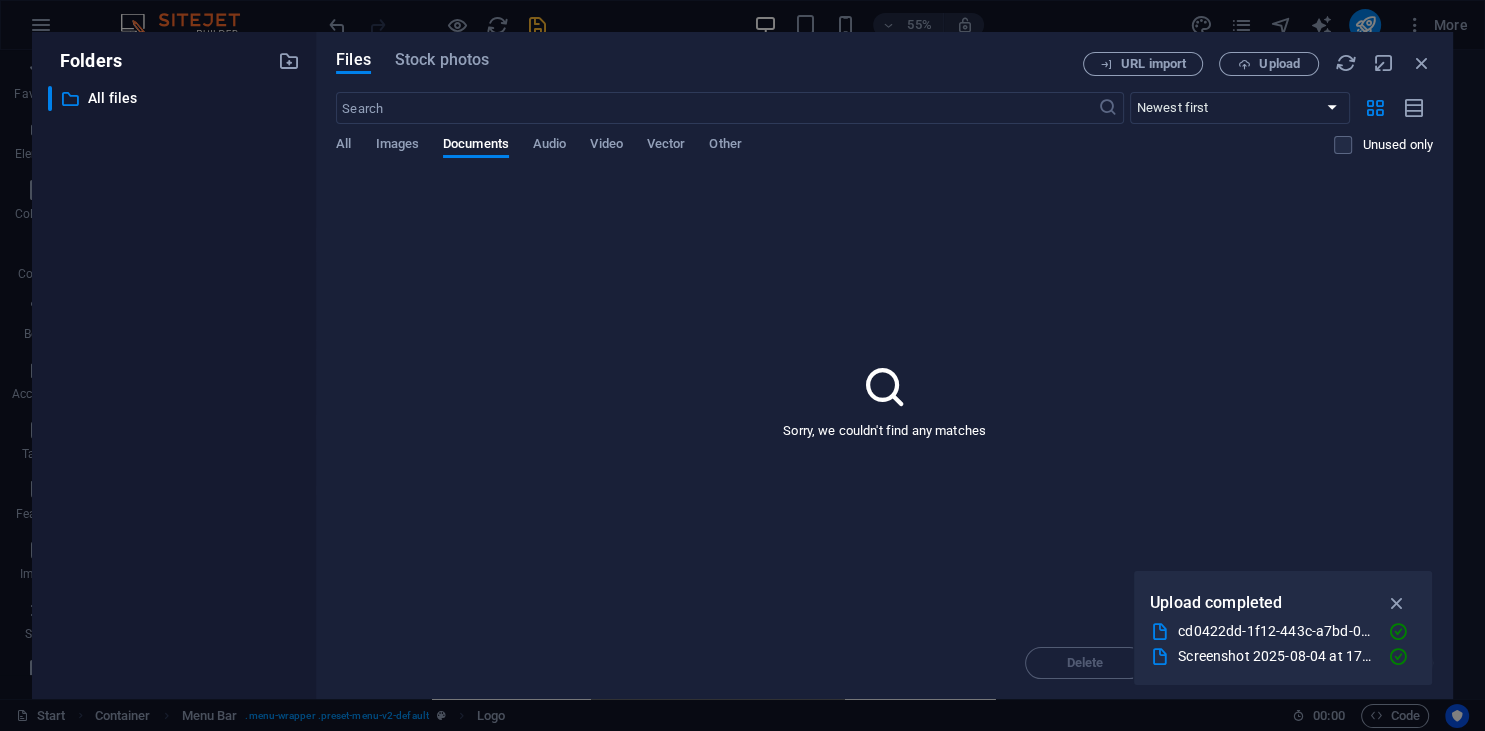 click on "Files Stock photos URL import Upload ​ Newest first Oldest first Name (A-Z) Name (Z-A) Size (0-9) Size (9-0) Resolution (0-9) Resolution (9-0) All Images Documents Audio Video Vector Other Unused only Sorry, we couldn't find any matches Delete Move Insert" at bounding box center (884, 365) 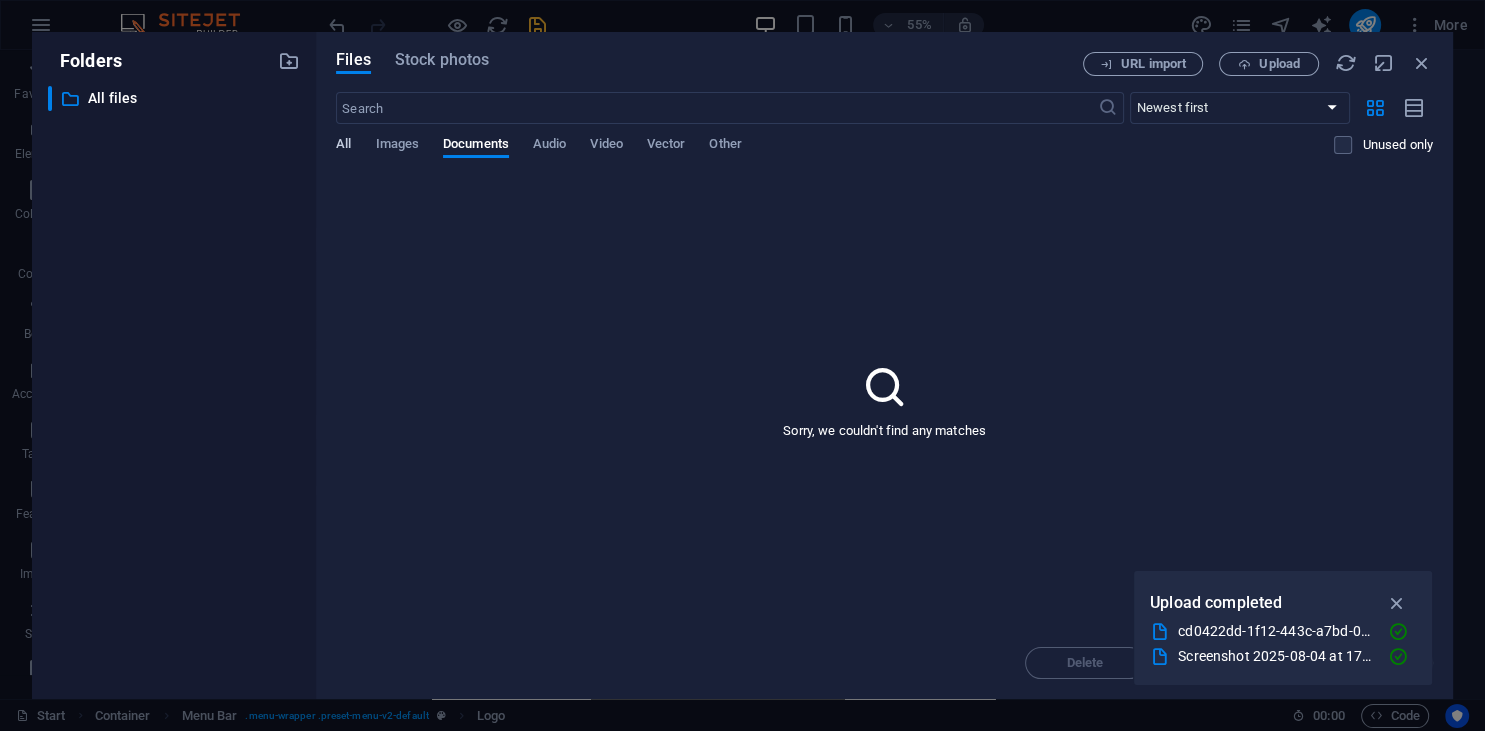 click on "All" at bounding box center [343, 146] 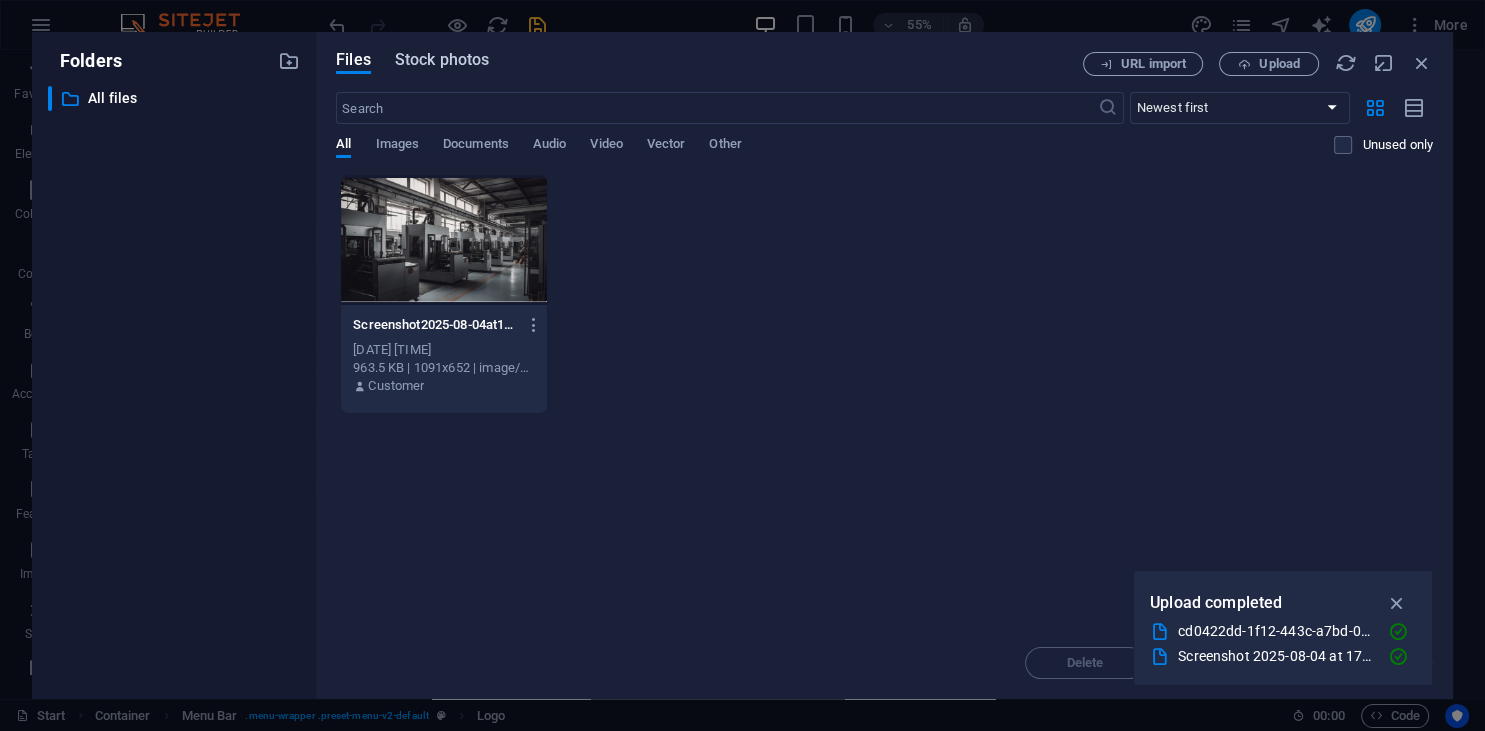 click on "Stock photos" at bounding box center [442, 60] 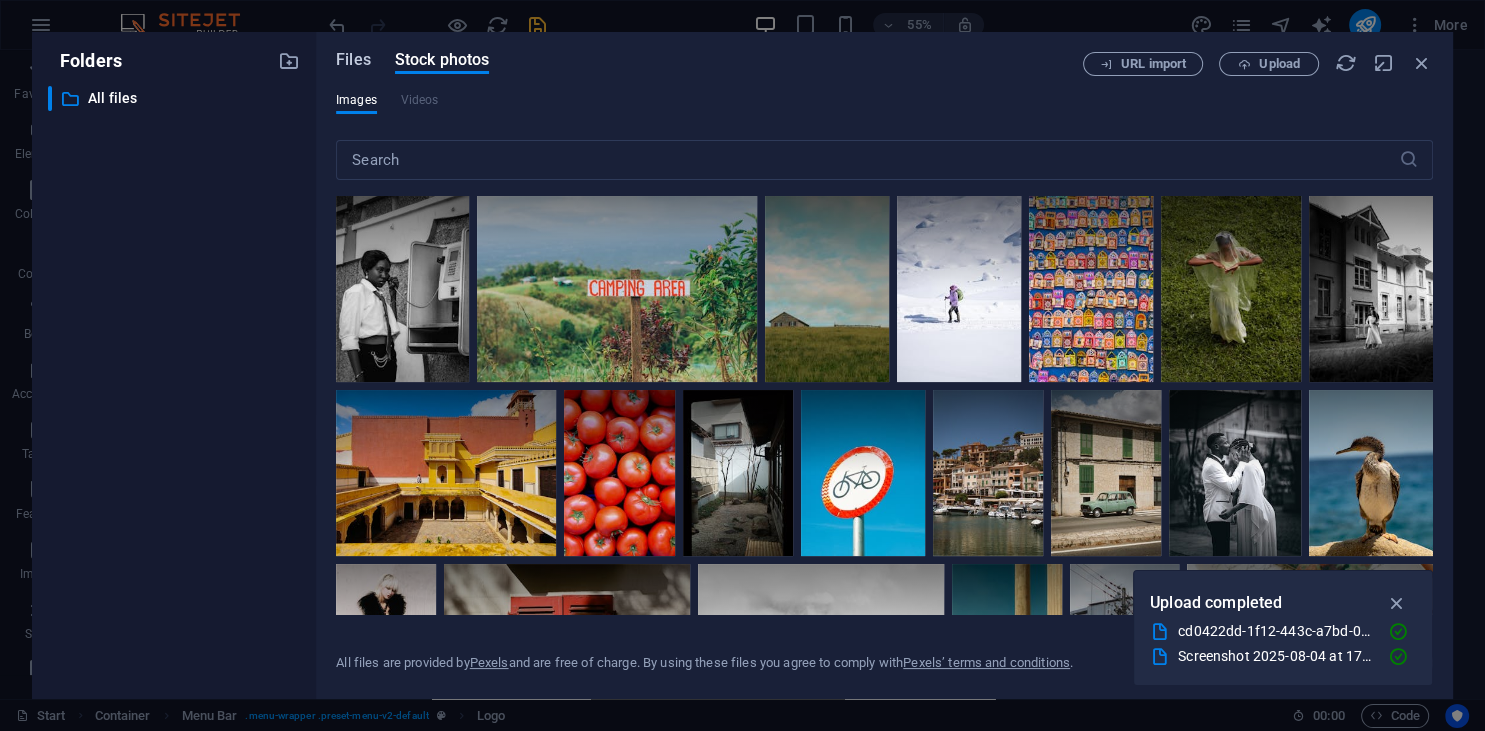 click on "Files" at bounding box center (353, 60) 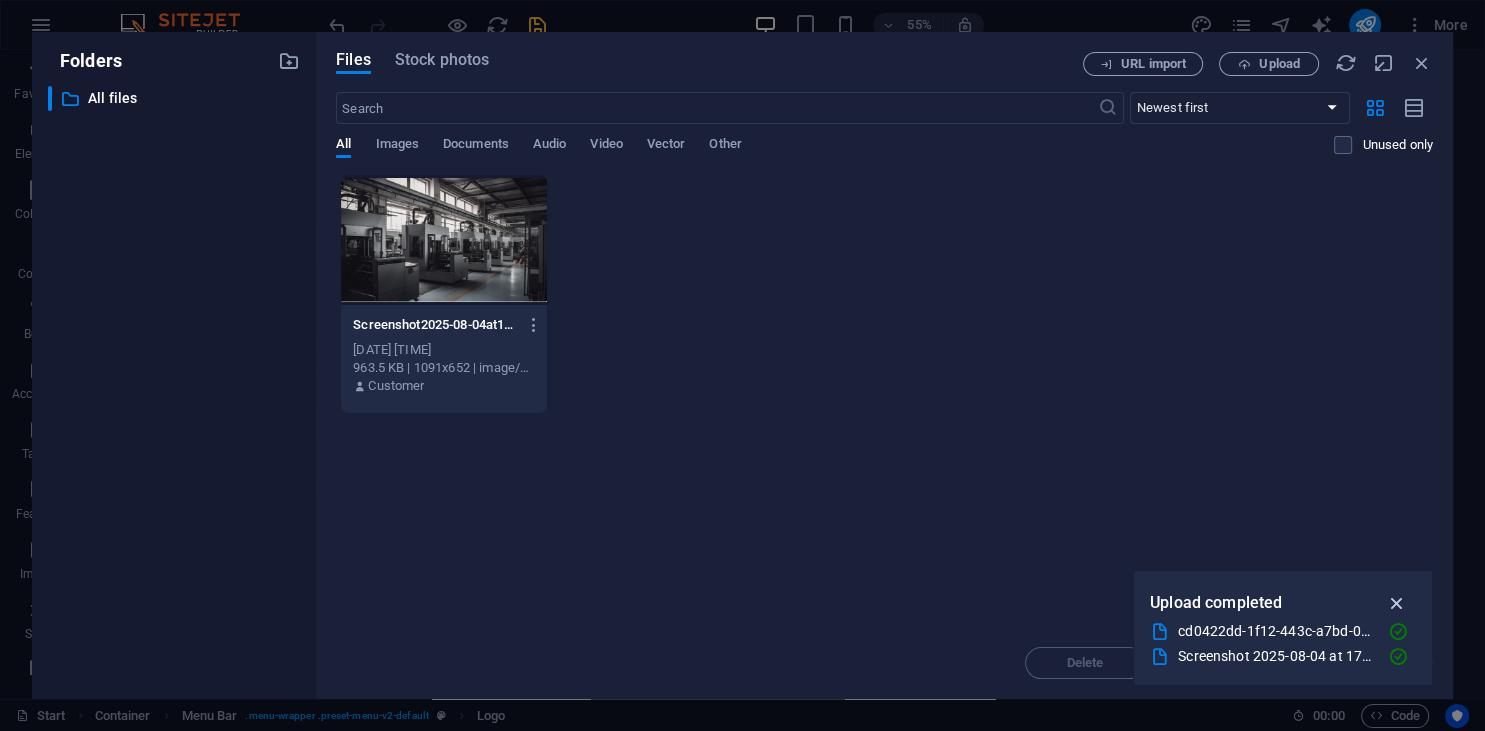 click at bounding box center (1396, 603) 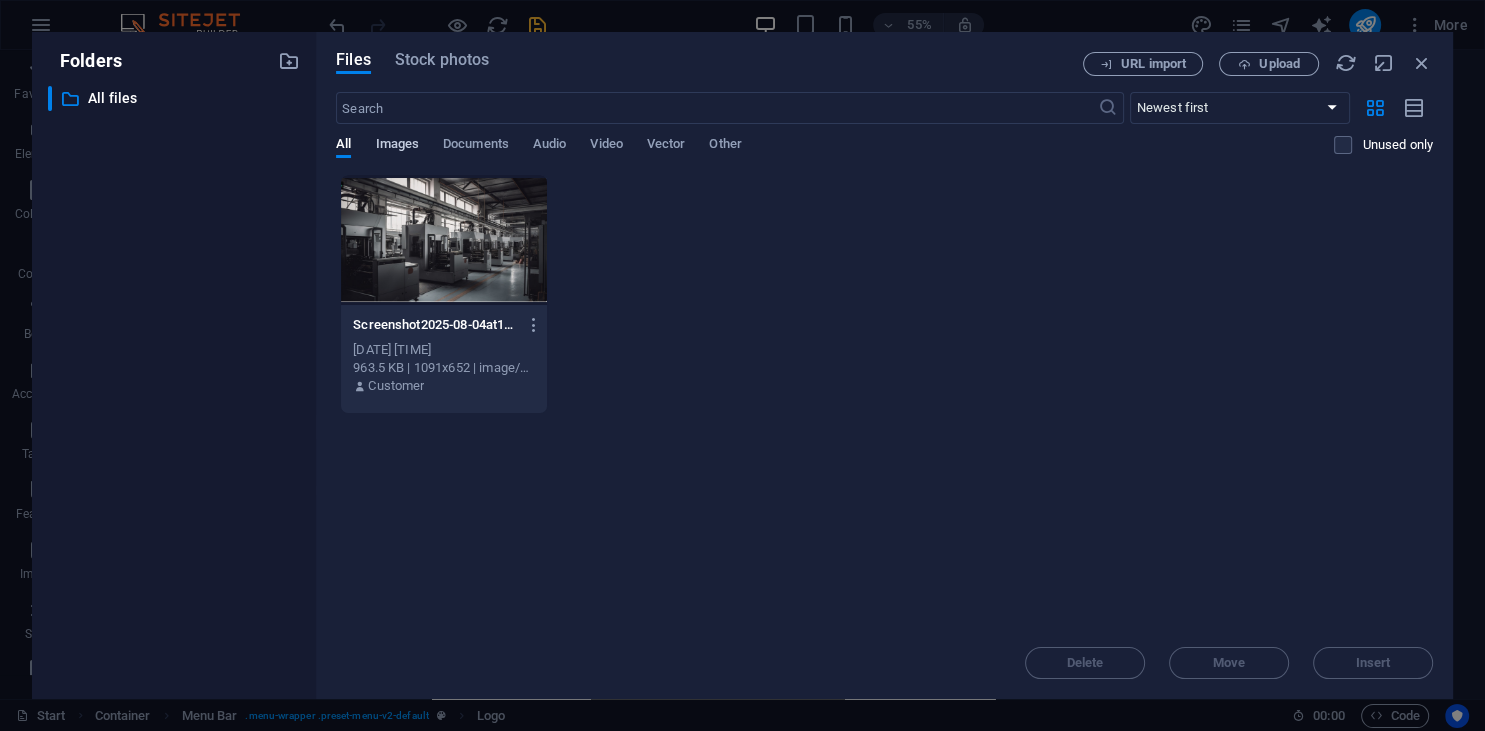 click on "Images" at bounding box center (397, 146) 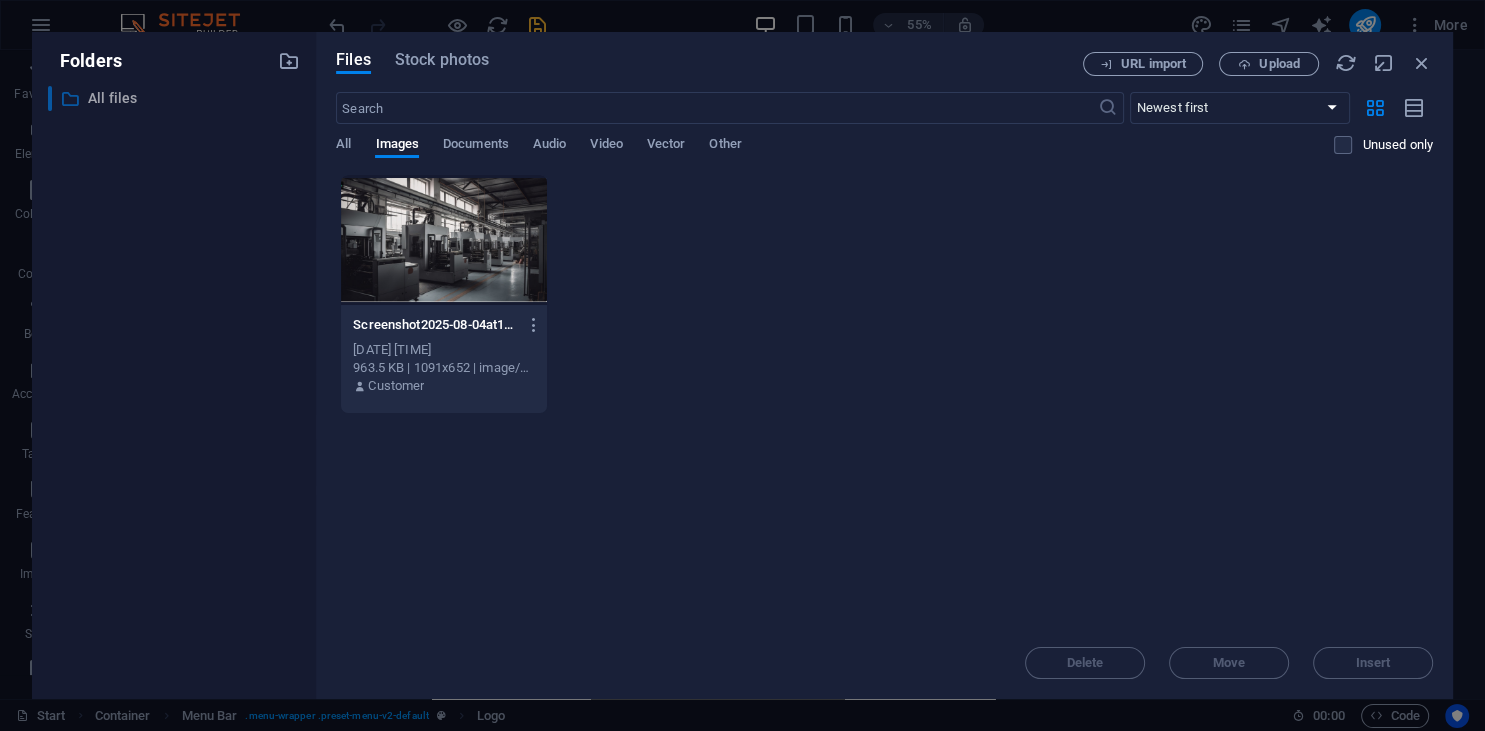 click on "All files" at bounding box center (175, 98) 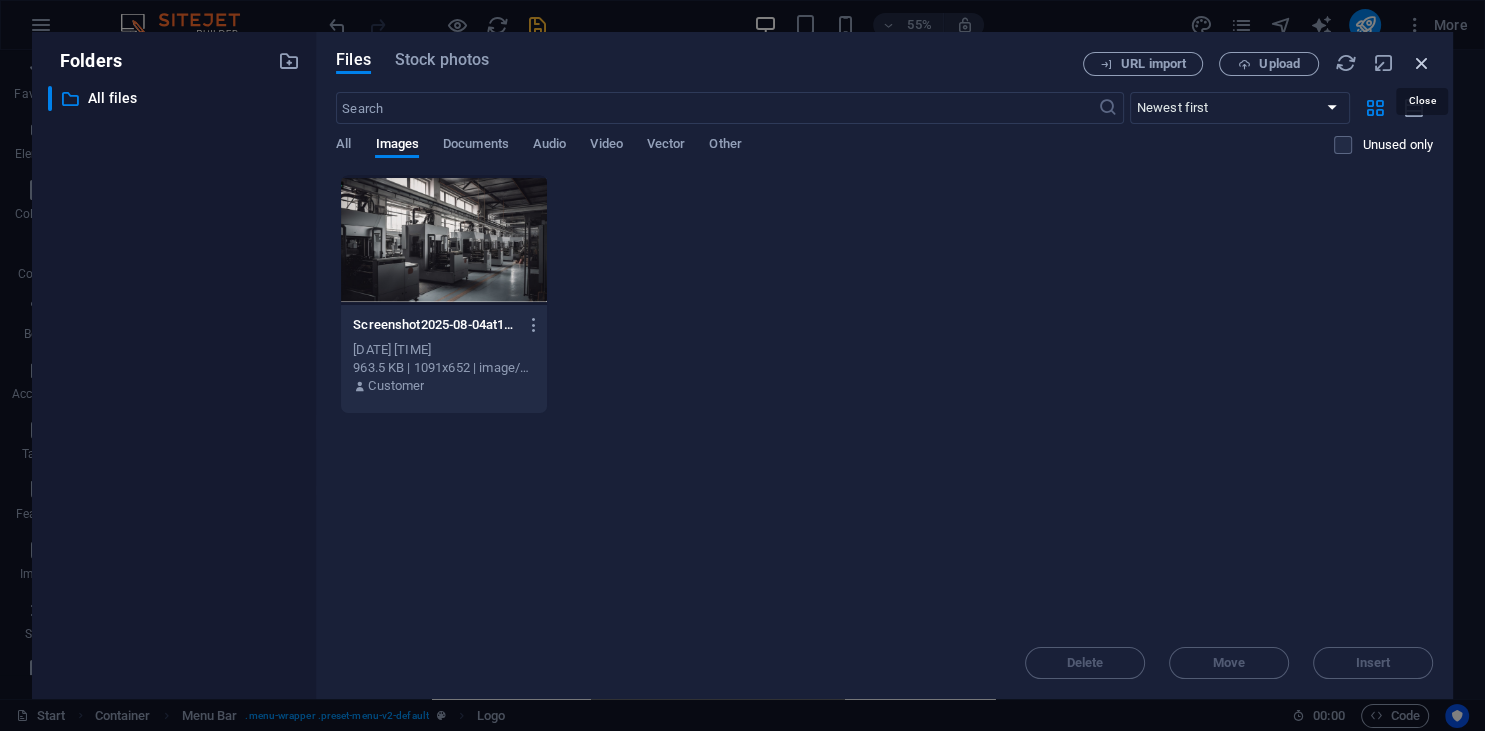 click at bounding box center (1422, 63) 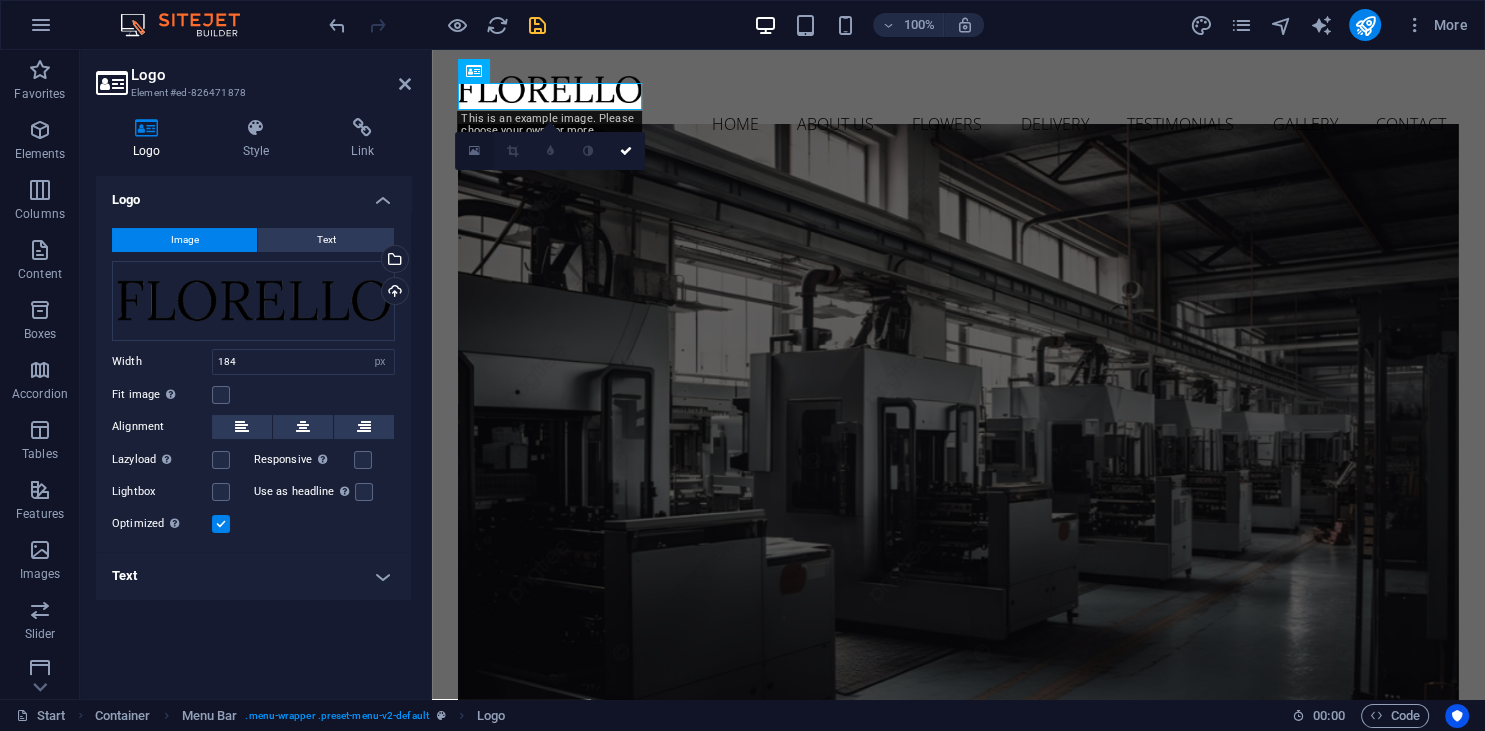 click at bounding box center [474, 151] 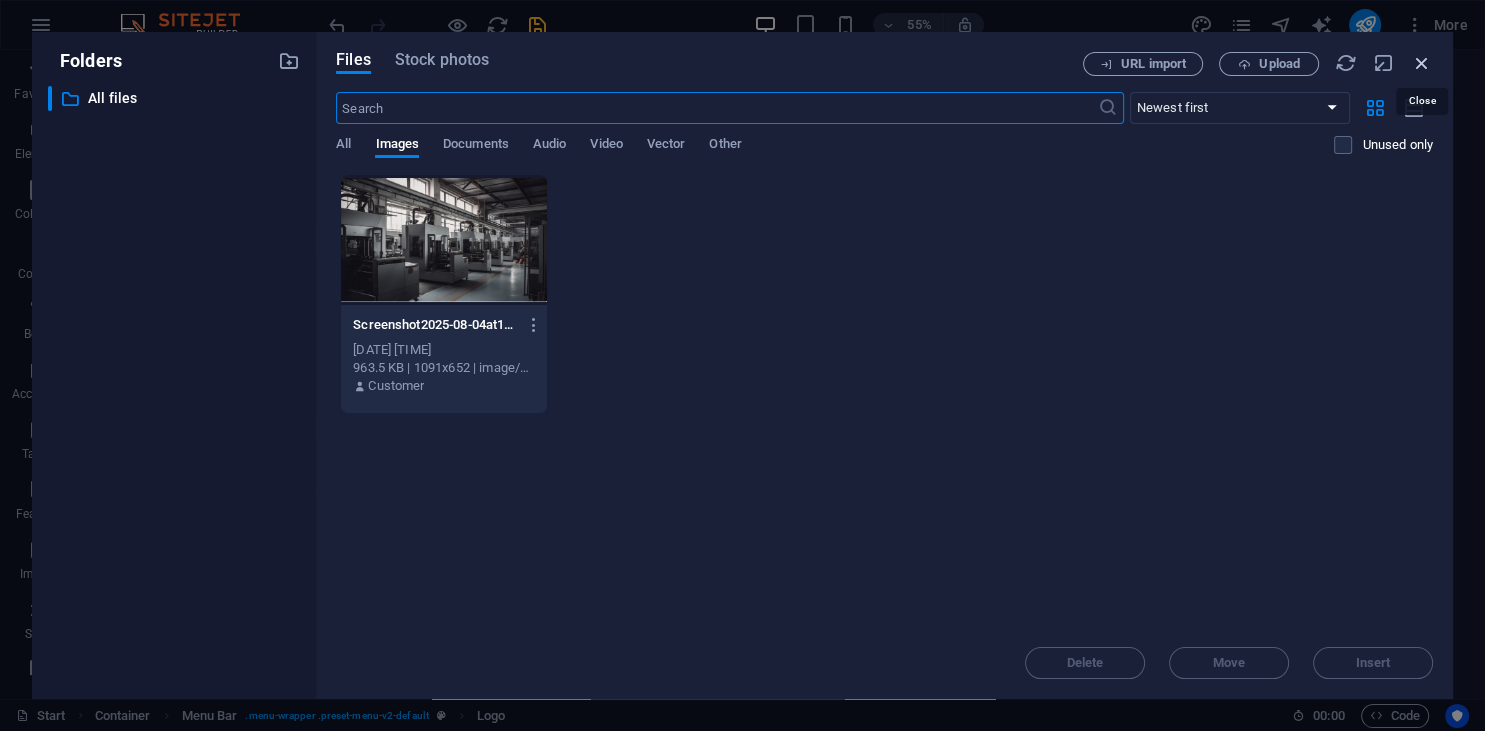 click at bounding box center (1422, 63) 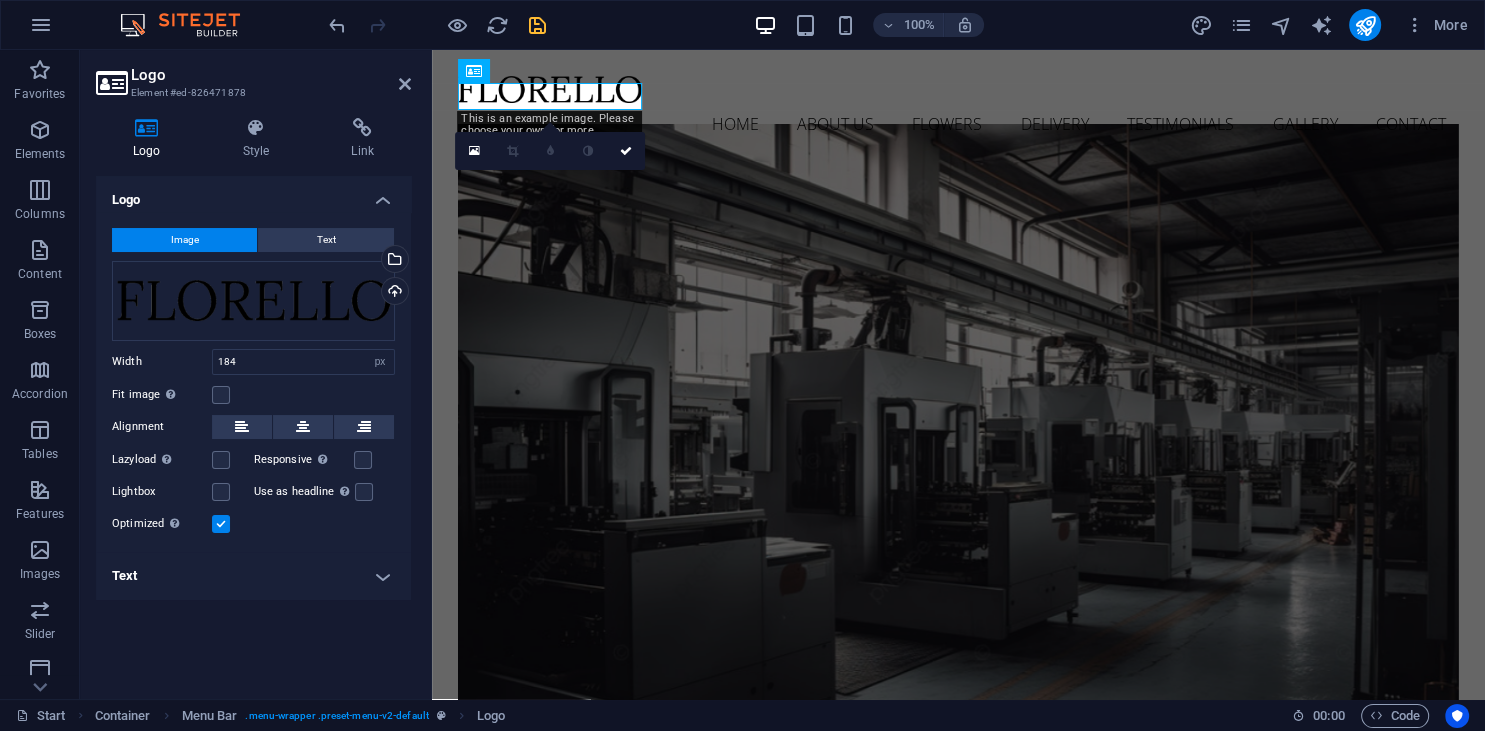 click on "Text" at bounding box center (253, 576) 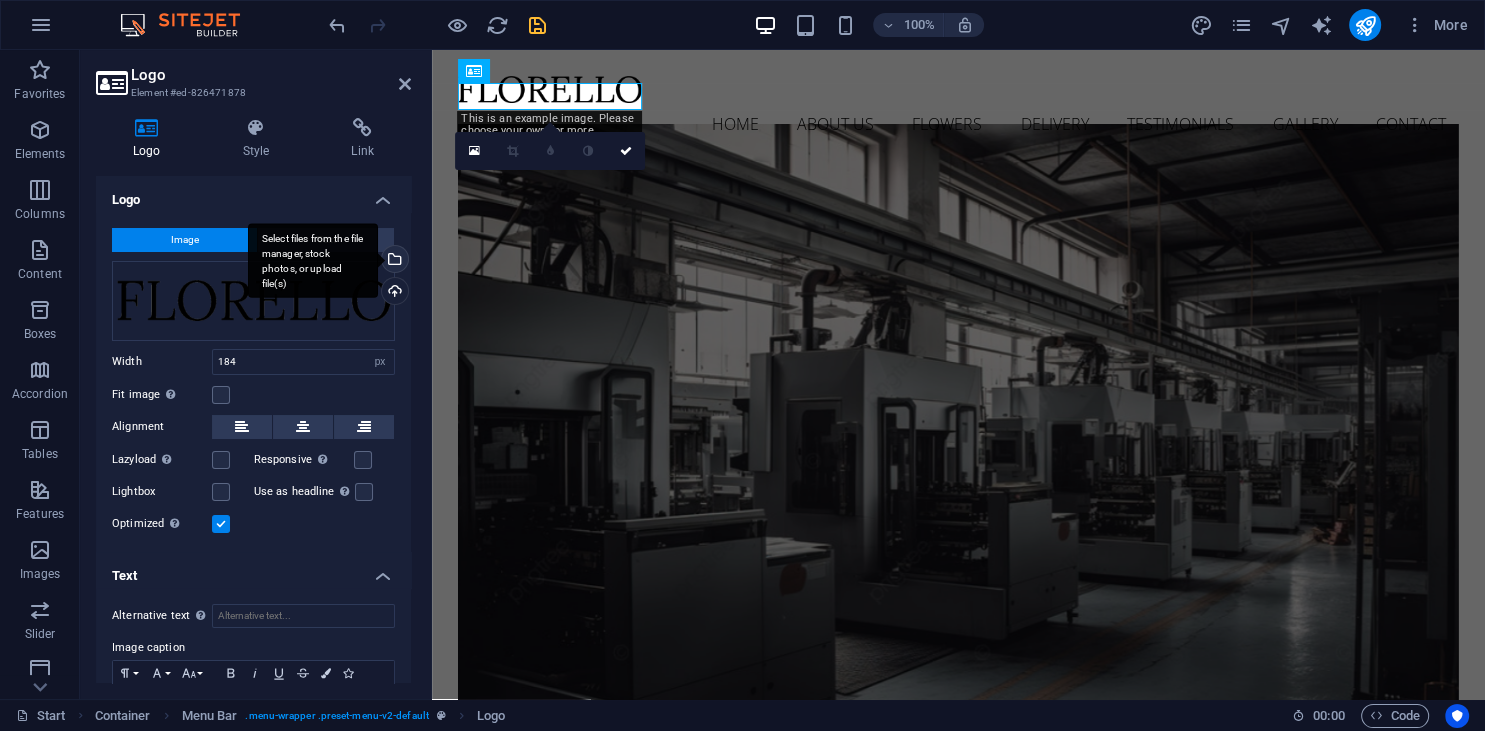 click on "Select files from the file manager, stock photos, or upload file(s)" at bounding box center [313, 260] 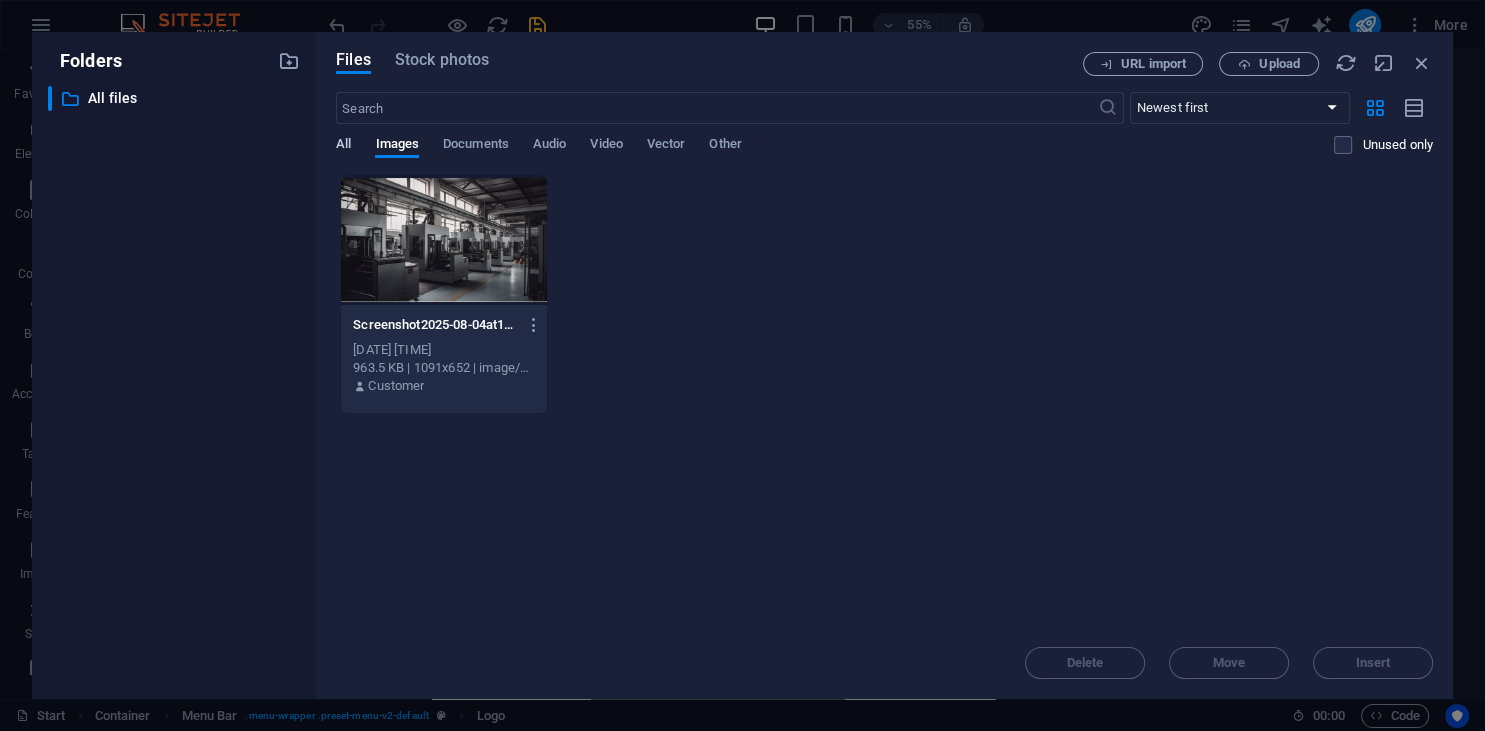 click on "All" at bounding box center (343, 146) 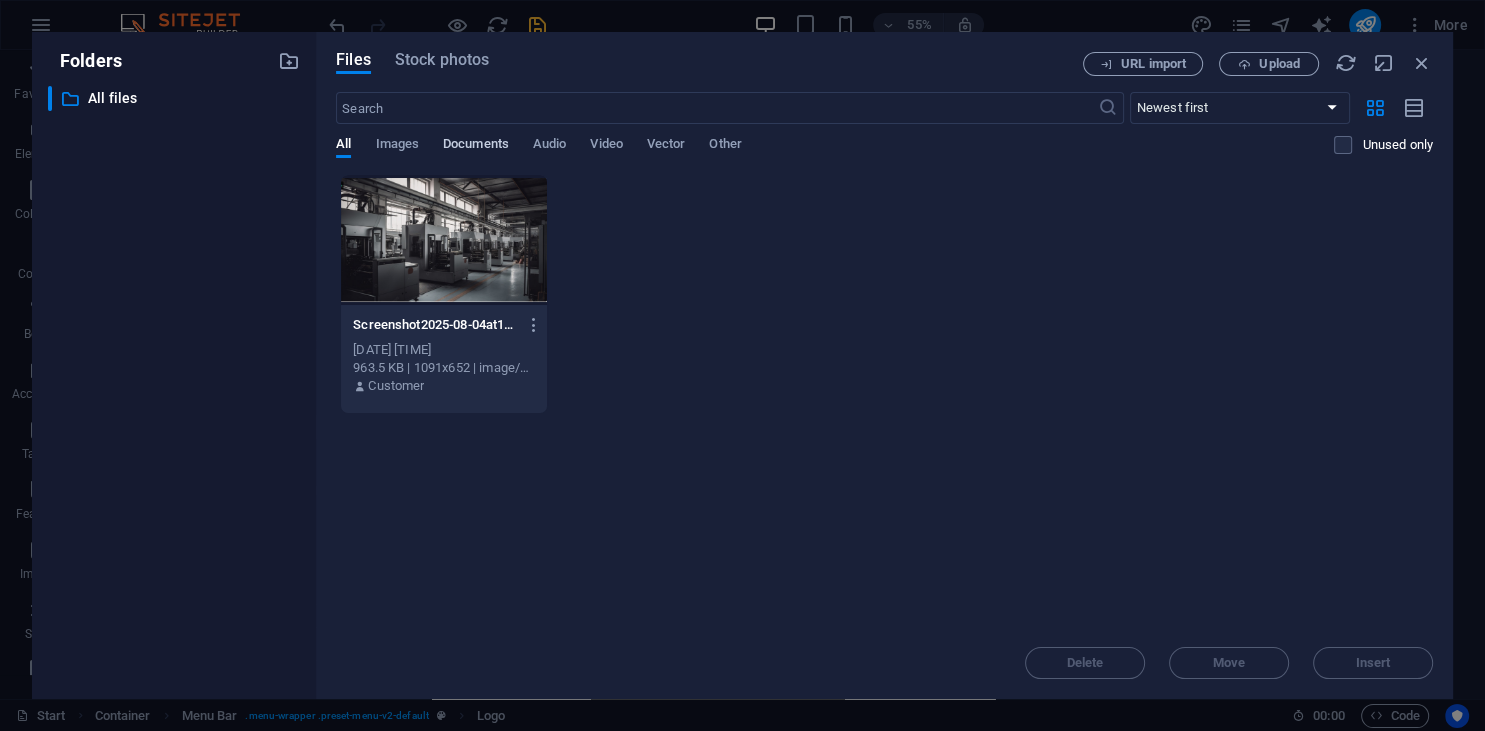 click on "Documents" at bounding box center [476, 146] 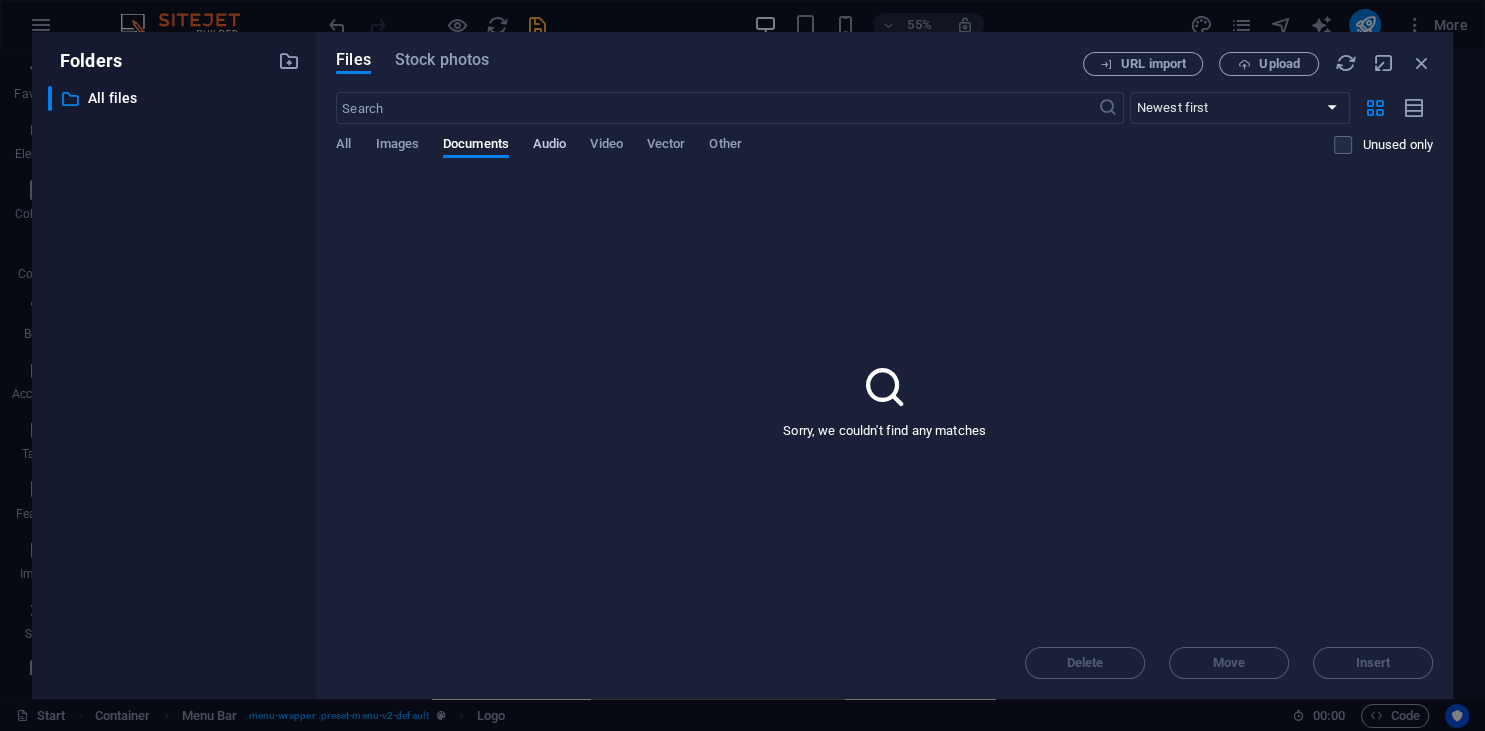 click on "Audio" at bounding box center [549, 146] 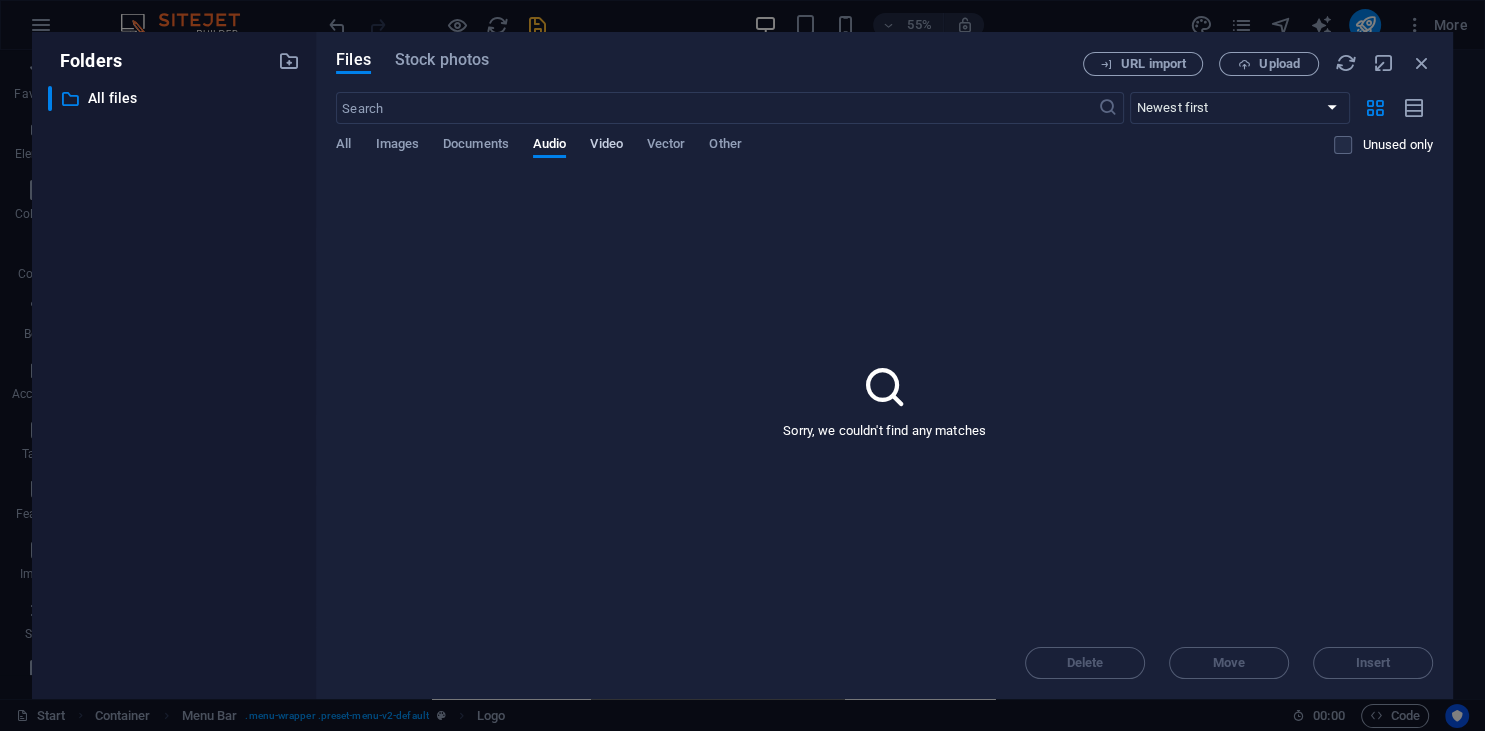 click on "Video" at bounding box center [606, 146] 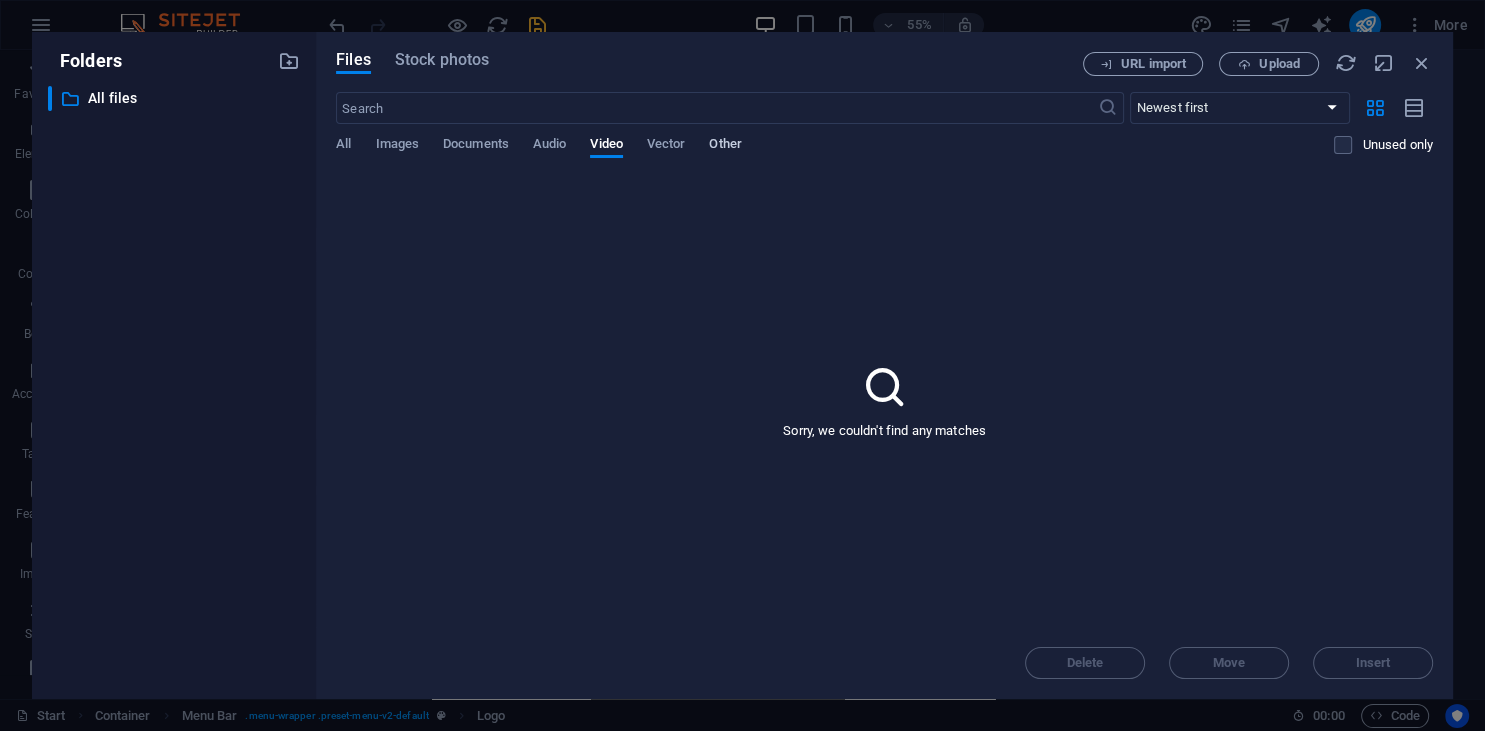 click on "Other" at bounding box center [725, 146] 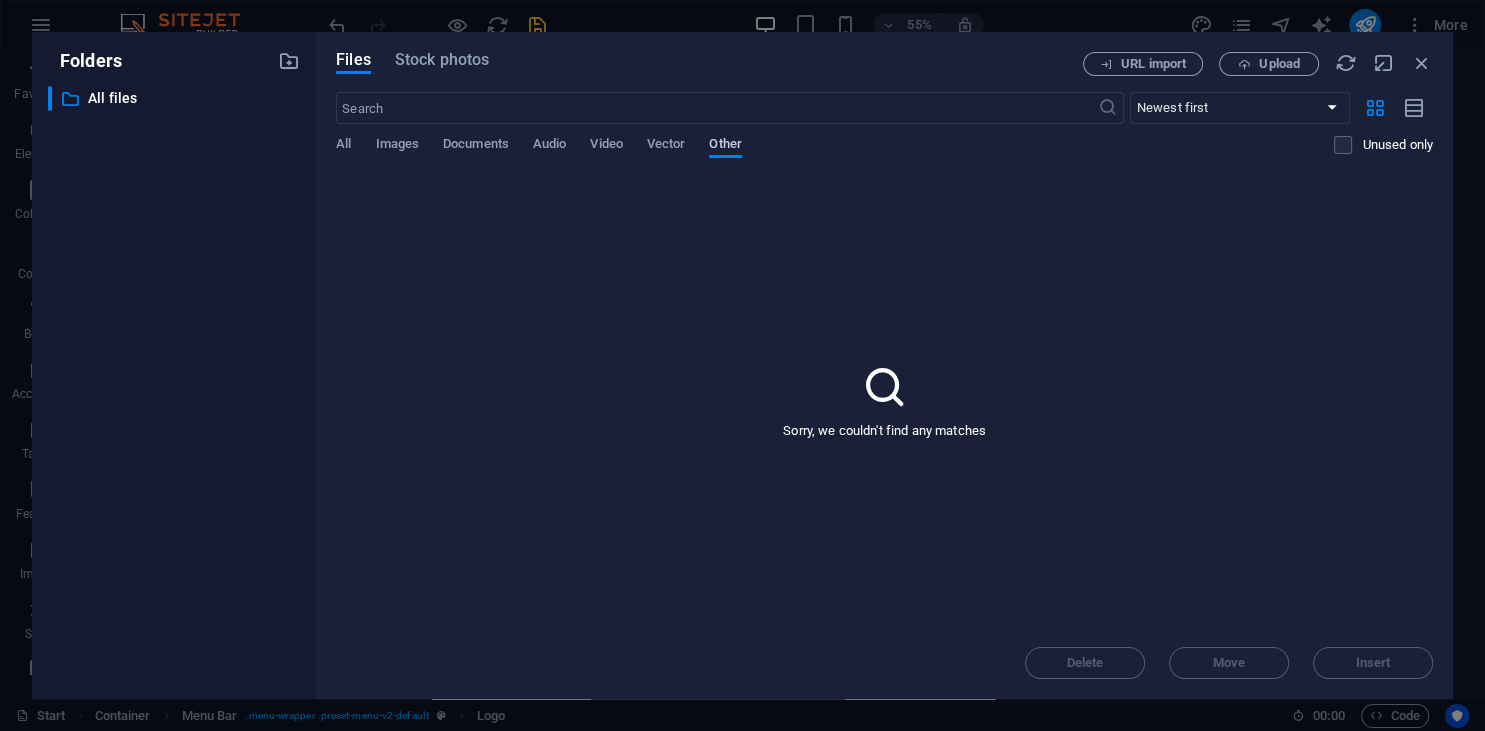 click on "Other" at bounding box center (725, 146) 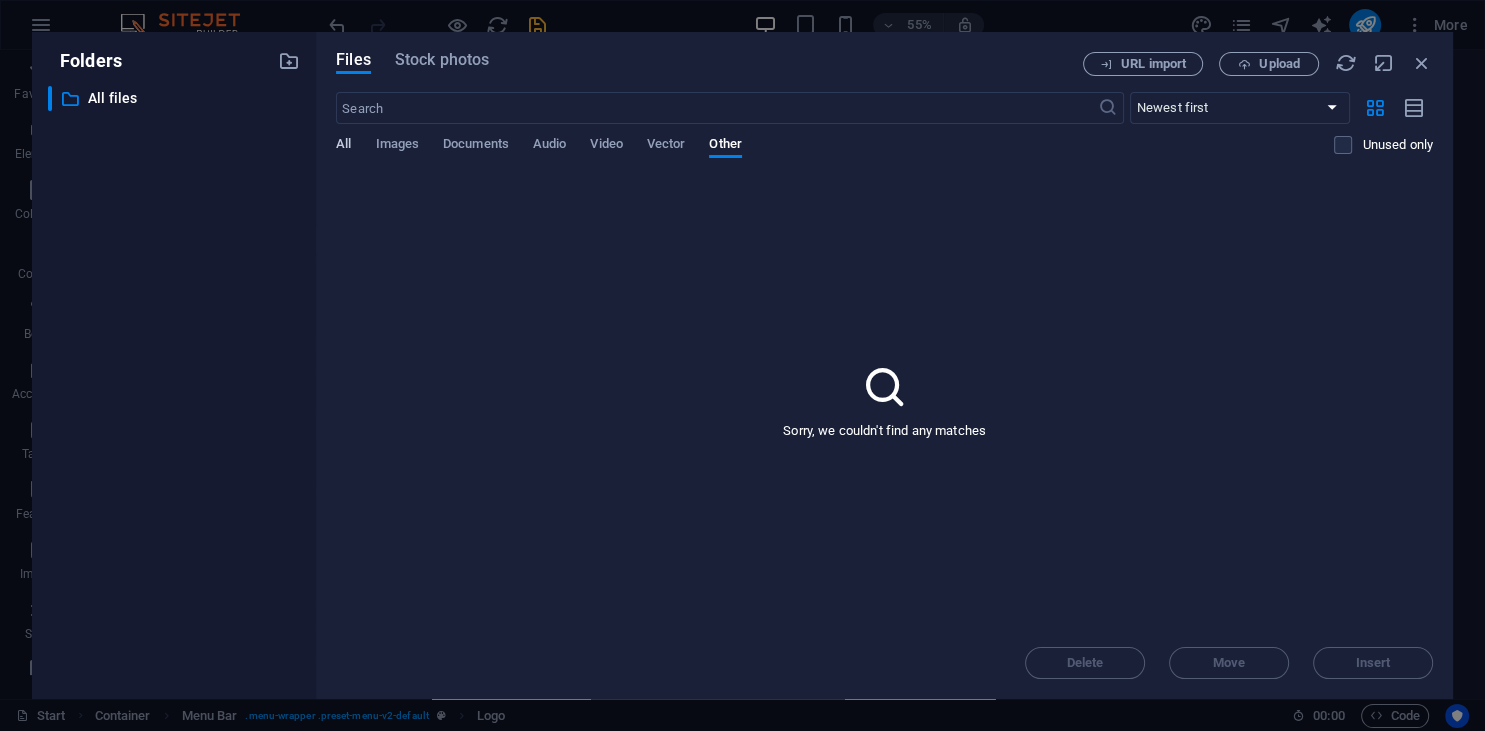click on "All" at bounding box center (343, 146) 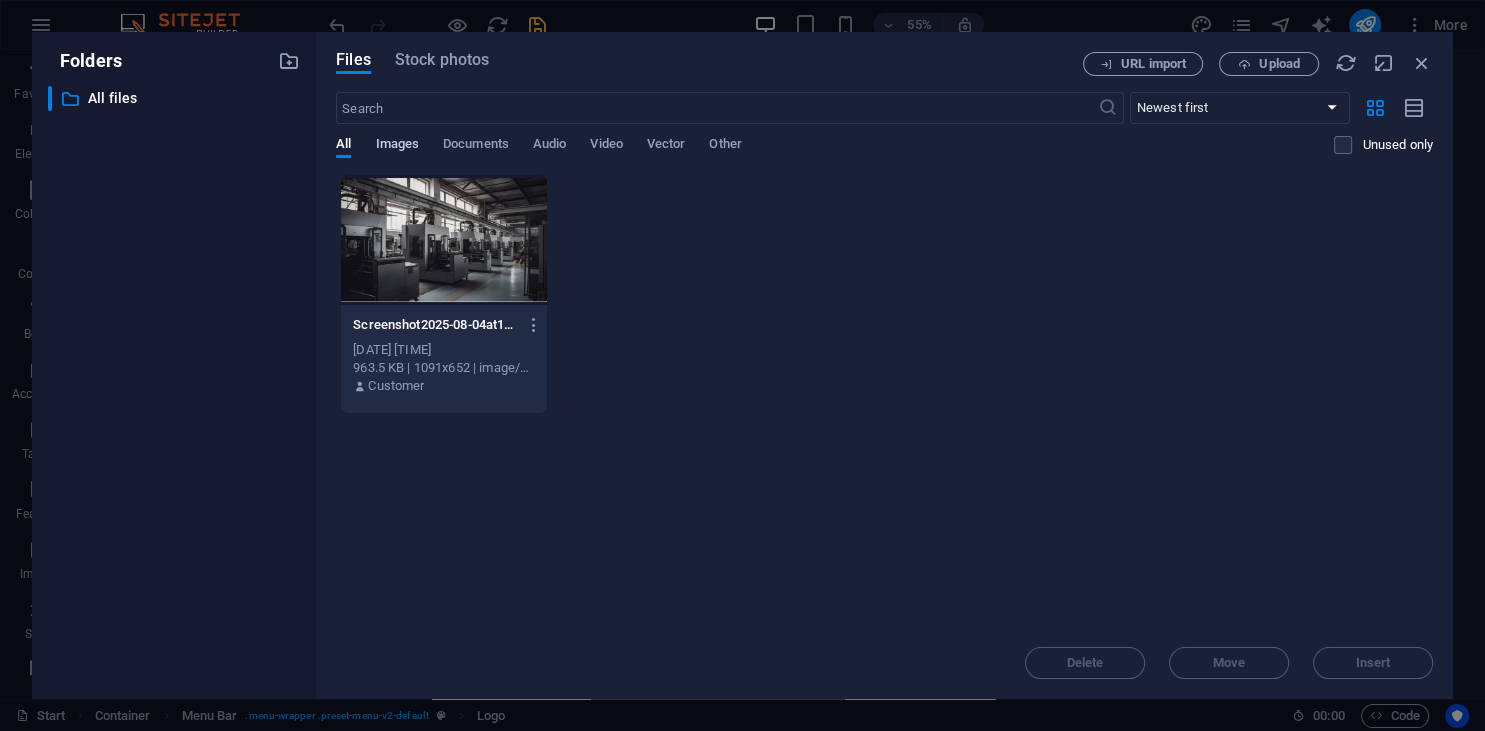 click on "Images" at bounding box center (397, 146) 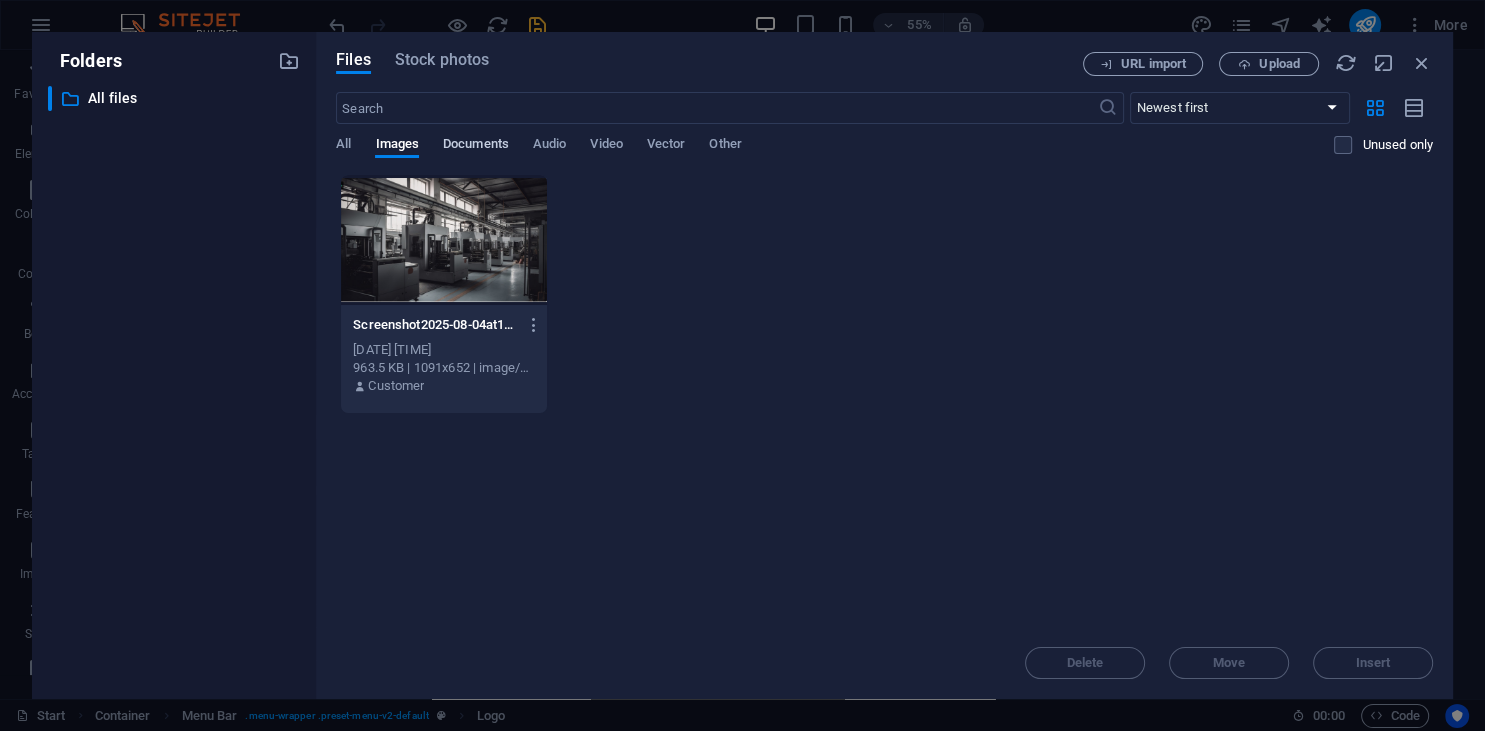 click on "Documents" at bounding box center (476, 146) 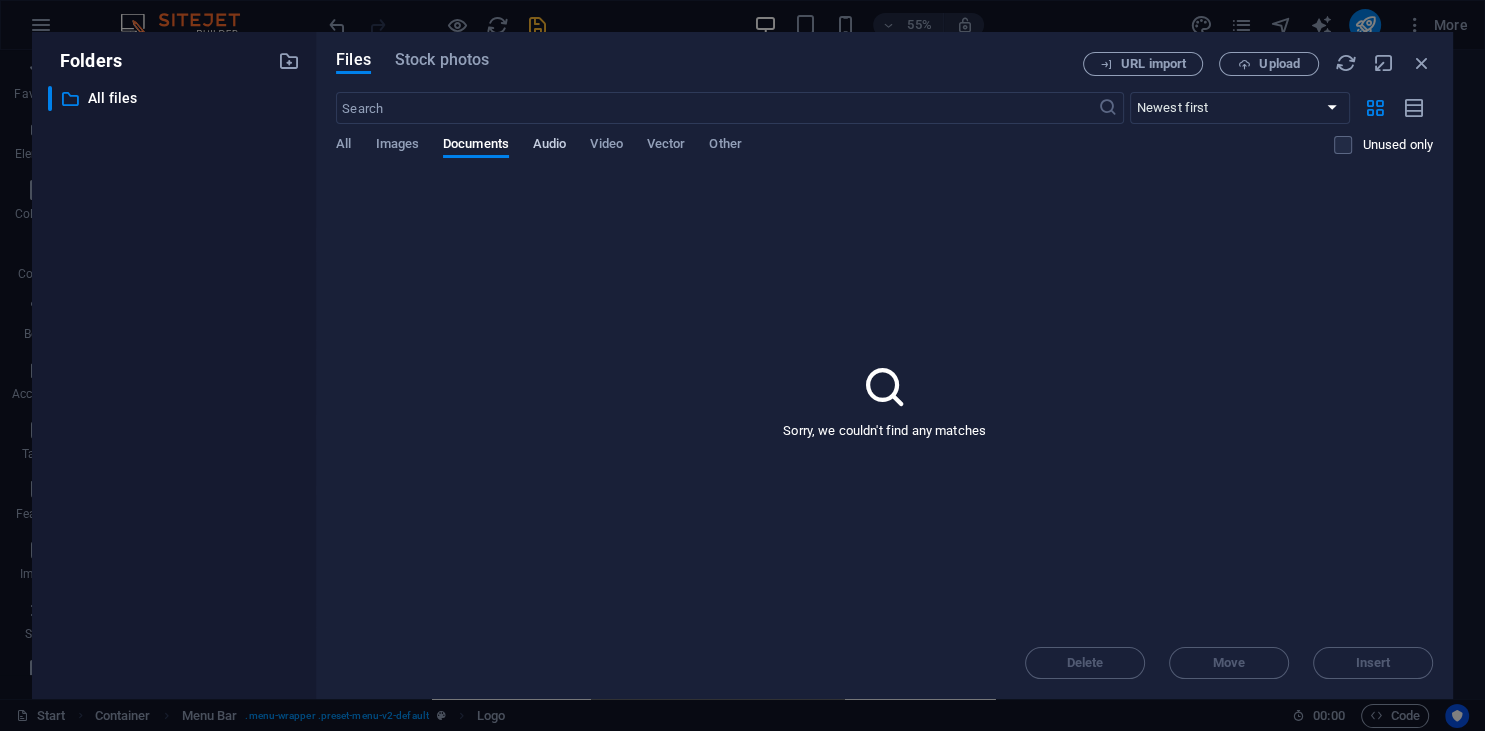 click on "Audio" at bounding box center (549, 146) 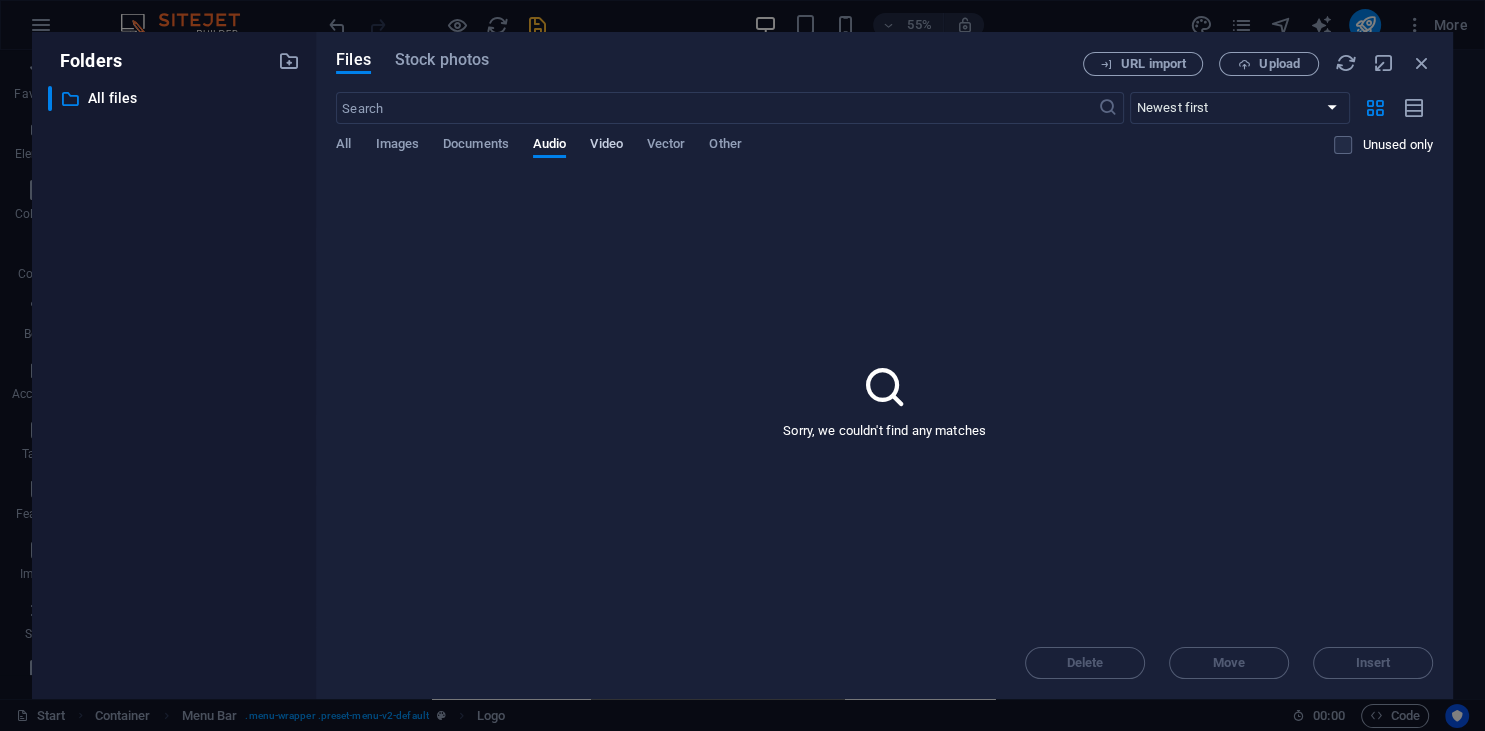 click on "Video" at bounding box center [606, 146] 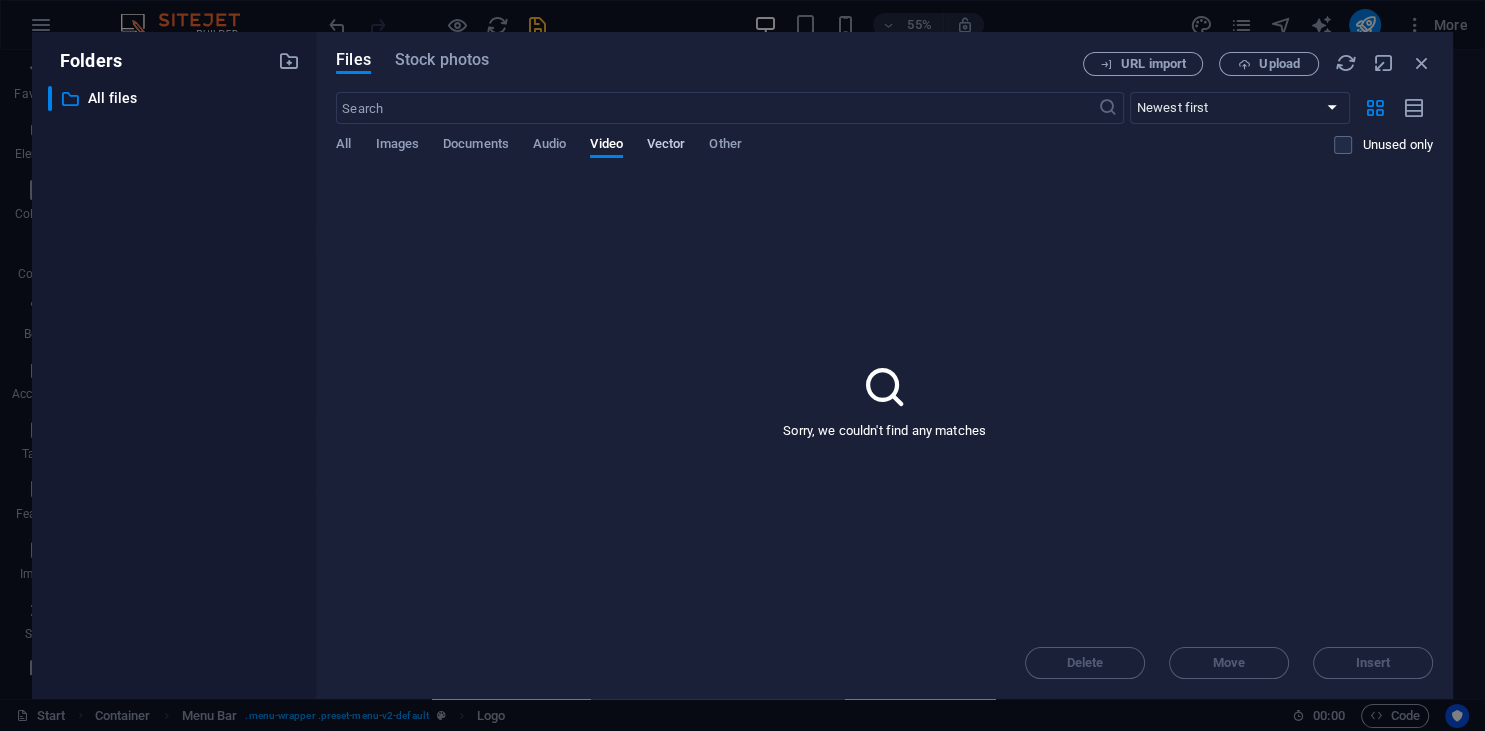 click on "Vector" at bounding box center [666, 146] 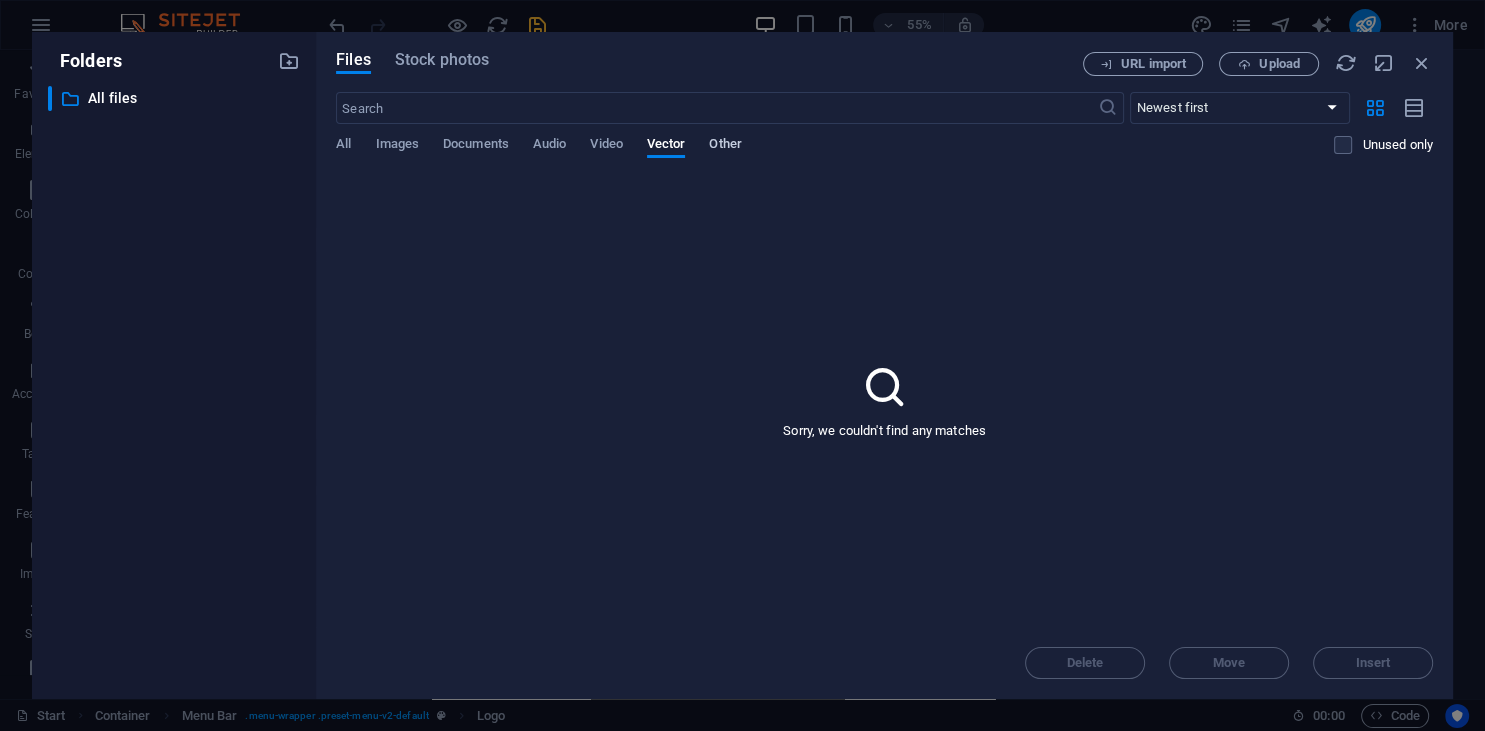 click on "Other" at bounding box center (725, 146) 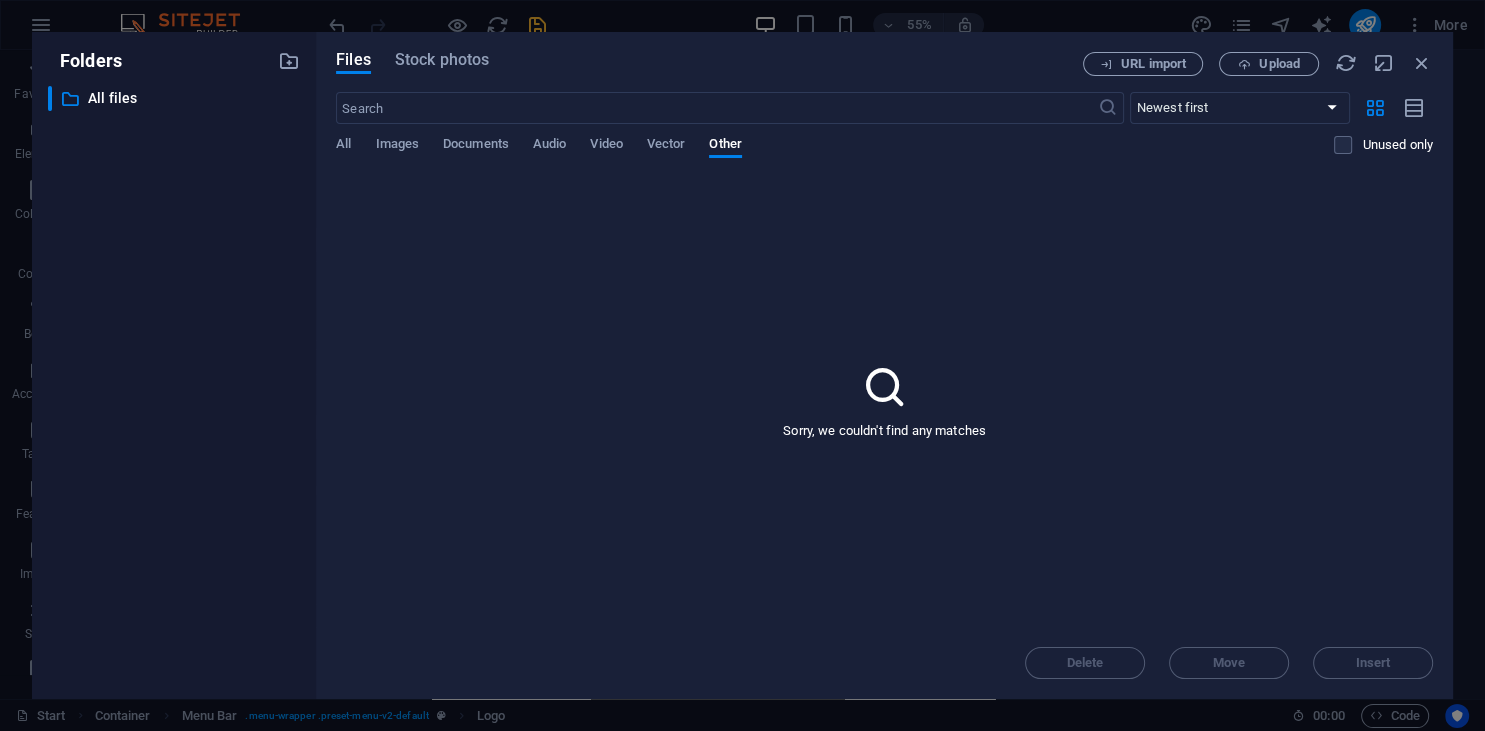 click on "Delete Move Insert" at bounding box center (884, 653) 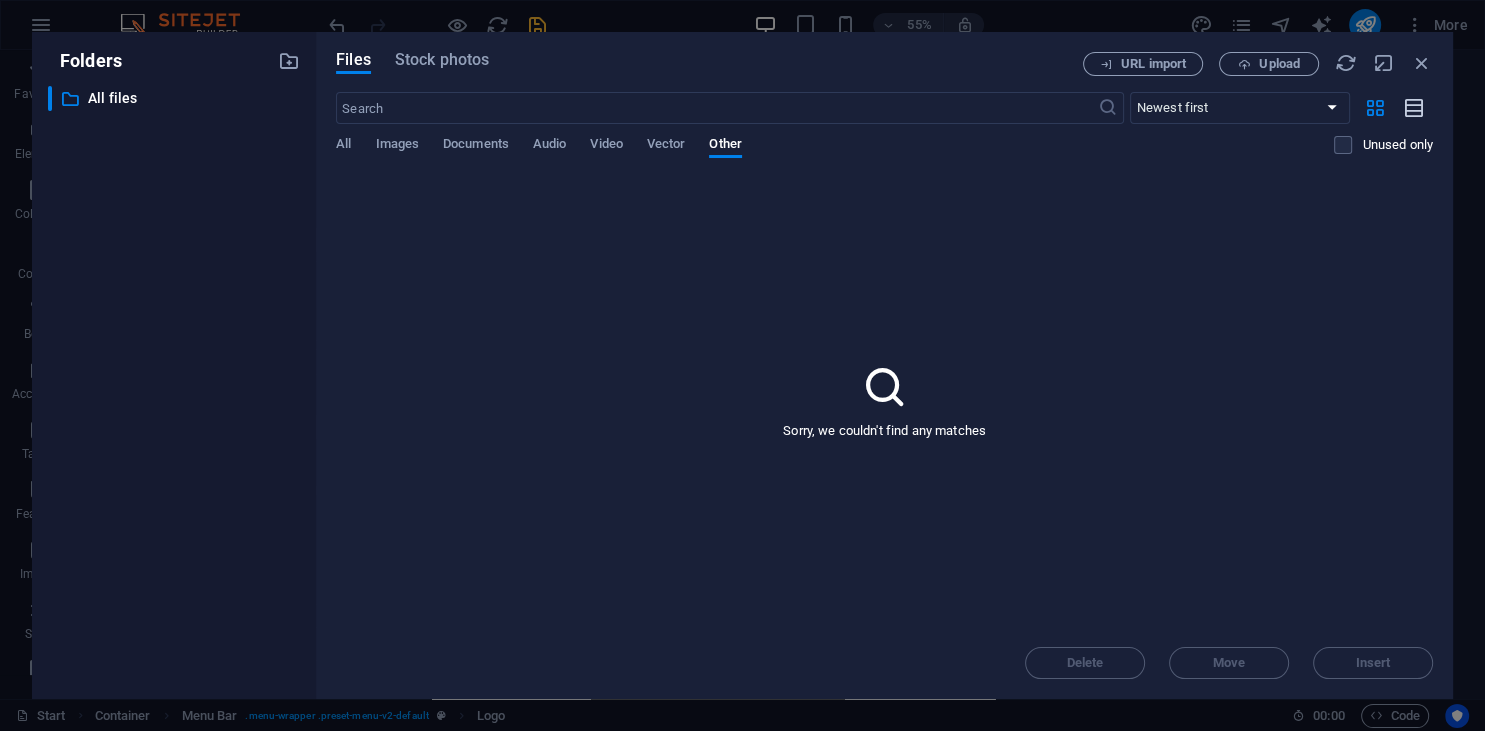 click at bounding box center (1414, 108) 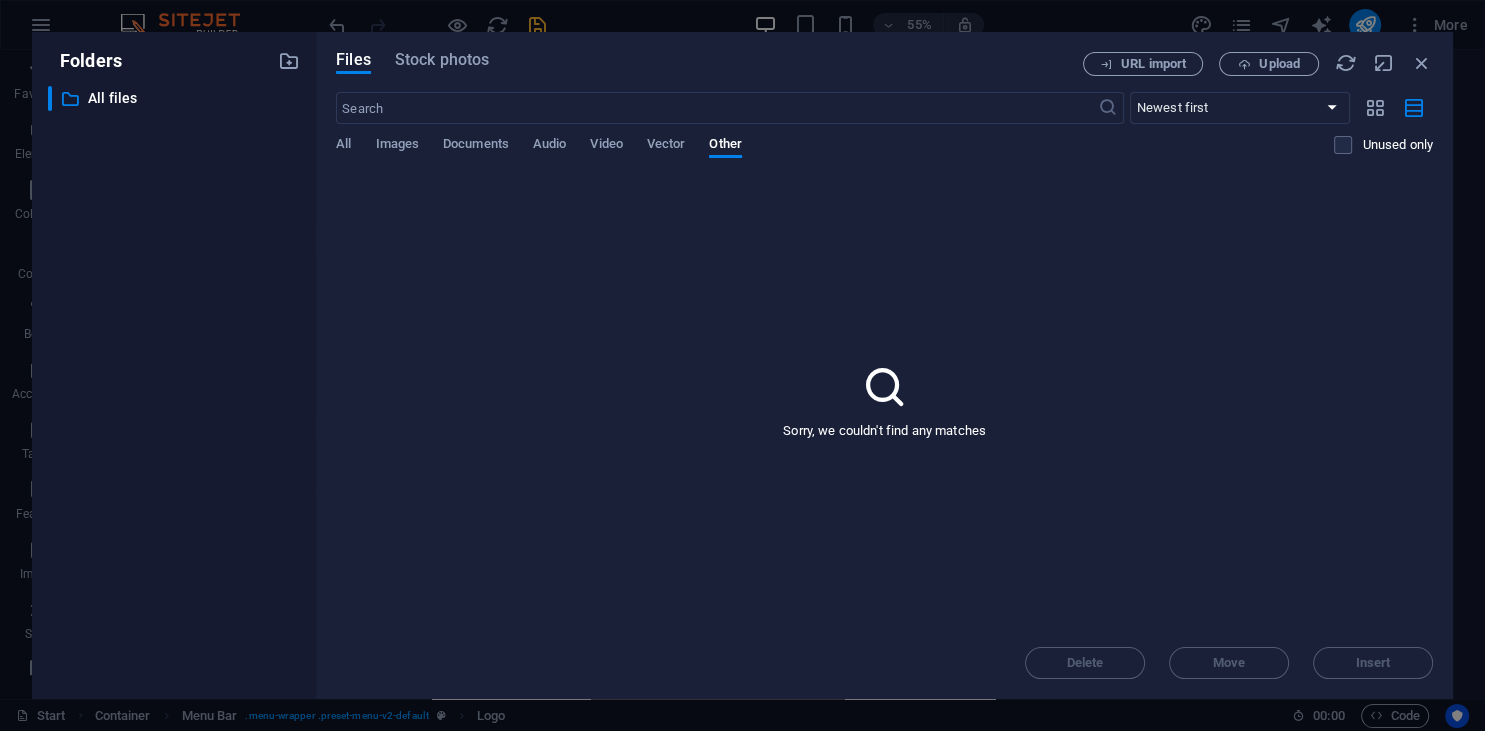 click on "Folders ​ All files All files" at bounding box center (174, 365) 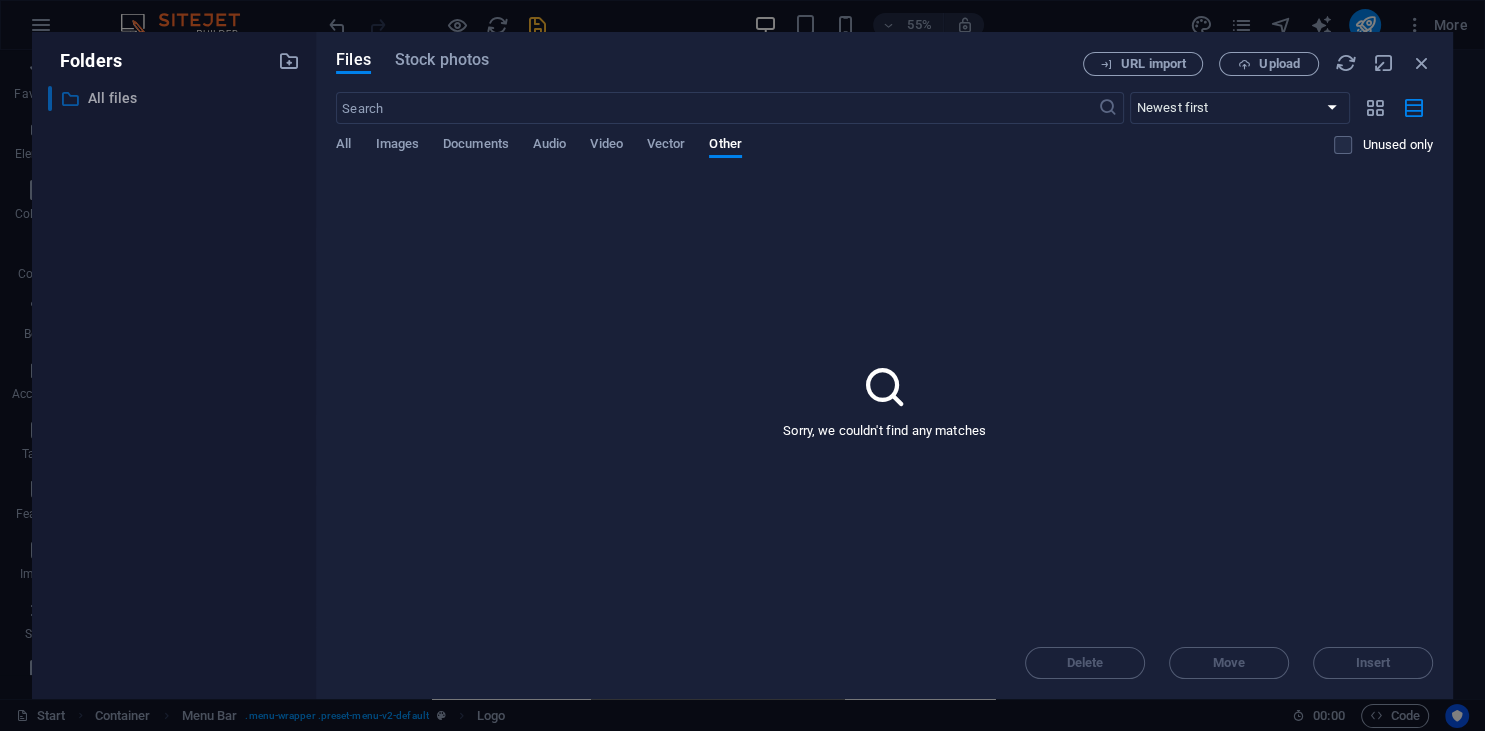 click on "All files" at bounding box center [175, 98] 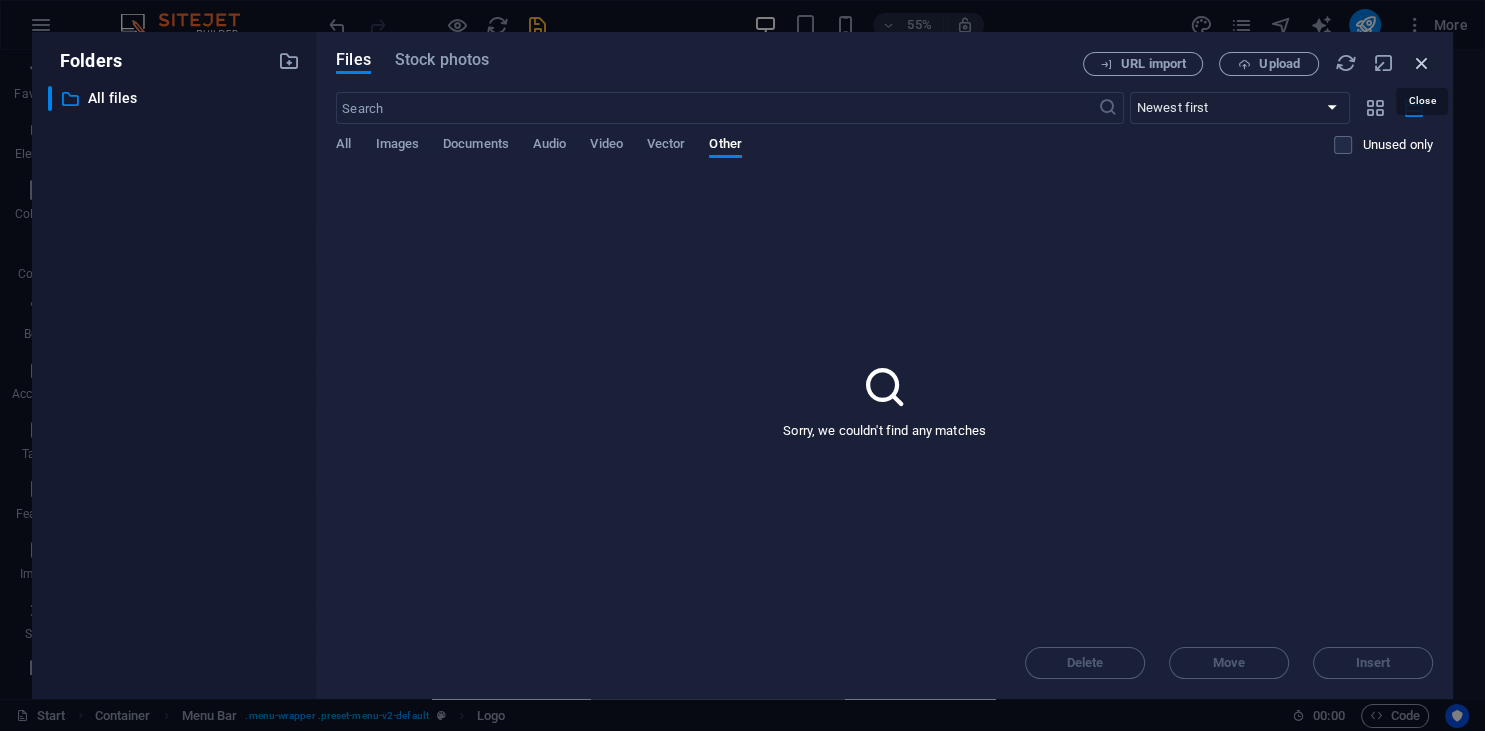 click at bounding box center (1422, 63) 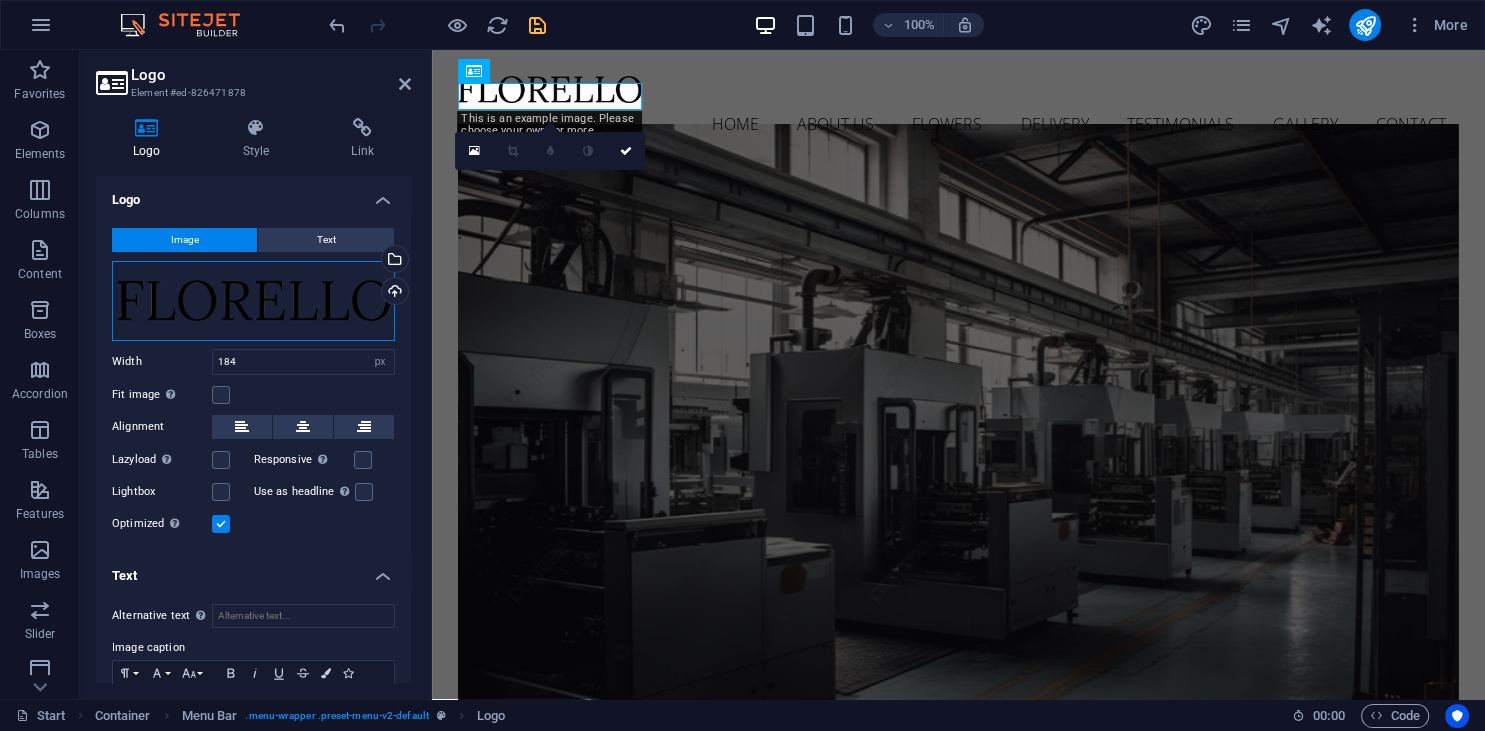 click on "Drag files here, click to choose files or select files from Files or our free stock photos & videos" at bounding box center (253, 301) 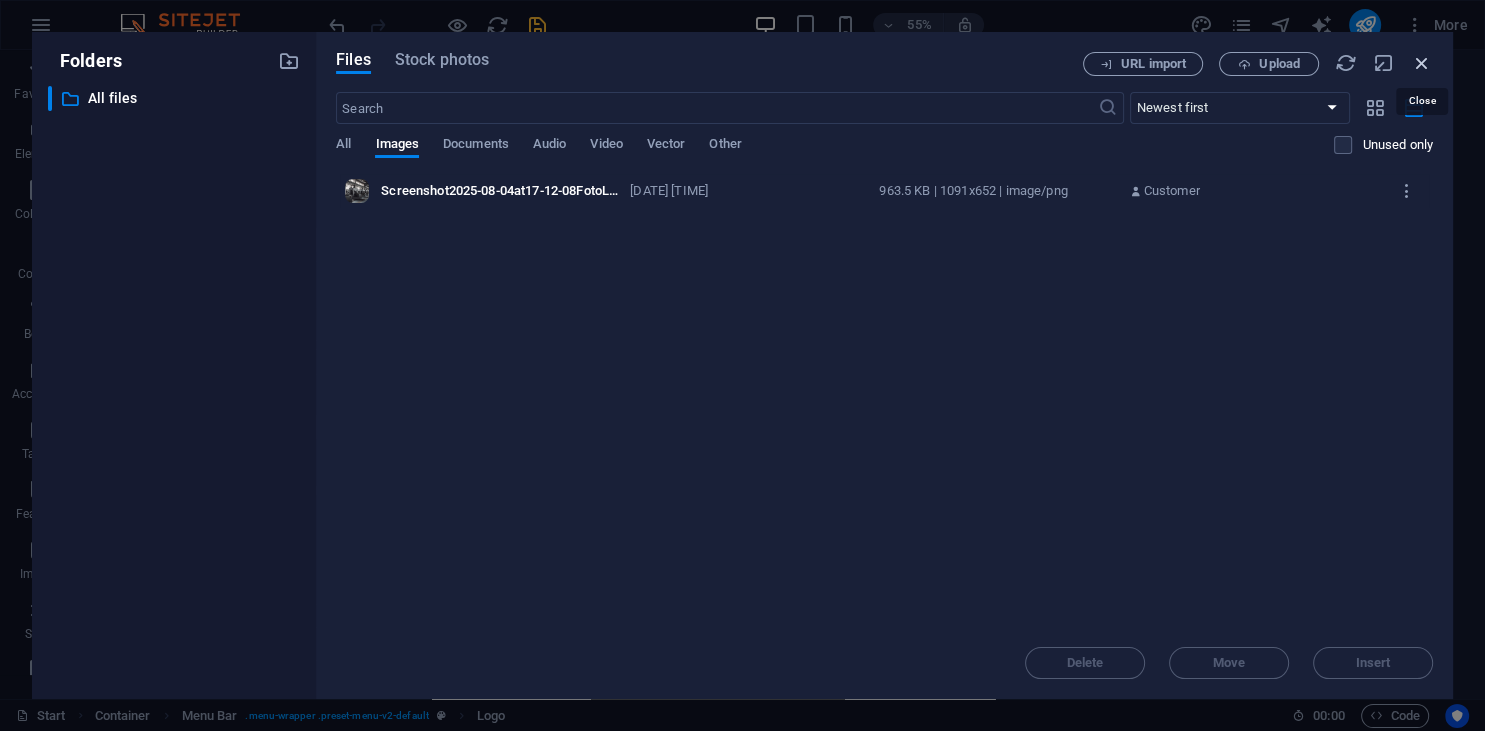 click at bounding box center [1422, 63] 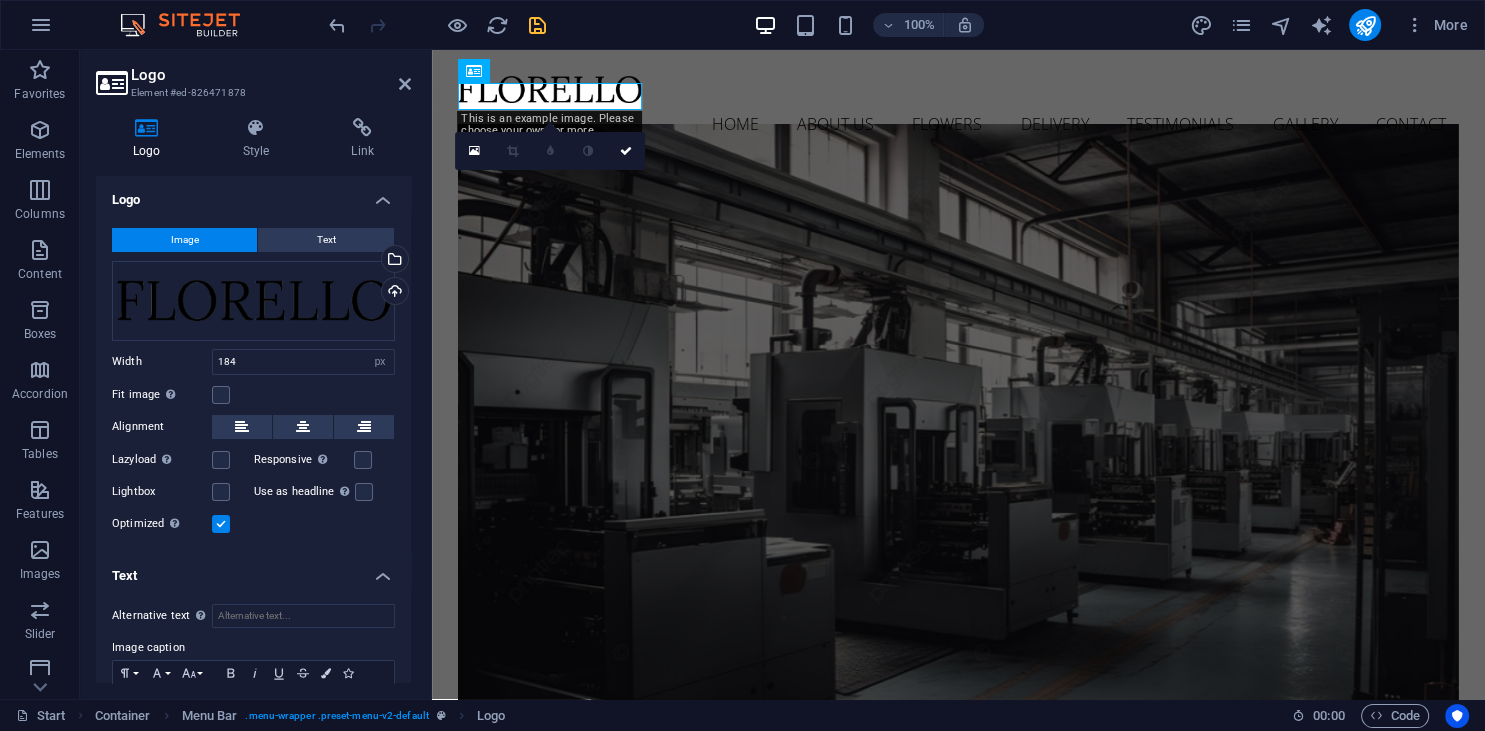 click on "Logo" at bounding box center [151, 139] 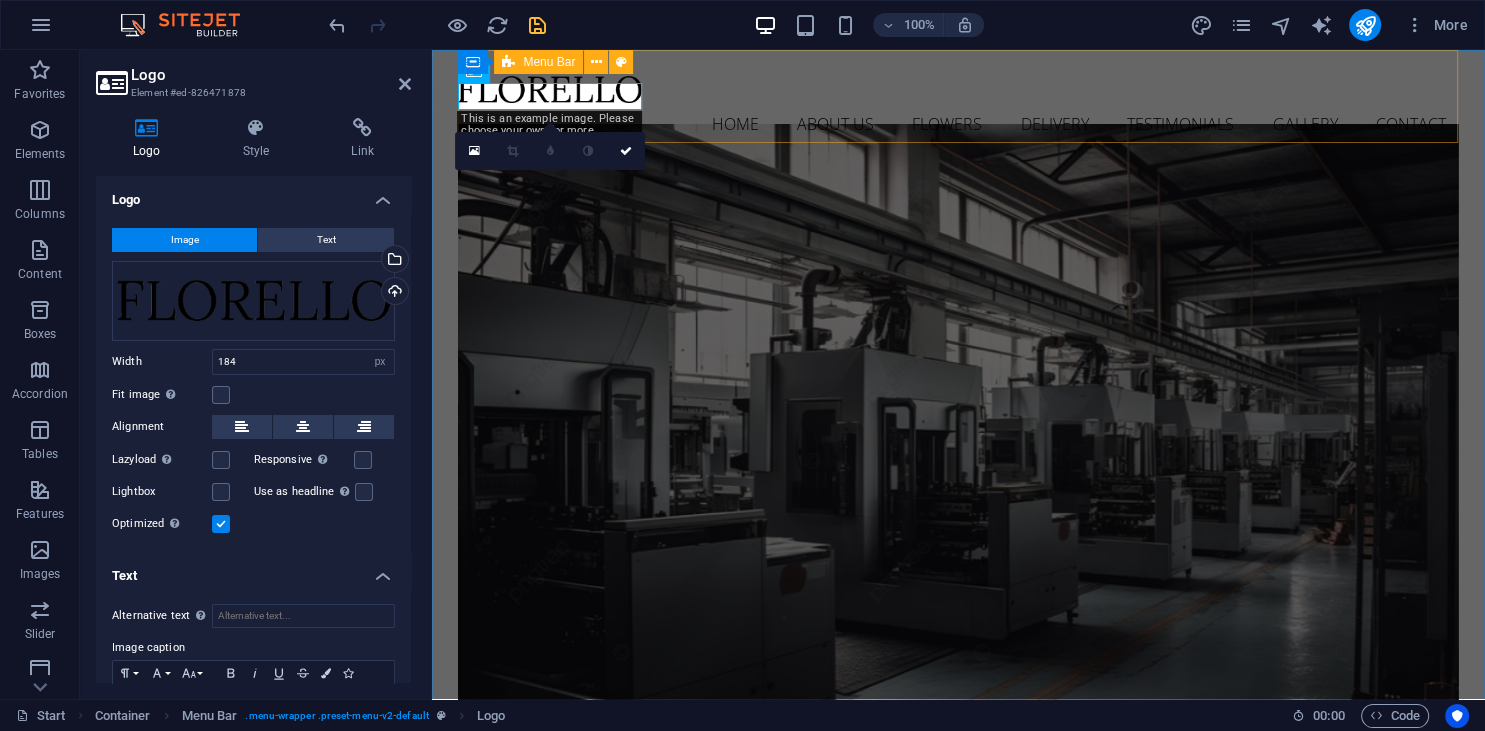 click at bounding box center [474, 71] 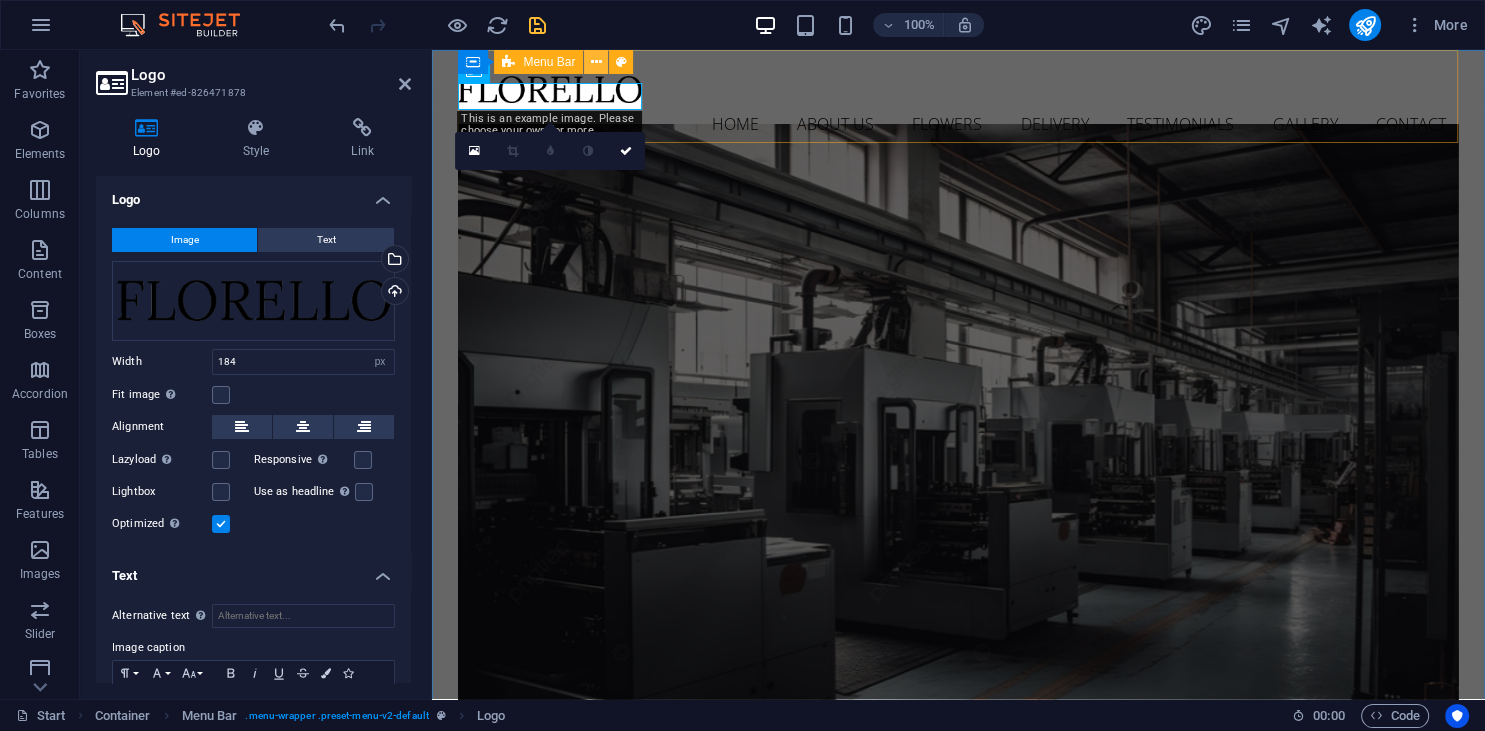 click at bounding box center (596, 62) 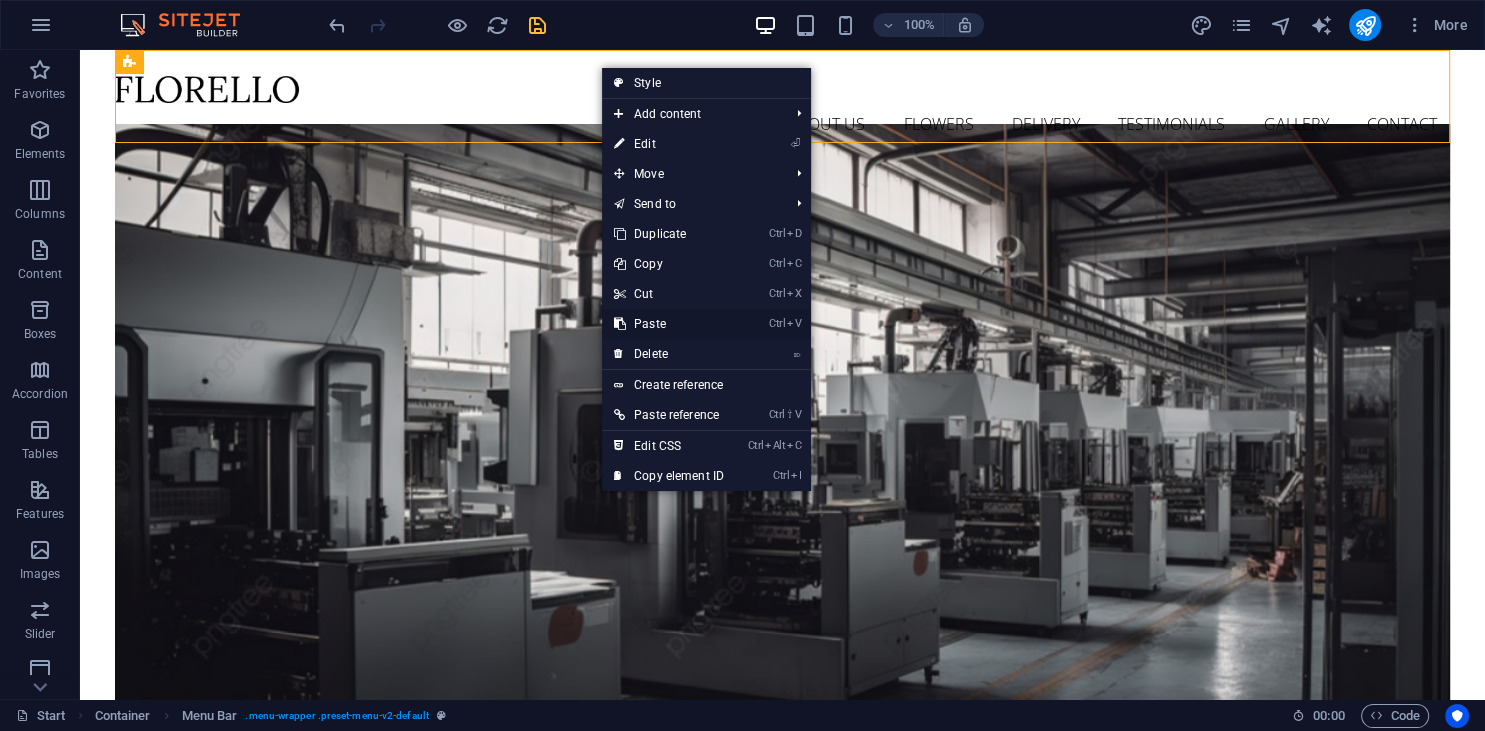 click on "Ctrl V  Paste" at bounding box center [669, 324] 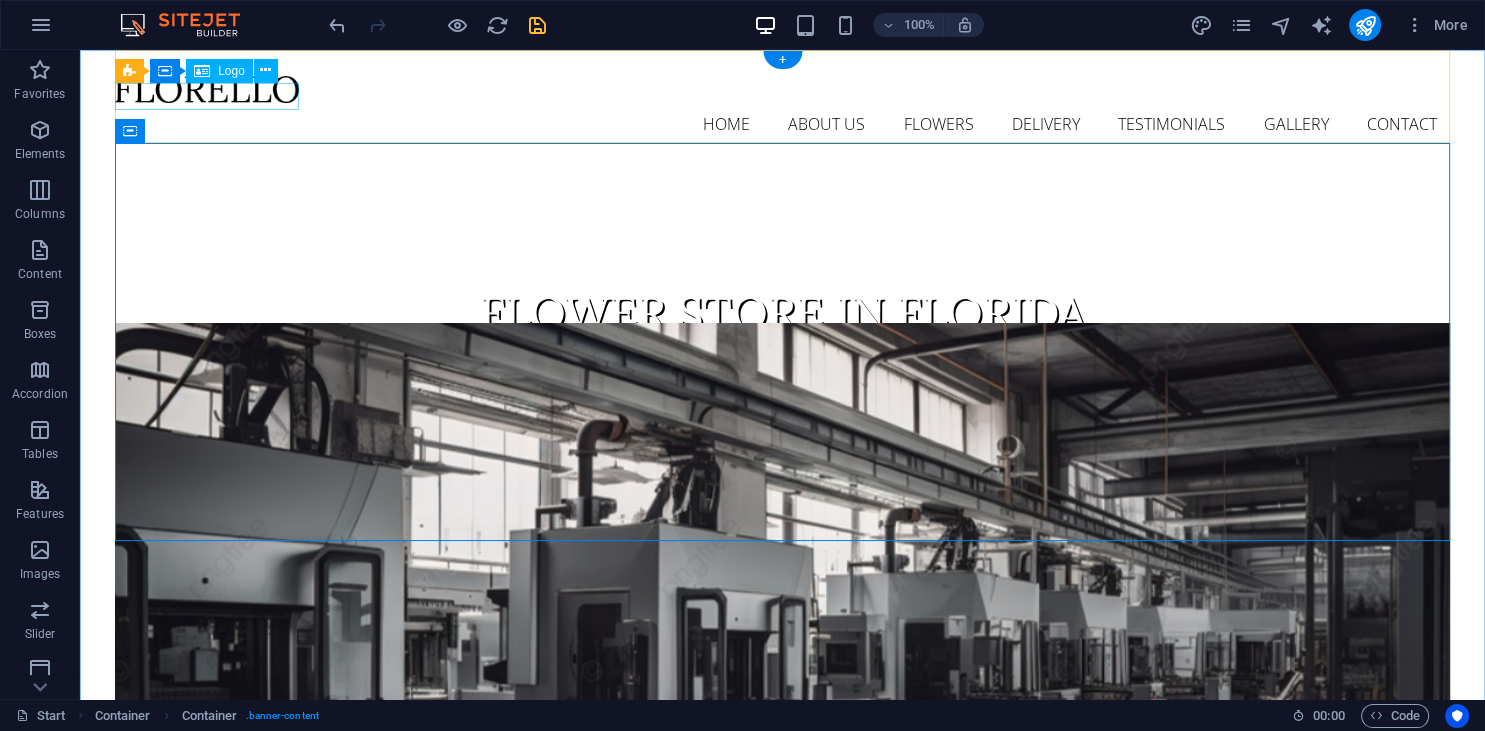 click at bounding box center (782, 89) 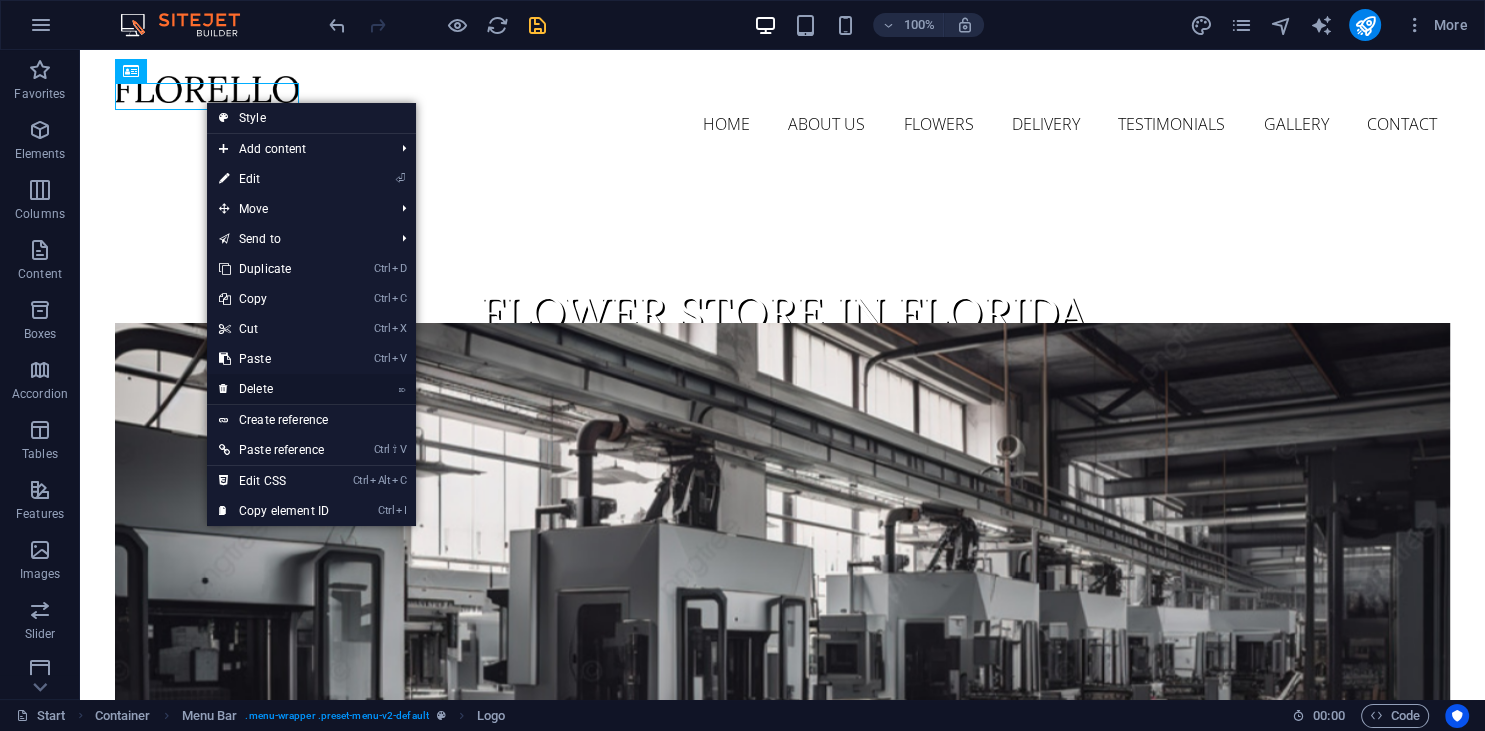 click on "⌦  Delete" at bounding box center [274, 389] 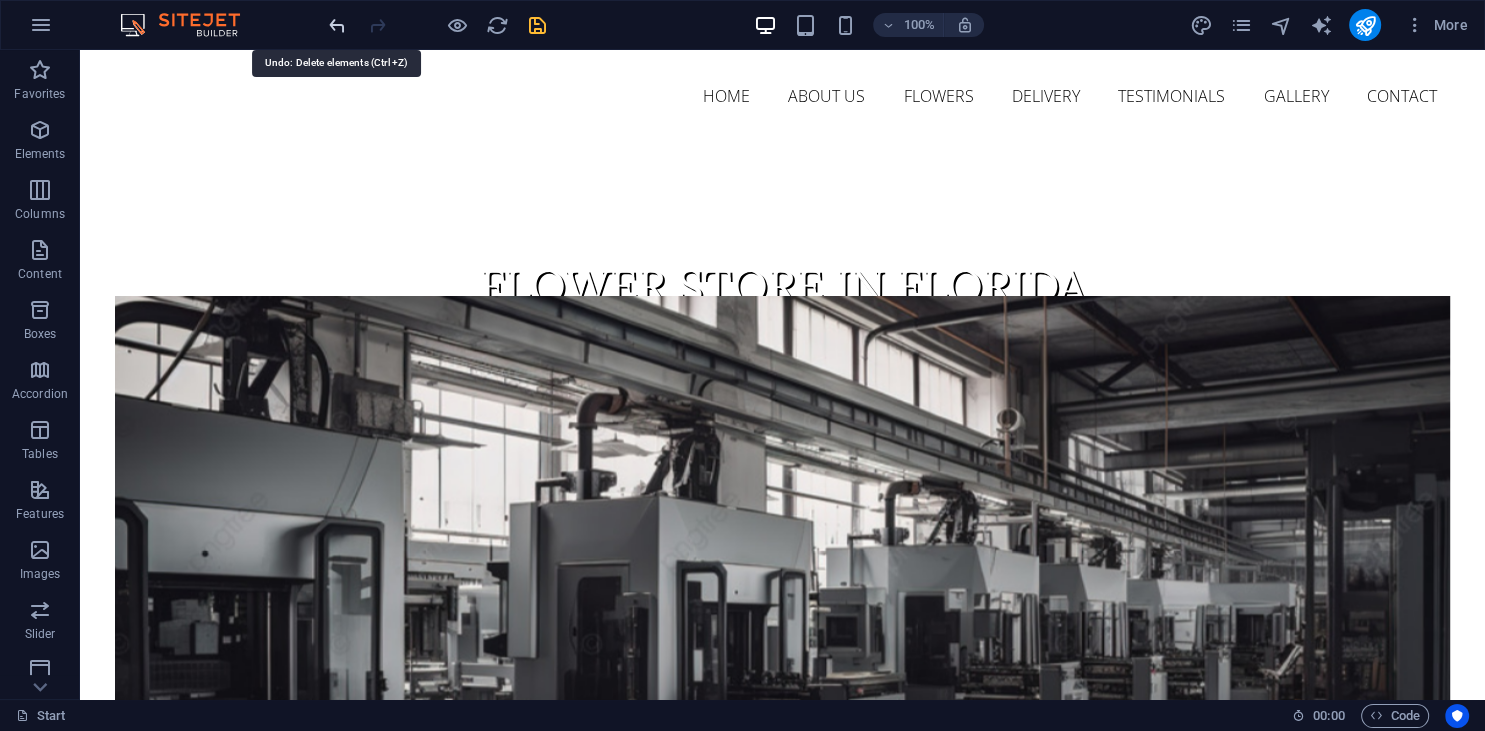click at bounding box center [337, 25] 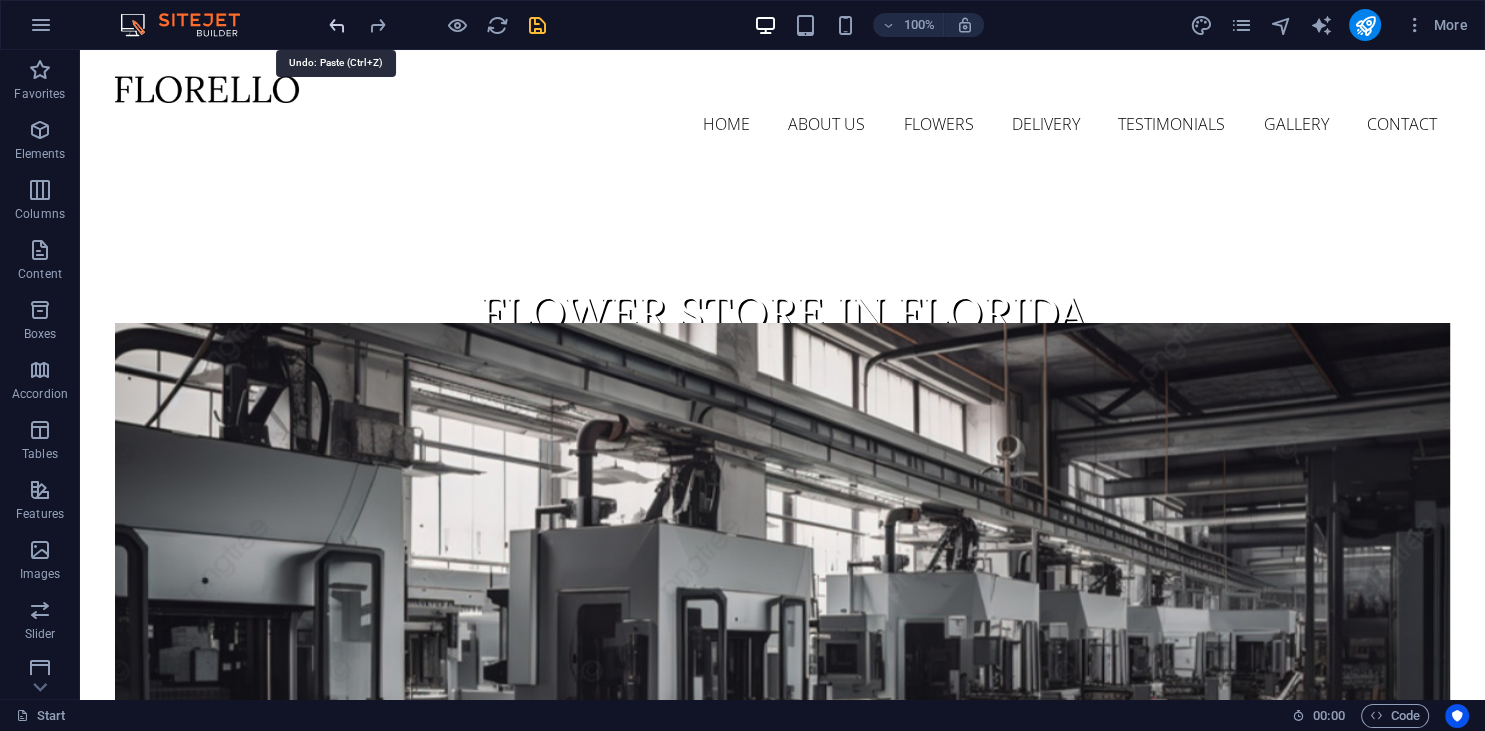 click at bounding box center (337, 25) 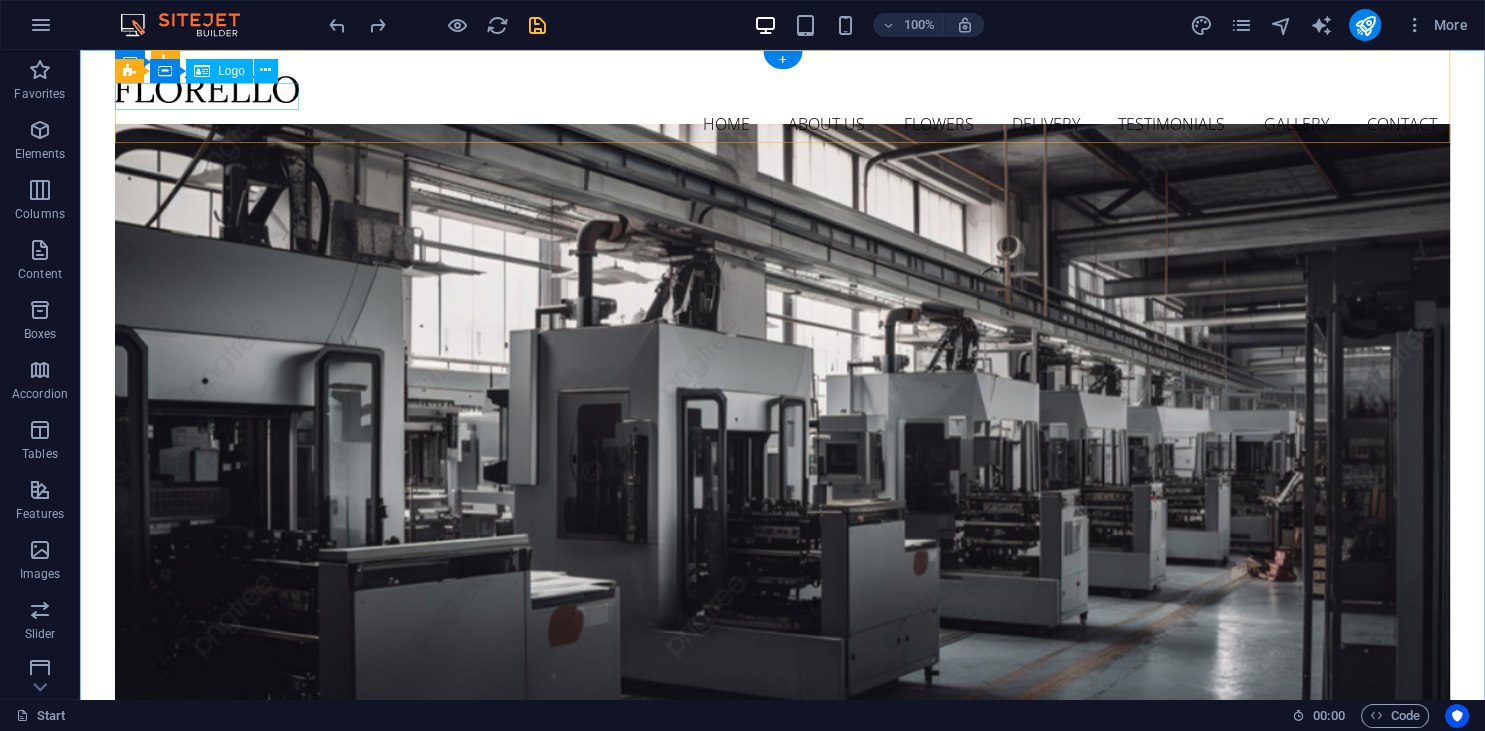 click at bounding box center [782, 89] 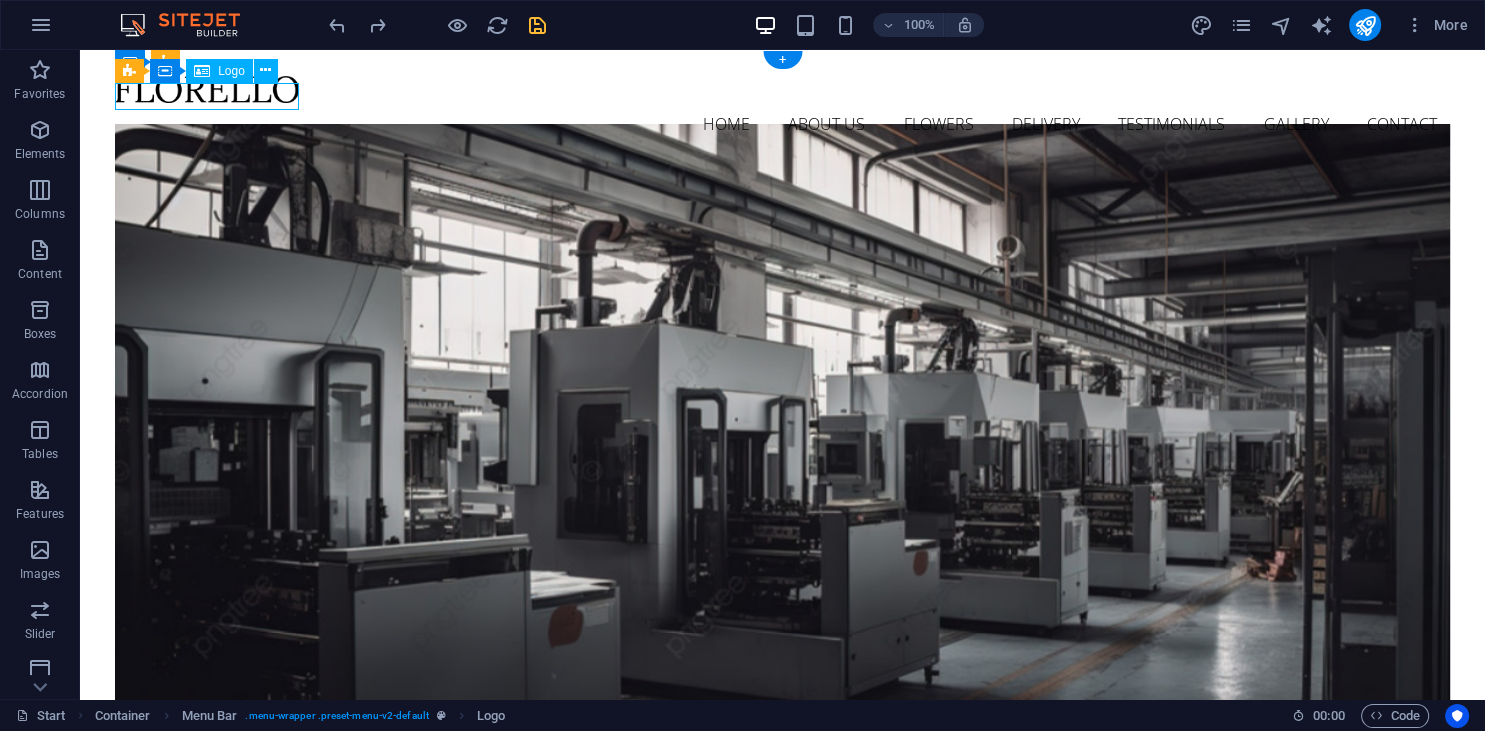 click at bounding box center (782, 89) 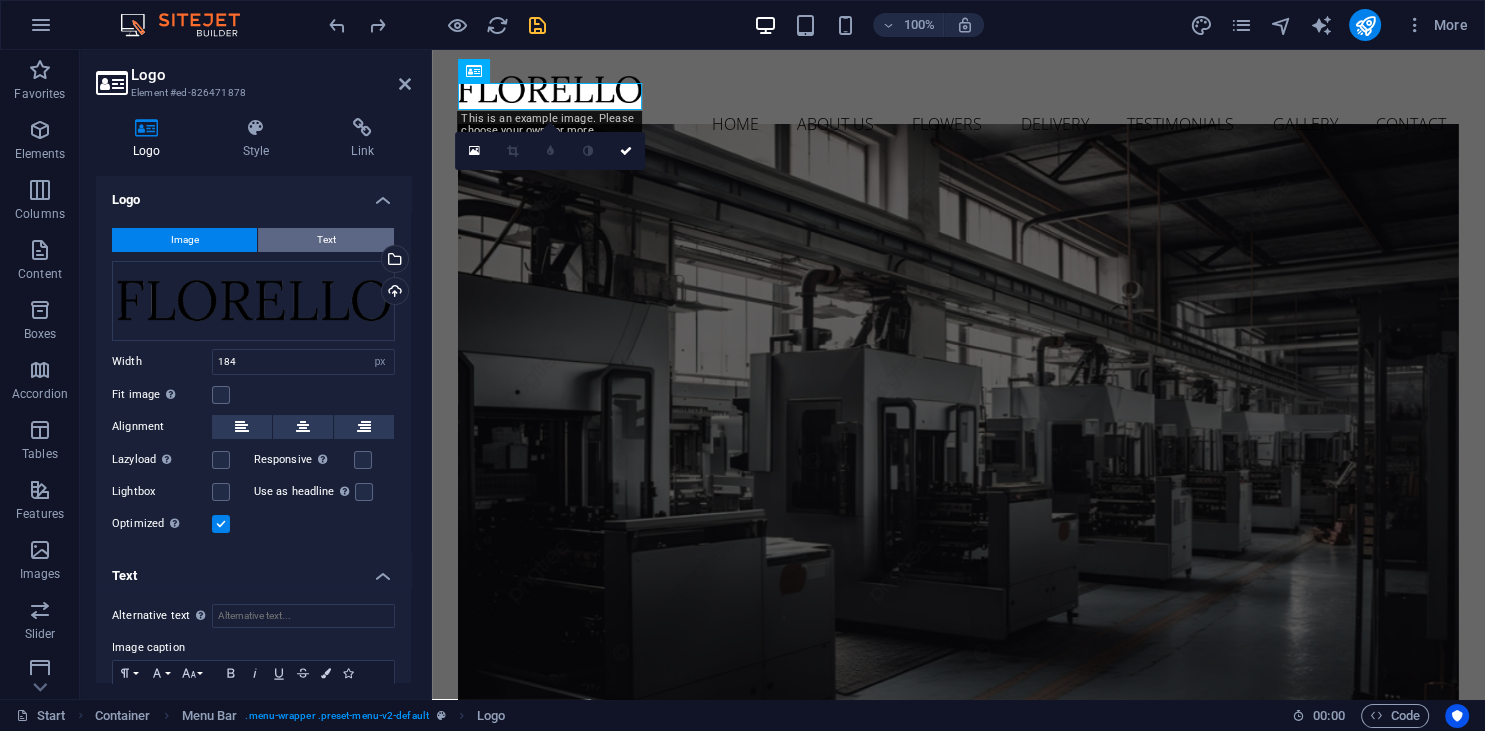 click on "Text" at bounding box center (326, 240) 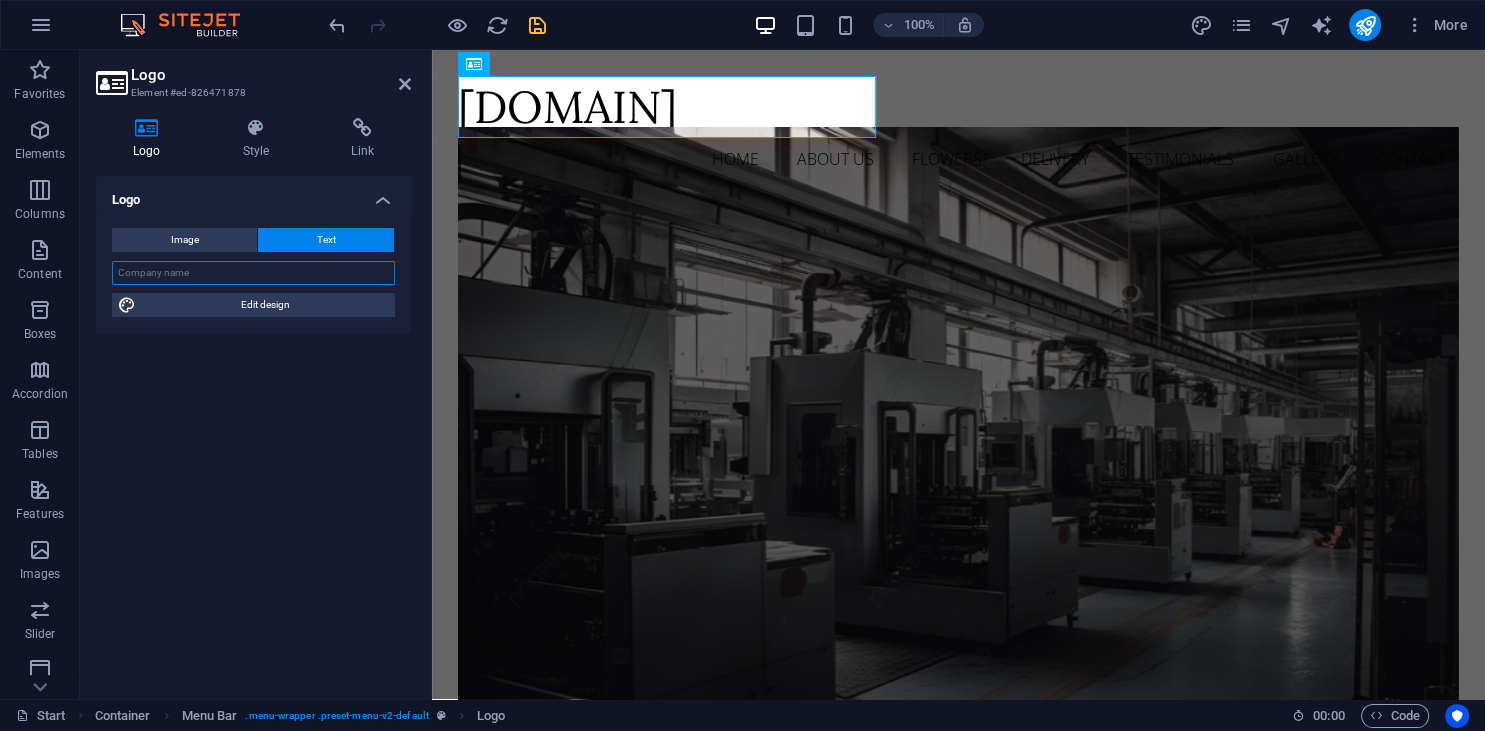 click at bounding box center [253, 273] 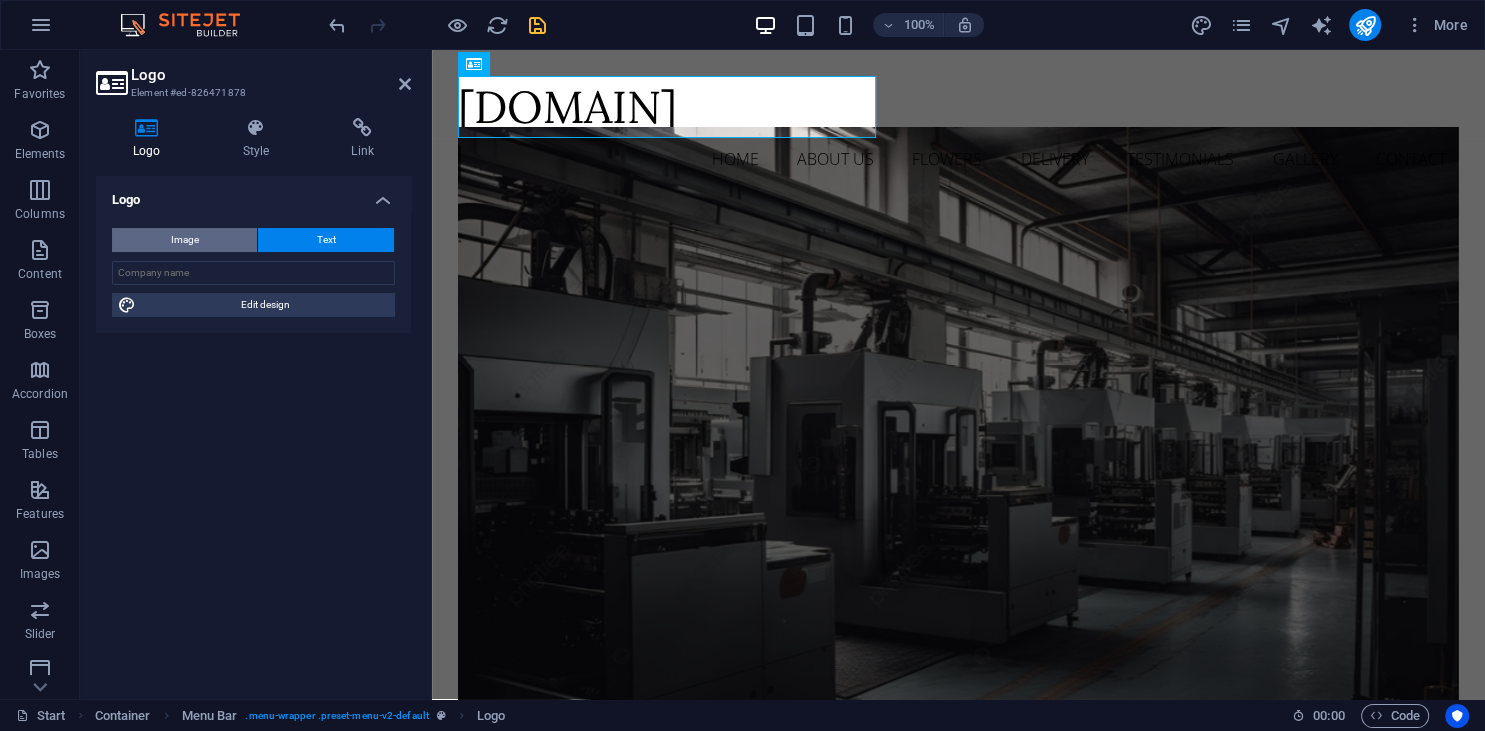 click on "Image" at bounding box center [184, 240] 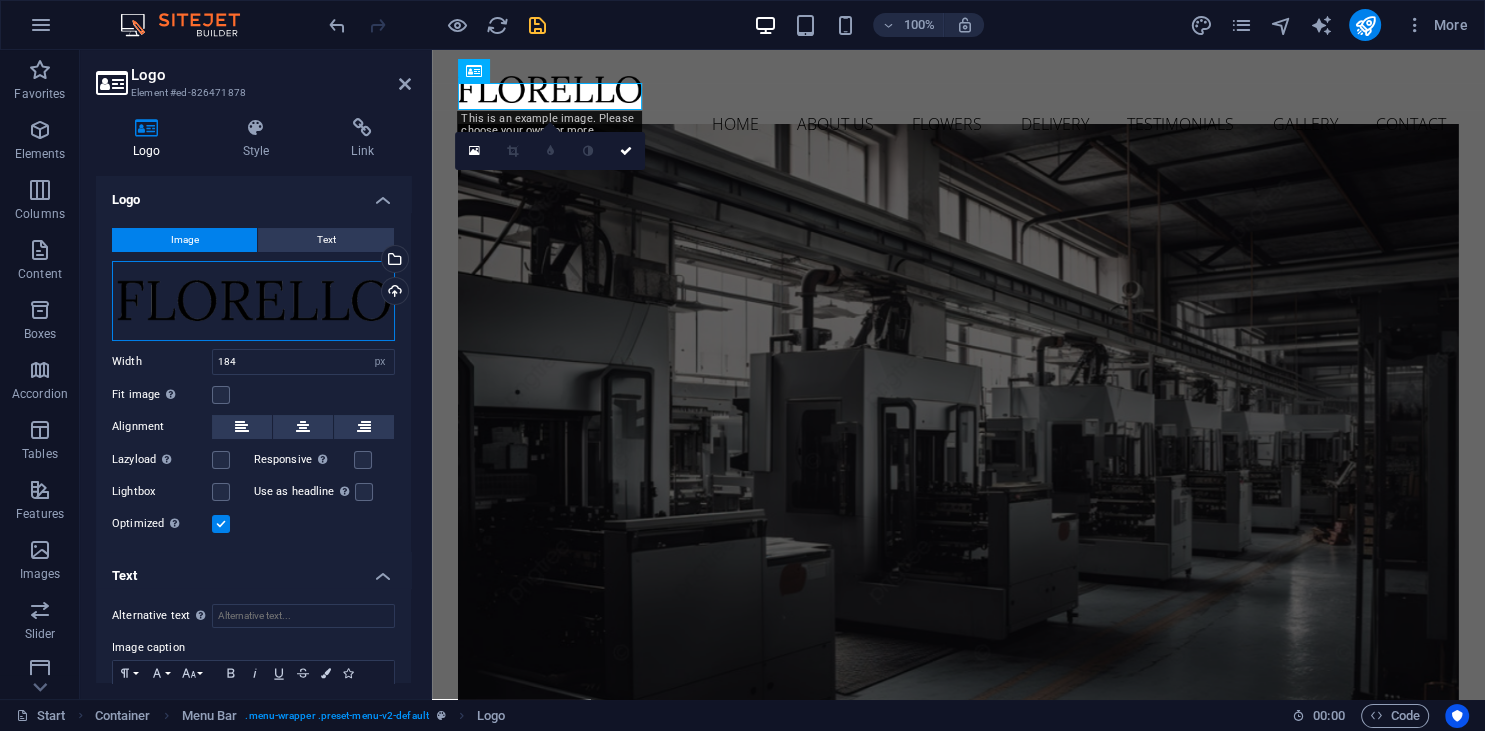 click on "Drag files here, click to choose files or select files from Files or our free stock photos & videos" at bounding box center [253, 301] 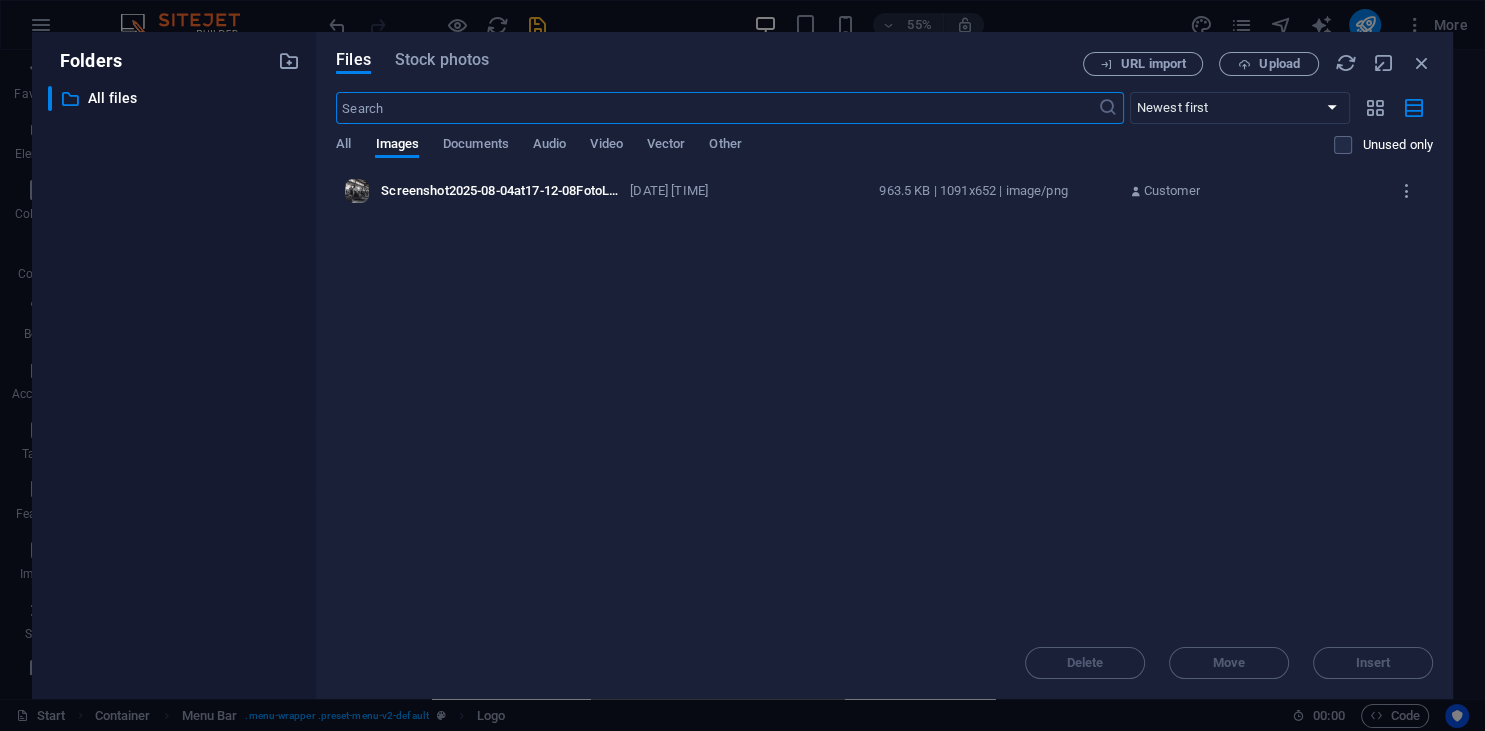 click at bounding box center (716, 108) 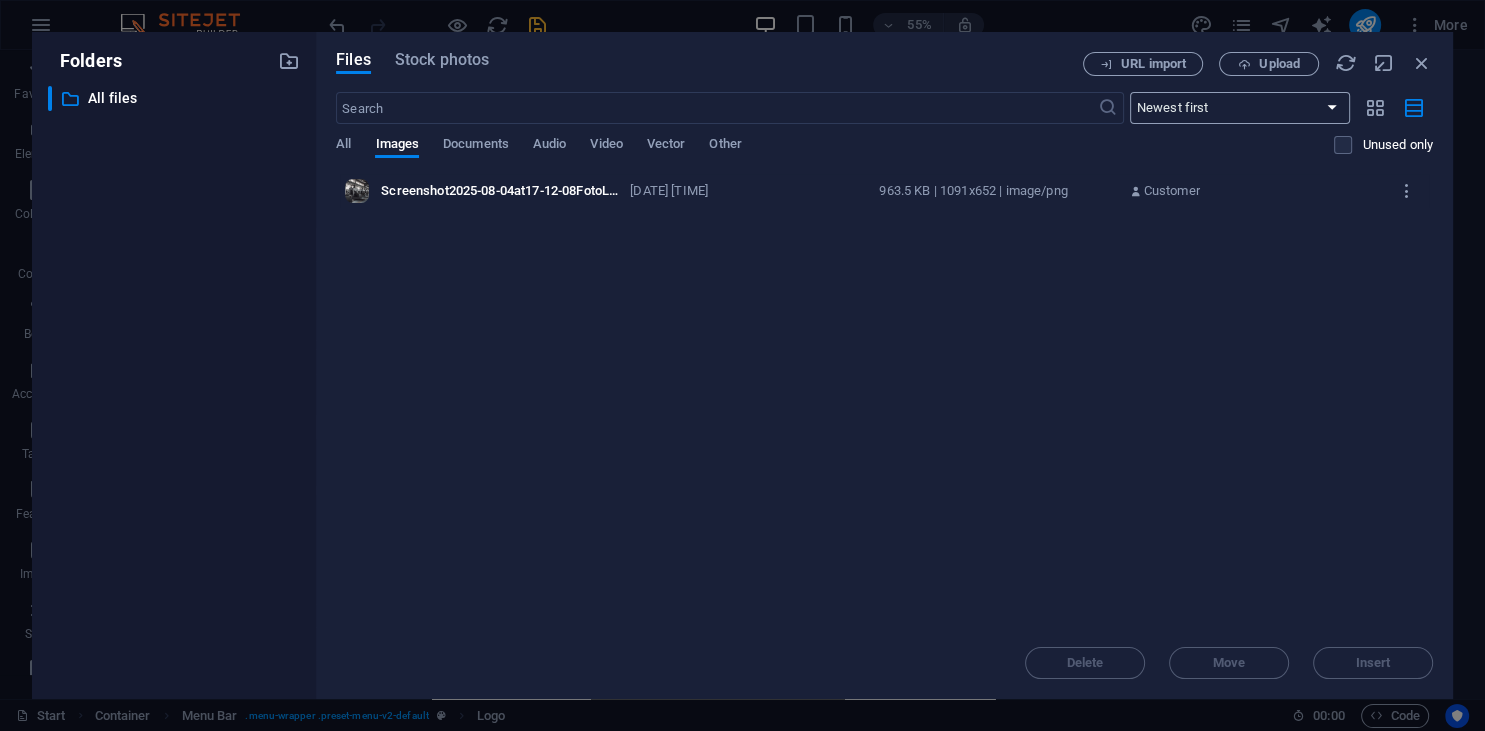 click on "Newest first Oldest first Name (A-Z) Name (Z-A) Size (0-9) Size (9-0) Resolution (0-9) Resolution (9-0)" at bounding box center (1240, 108) 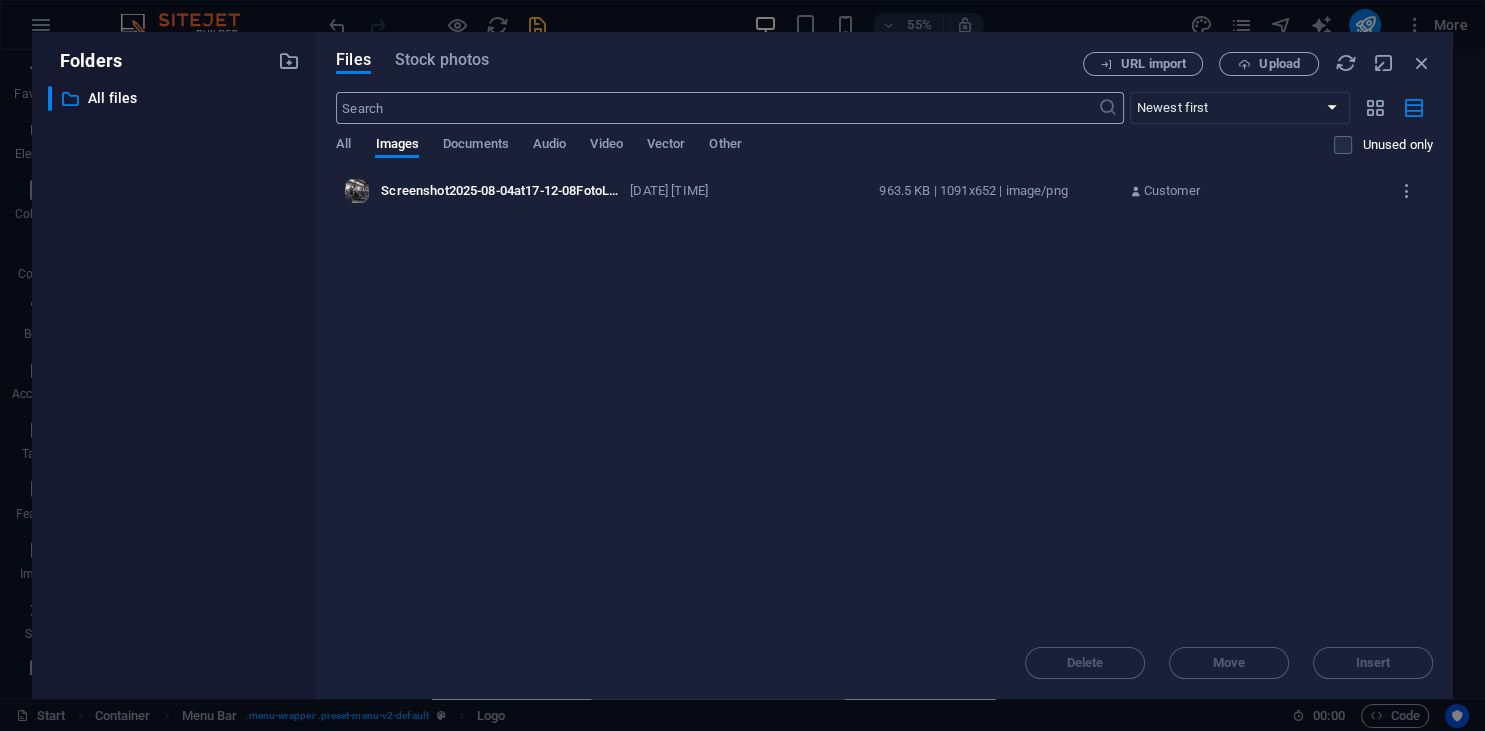 click at bounding box center (716, 108) 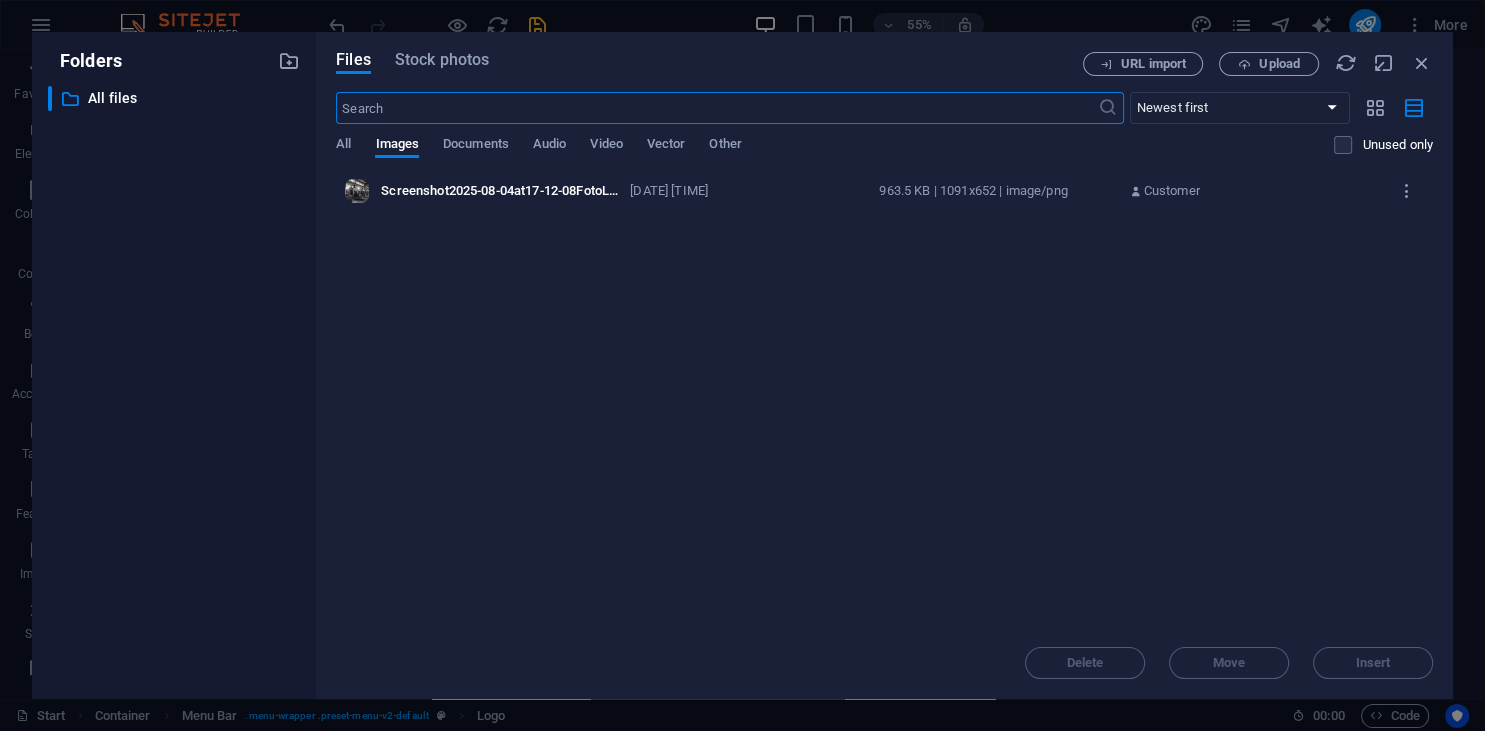 type on "l" 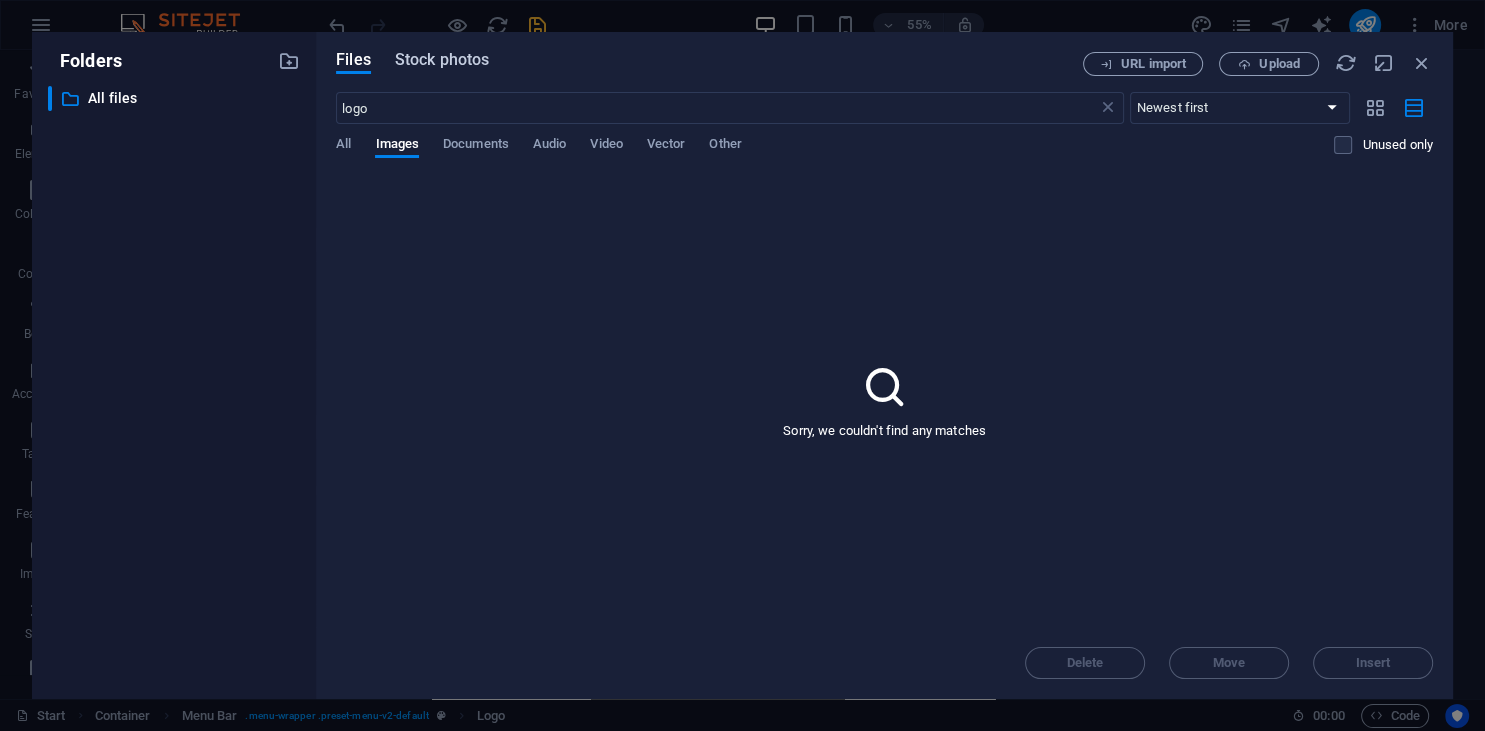 click on "Stock photos" at bounding box center (442, 60) 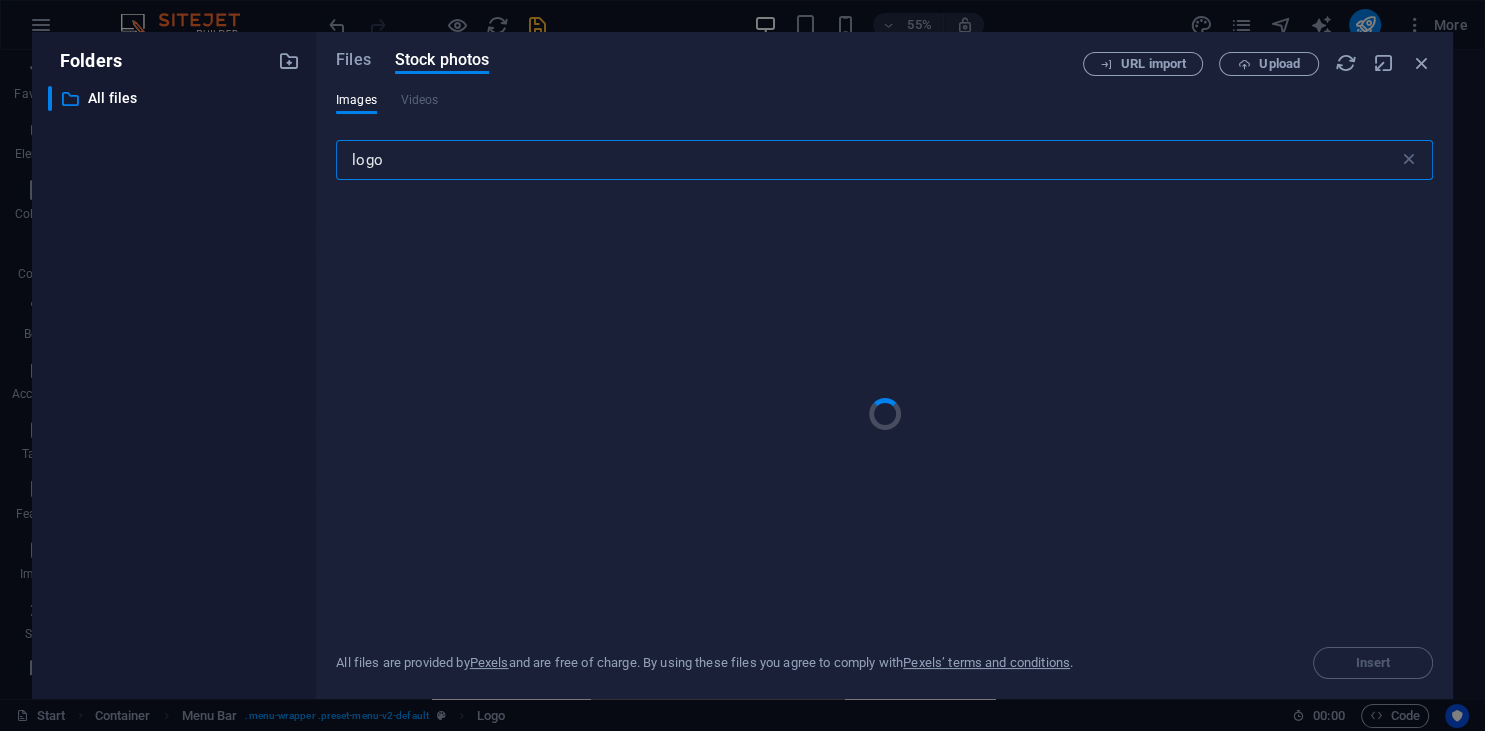 type on "logo" 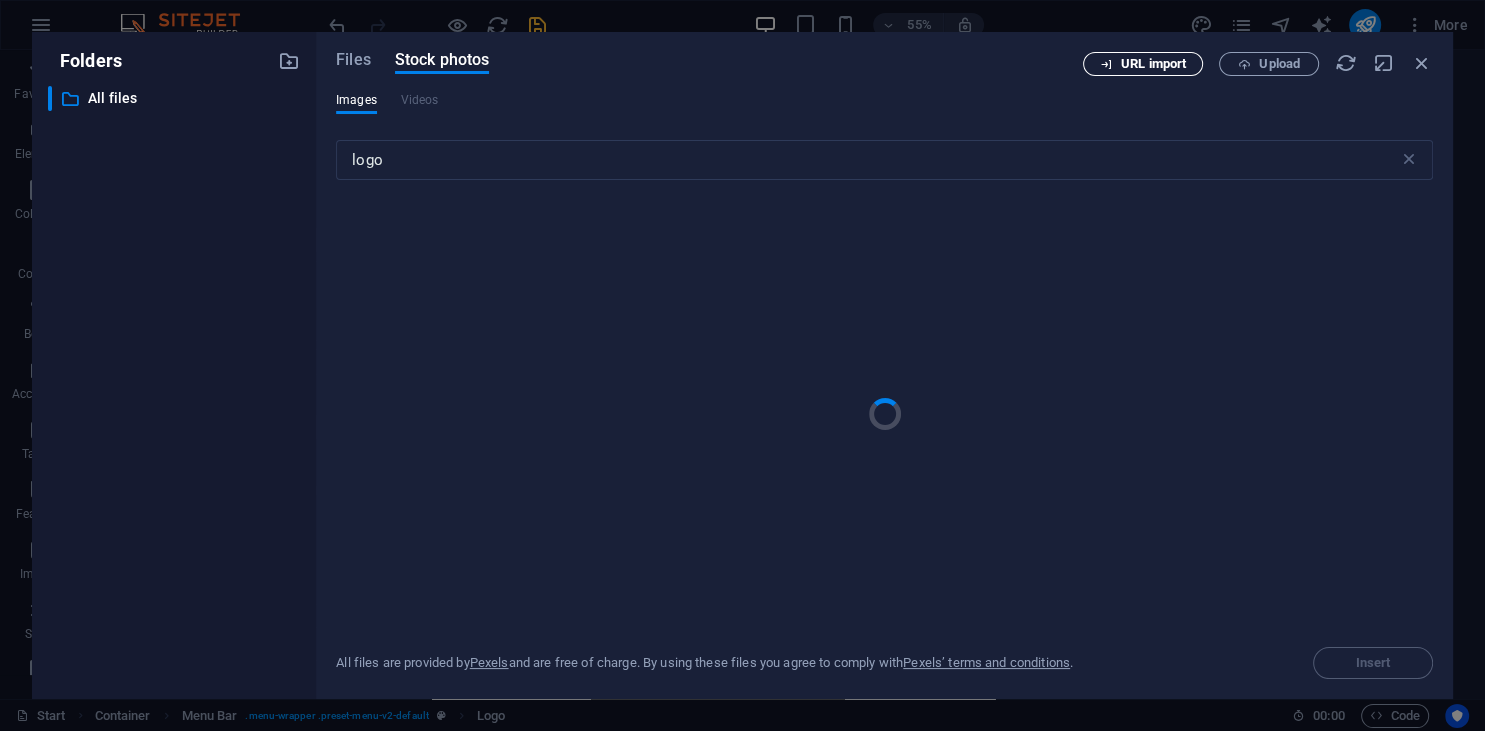 click on "URL import" at bounding box center (1153, 64) 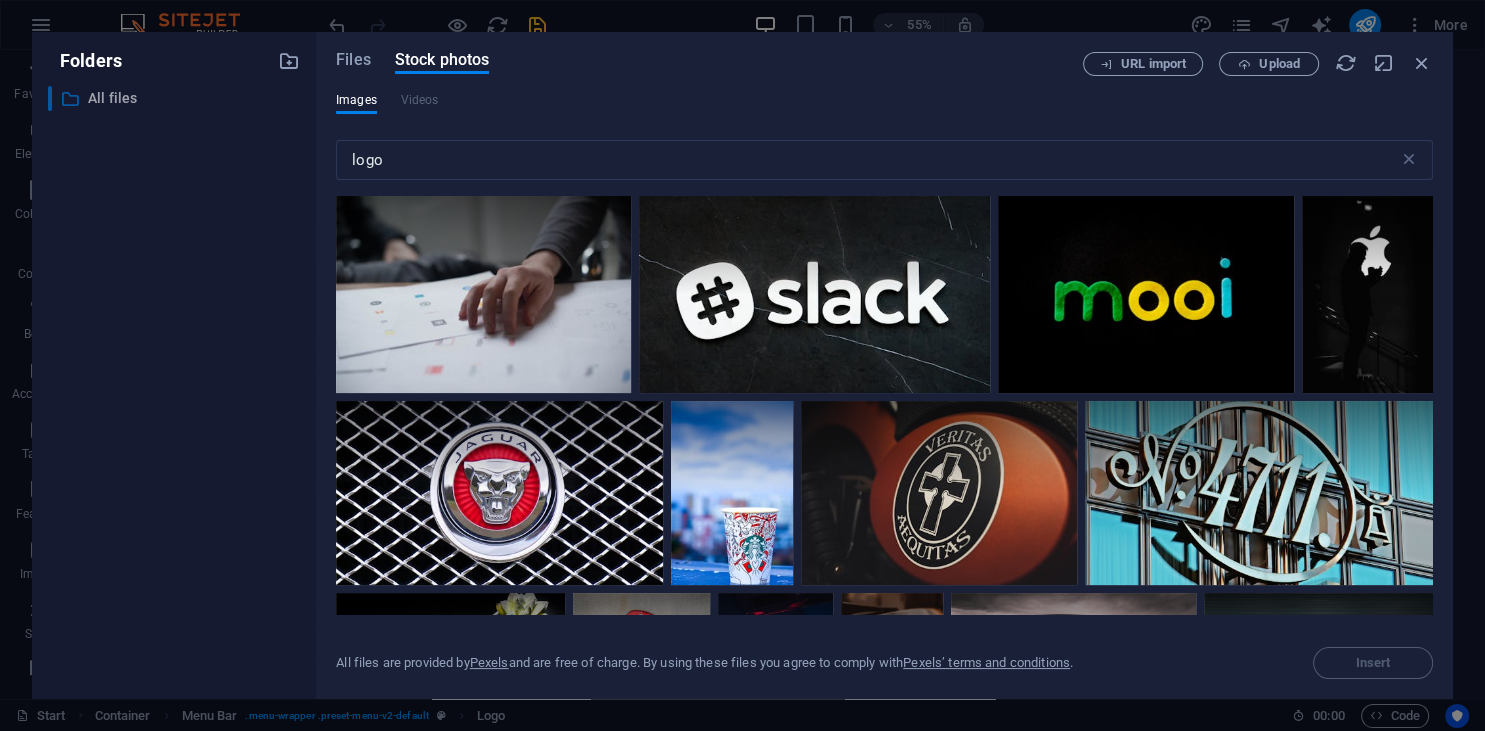 click on "All files" at bounding box center (175, 98) 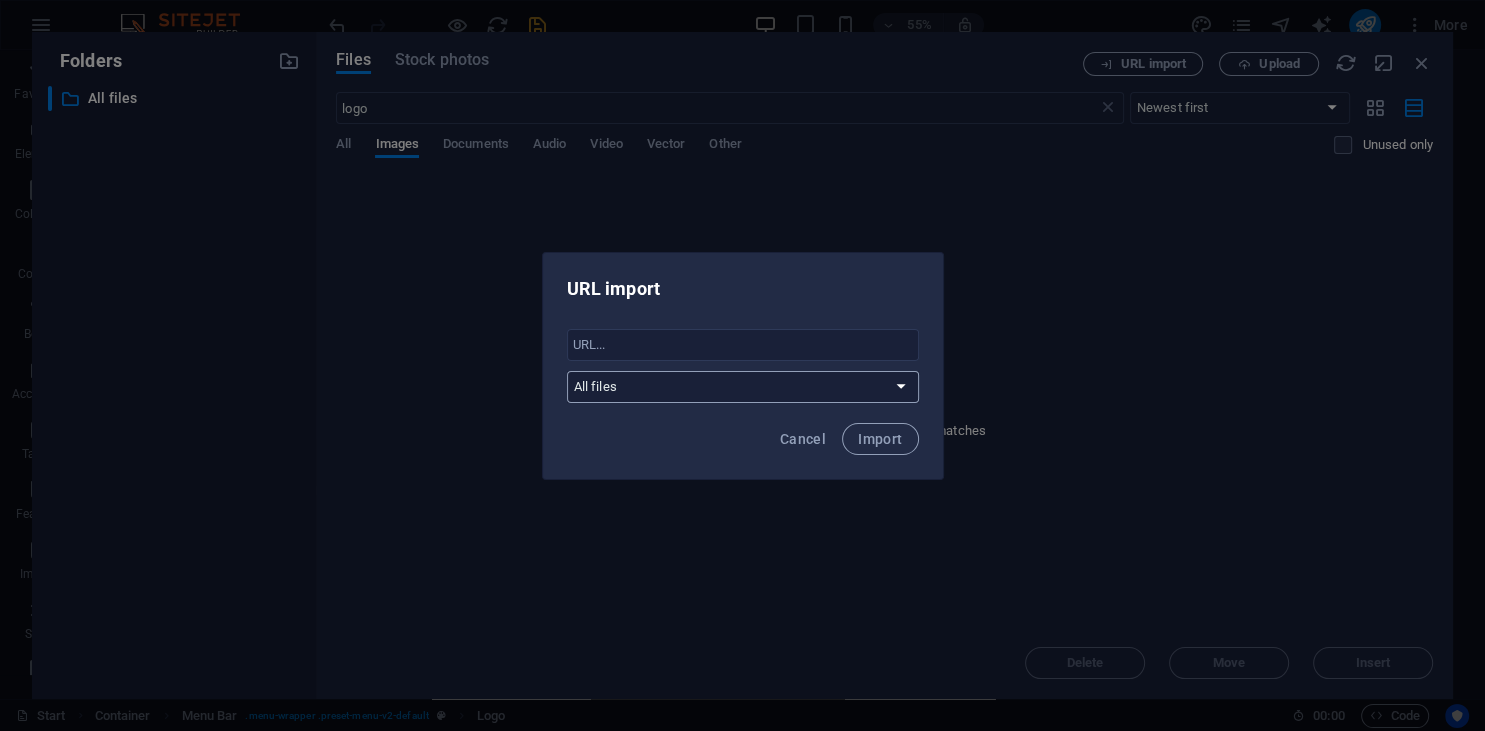 click on "All files" at bounding box center (743, 387) 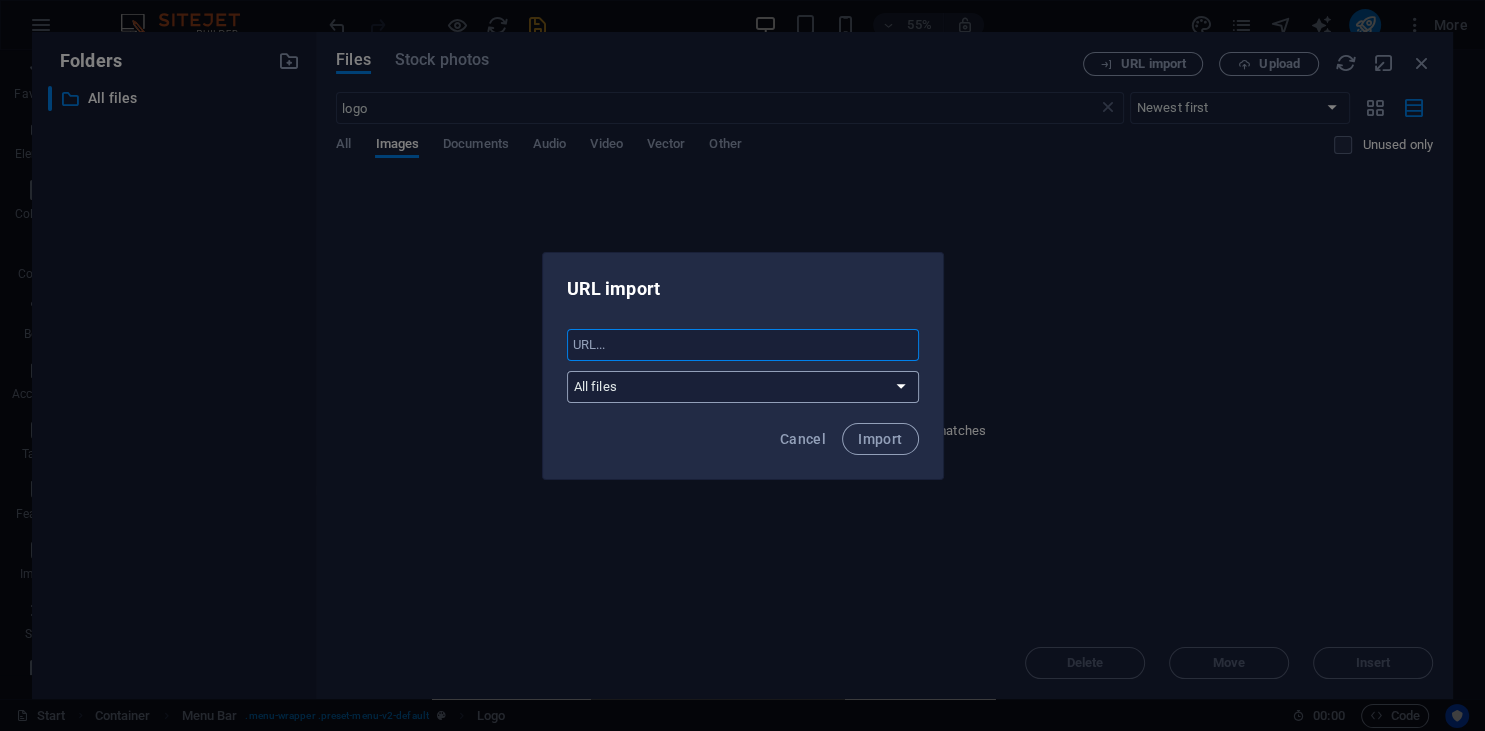click at bounding box center (743, 345) 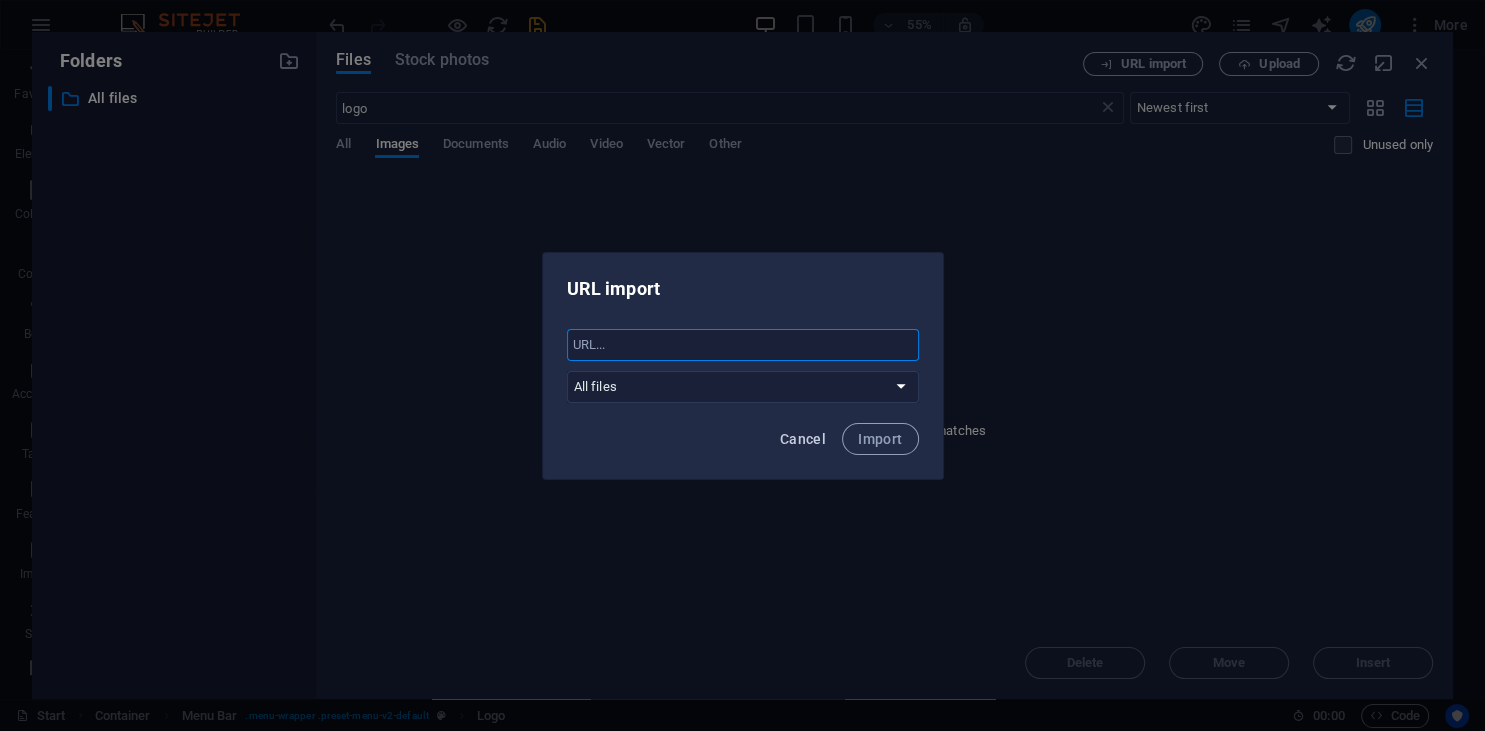 click on "Cancel" at bounding box center [803, 439] 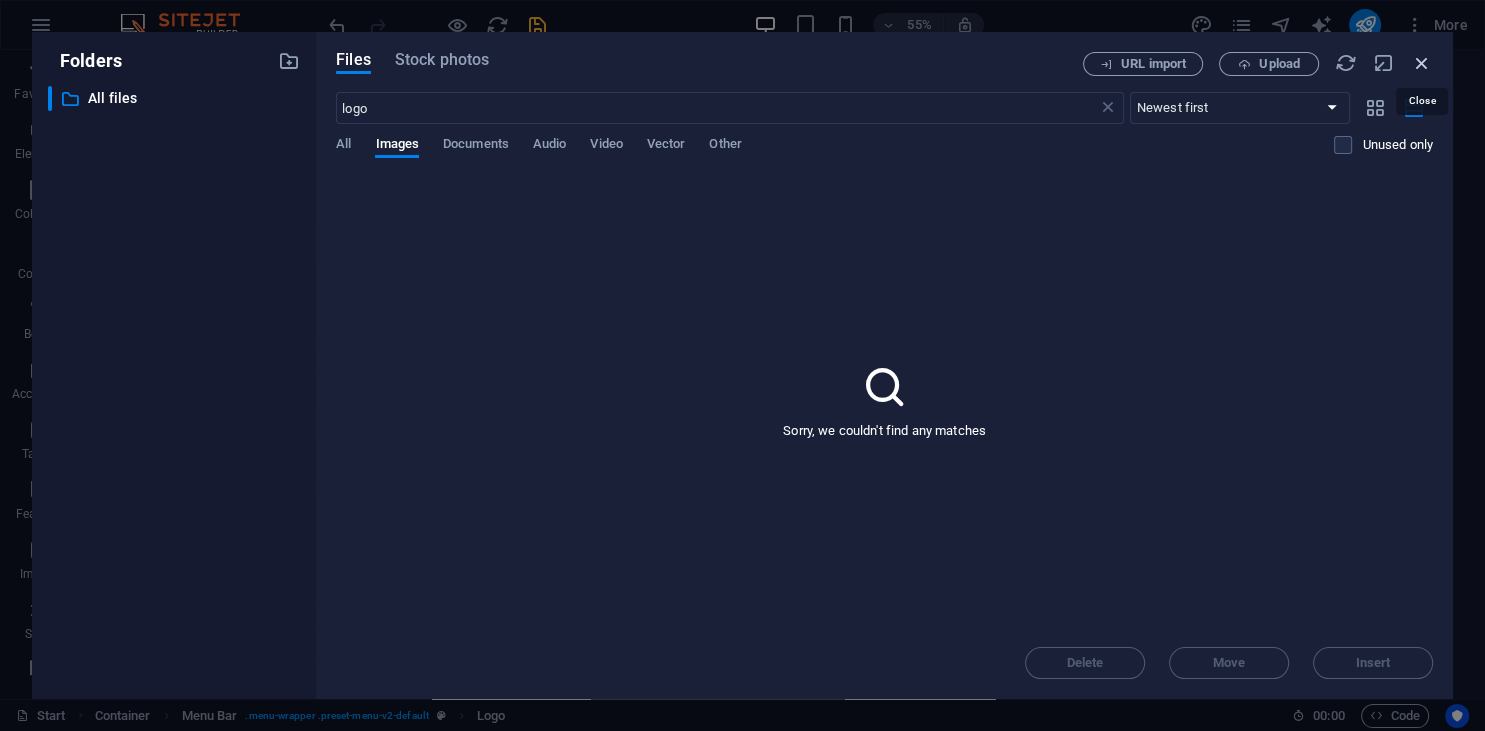 click at bounding box center [1422, 63] 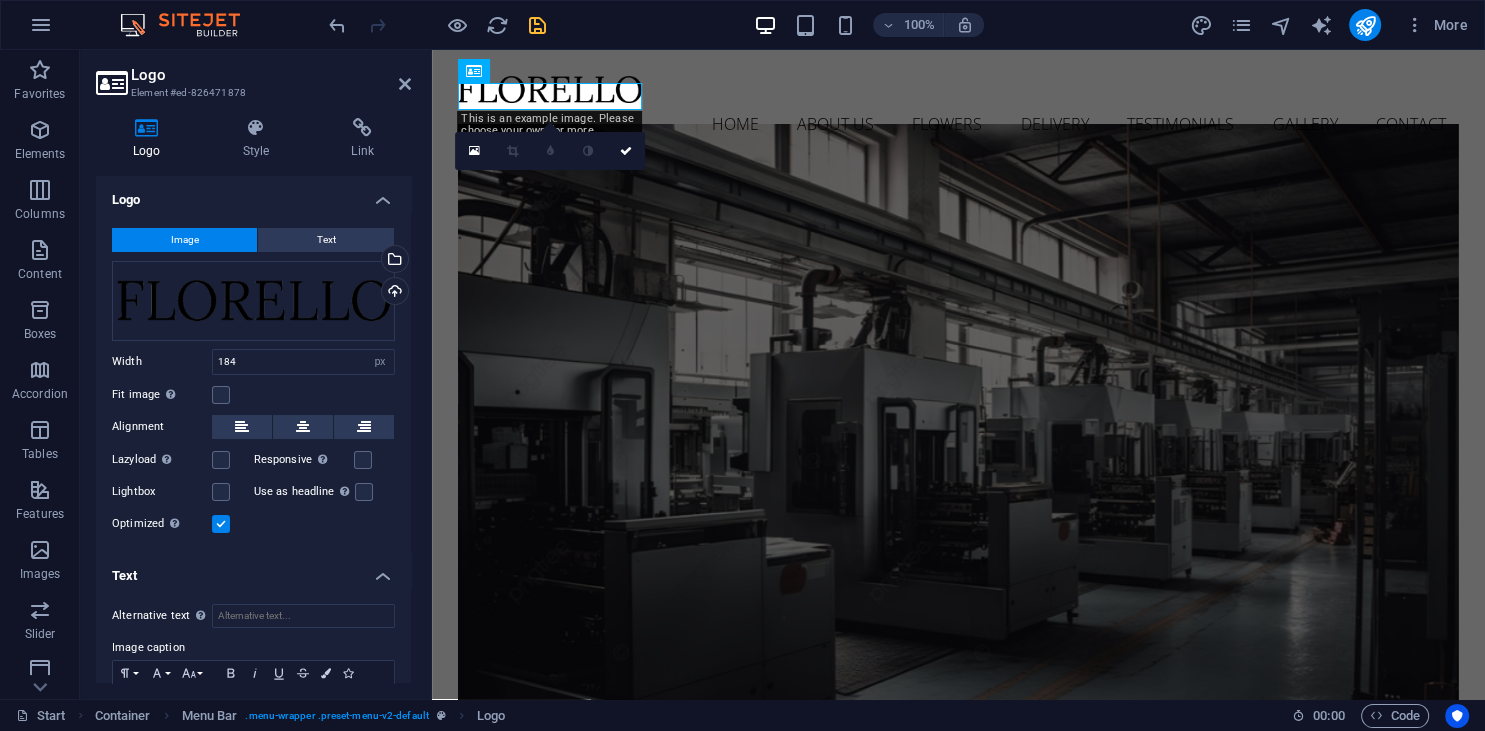 click on "Home About us Flowers Delivery Testimonials Gallery Contact Flower Store in Florida Come and visit our wonderful arrangements Learn more [NUMBER] [STREET], [CITY], [STATE] [PHONE] [EMAIL] Fresh Flowers Lorem ipsum dolor sit amet, consectetur adipisicing elit. Veritatis, dolorem! Perfect Choice Lorem ipsum dolor sit amet, consectetur adipisicing elit. Veritatis, dolorem! Delivery Lorem ipsum dolor sit amet, consectetur adipisicing elit. Veritatis, dolorem! Let us arrange a smile Lorem ipsum dolor sit amet, consectetur adipisicing elit. Repellat, maiores, a libero atque assumenda praesentium cum magni odio dolor accusantium explicabo repudiandae molestiae itaque provident sit debitis aspernatur soluta. Deserunt incidunt ad cumque ex elit laboriosam Simtinetio mollitia molestias excepturi voluptatem atque veritatis Miusto nam nulla cum accusantium explicabo Repellat maiores a libero atque assumenda praesentium Visit us Monday 08:00 AM - 4:00 PM Tuesday Friday" at bounding box center (958, 6619) 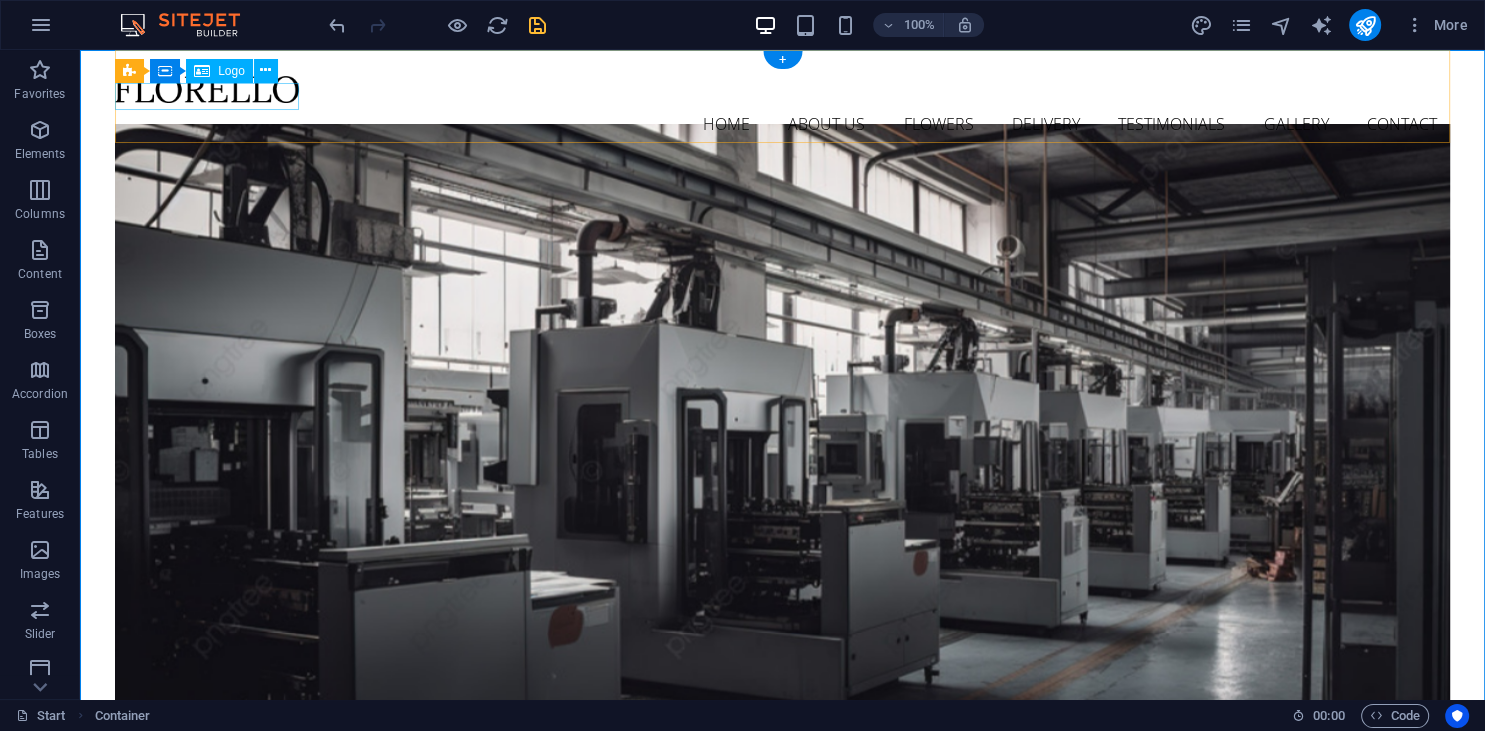 click at bounding box center [782, 89] 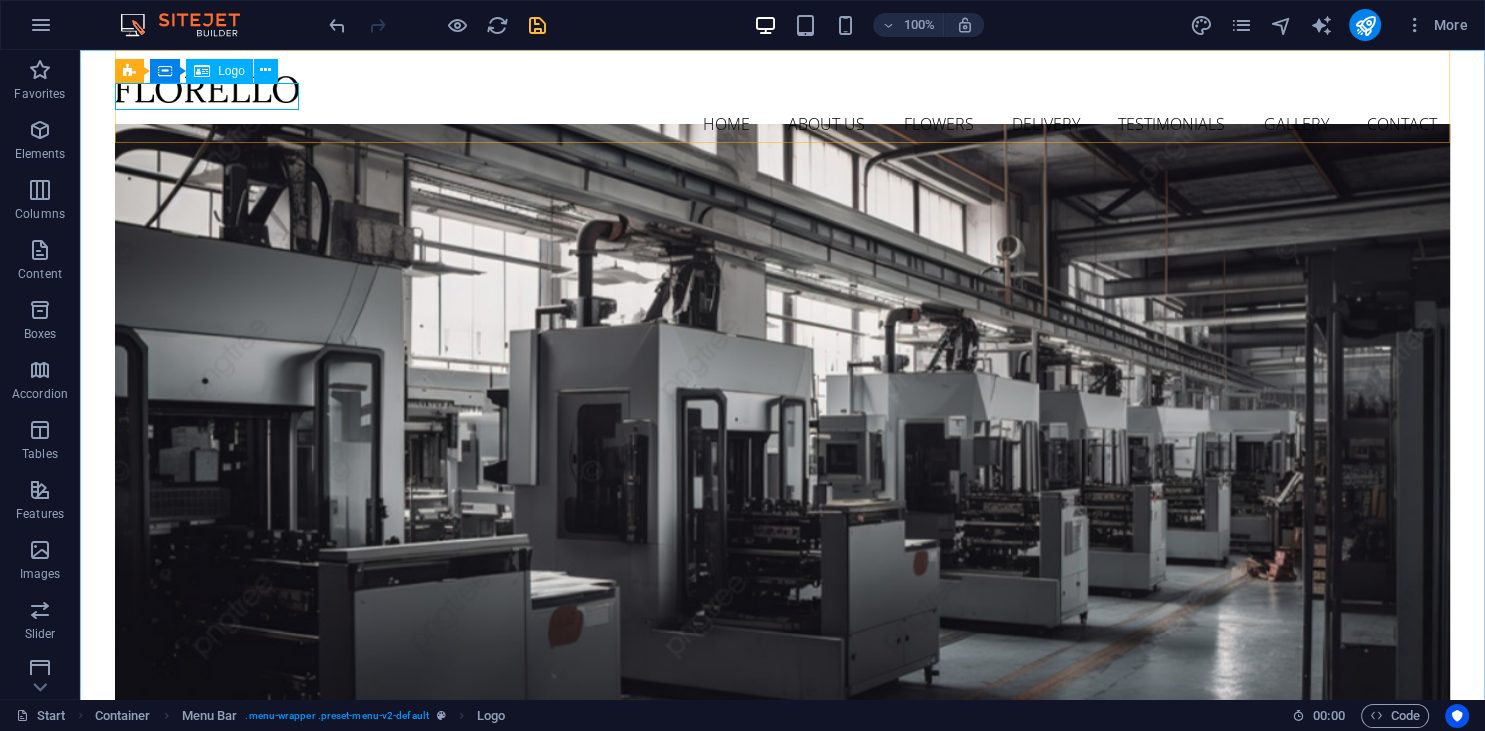 click at bounding box center (202, 71) 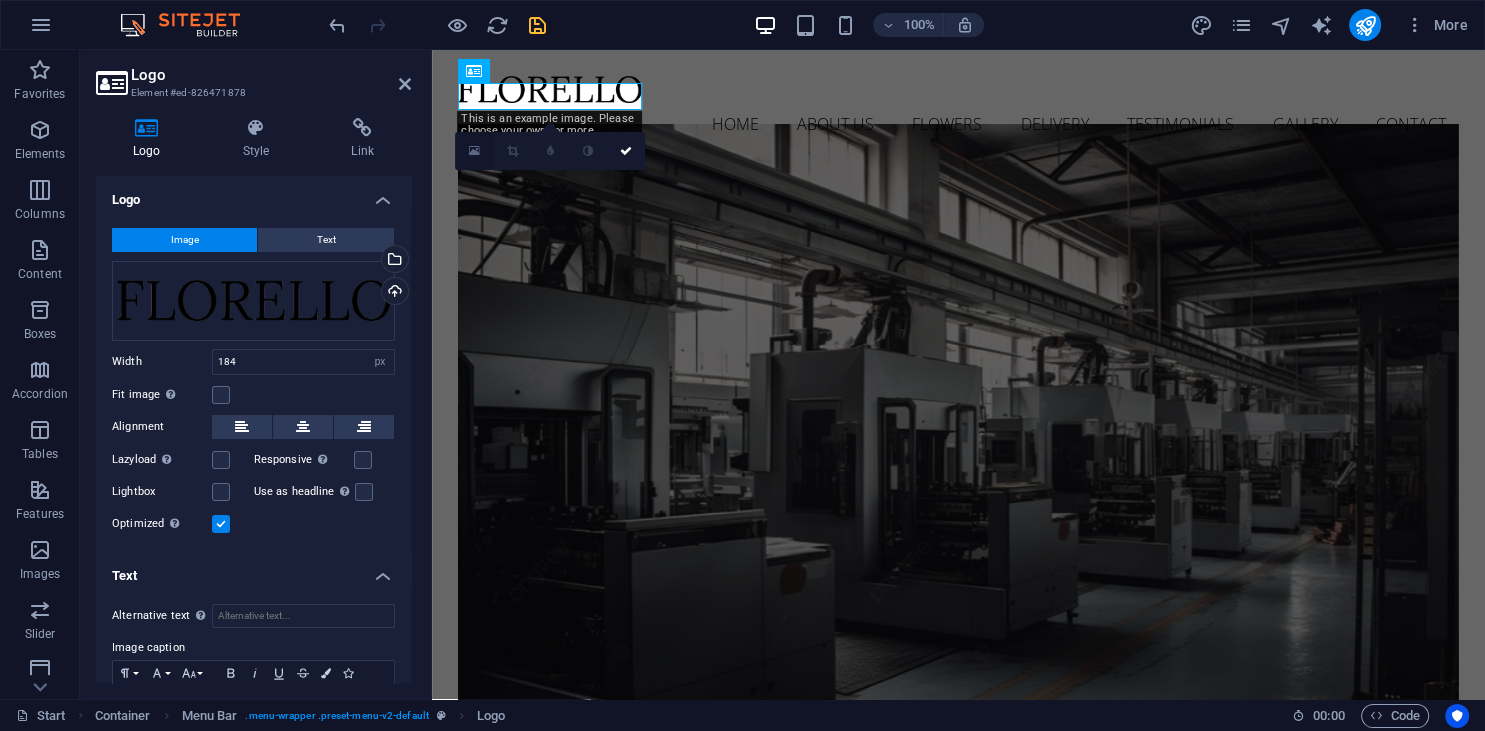 click at bounding box center (474, 151) 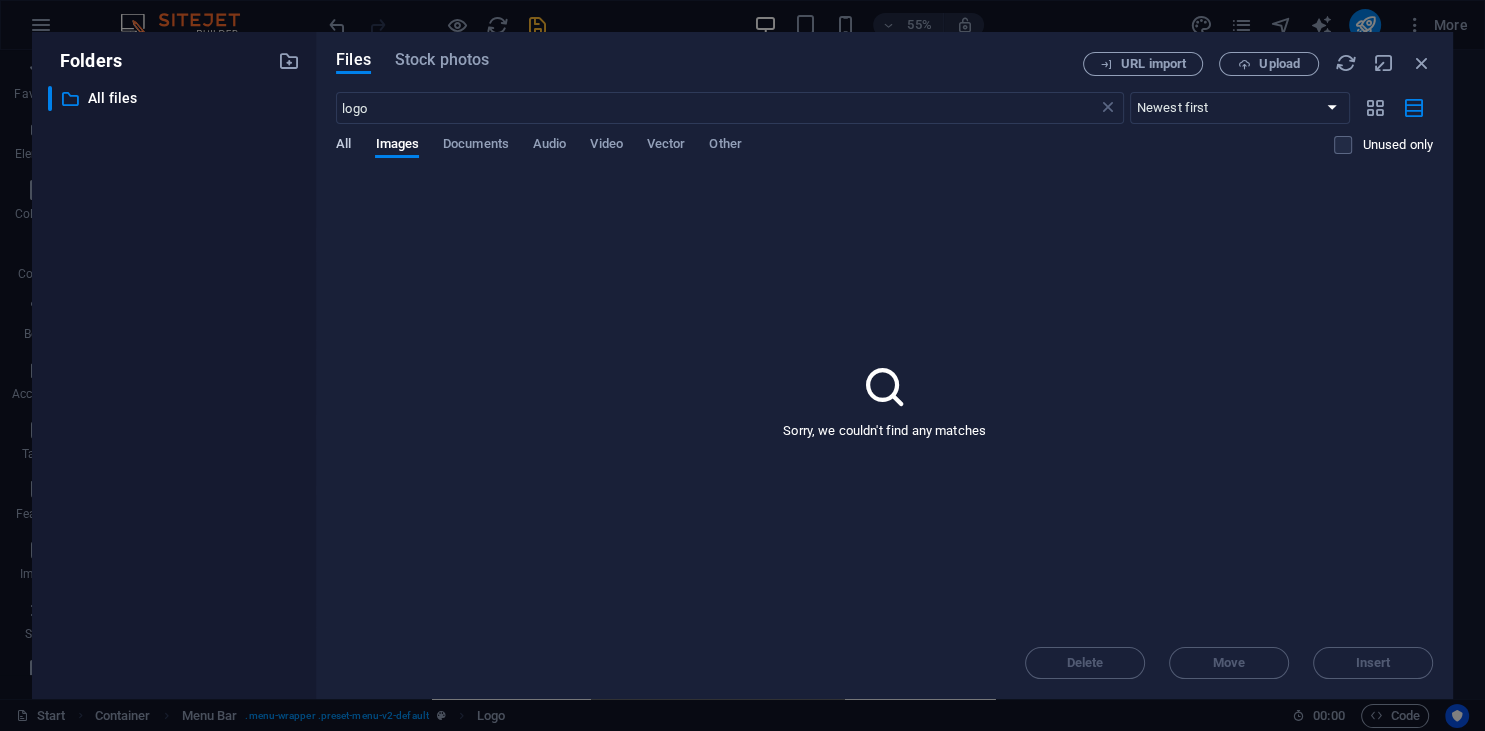 click on "All" at bounding box center (343, 146) 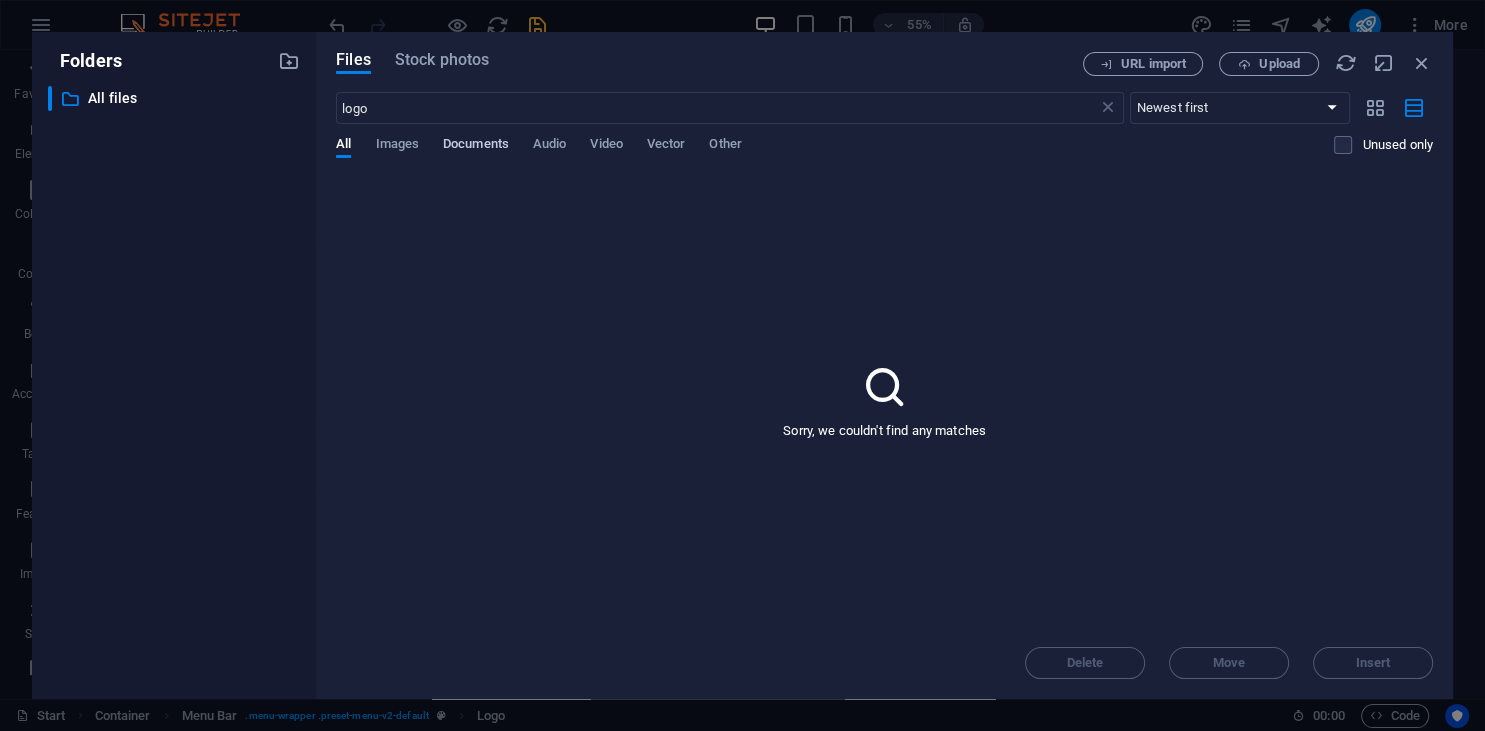 click on "Documents" at bounding box center (476, 146) 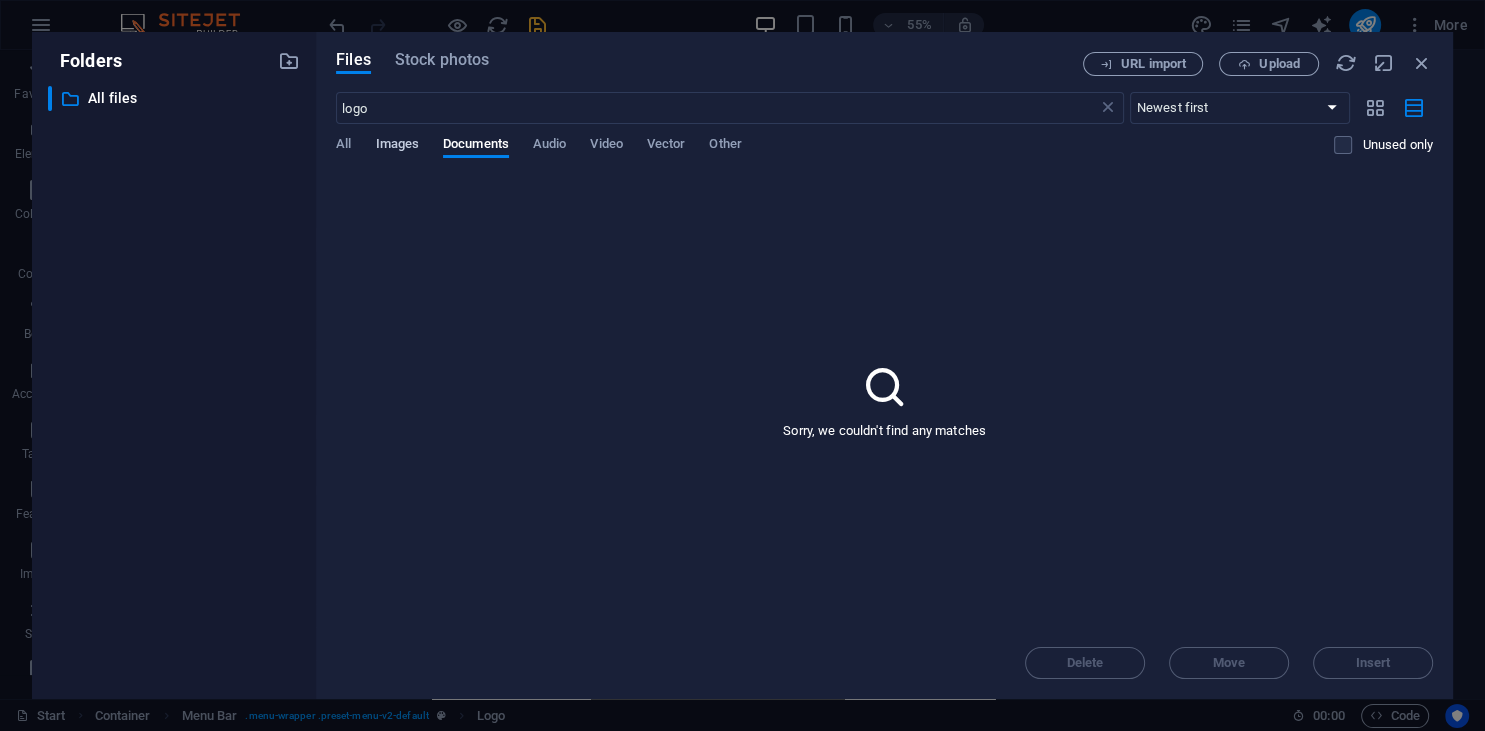 click on "Images" at bounding box center [397, 146] 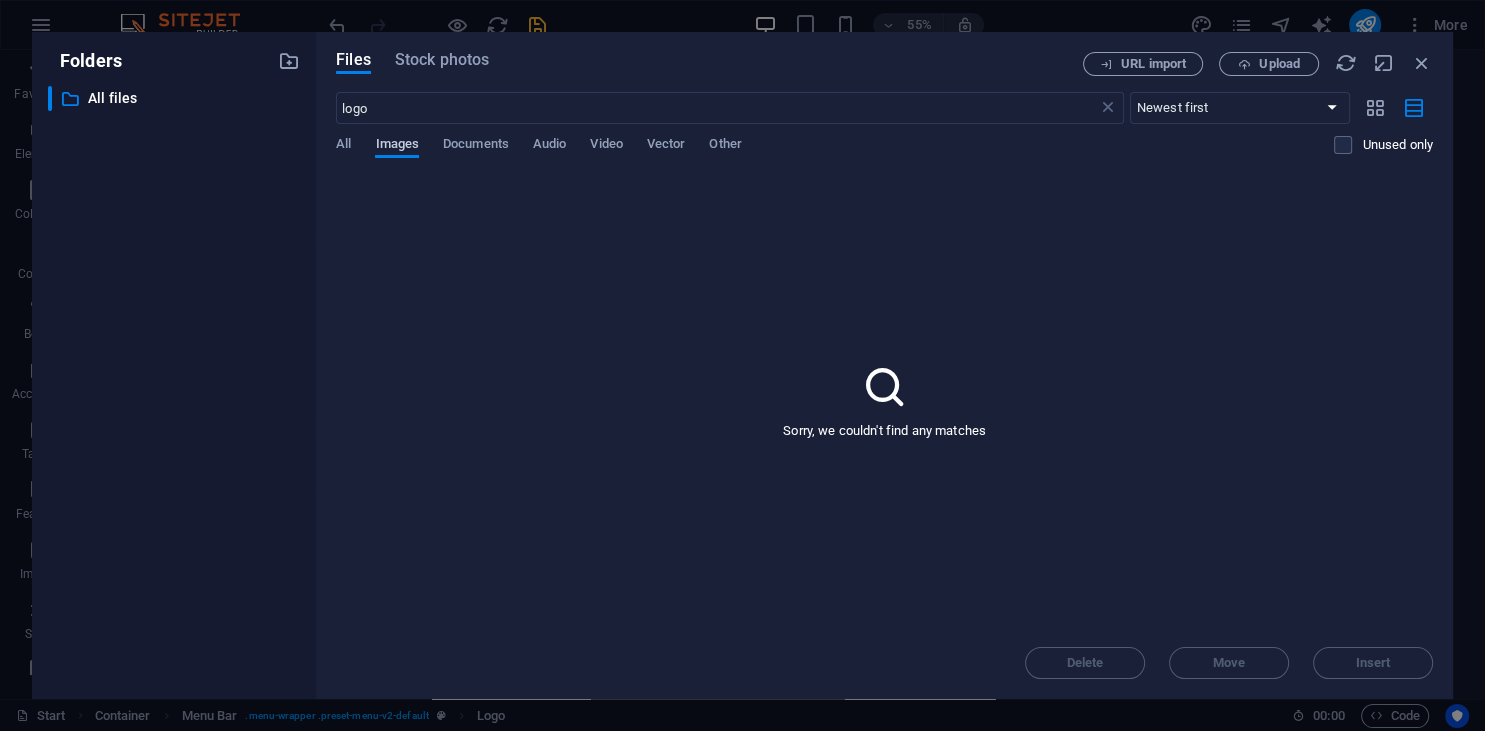 click on "Images" at bounding box center [397, 146] 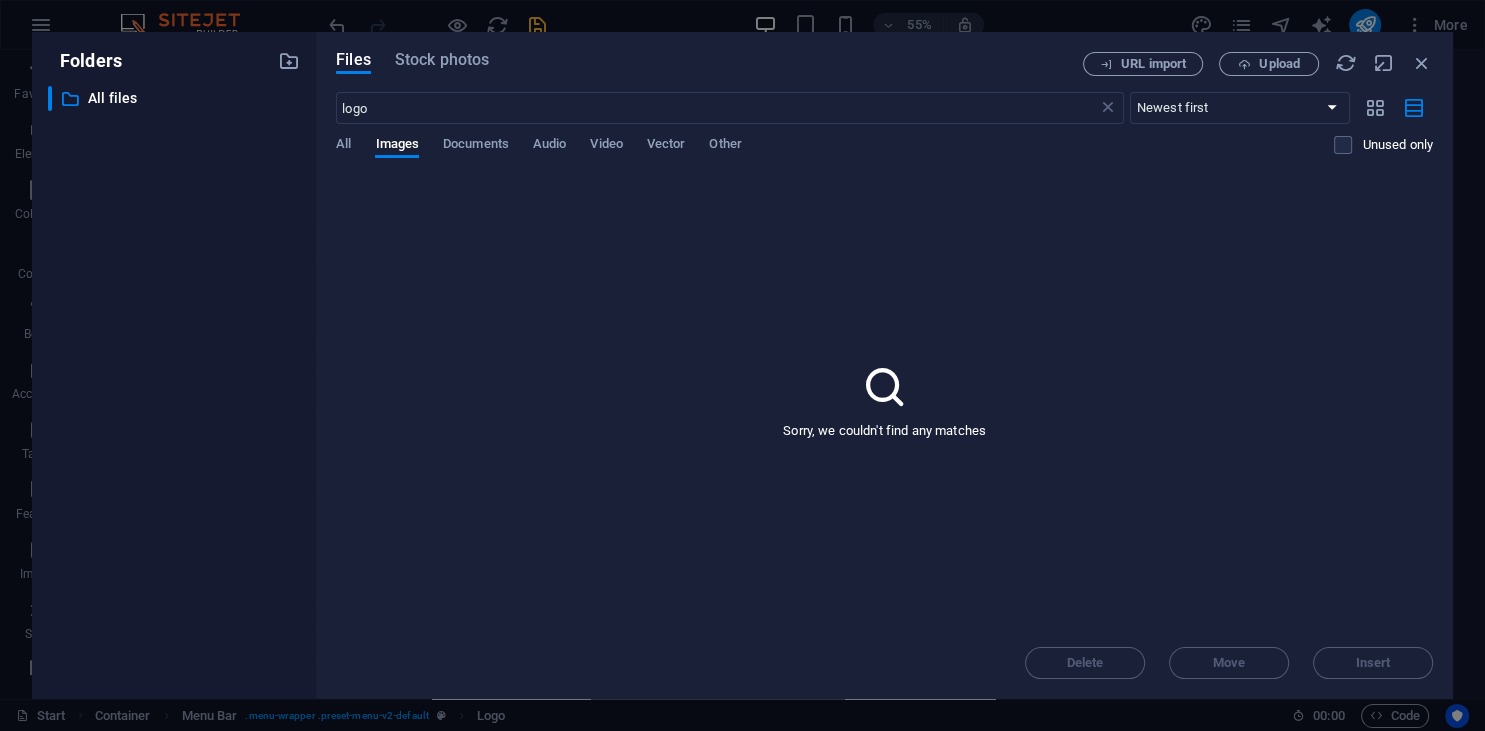 click on "Files Stock photos URL import Upload logo Newest first Oldest first Name (A-Z) Name (Z-A) Size (0-9) Size (9-0) Resolution (0-9) Resolution (9-0) All Images Documents Audio Video Vector Other Unused only Sorry, we couldn't find any matches Delete Move Insert" at bounding box center [884, 365] 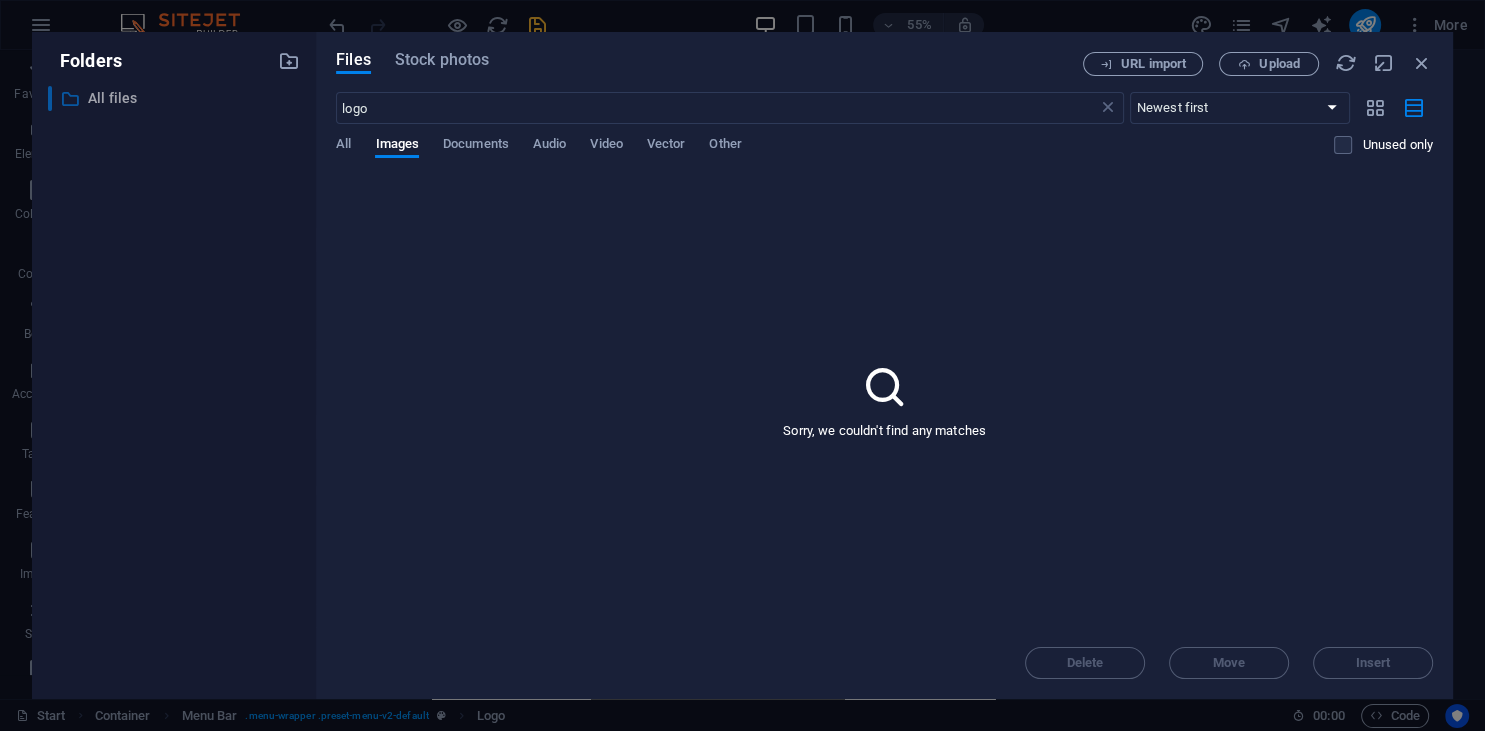 click on "All files" at bounding box center [175, 98] 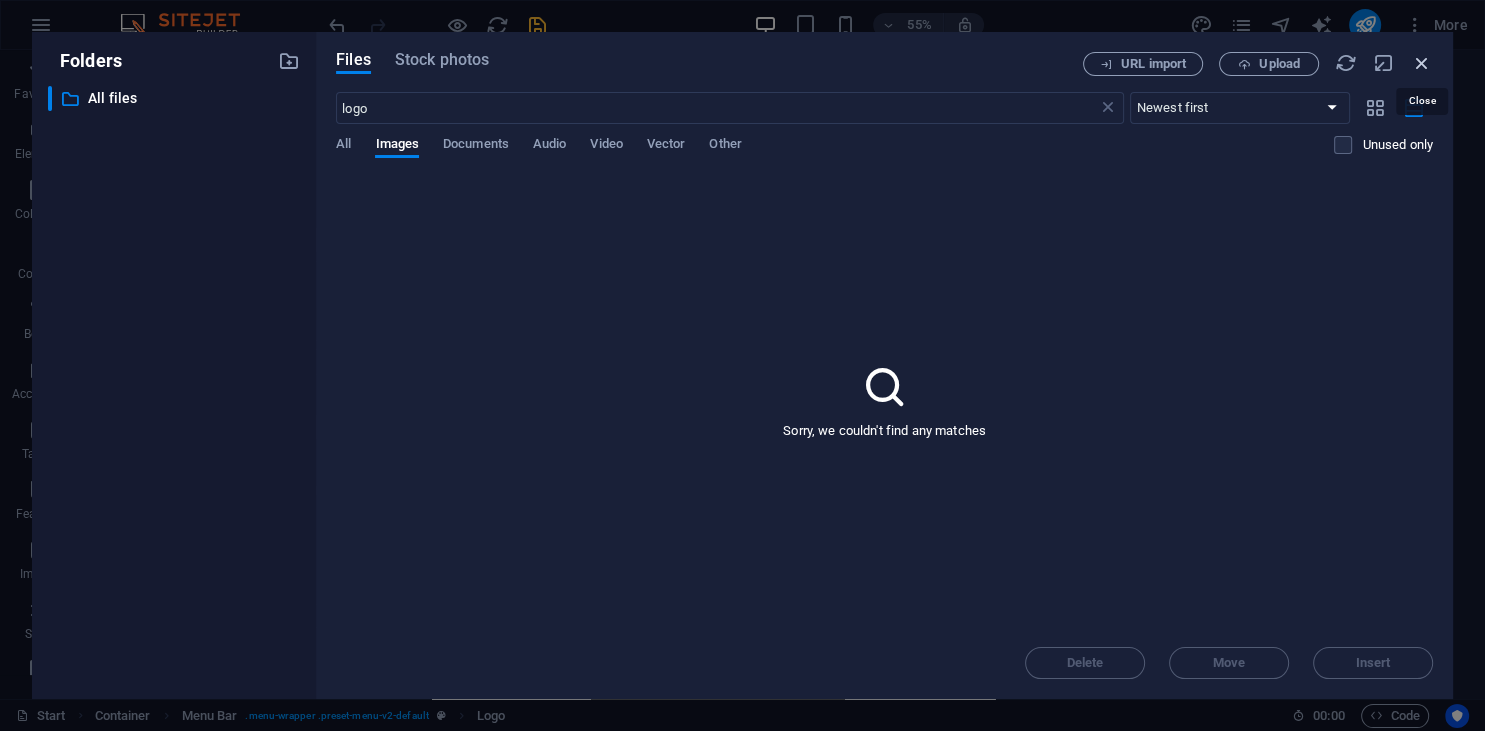 click at bounding box center (1422, 63) 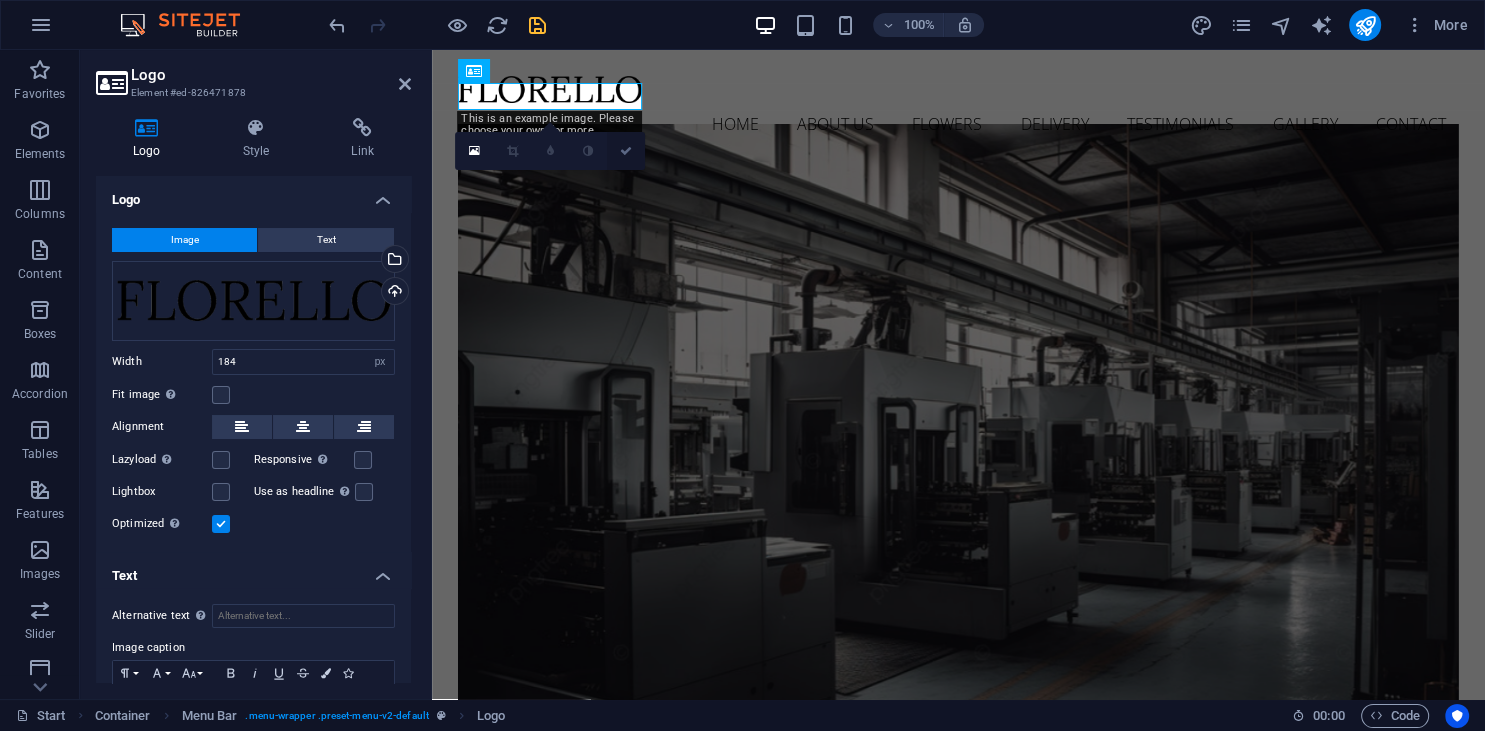click at bounding box center [626, 151] 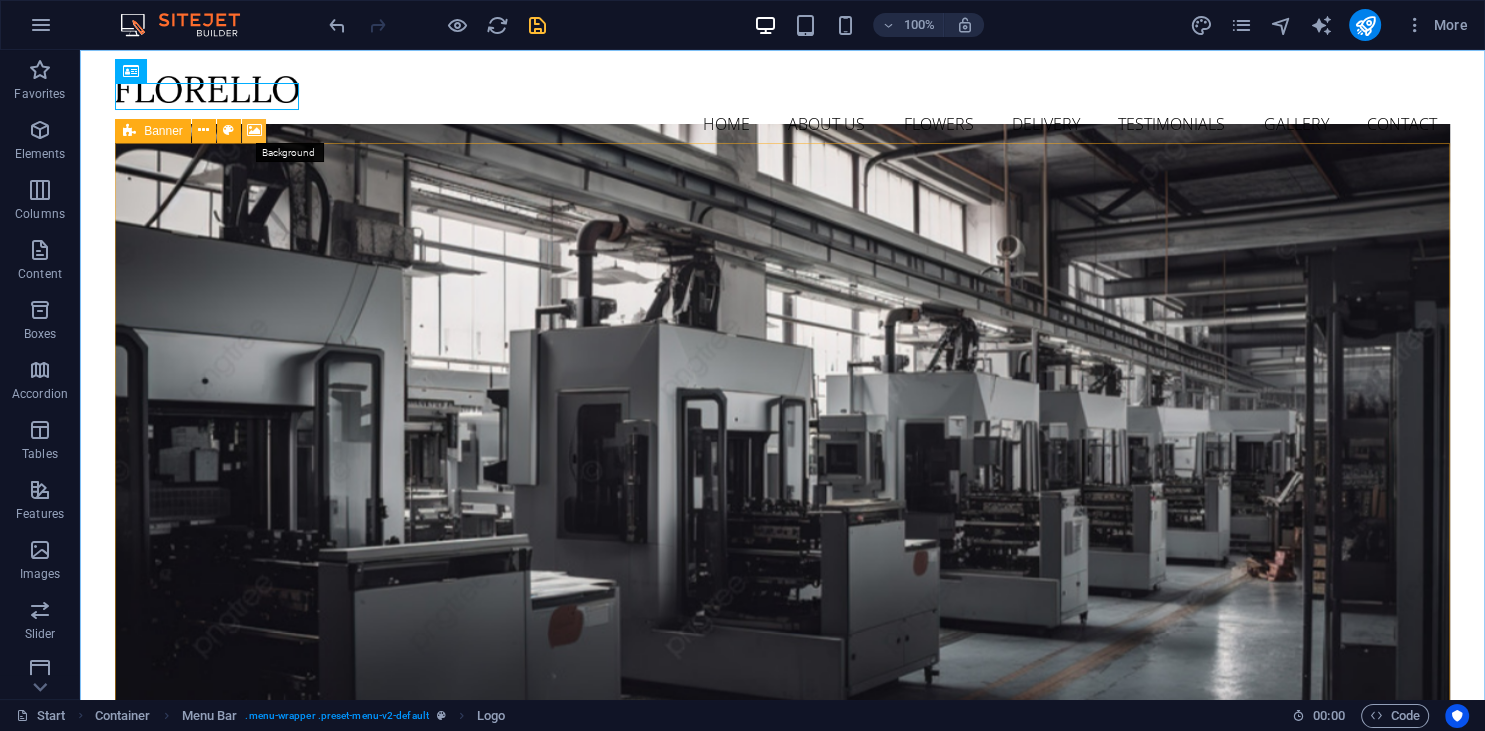 click at bounding box center [254, 130] 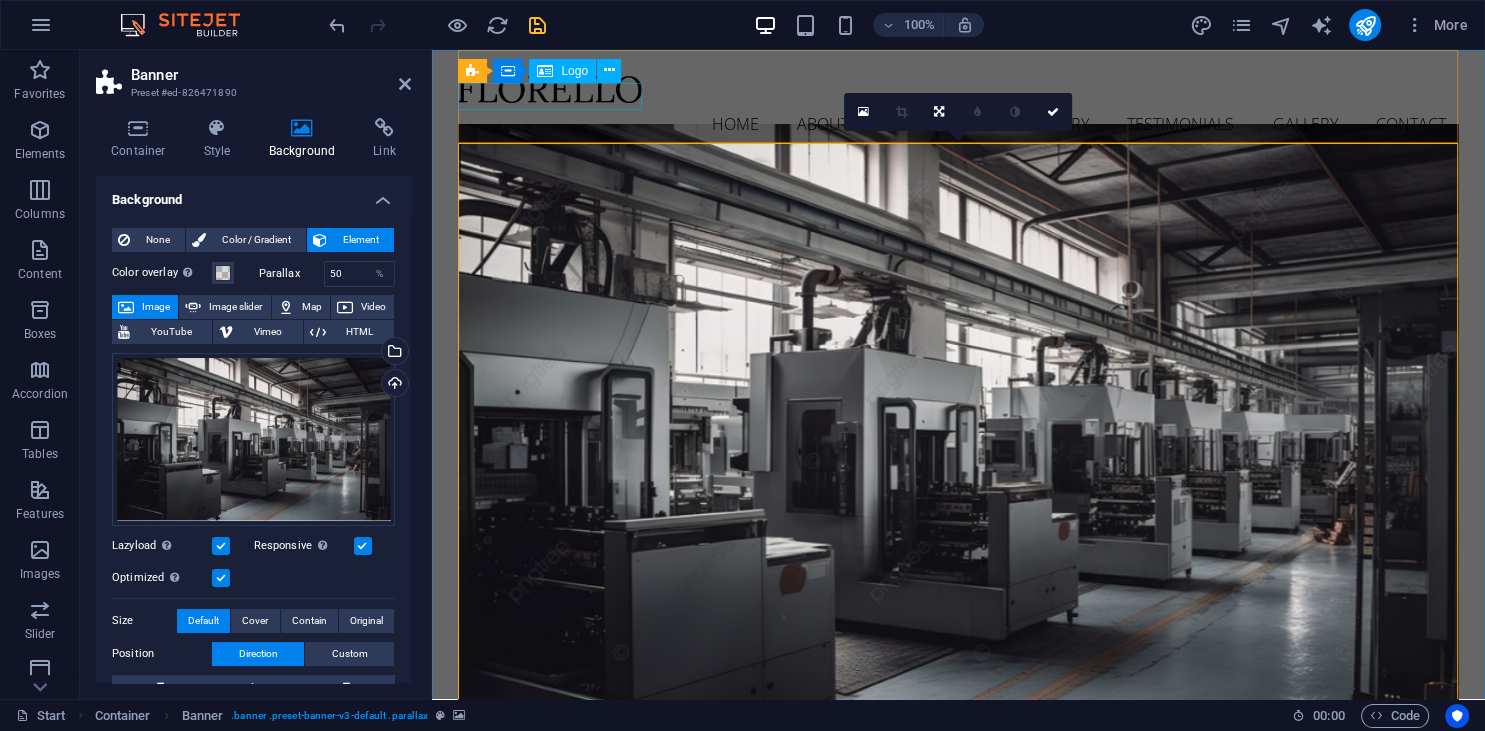 click at bounding box center (958, 89) 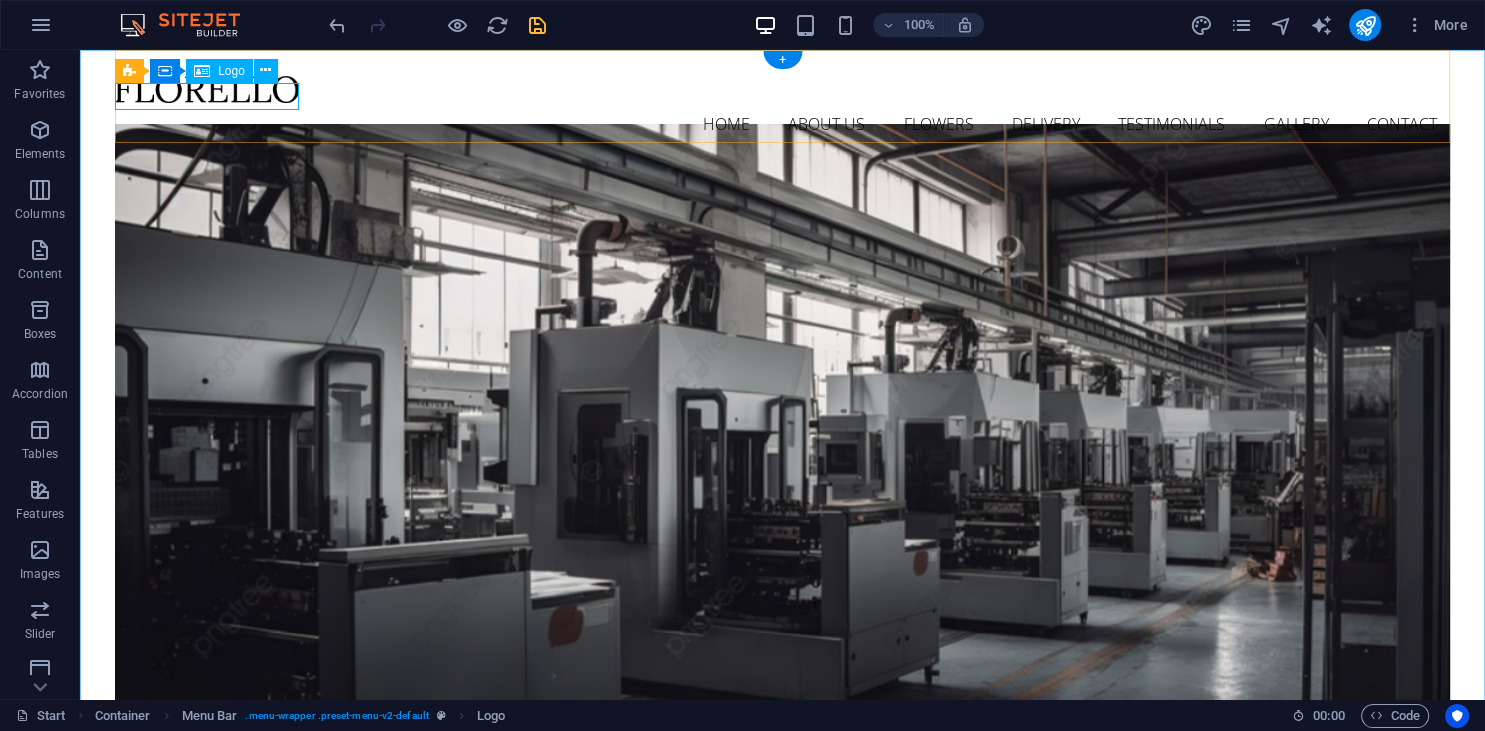 click at bounding box center (782, 89) 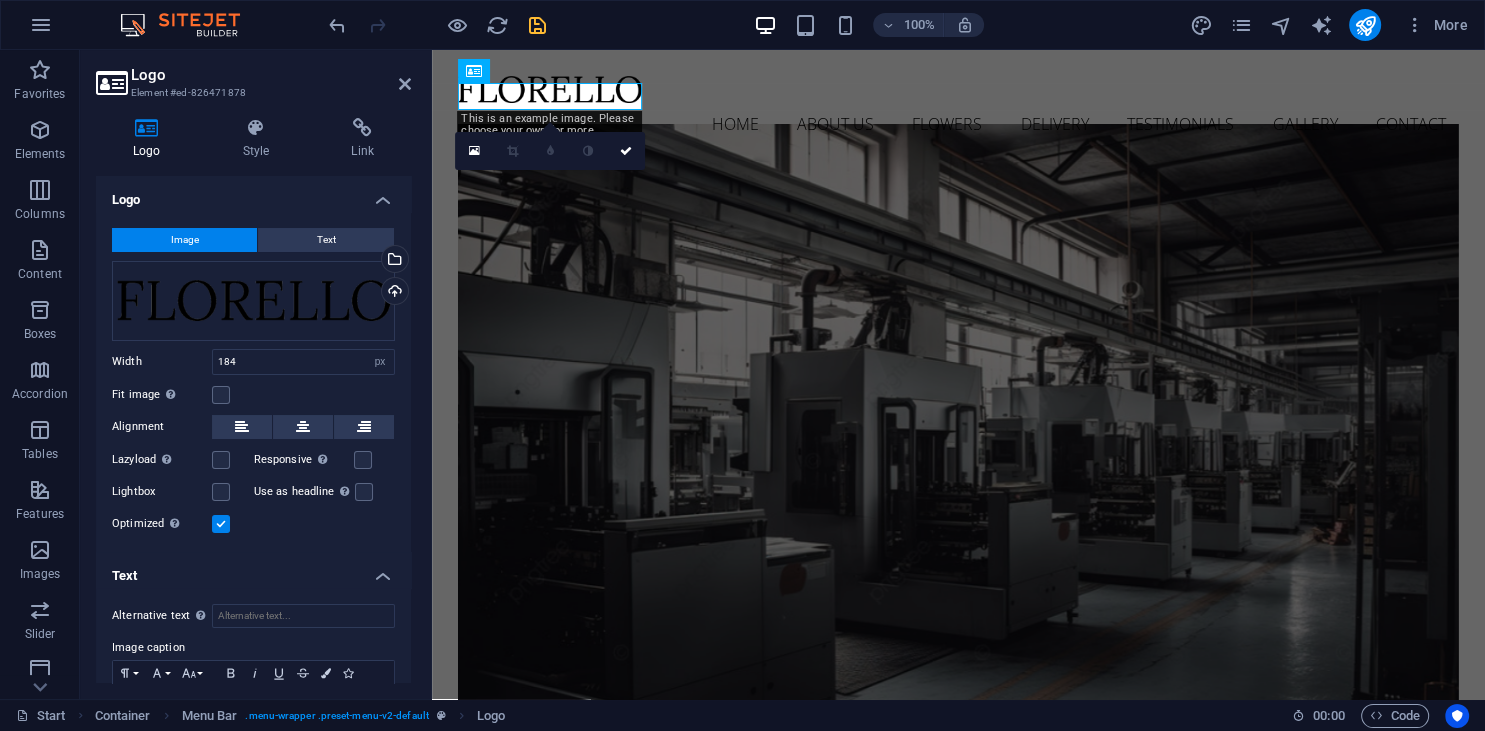 click on "Image" at bounding box center (184, 240) 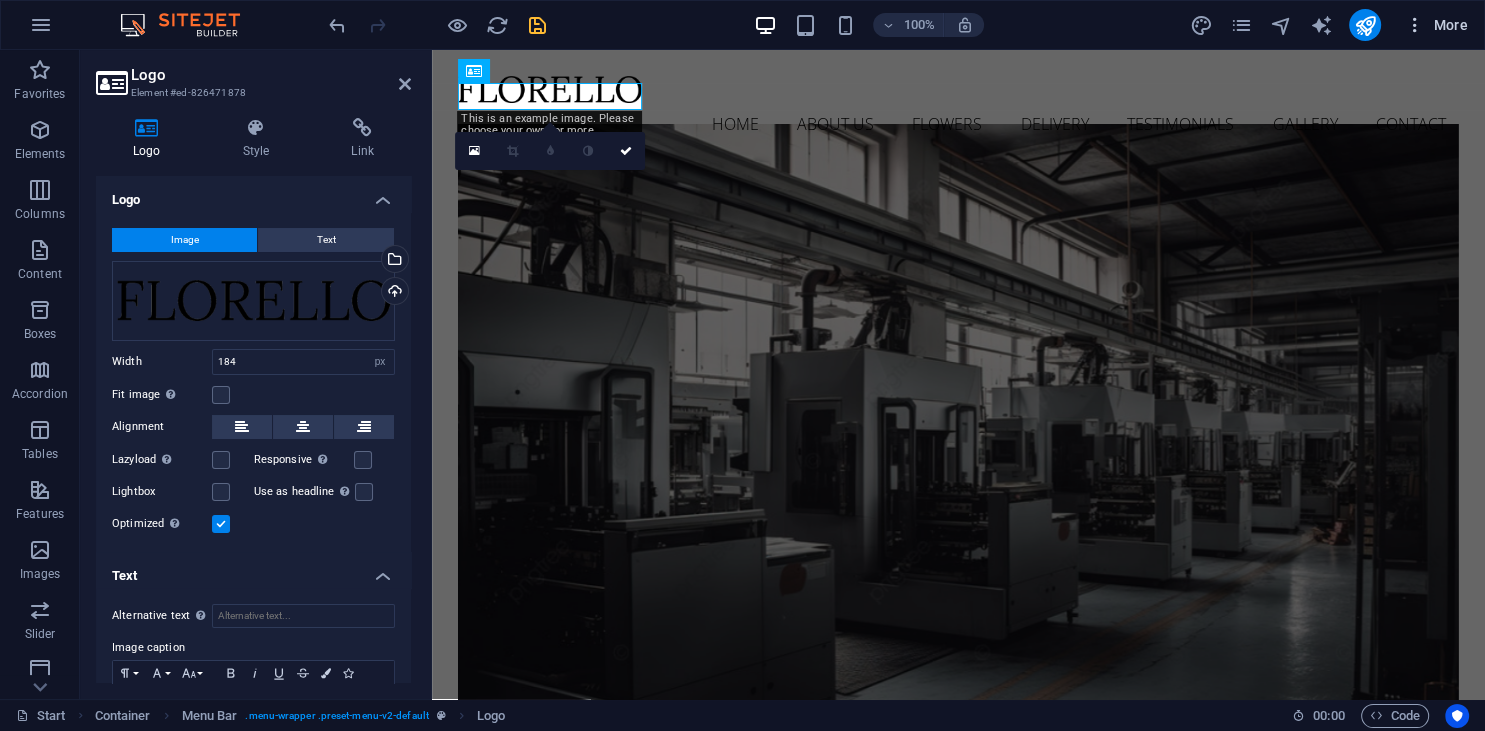 click on "More" at bounding box center [1436, 25] 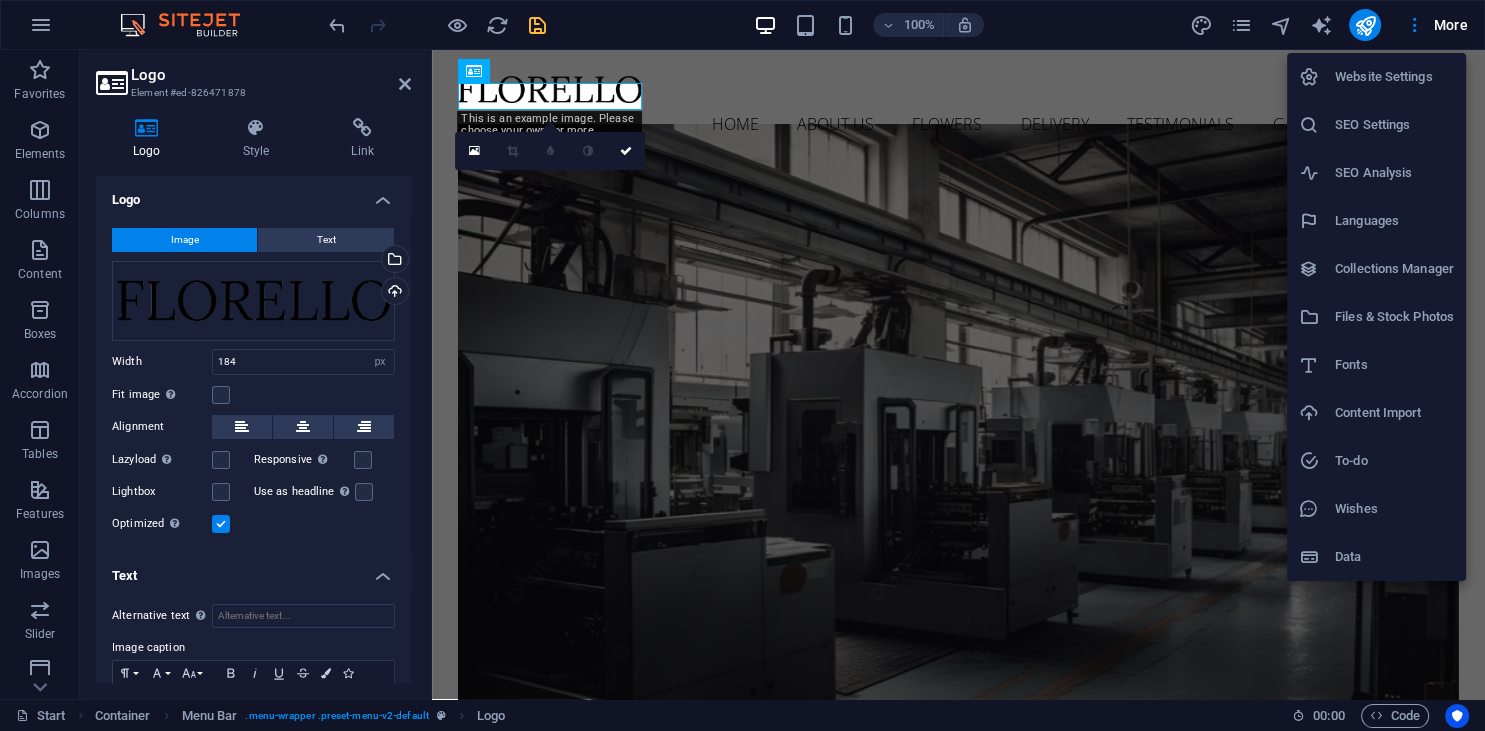 click at bounding box center (742, 365) 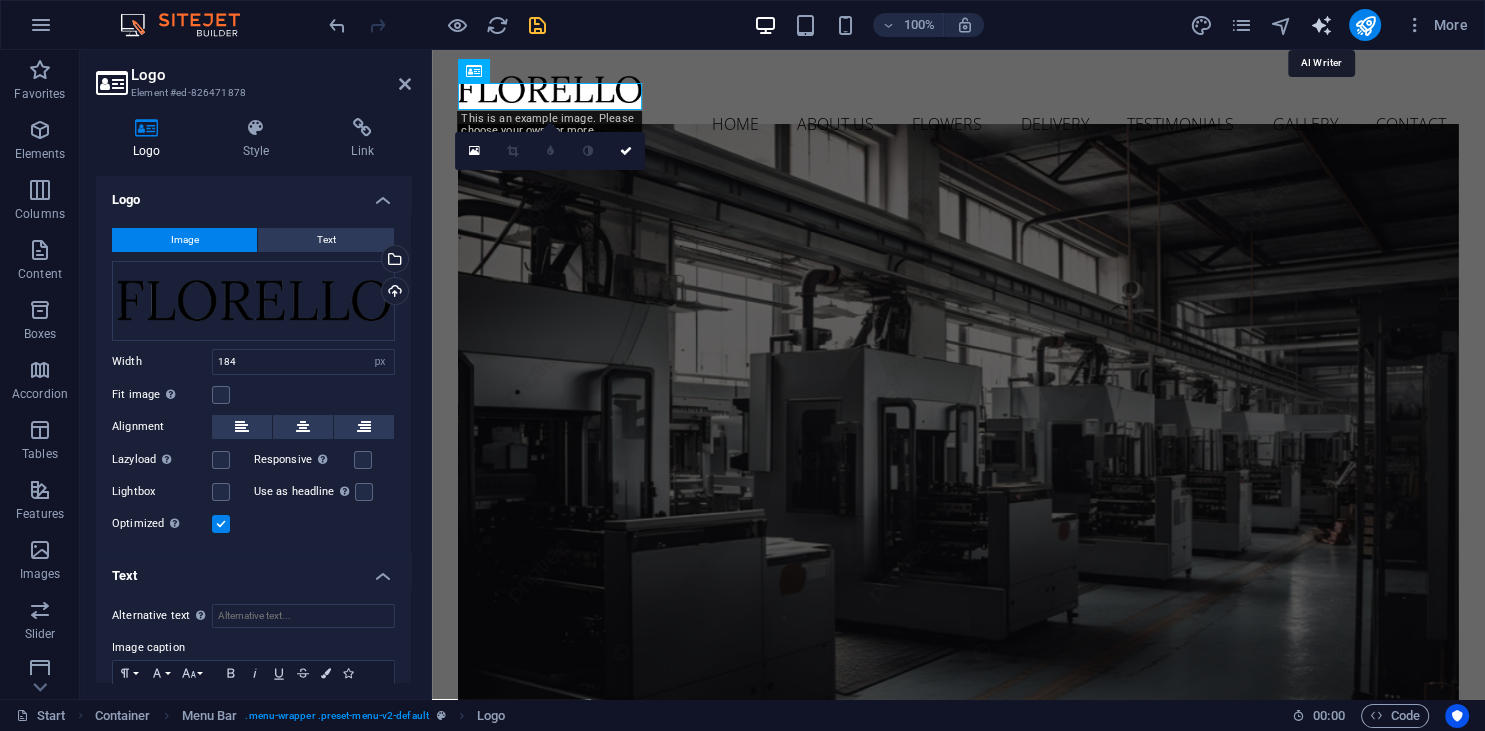 click at bounding box center (1320, 25) 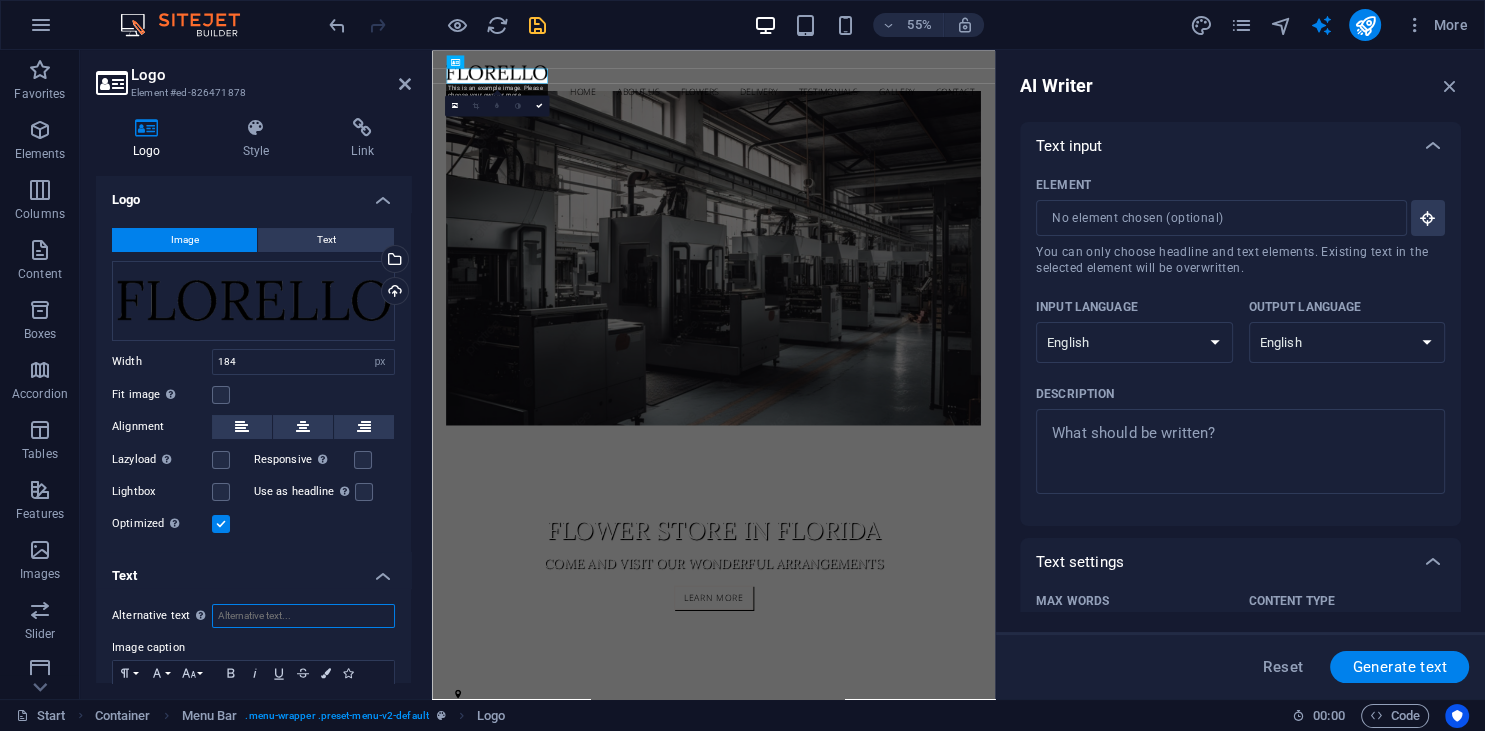 click on "Alternative text The alternative text is used by devices that cannot display images (e.g. image search engines) and should be added to every image to improve website accessibility." at bounding box center (303, 616) 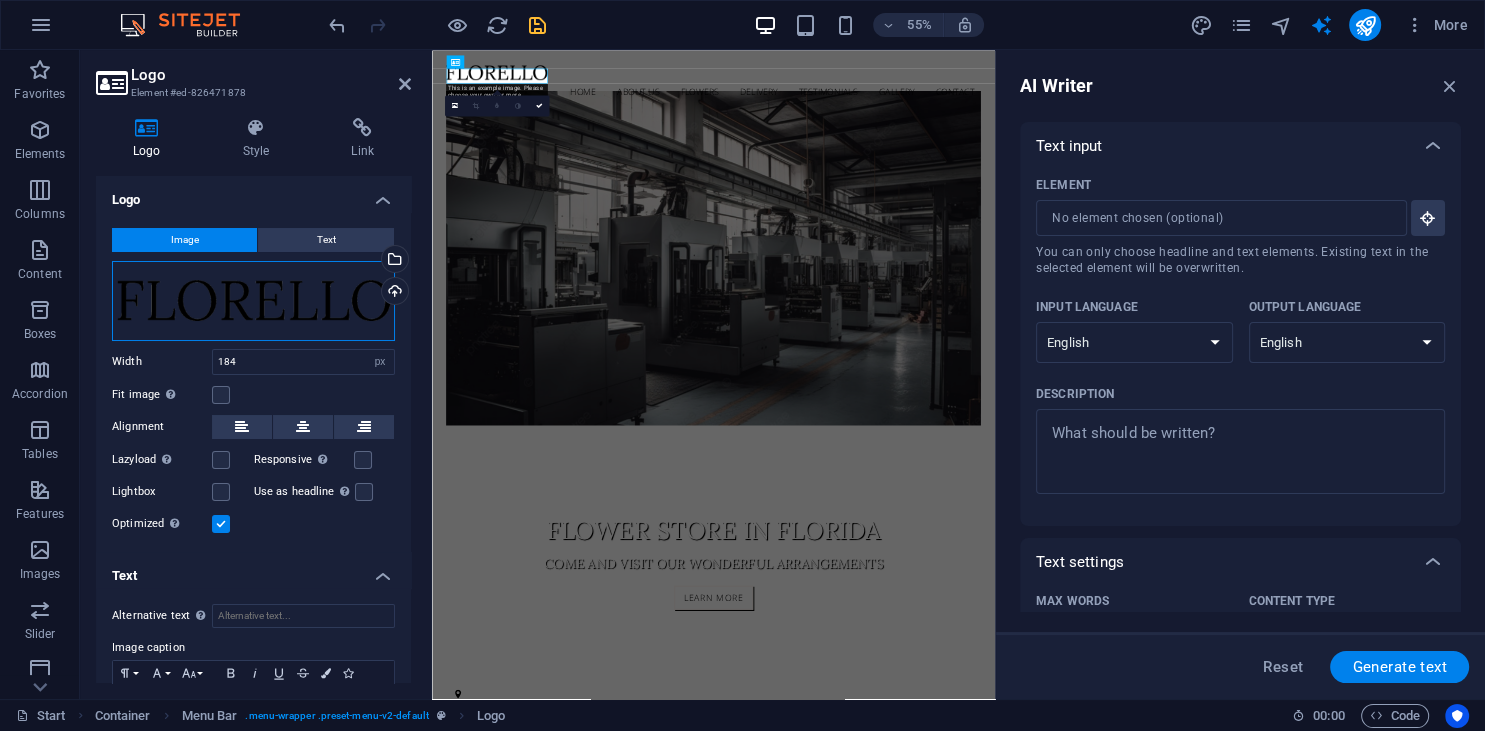 click on "Drag files here, click to choose files or select files from Files or our free stock photos & videos" at bounding box center (253, 301) 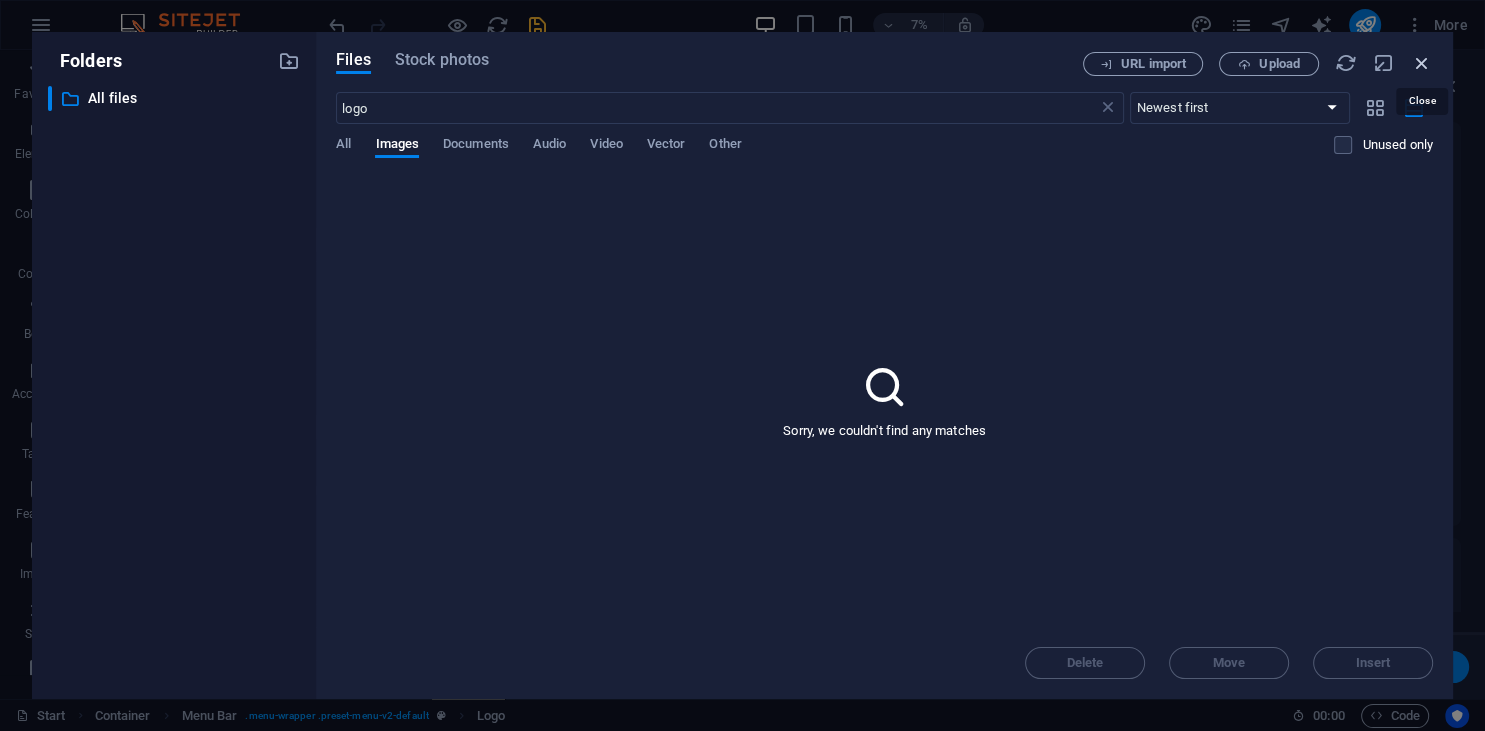 click at bounding box center (1422, 63) 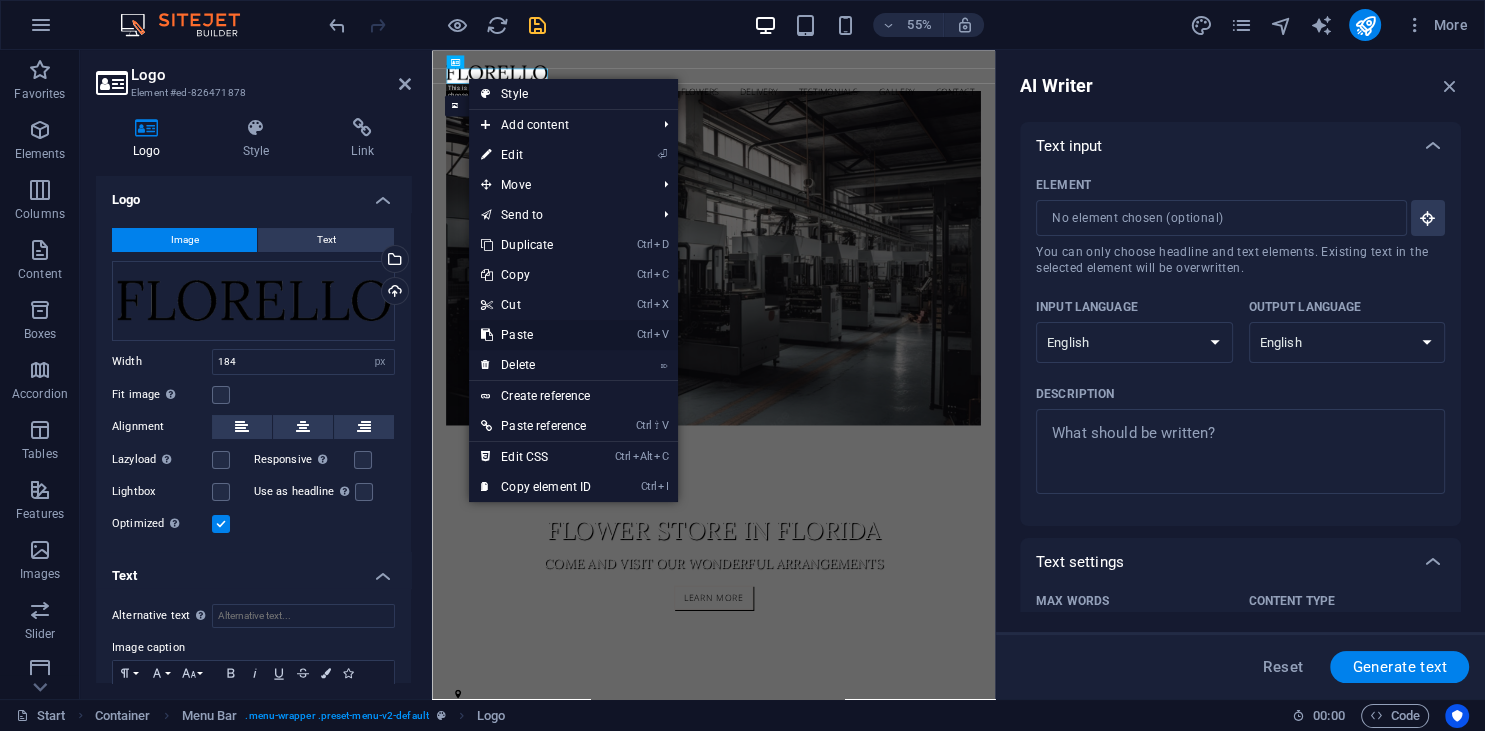 click on "Ctrl V  Paste" at bounding box center [536, 335] 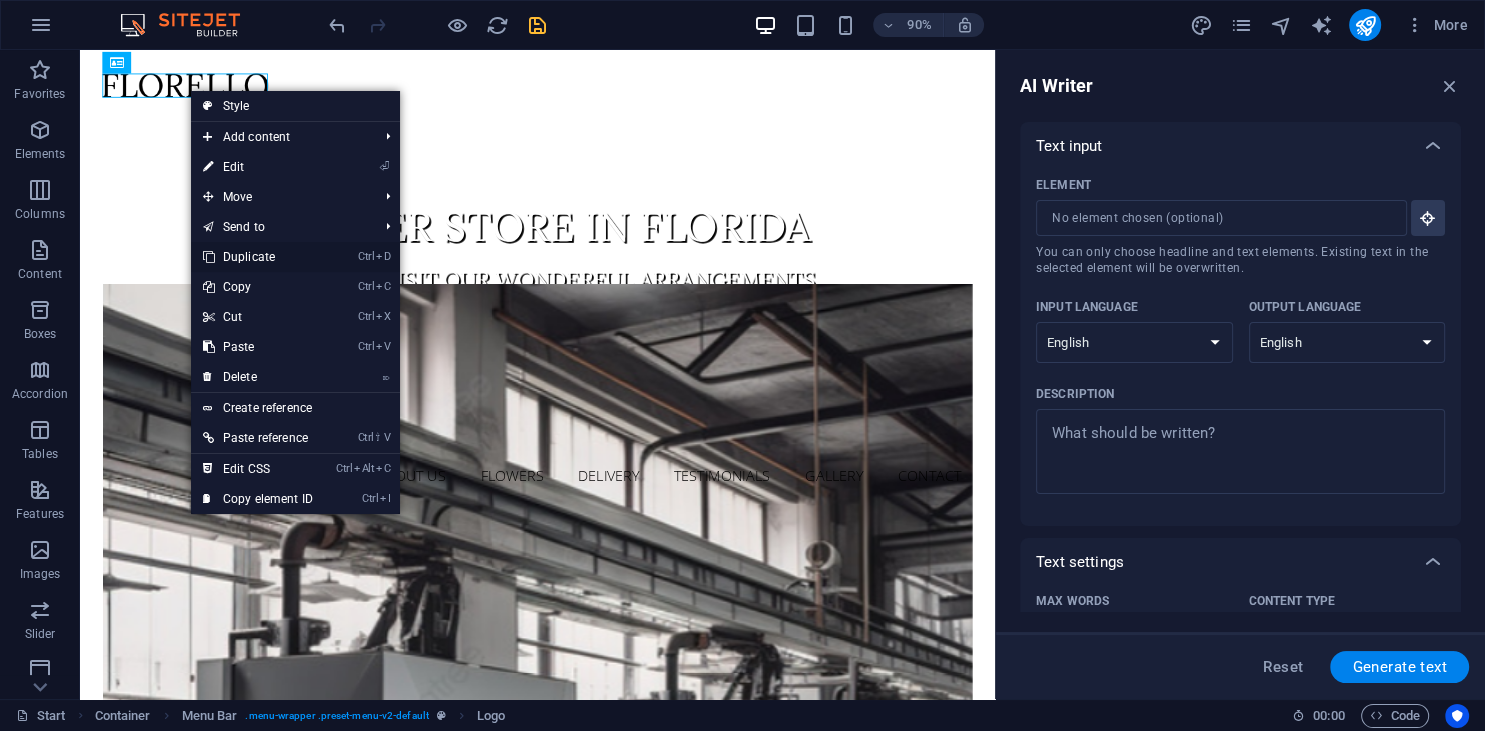 click on "Ctrl D  Duplicate" at bounding box center [258, 257] 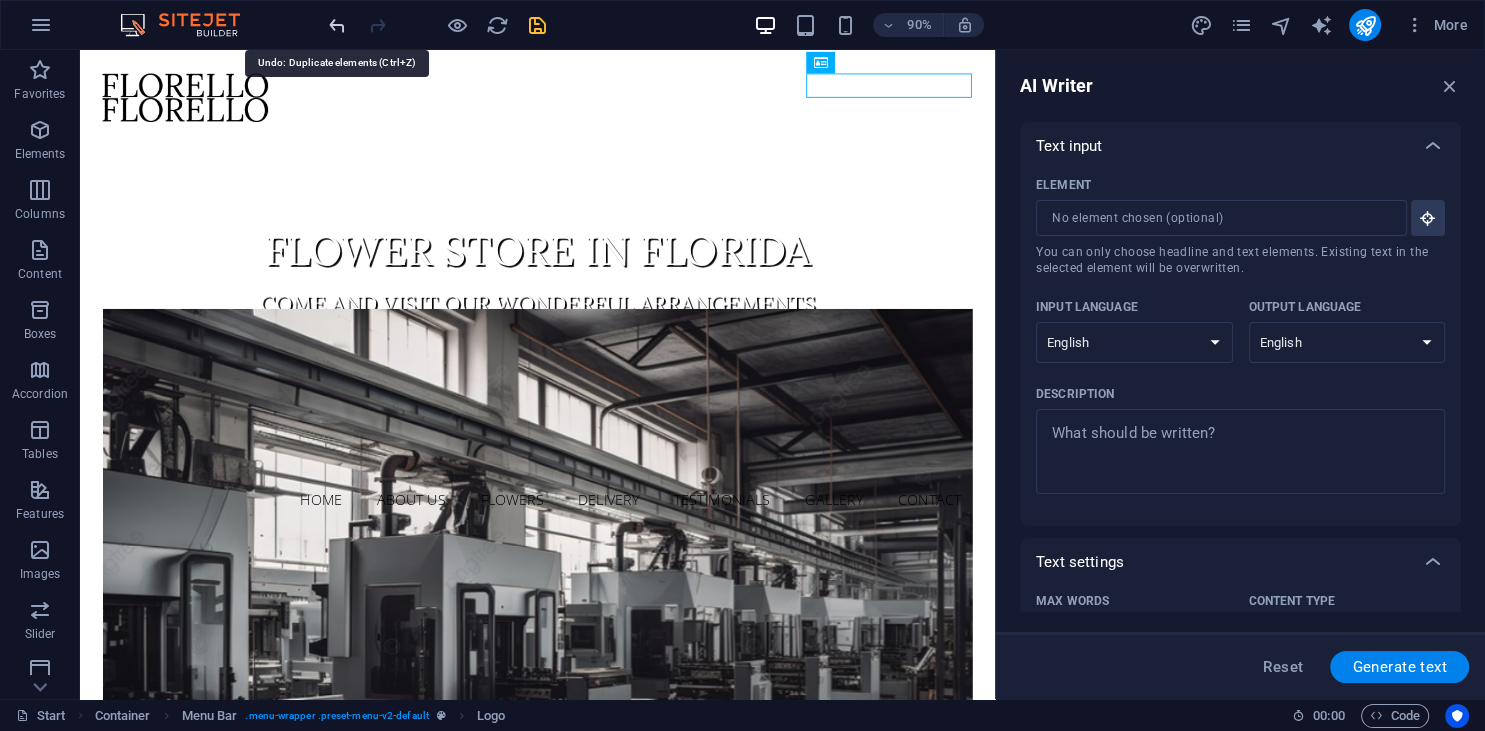 click at bounding box center (337, 25) 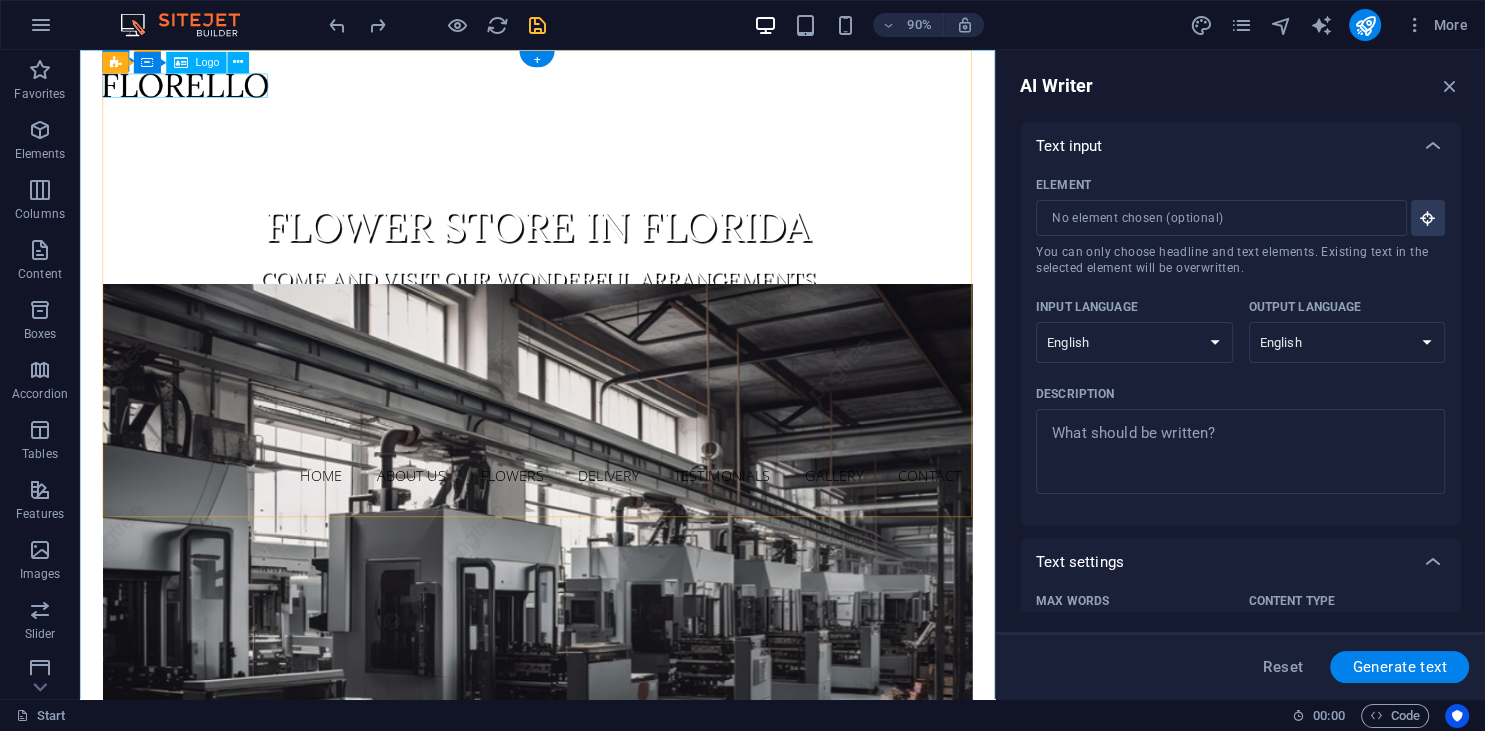 click at bounding box center [588, 89] 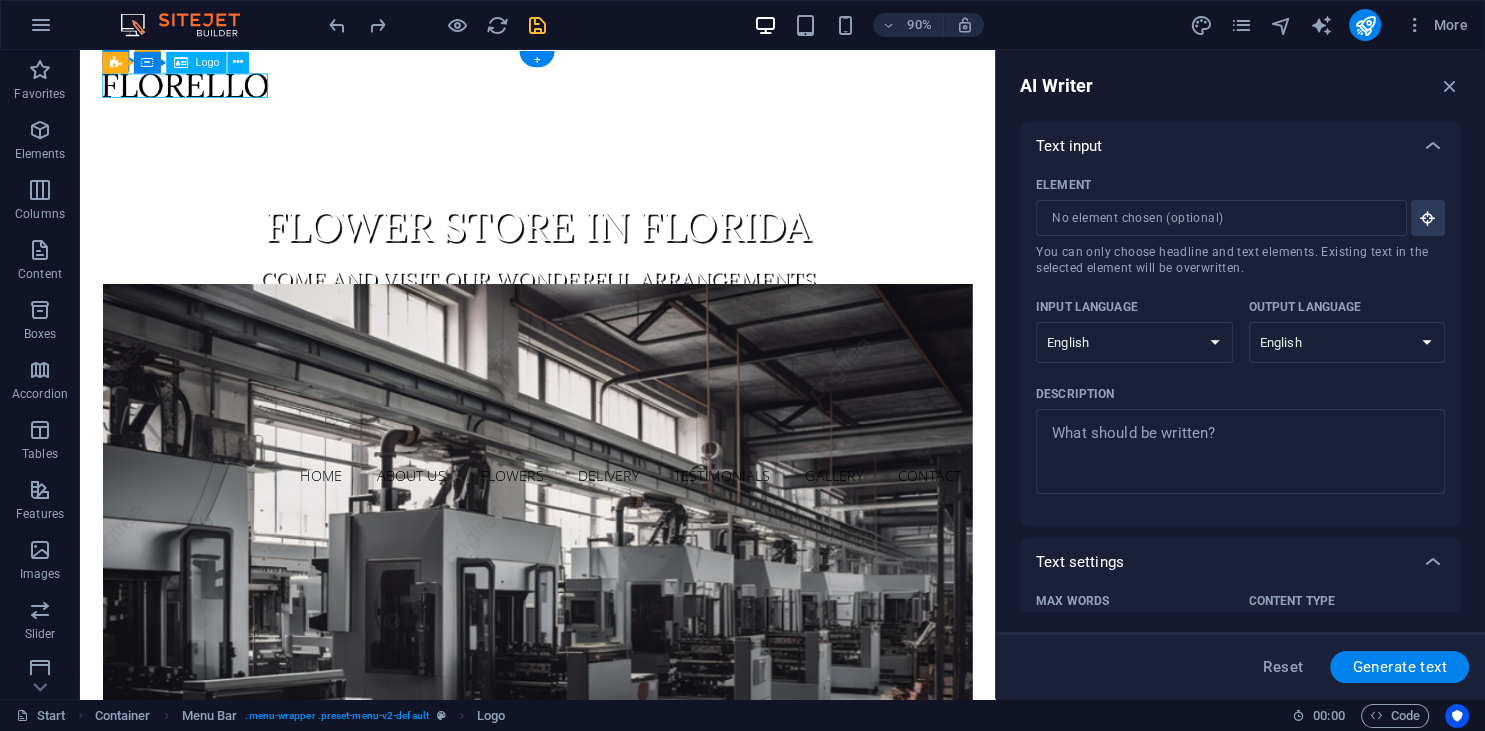 click at bounding box center (588, 89) 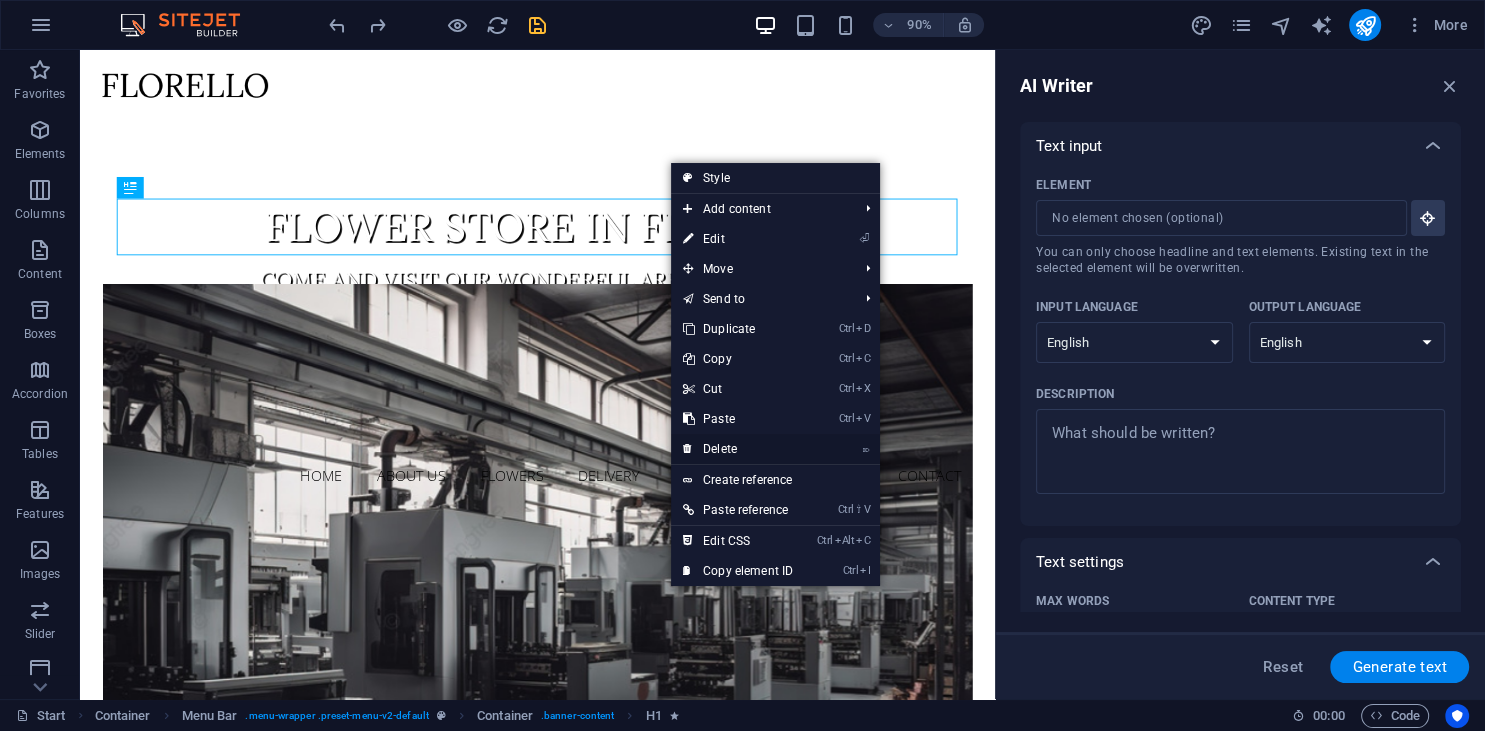 click on "⌦  Delete" at bounding box center (738, 449) 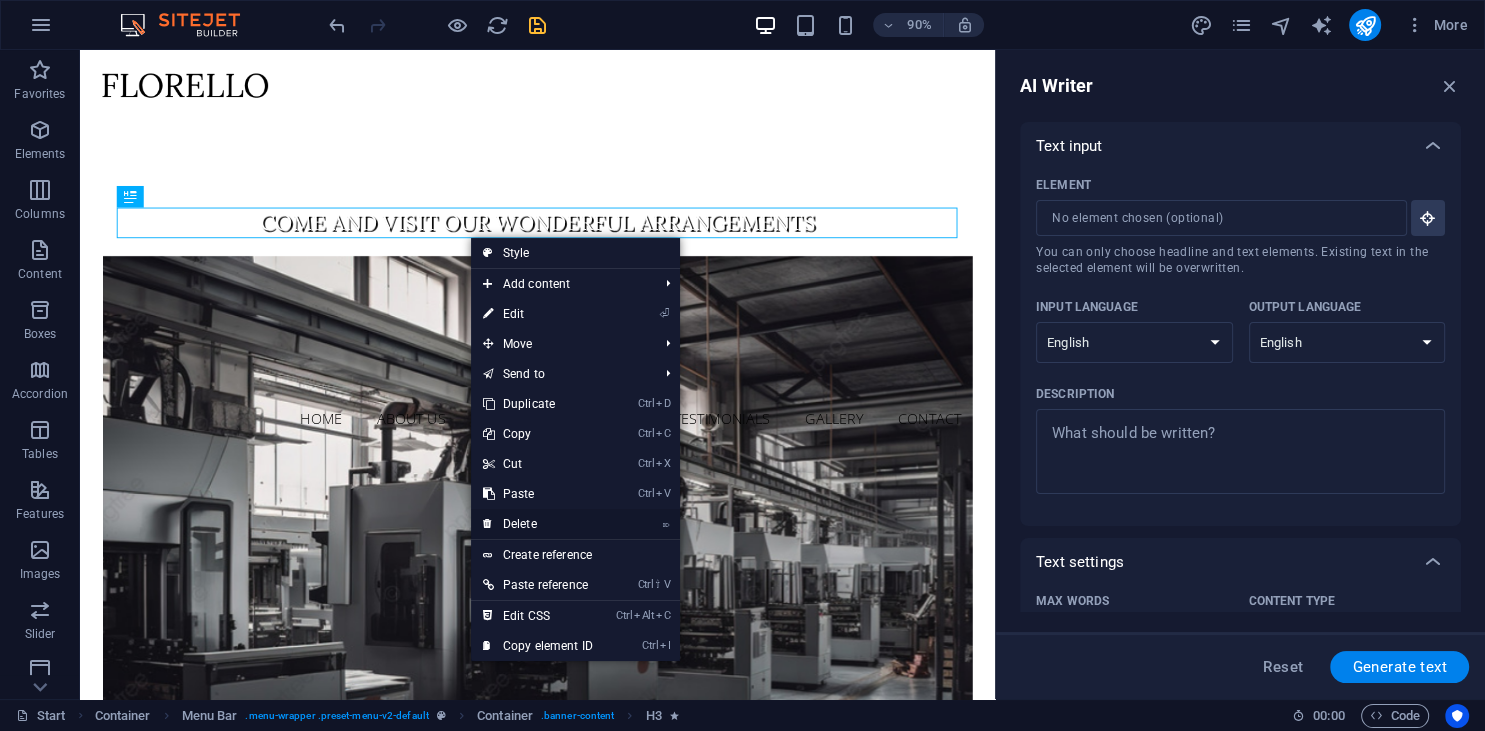 click on "⌦  Delete" at bounding box center (538, 524) 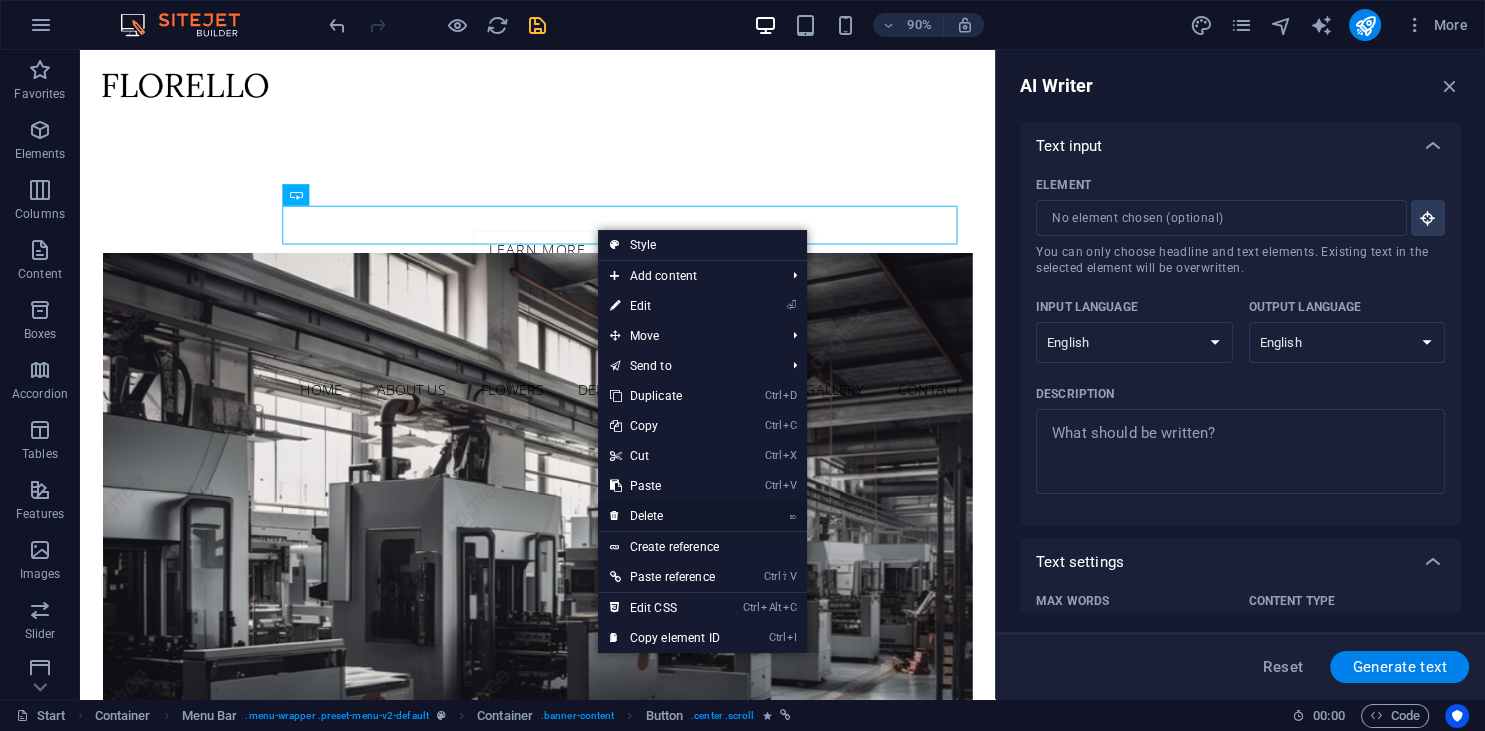 click on "⌦  Delete" at bounding box center [665, 516] 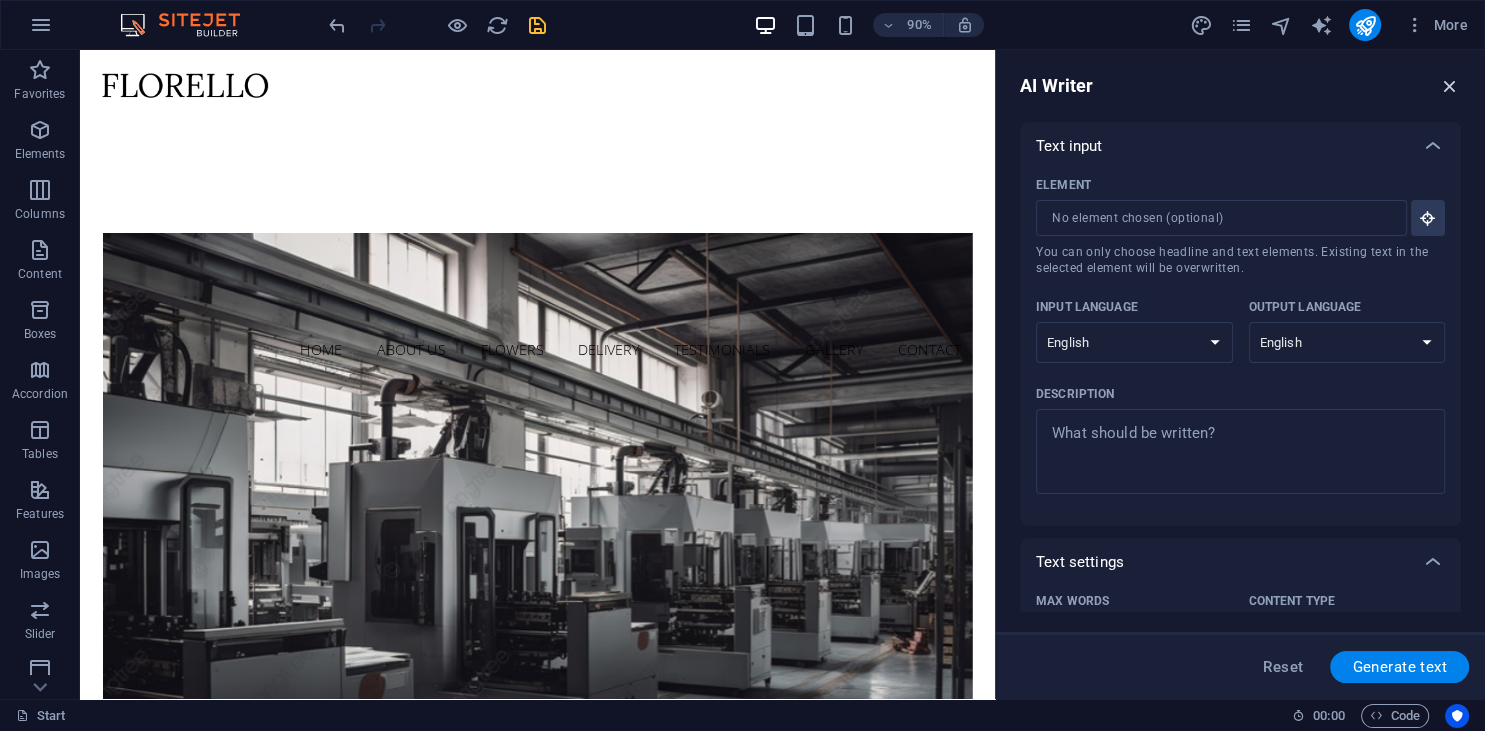 click at bounding box center (1450, 86) 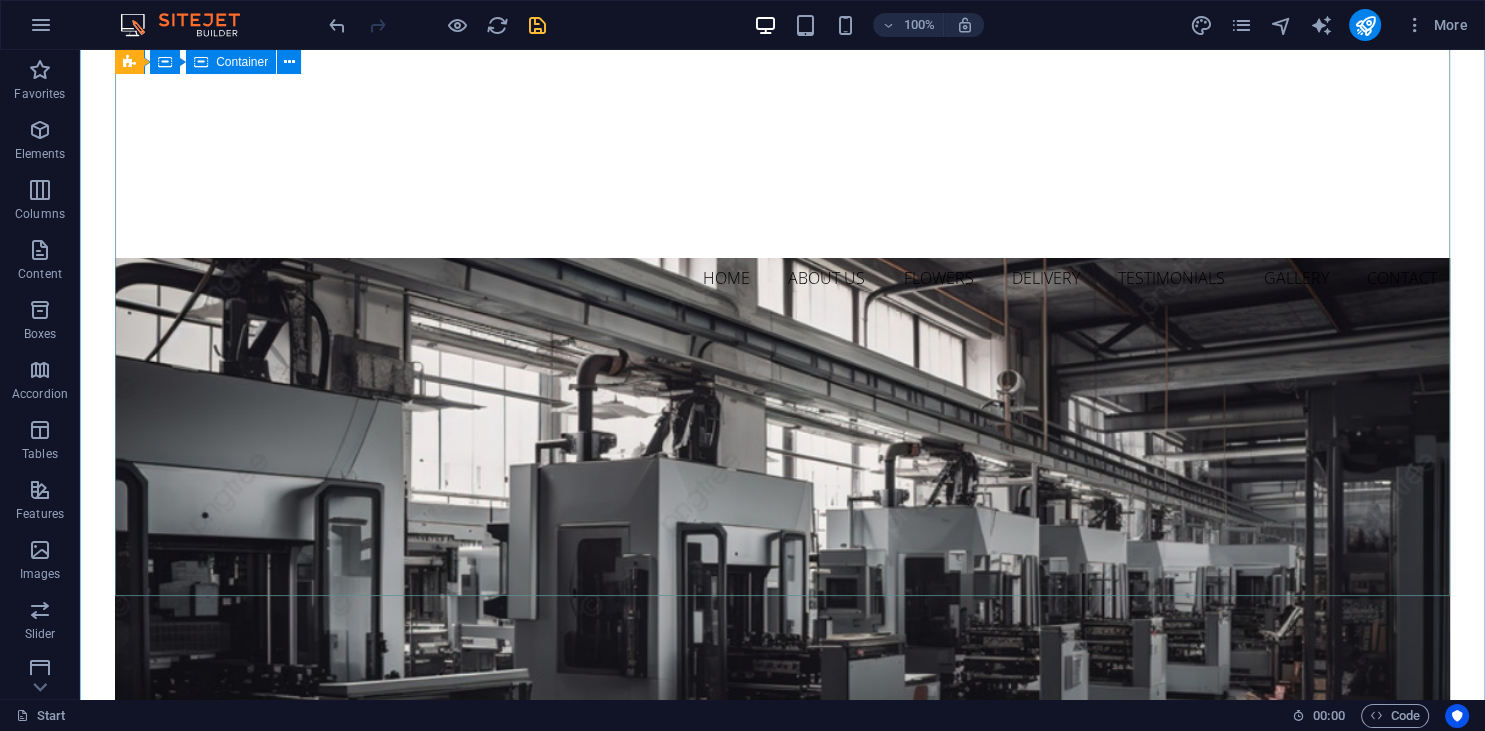 scroll, scrollTop: 422, scrollLeft: 0, axis: vertical 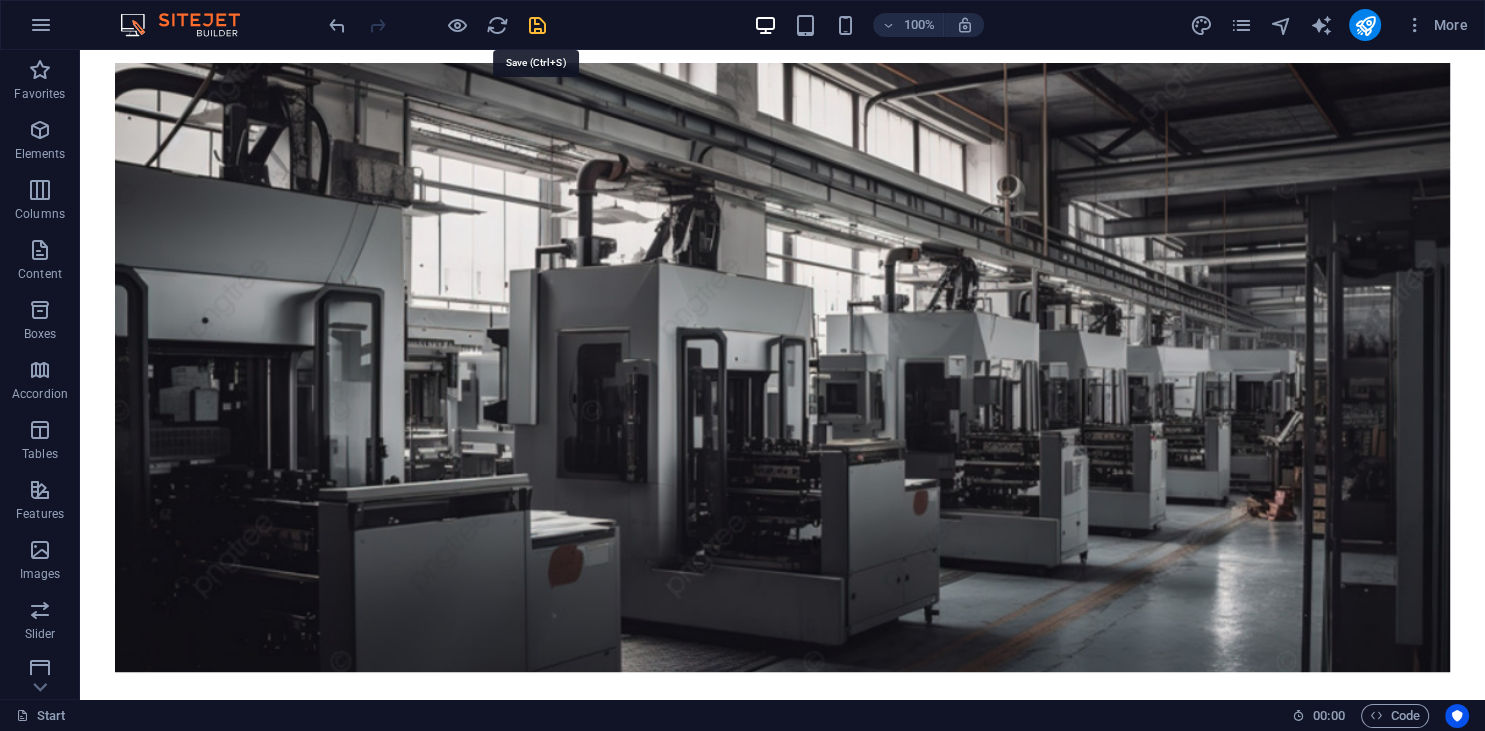 click at bounding box center [537, 25] 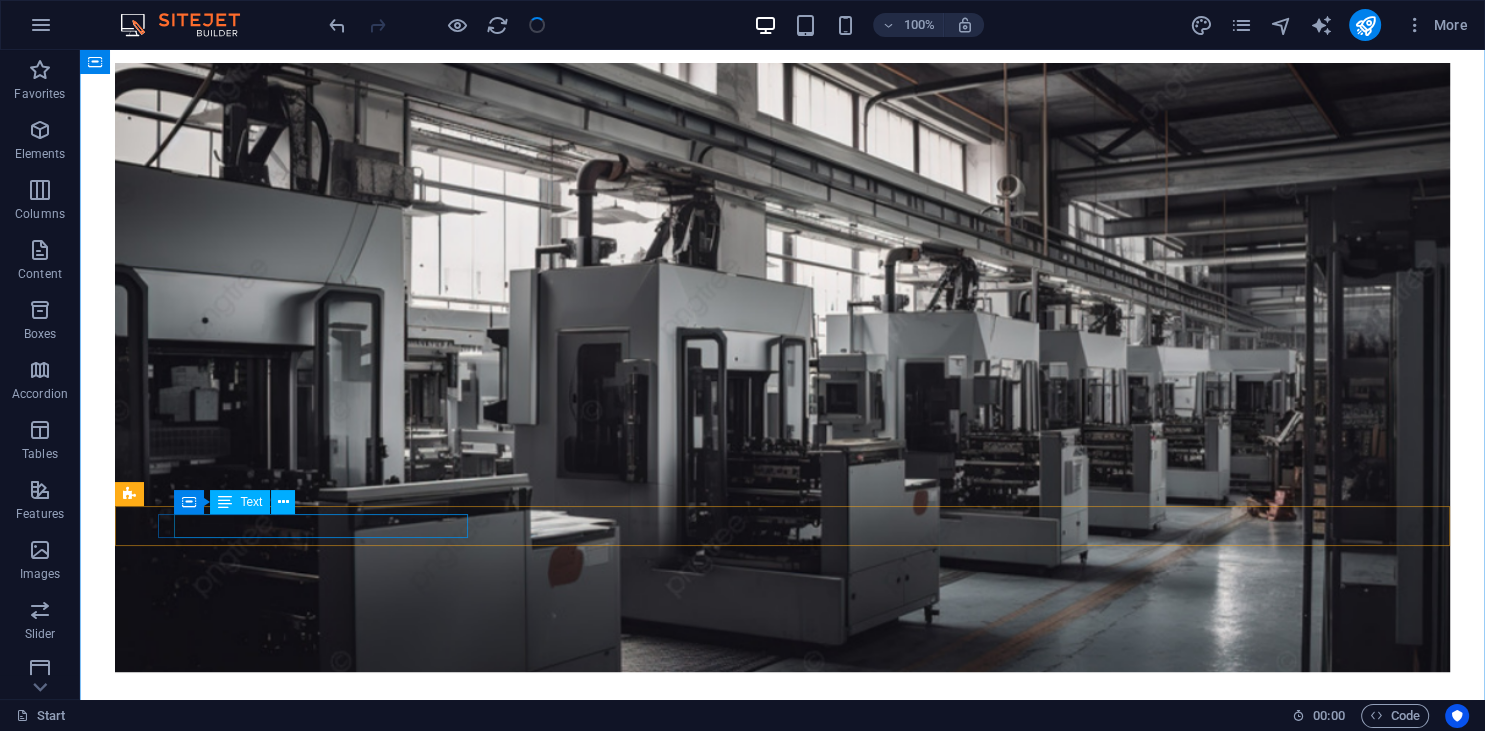 click on "[NUMBER] [STREET], [CITY], [STATE]" at bounding box center [775, 1051] 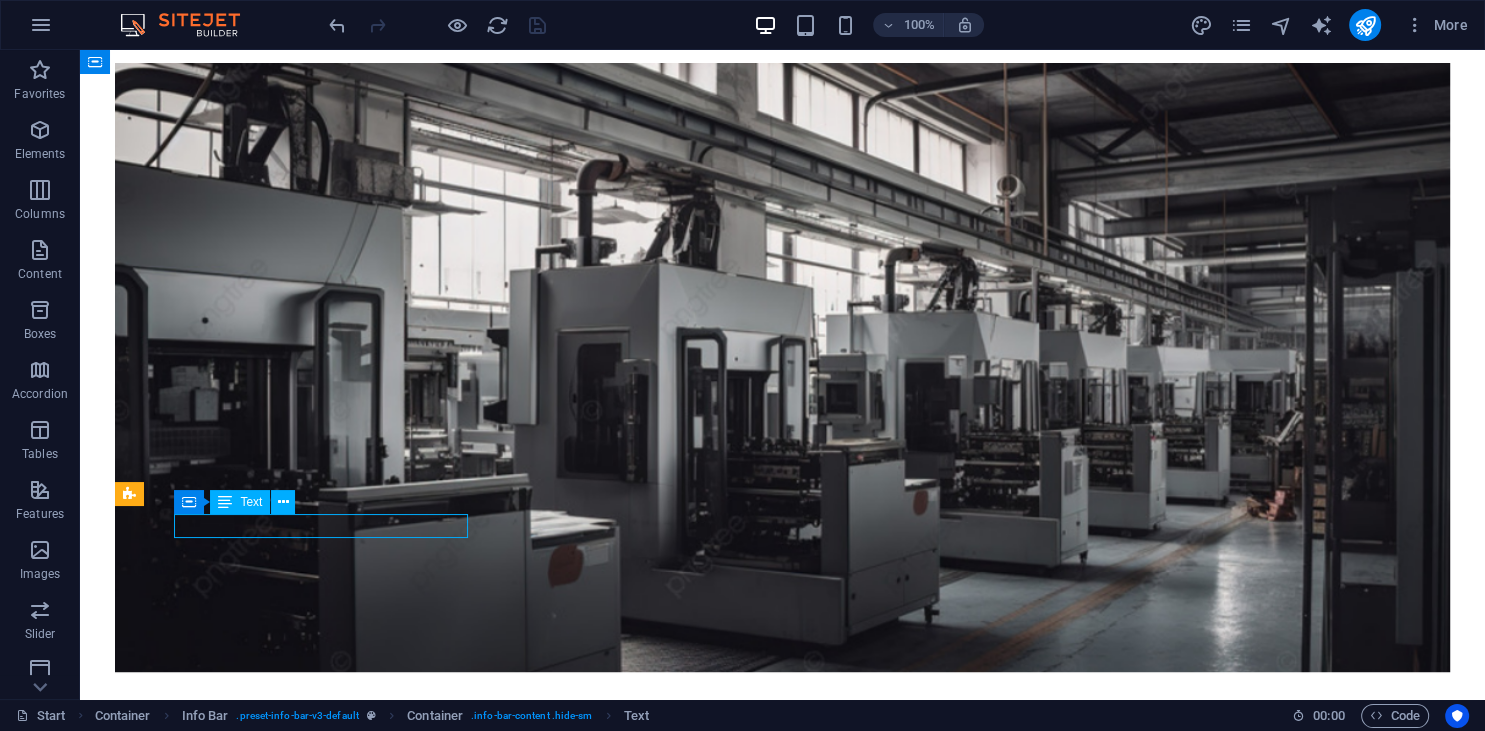 click on "[NUMBER] [STREET], [CITY], [STATE]" at bounding box center (775, 1051) 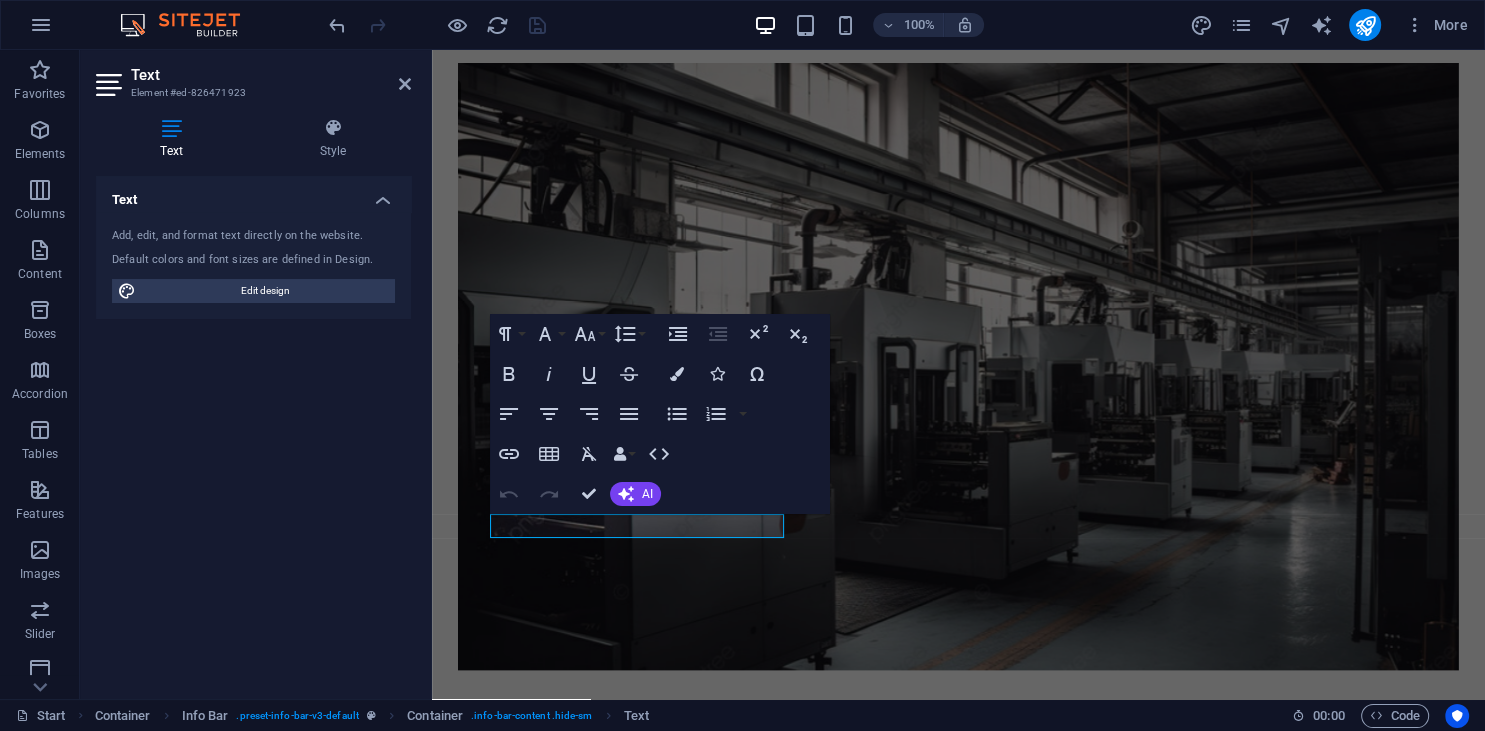 click on "Text" at bounding box center [175, 139] 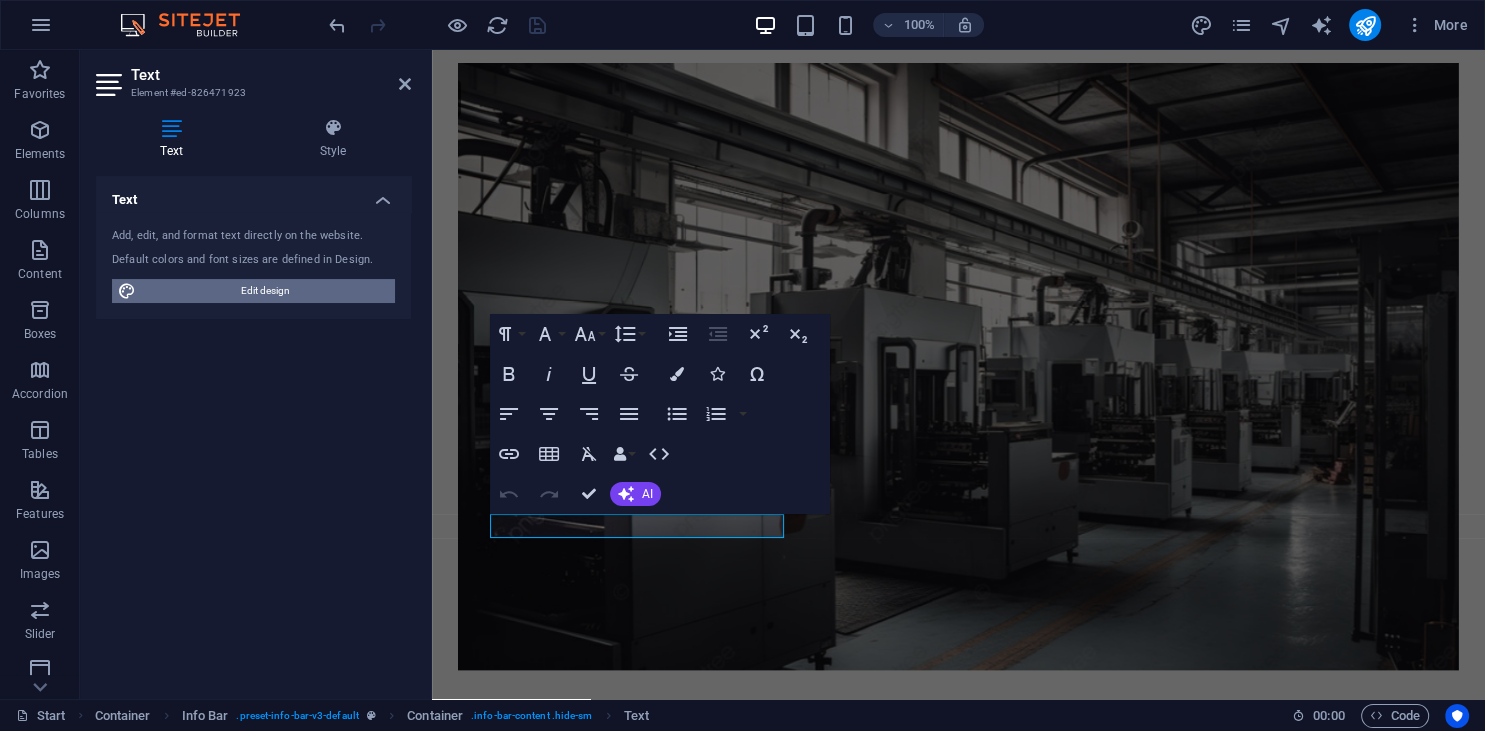 click on "Edit design" at bounding box center [265, 291] 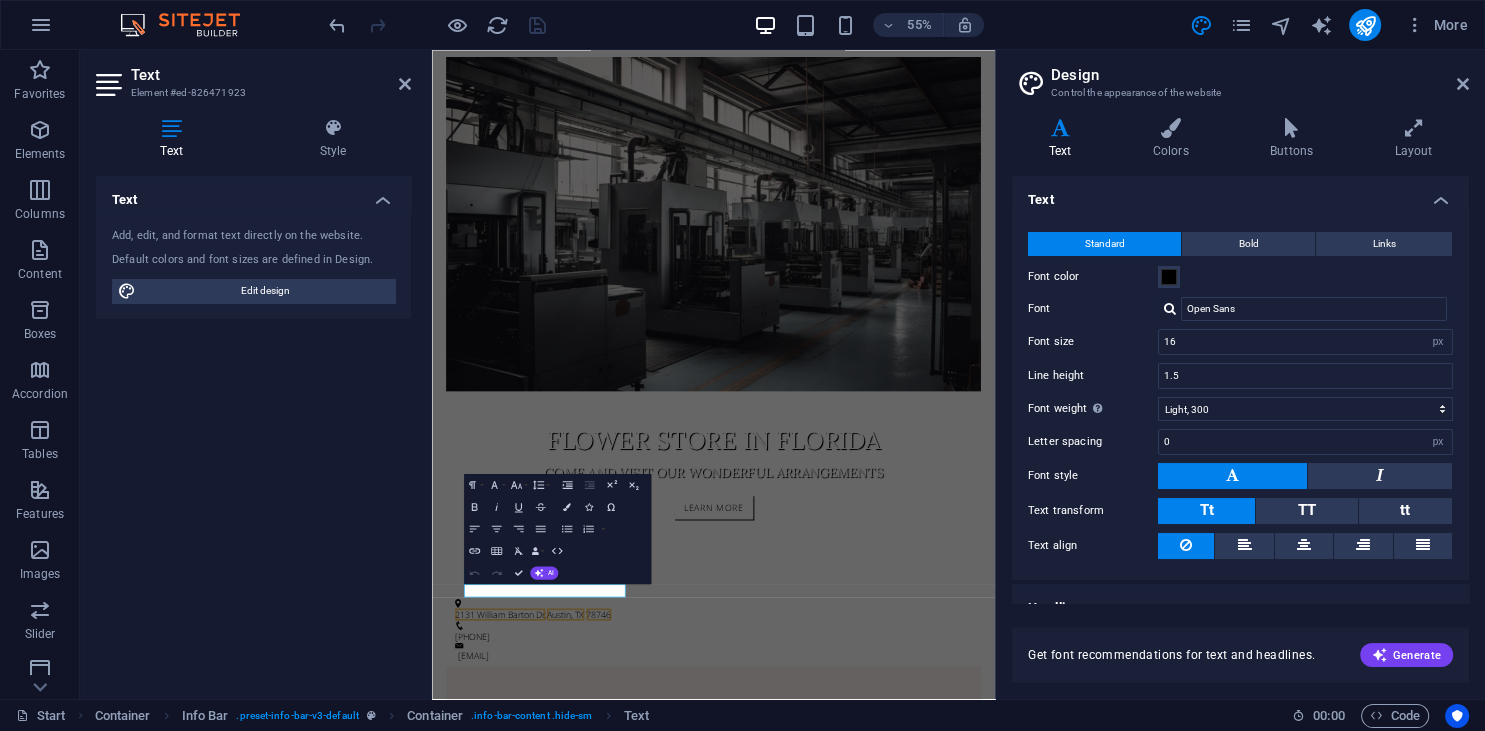 click on "Text" at bounding box center [253, 194] 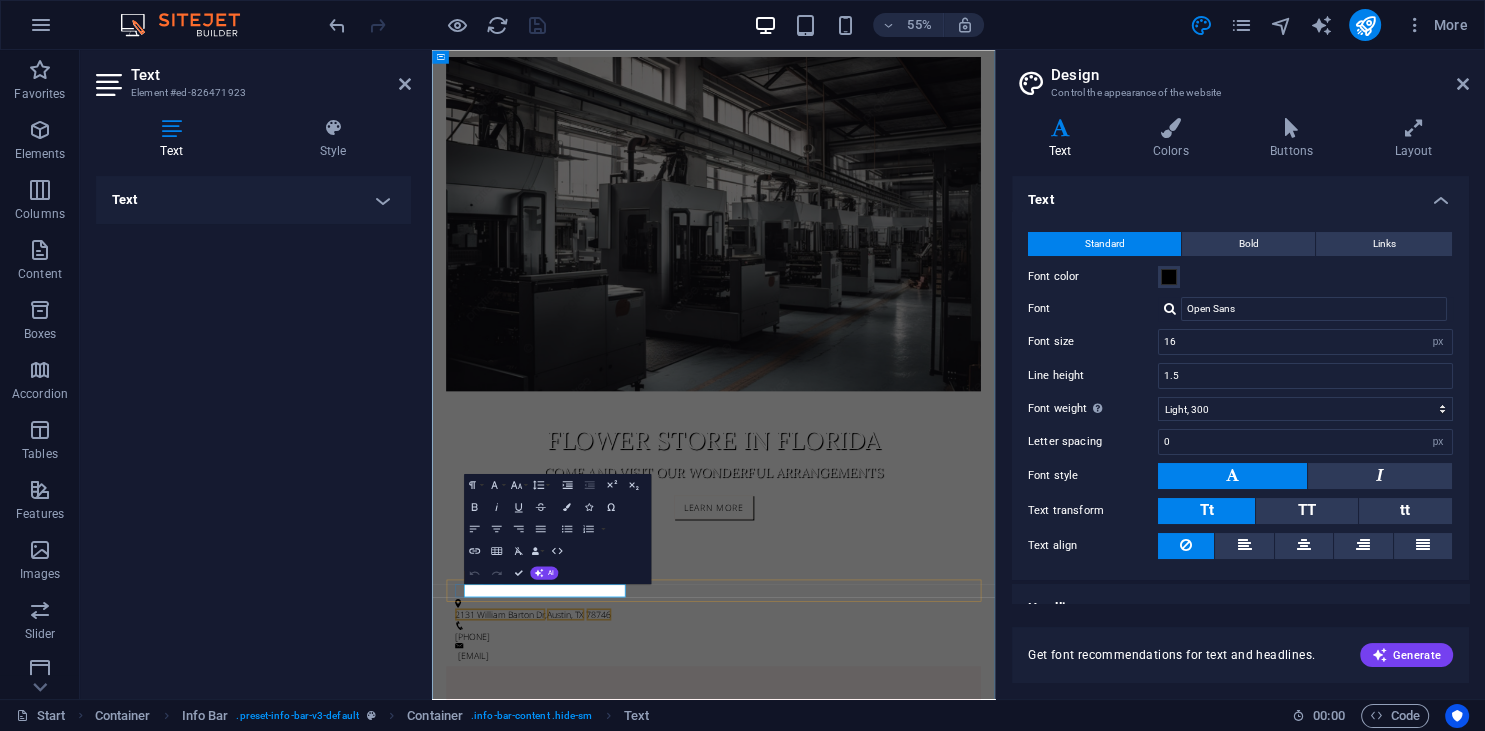 click on "2131 William Barton Dr" at bounding box center (556, 1076) 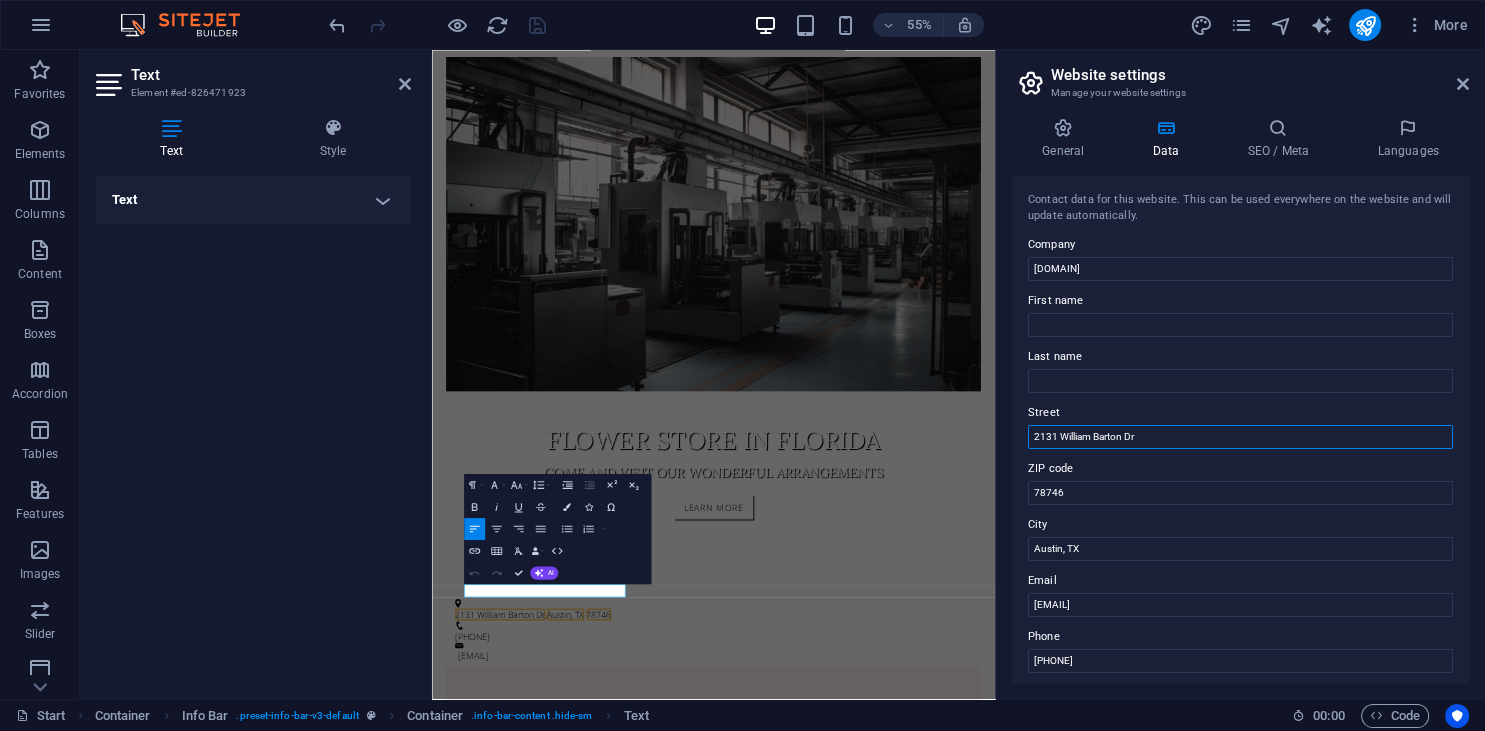 click on "2131 William Barton Dr" at bounding box center (1240, 437) 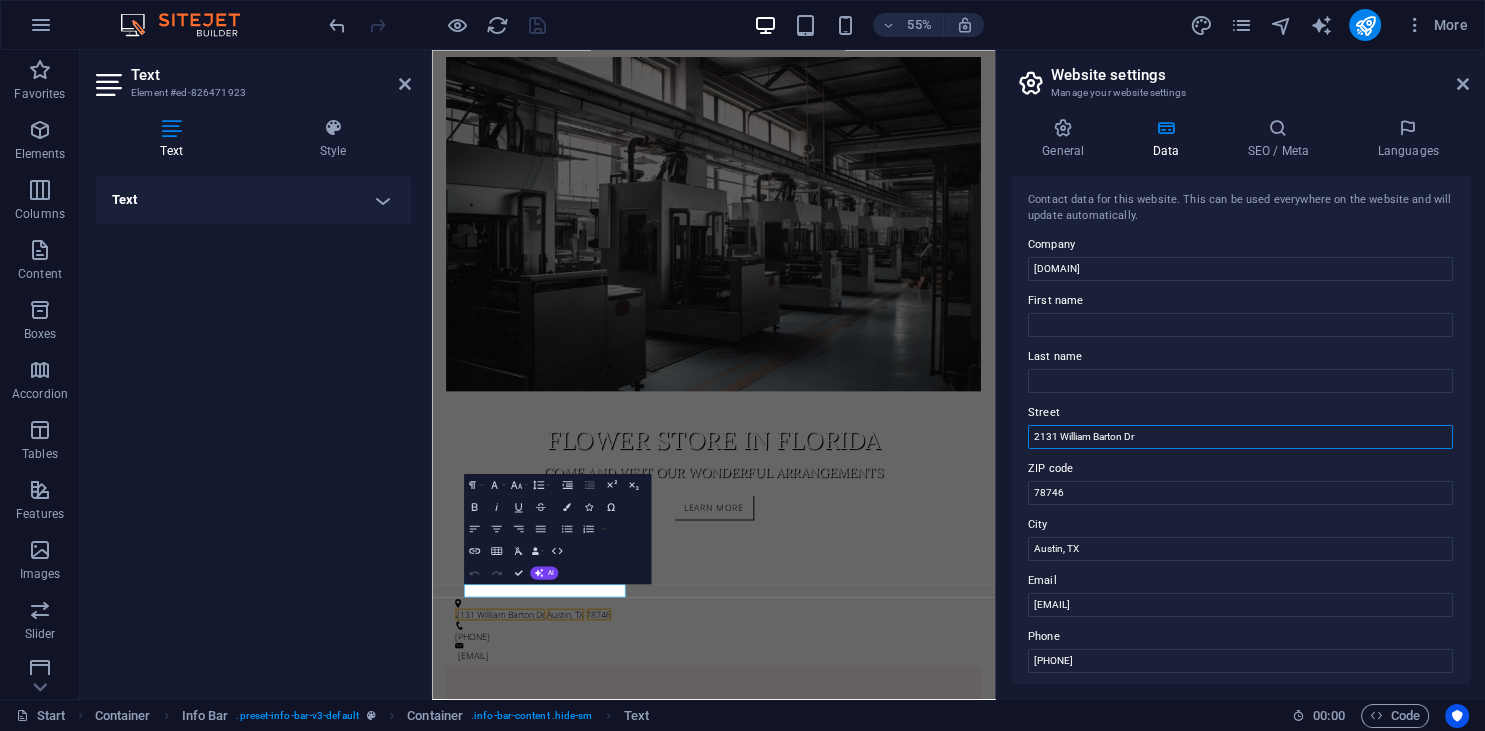 drag, startPoint x: 1171, startPoint y: 439, endPoint x: 1007, endPoint y: 423, distance: 164.77864 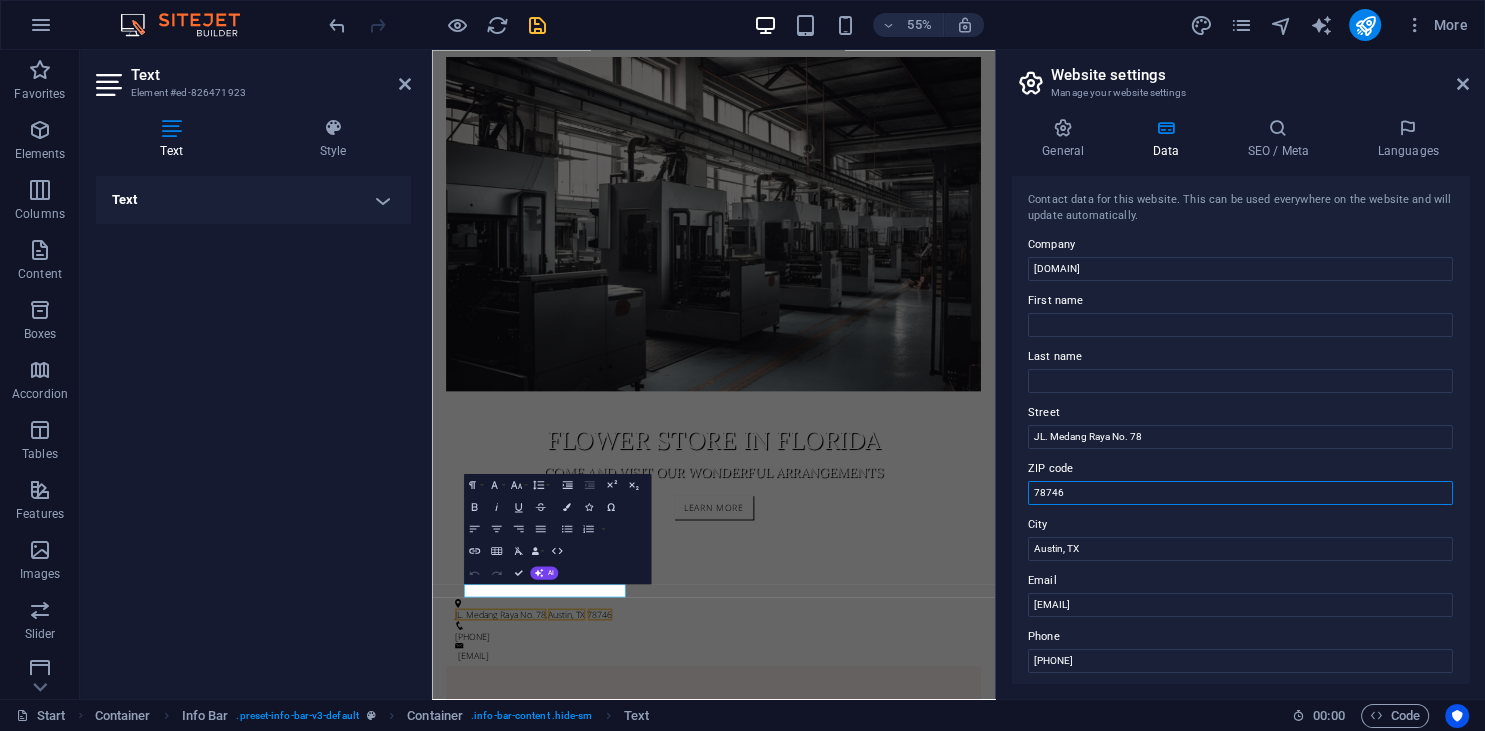 click on "78746" at bounding box center [1240, 493] 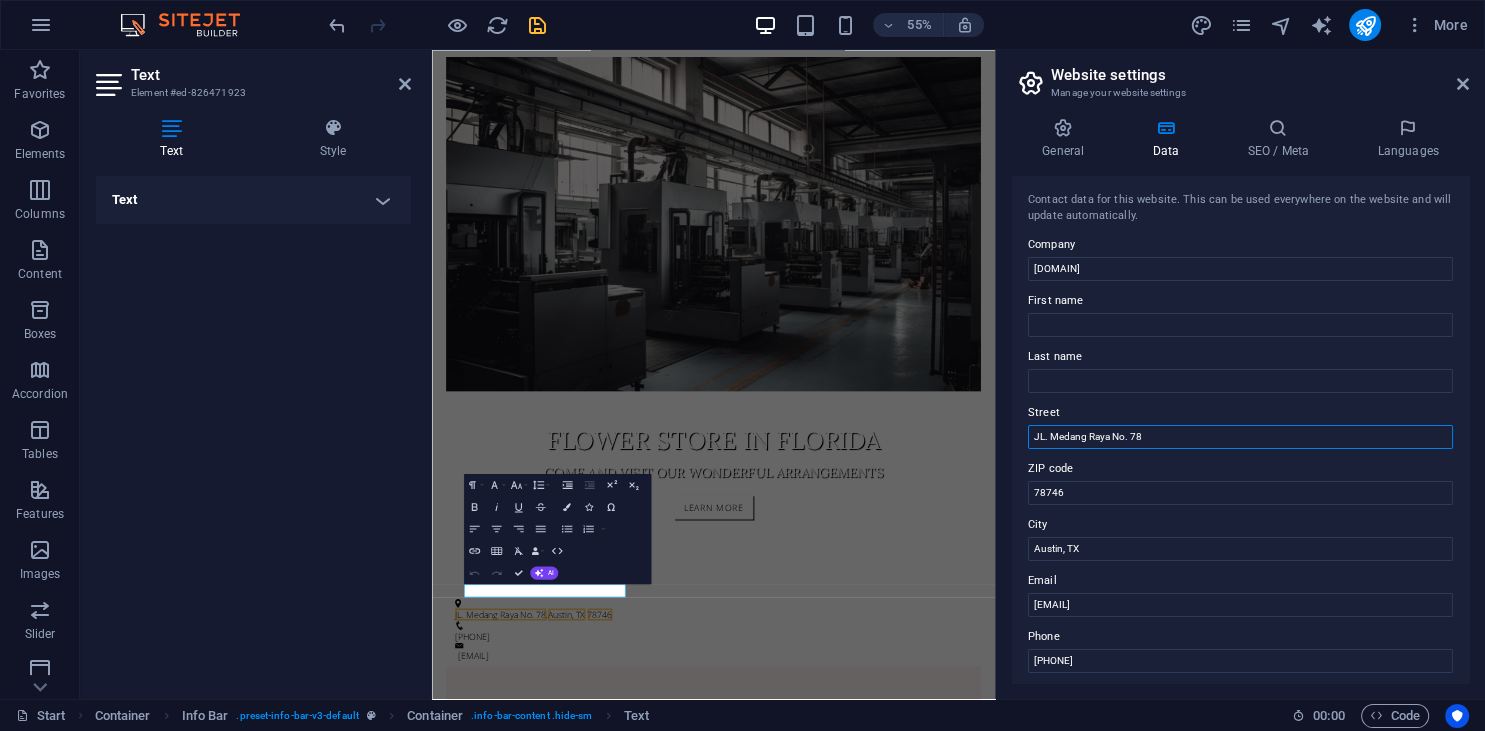 drag, startPoint x: 1160, startPoint y: 435, endPoint x: 1015, endPoint y: 422, distance: 145.58159 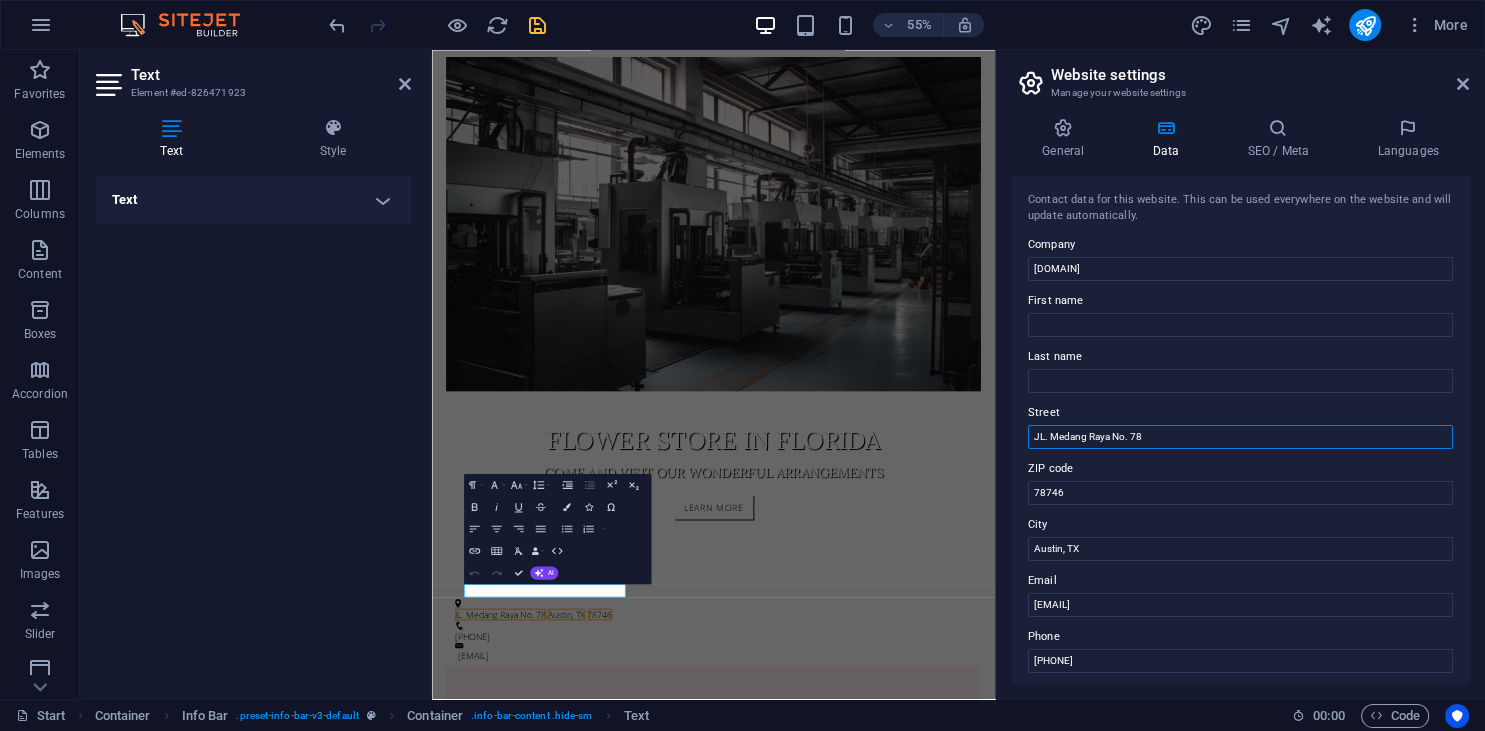 paste on "Jalan Medang Raya No. 78 RT. 002 RW. 022" 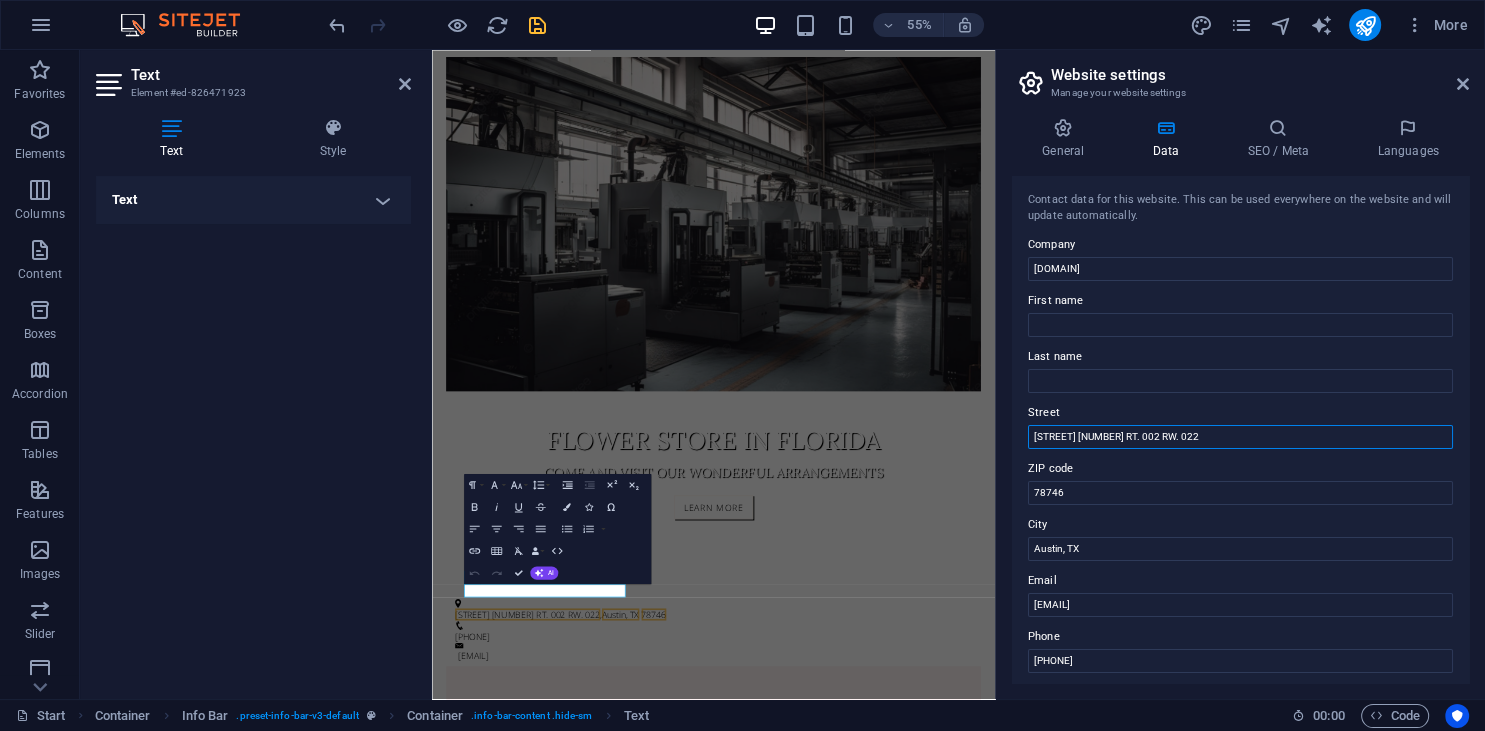 type on "[STREET] [NUMBER] RT. 002 RW. 022" 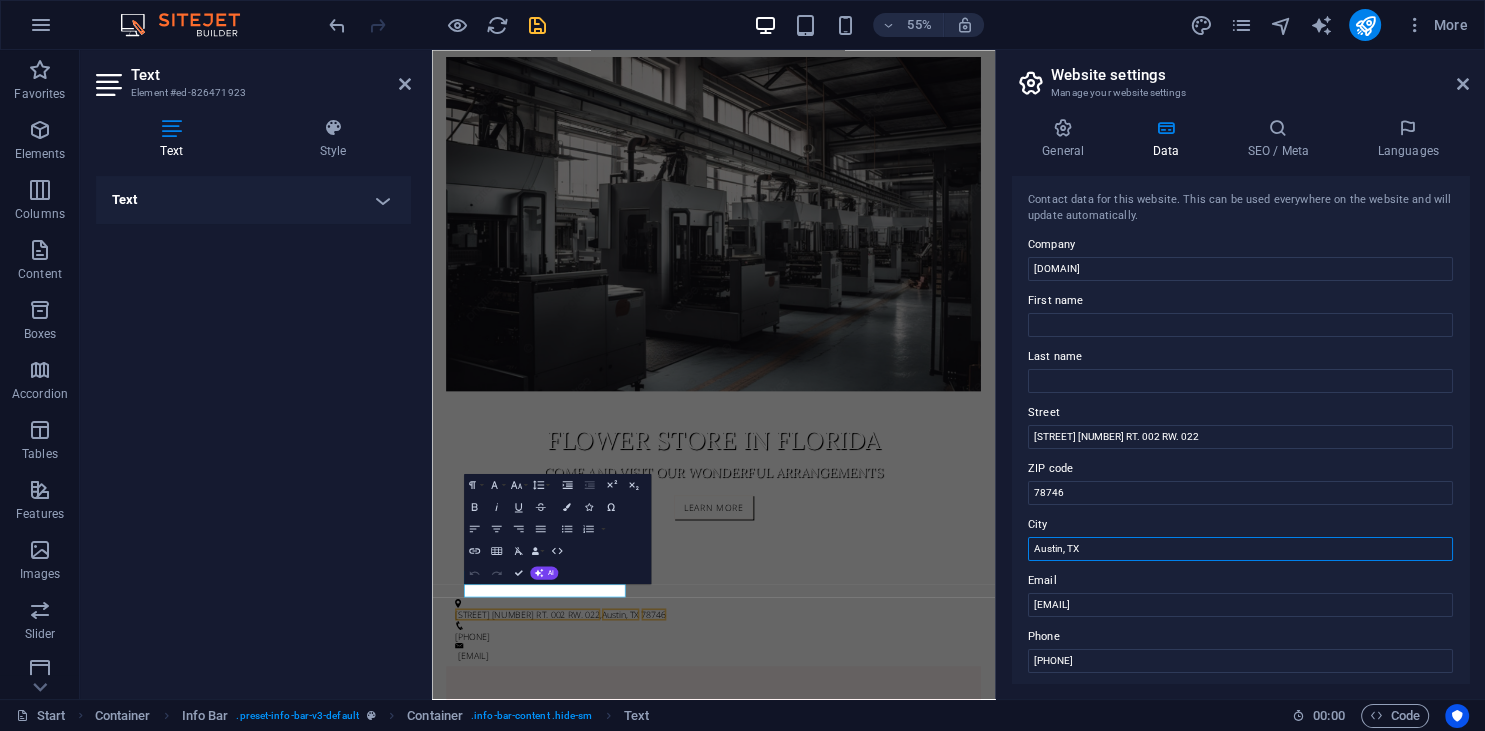 click on "Austin, TX" at bounding box center [1240, 549] 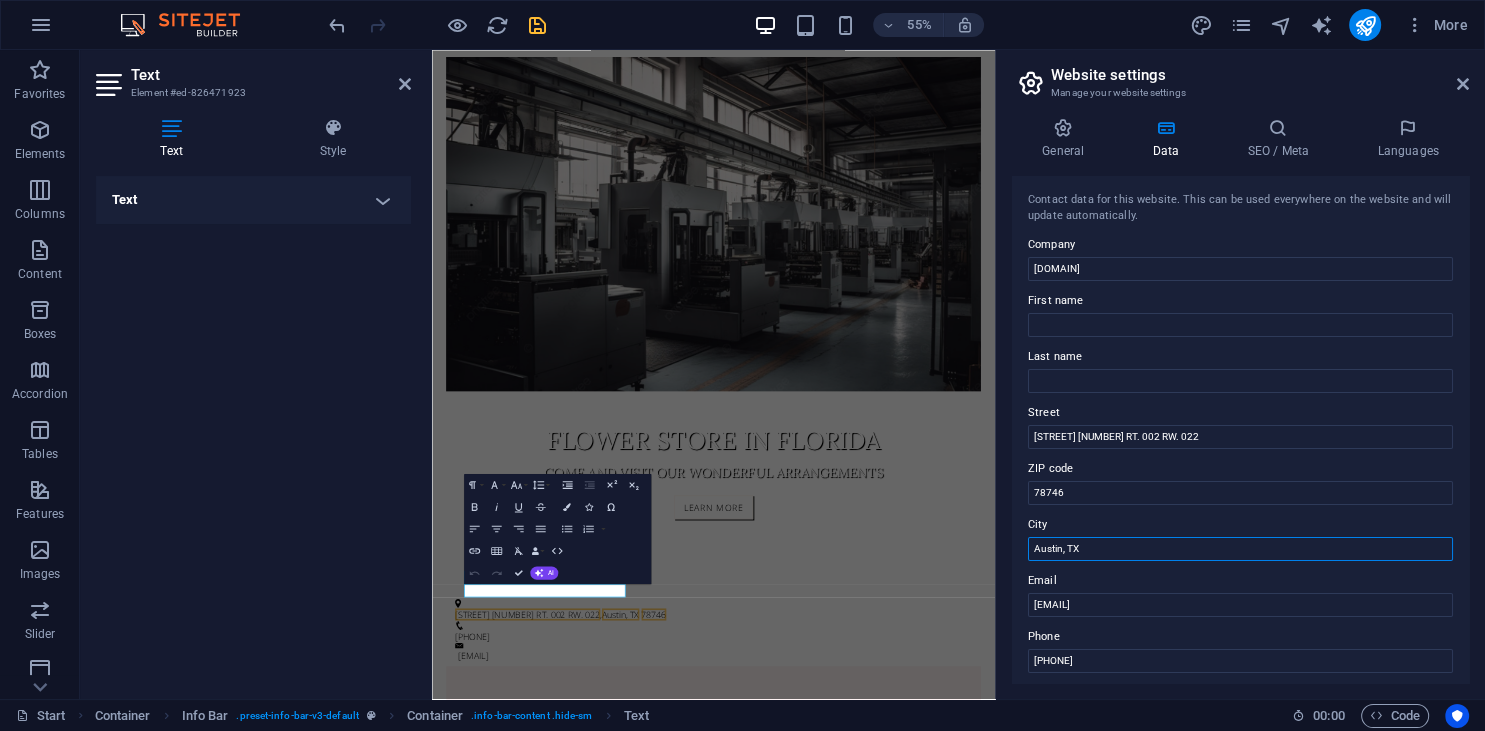paste on "Kelurahan Bencongan, Kecamatan Kelapa Dua Kabupaten Tangerang - Banten" 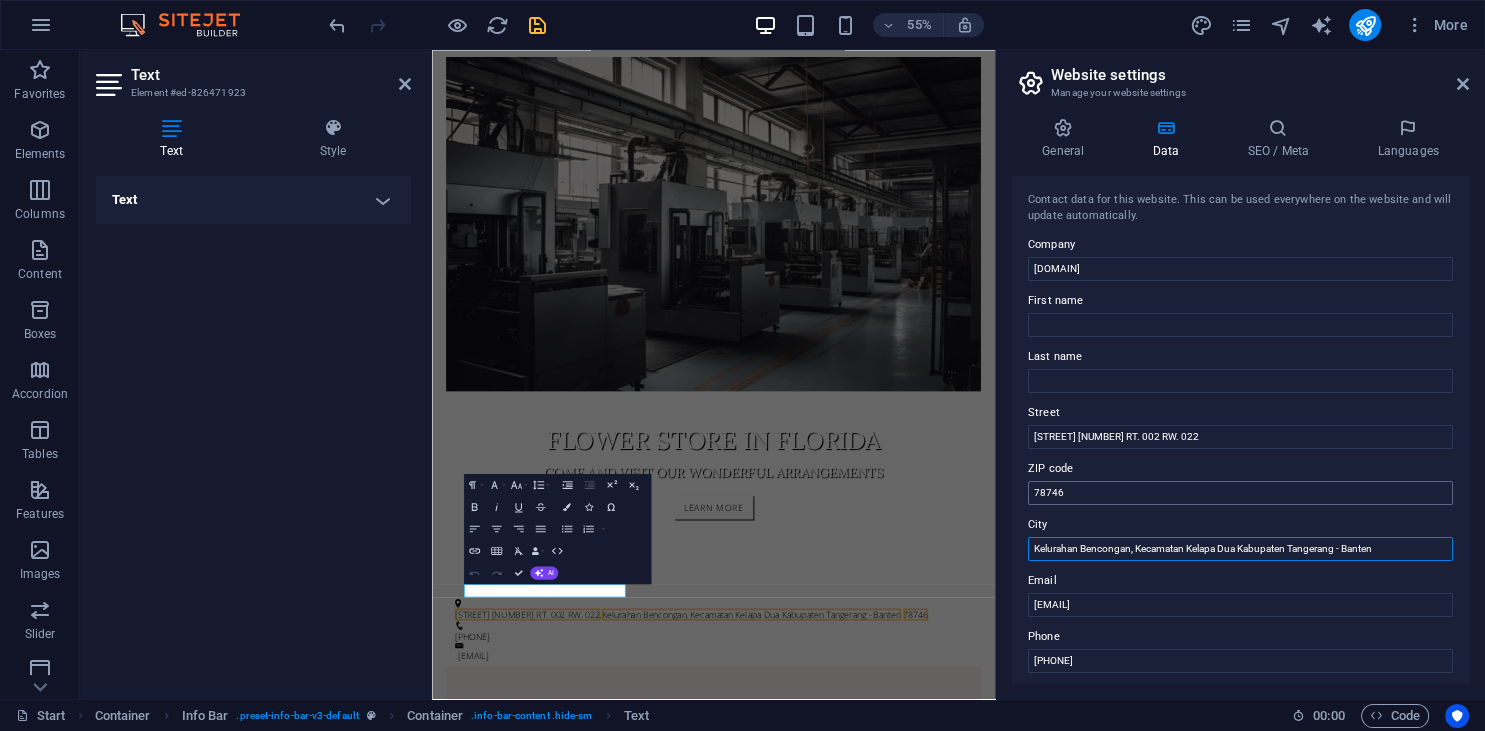 type on "Kelurahan Bencongan, Kecamatan Kelapa Dua Kabupaten Tangerang - Banten" 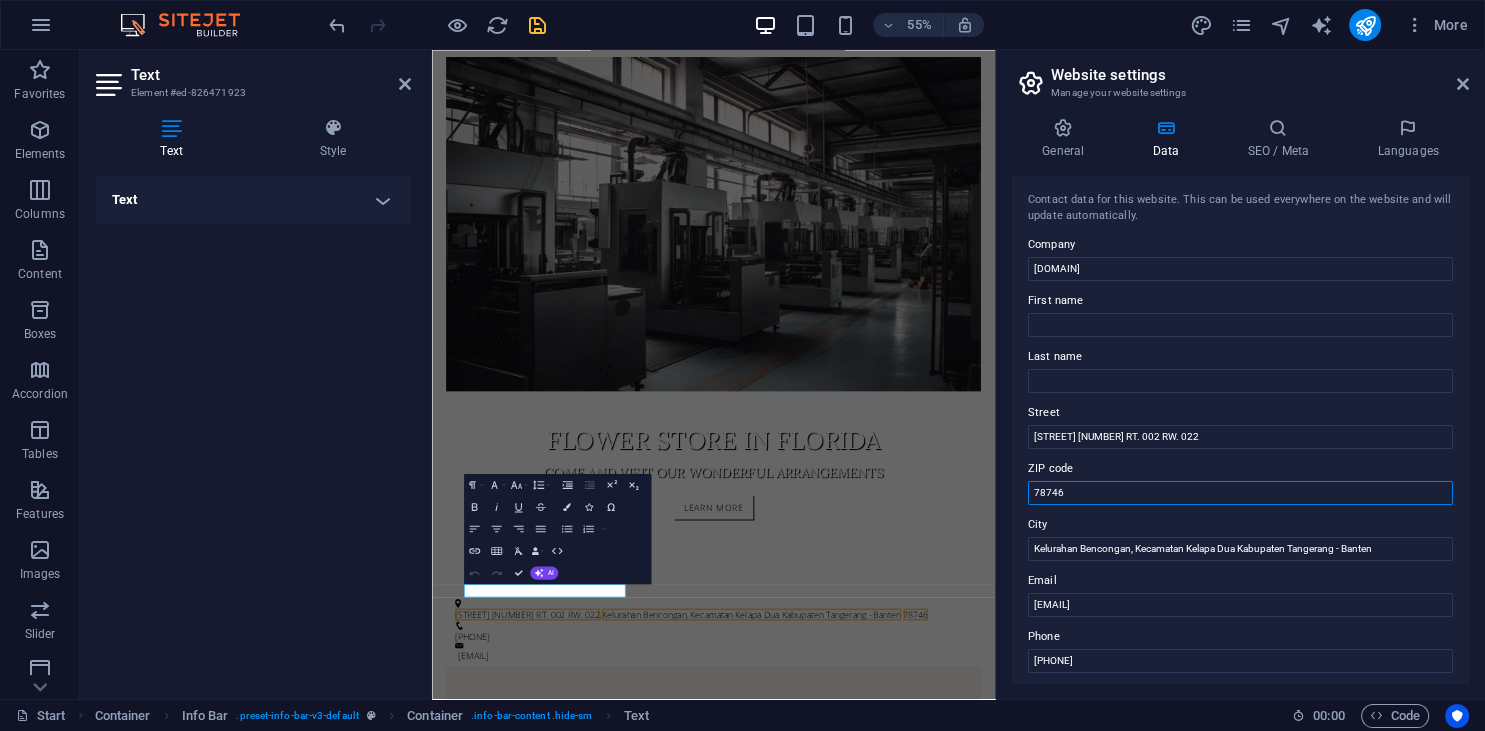 click on "78746" at bounding box center [1240, 493] 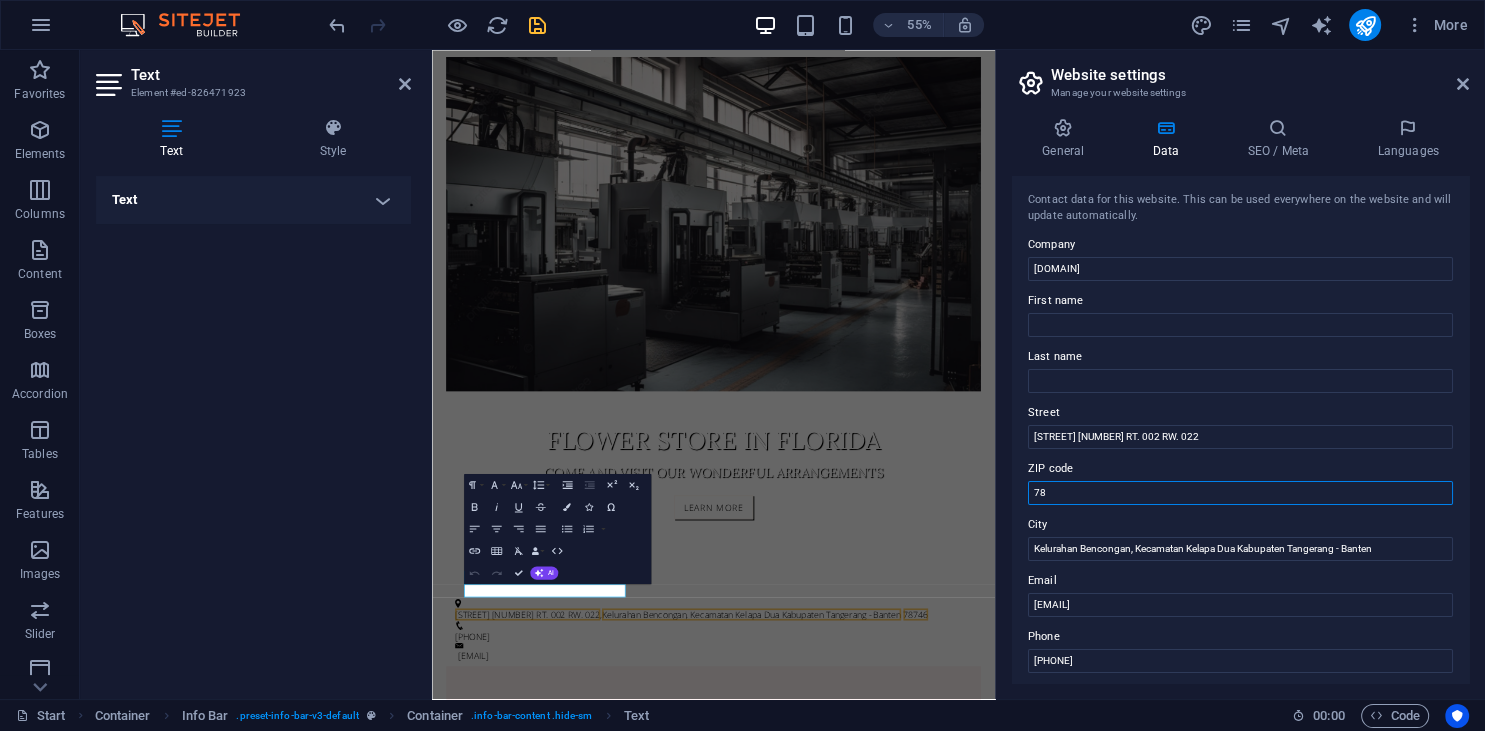 type on "7" 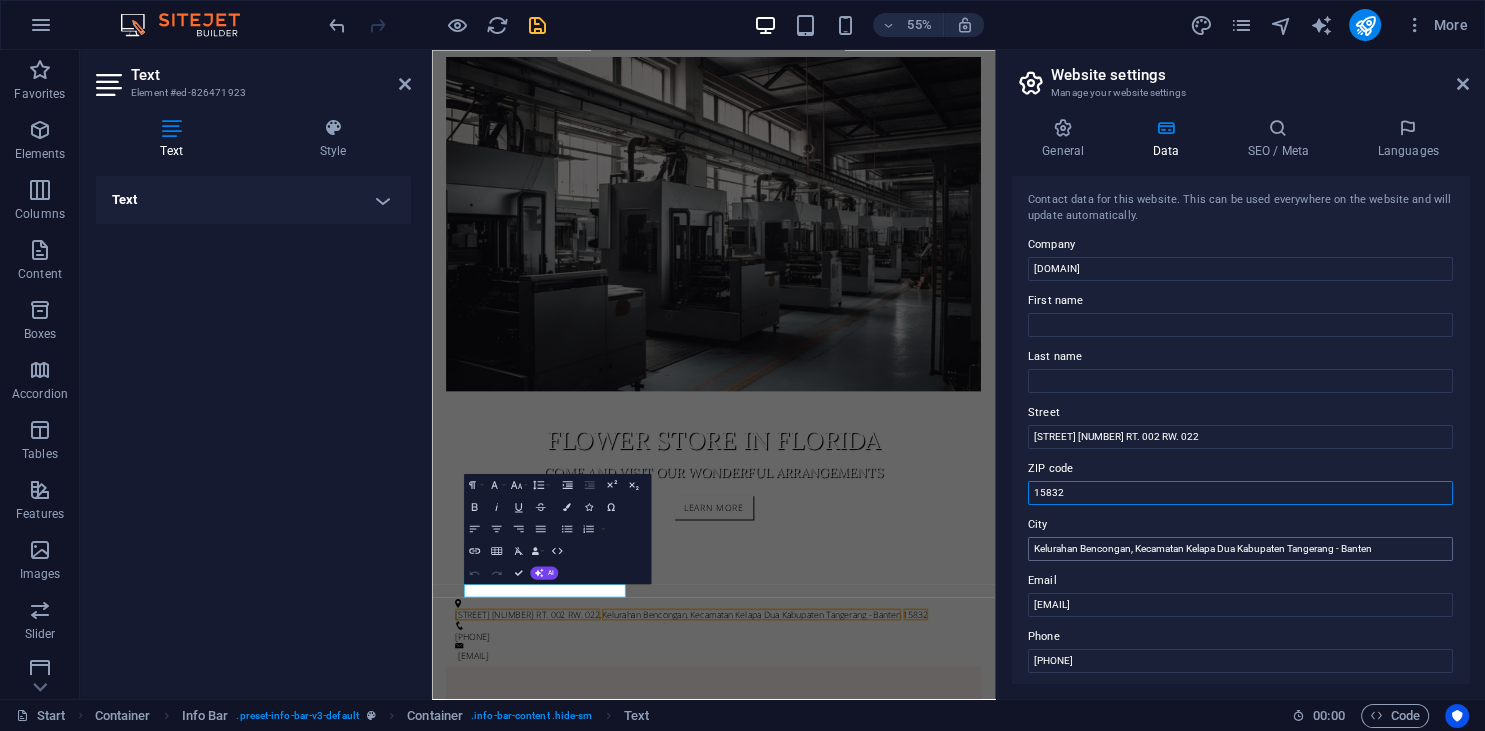 type on "15832" 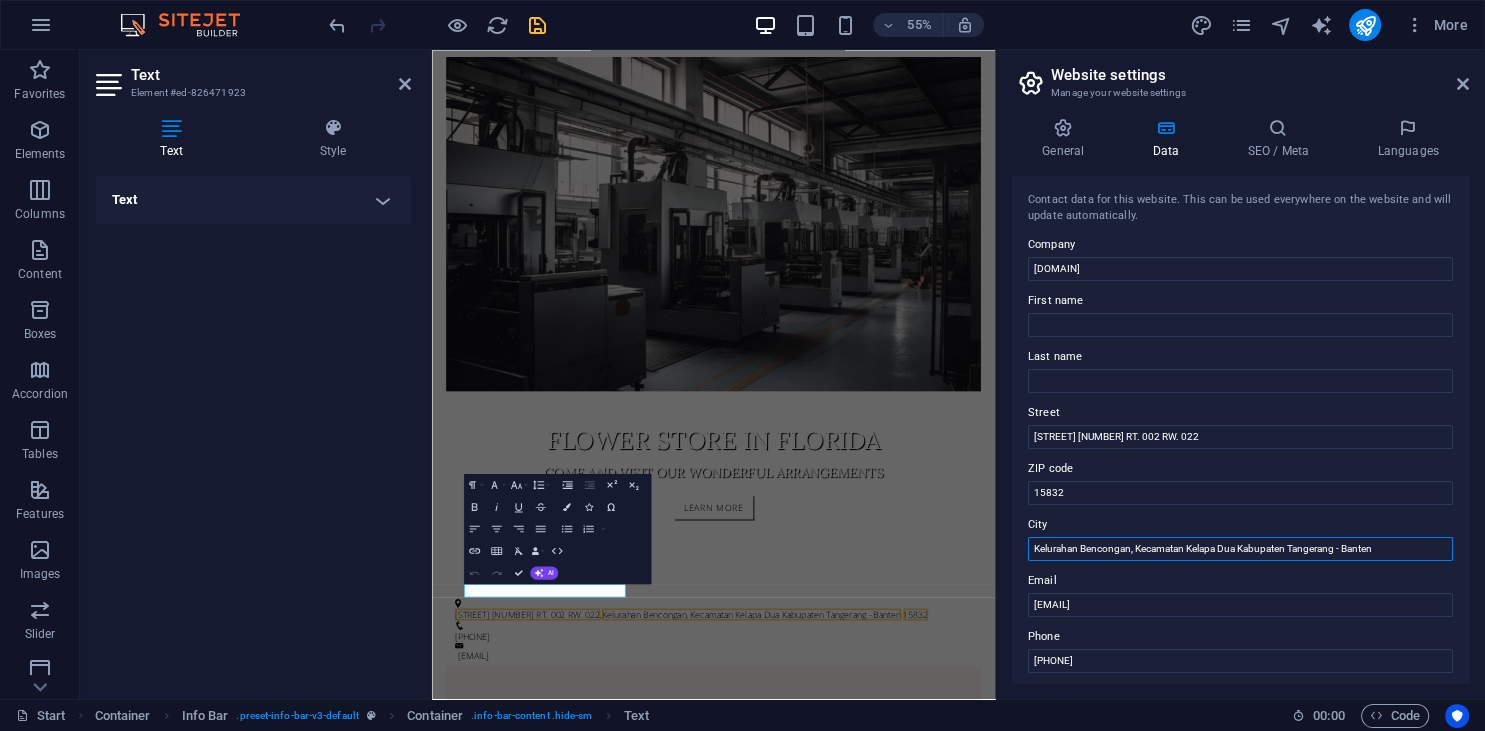 click on "Kelurahan Bencongan, Kecamatan Kelapa Dua Kabupaten Tangerang - Banten" at bounding box center [1240, 549] 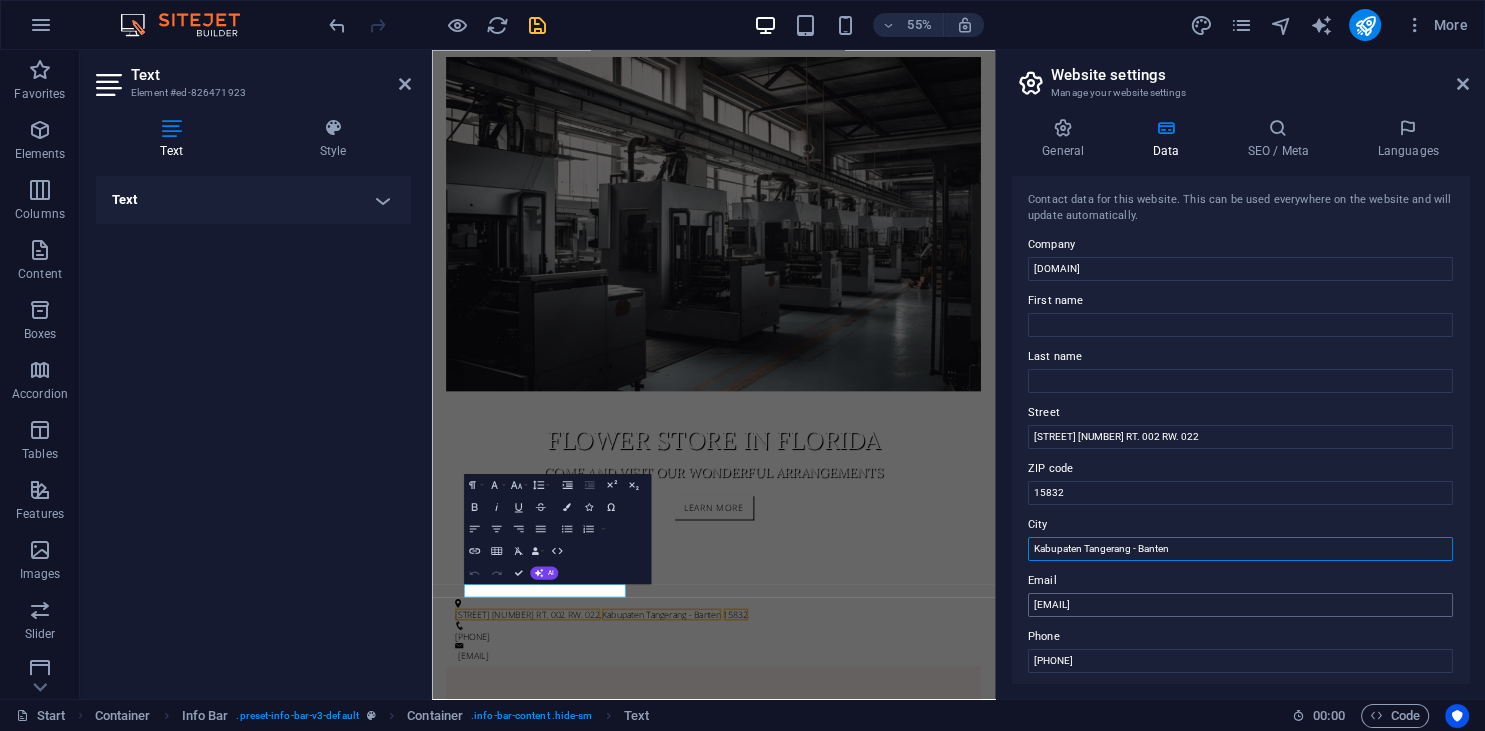 type on "Kabupaten Tangerang - Banten" 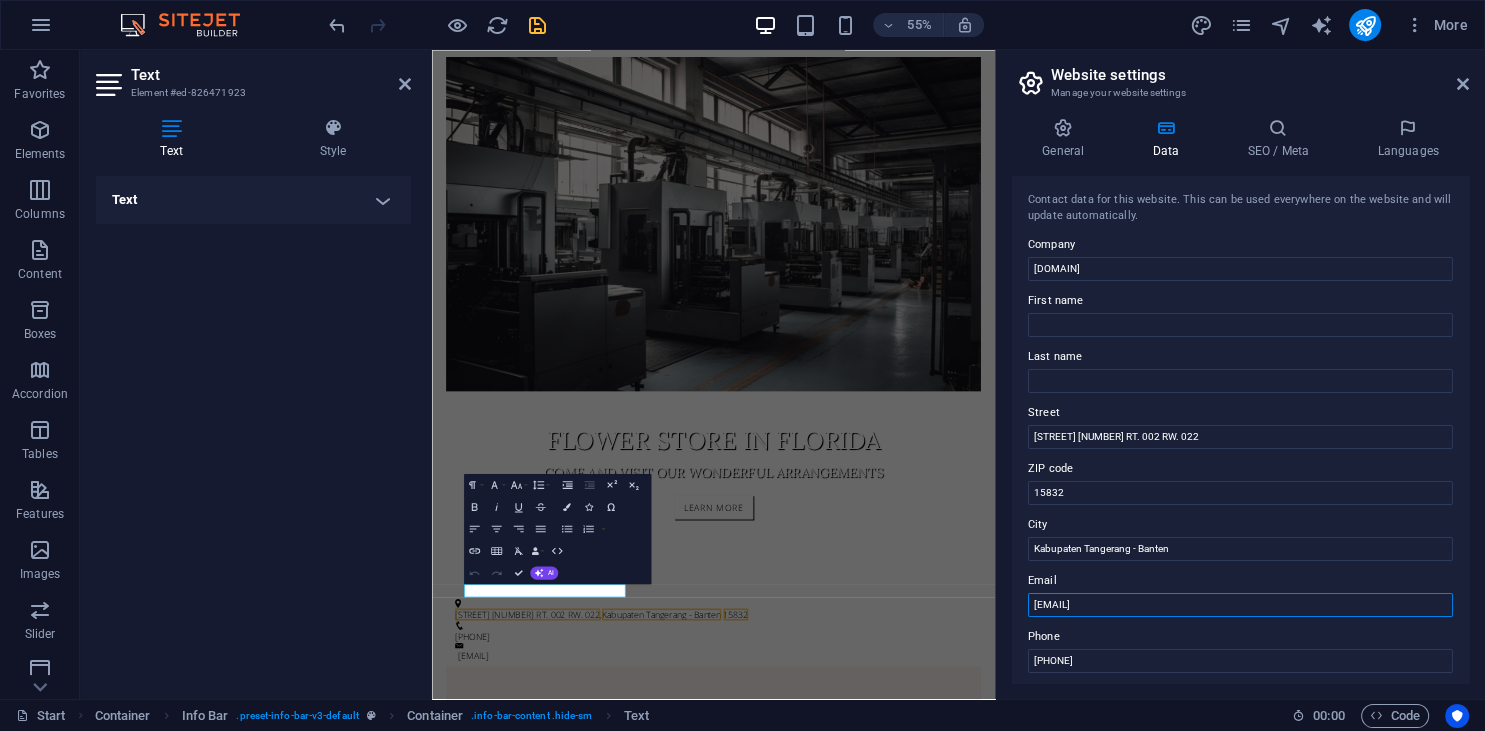 drag, startPoint x: 1270, startPoint y: 608, endPoint x: 943, endPoint y: 977, distance: 493.0416 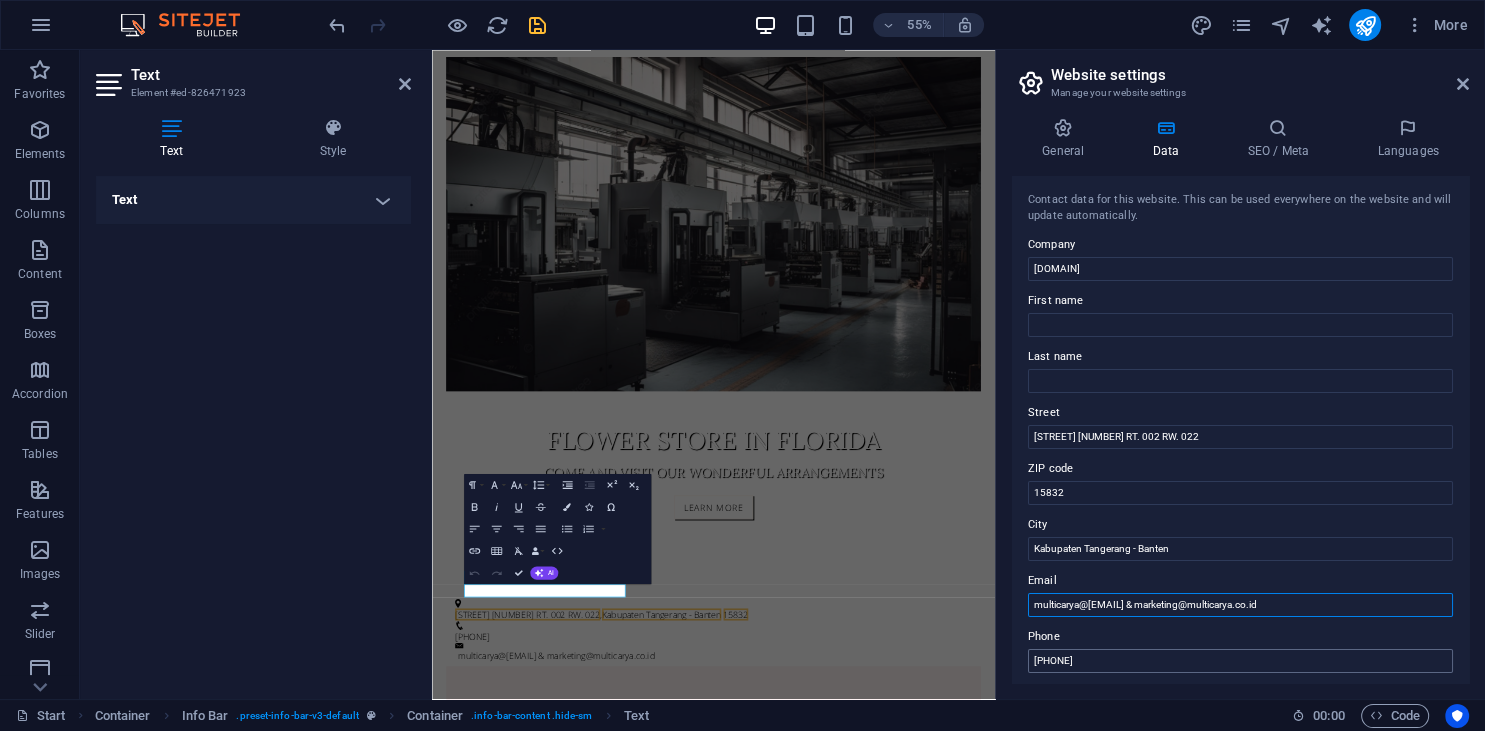 type on "multicarya@[EMAIL] & marketing@multicarya.co.id" 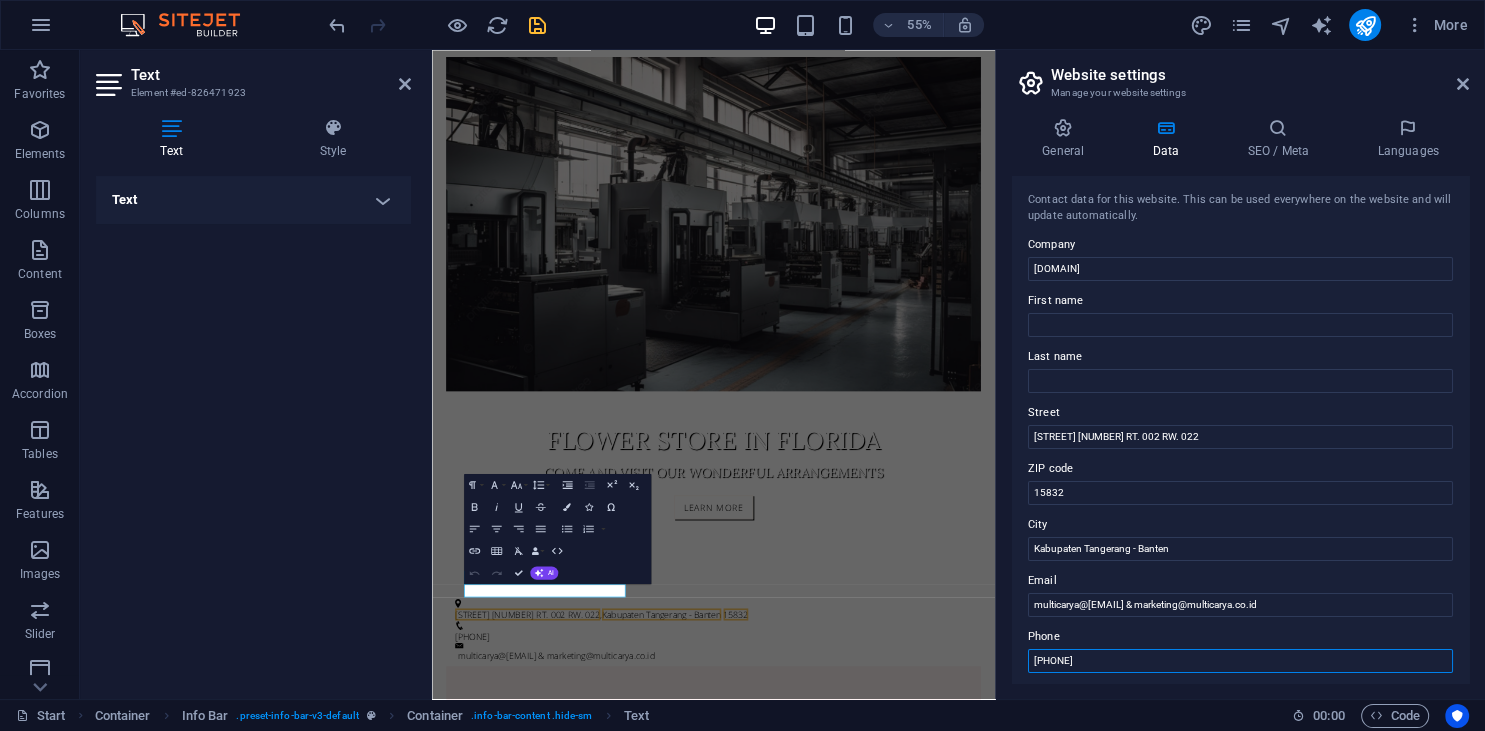 click on "[PHONE]" at bounding box center (1240, 661) 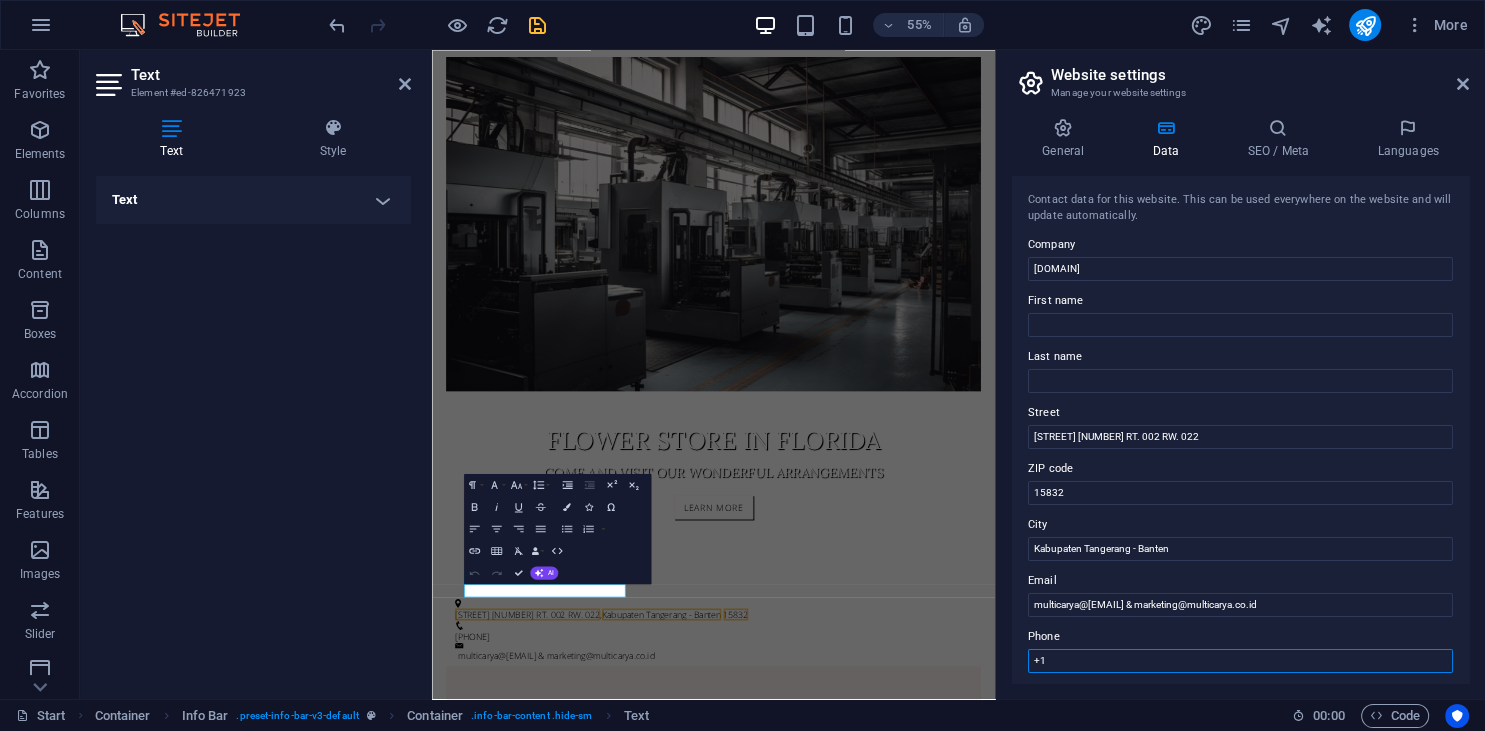 type on "+" 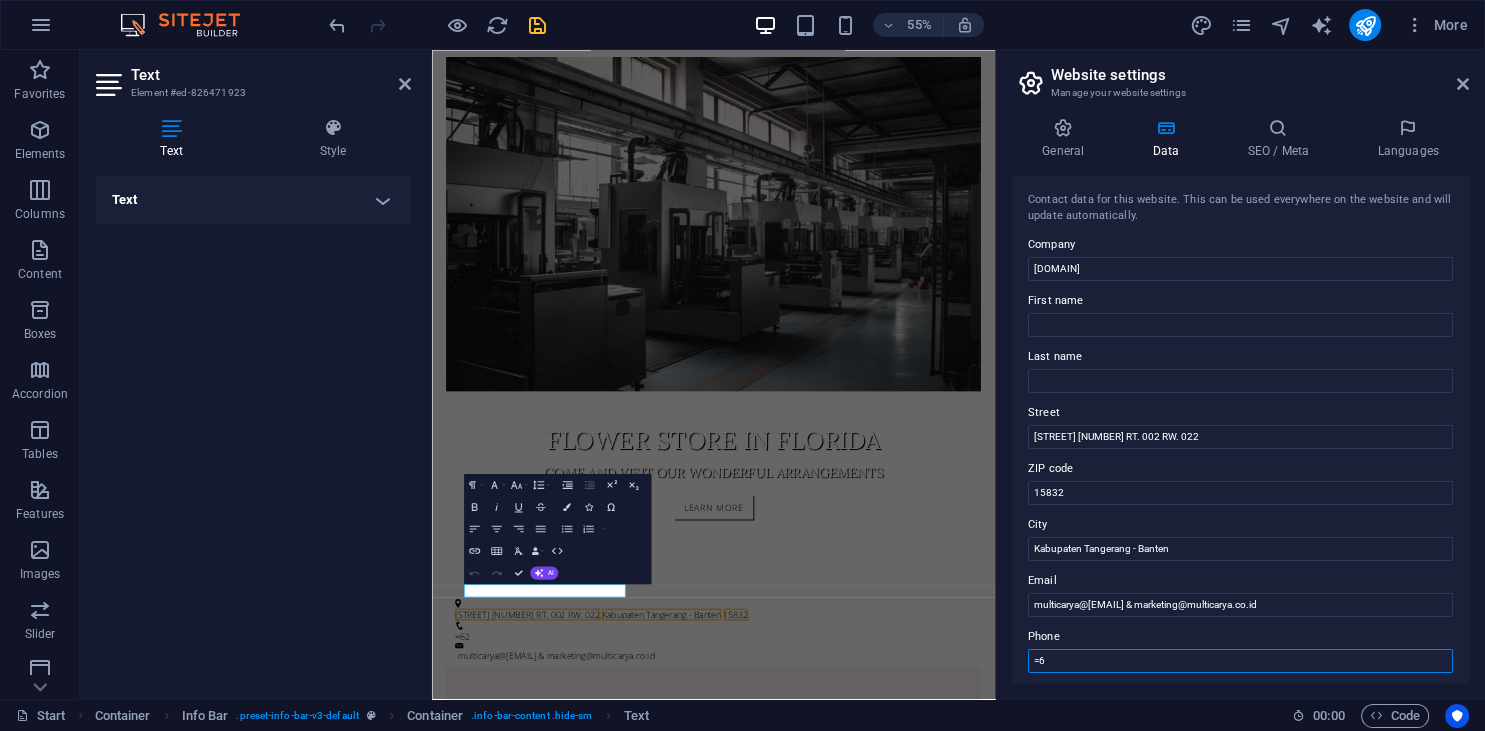 type on "=" 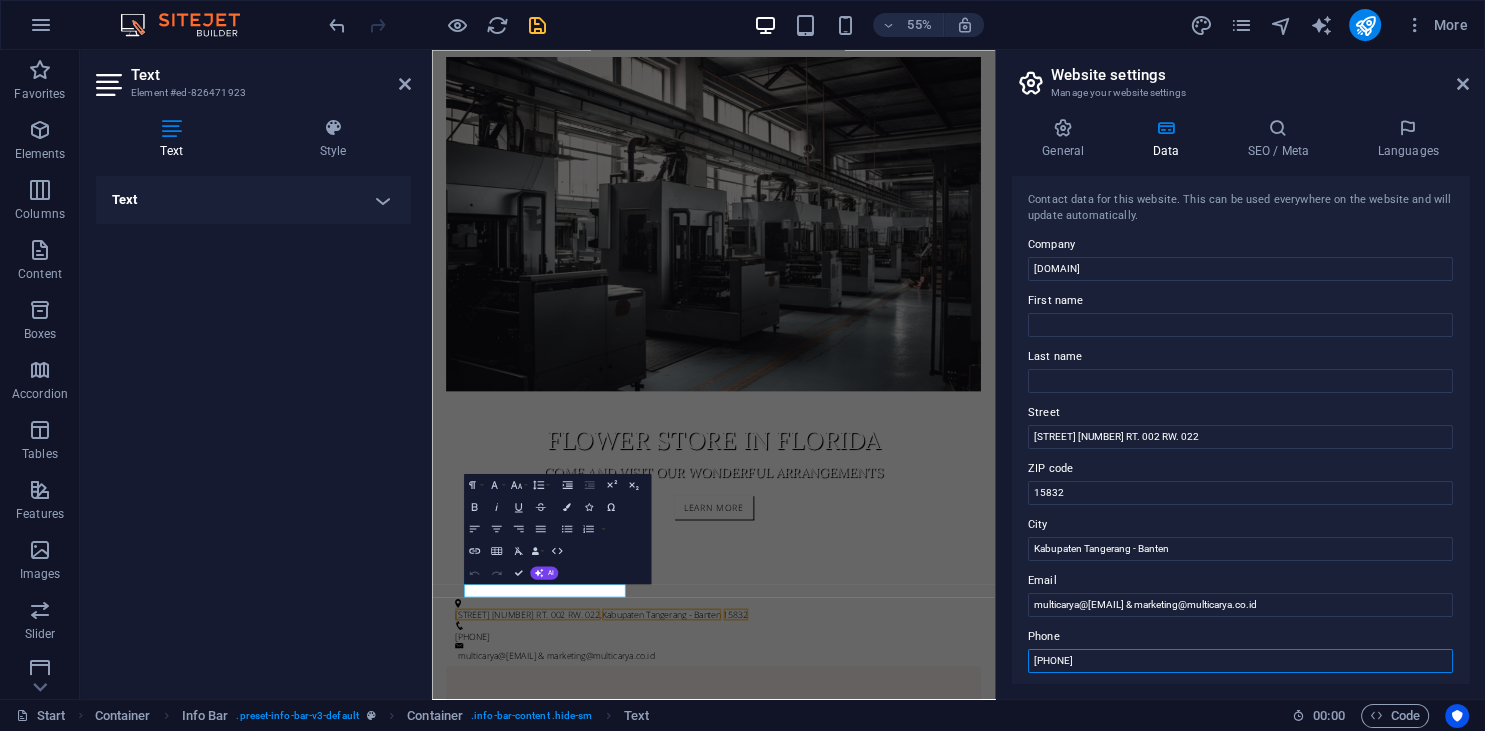 drag, startPoint x: 1074, startPoint y: 663, endPoint x: 1016, endPoint y: 661, distance: 58.034473 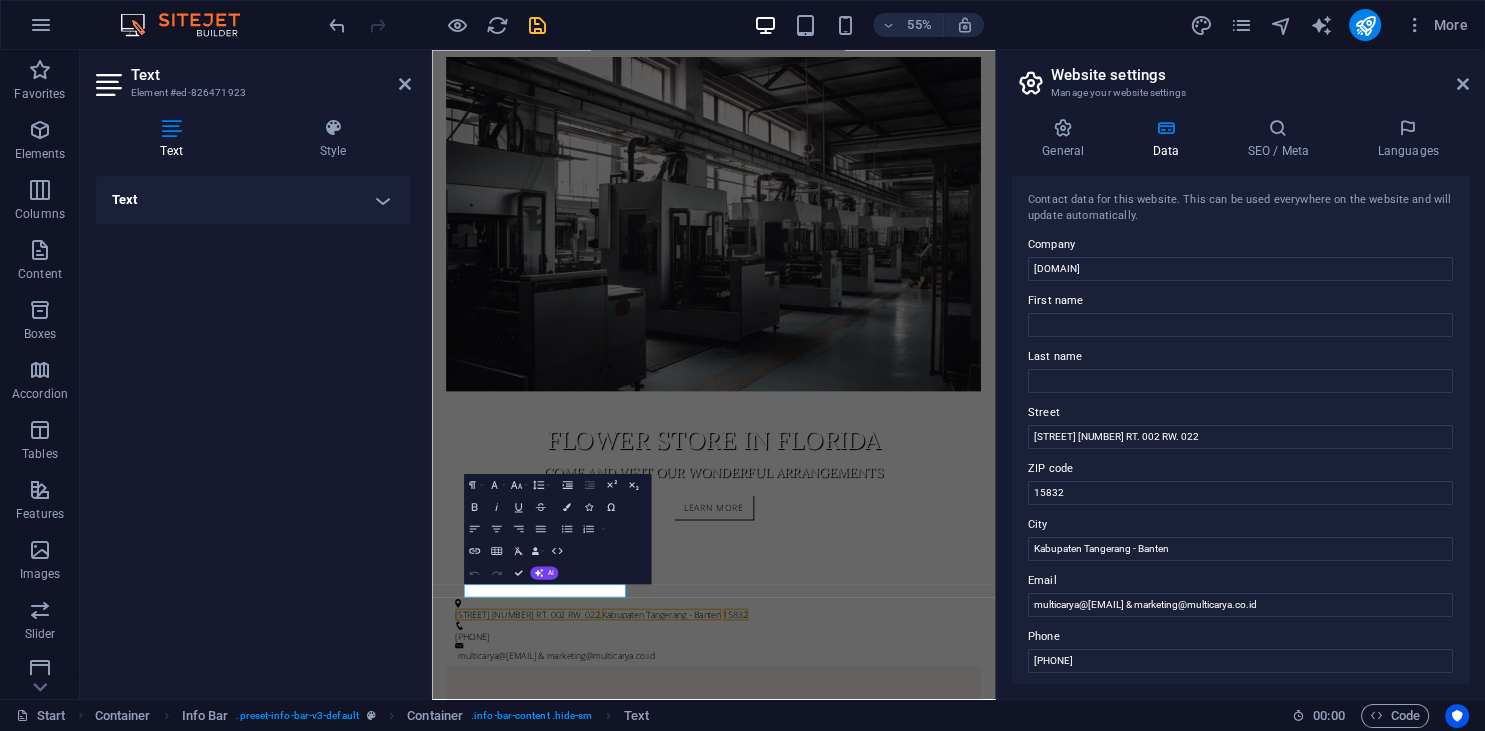 click on "Contact data for this website. This can be used everywhere on the website and will update automatically. Company multicarya.co.id First name Last name Street Jalan Medang Raya No. 78 RT. 002 RW. 022 ZIP code 15832 City Kabupaten Tangerang - Banten Email multicarya@[EMAIL] & marketing@multicarya.co.id Phone +[PHONE] Mobile Fax Custom field 1 Custom field 2 Custom field 3 Custom field 4 Custom field 5 Custom field 6" at bounding box center (1240, 429) 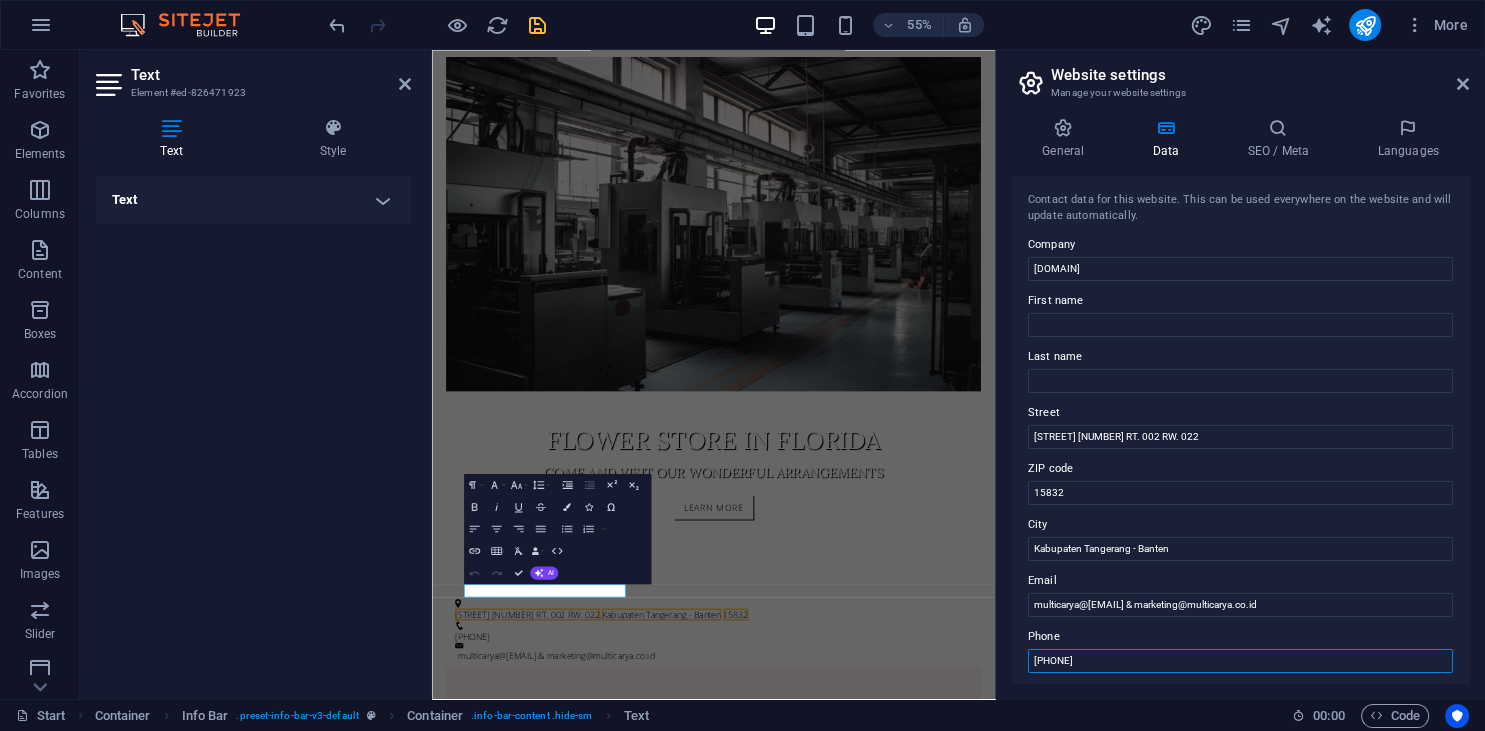 drag, startPoint x: 1034, startPoint y: 660, endPoint x: 1071, endPoint y: 666, distance: 37.48333 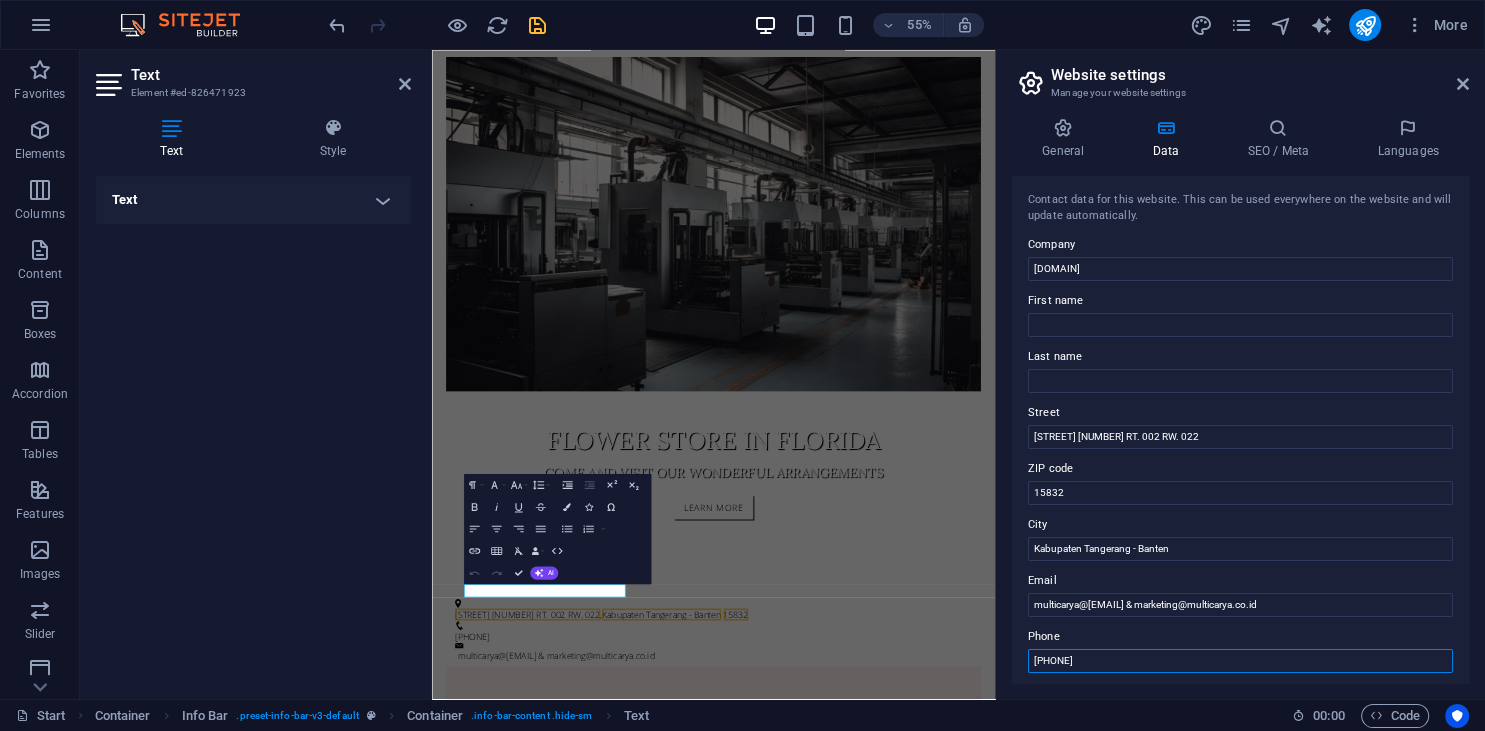 paste on "[PHONE]" 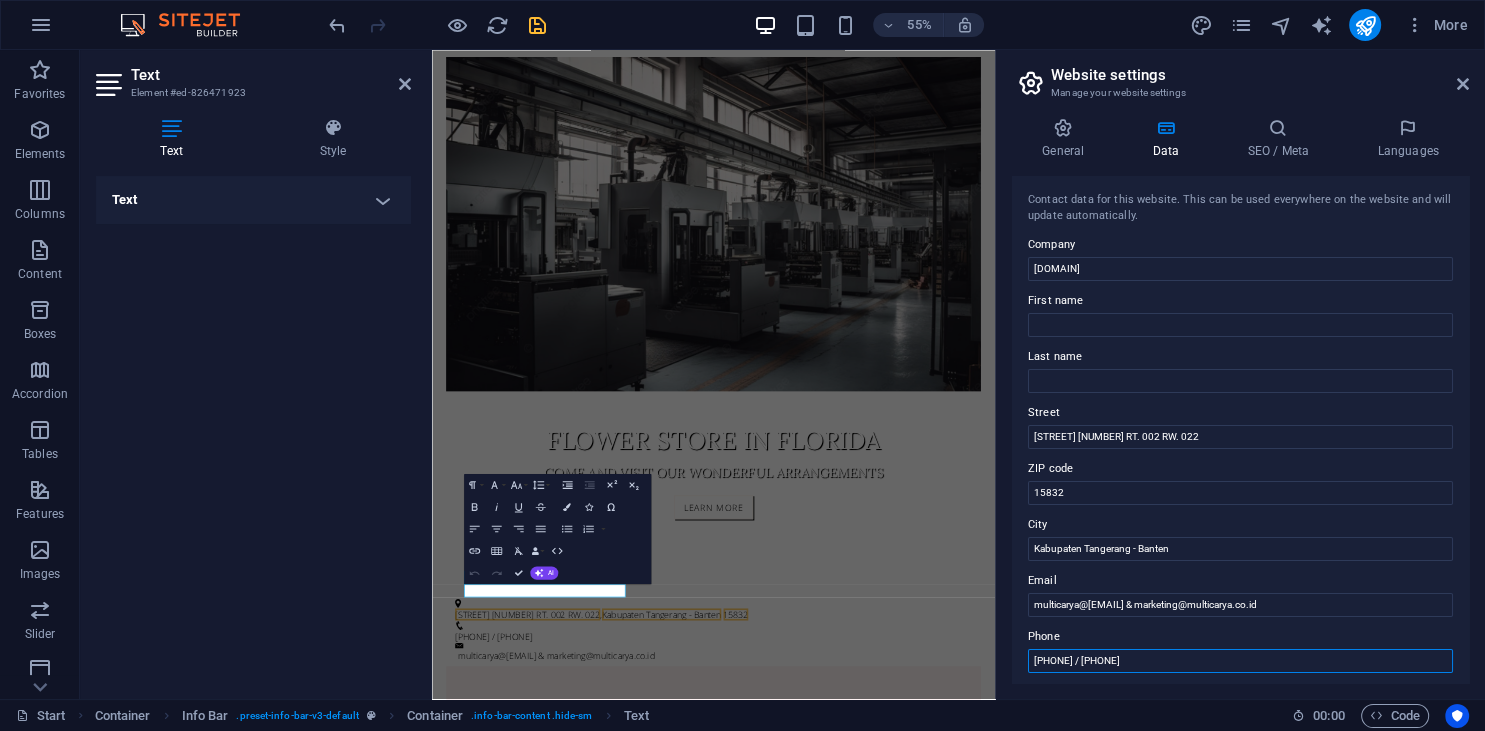 drag, startPoint x: 1210, startPoint y: 475, endPoint x: 1020, endPoint y: 458, distance: 190.759 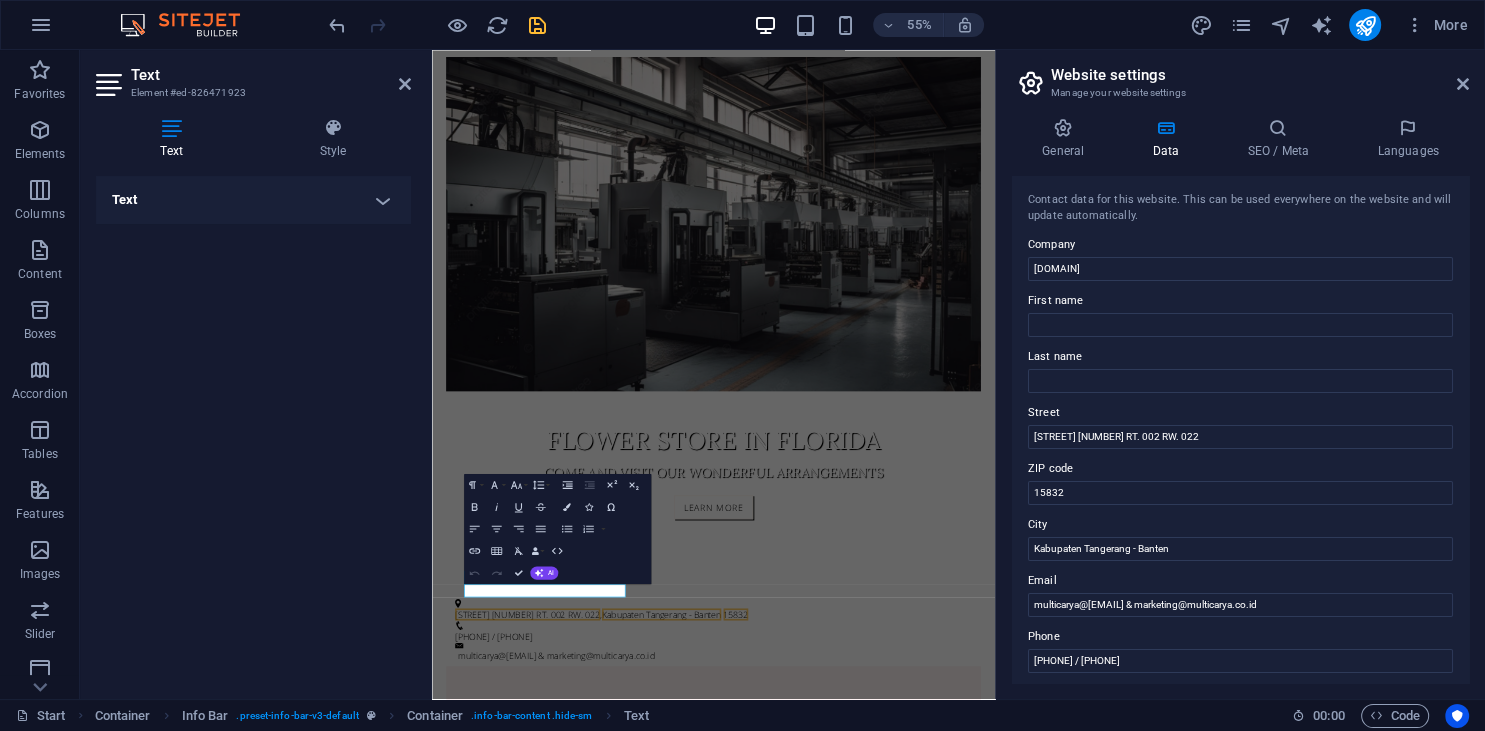 paste on "[PHONE] / [PHONE]" 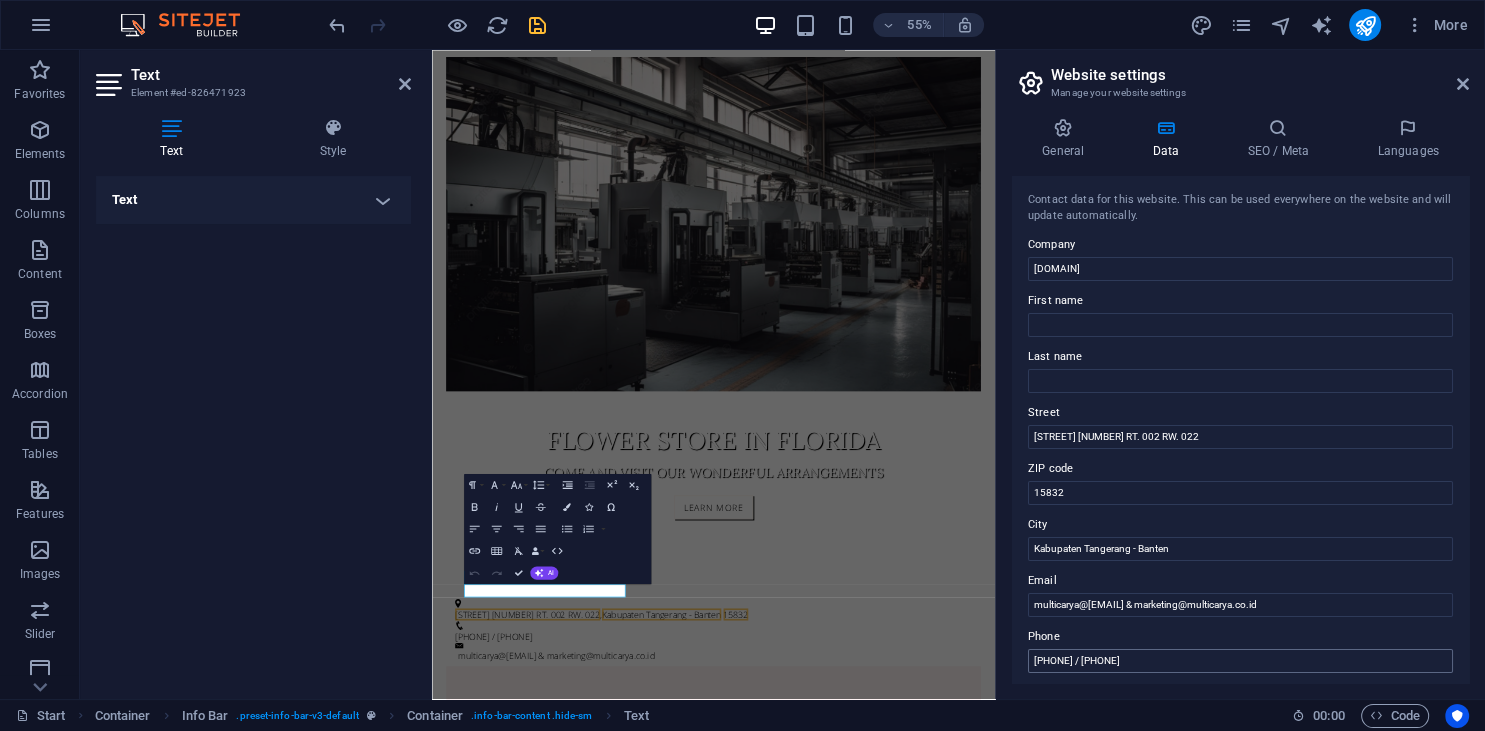 type on "[PHONE] / [PHONE]" 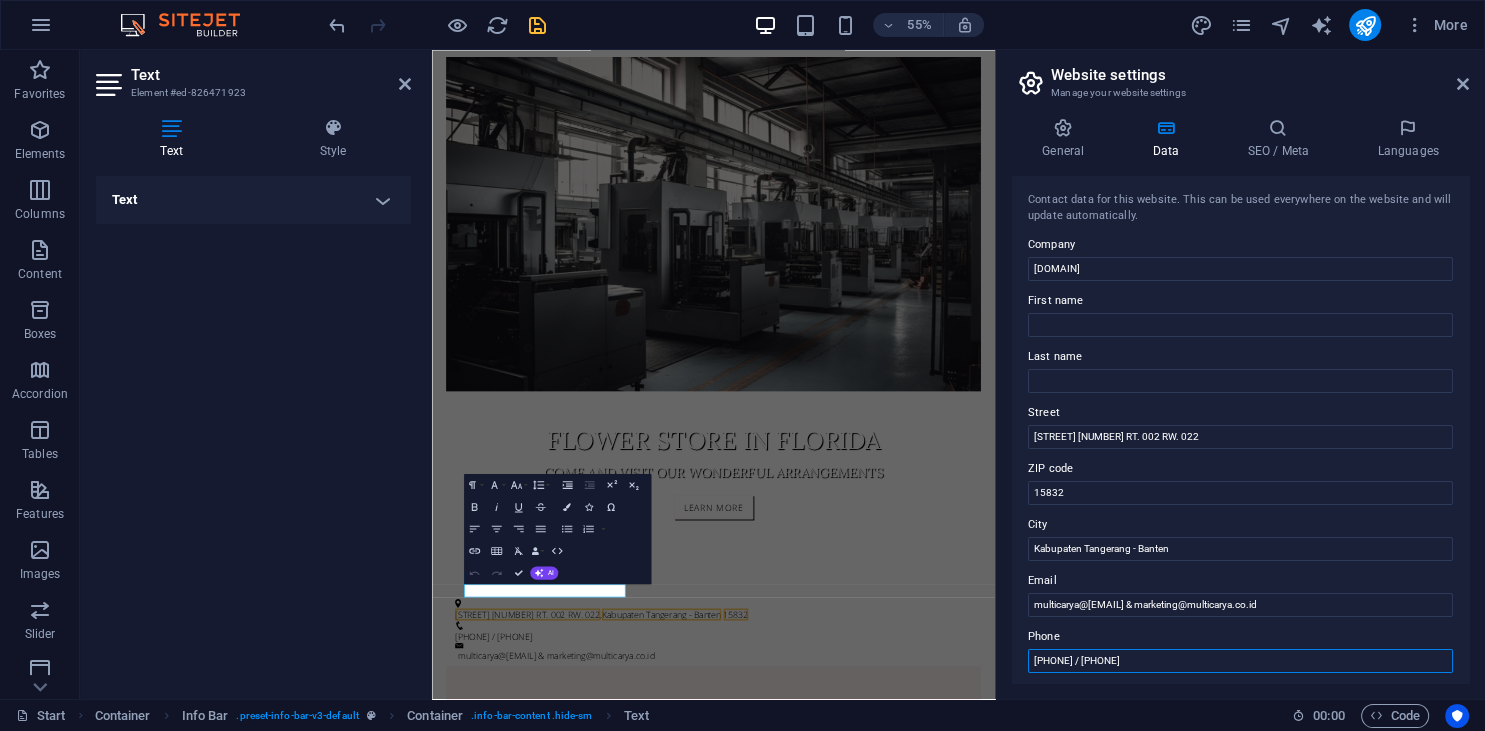 drag, startPoint x: 1230, startPoint y: 470, endPoint x: 1003, endPoint y: 449, distance: 227.9693 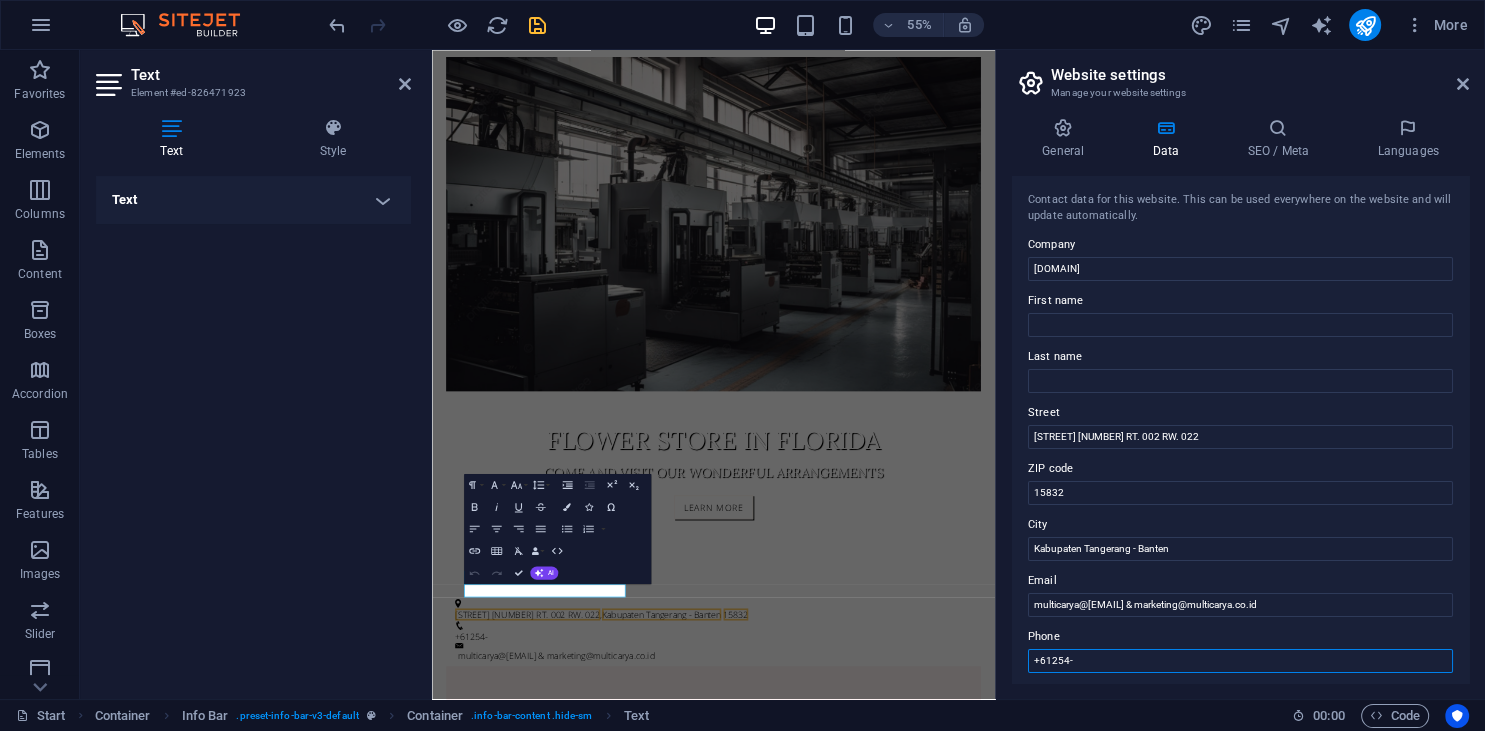 type on "+61254-" 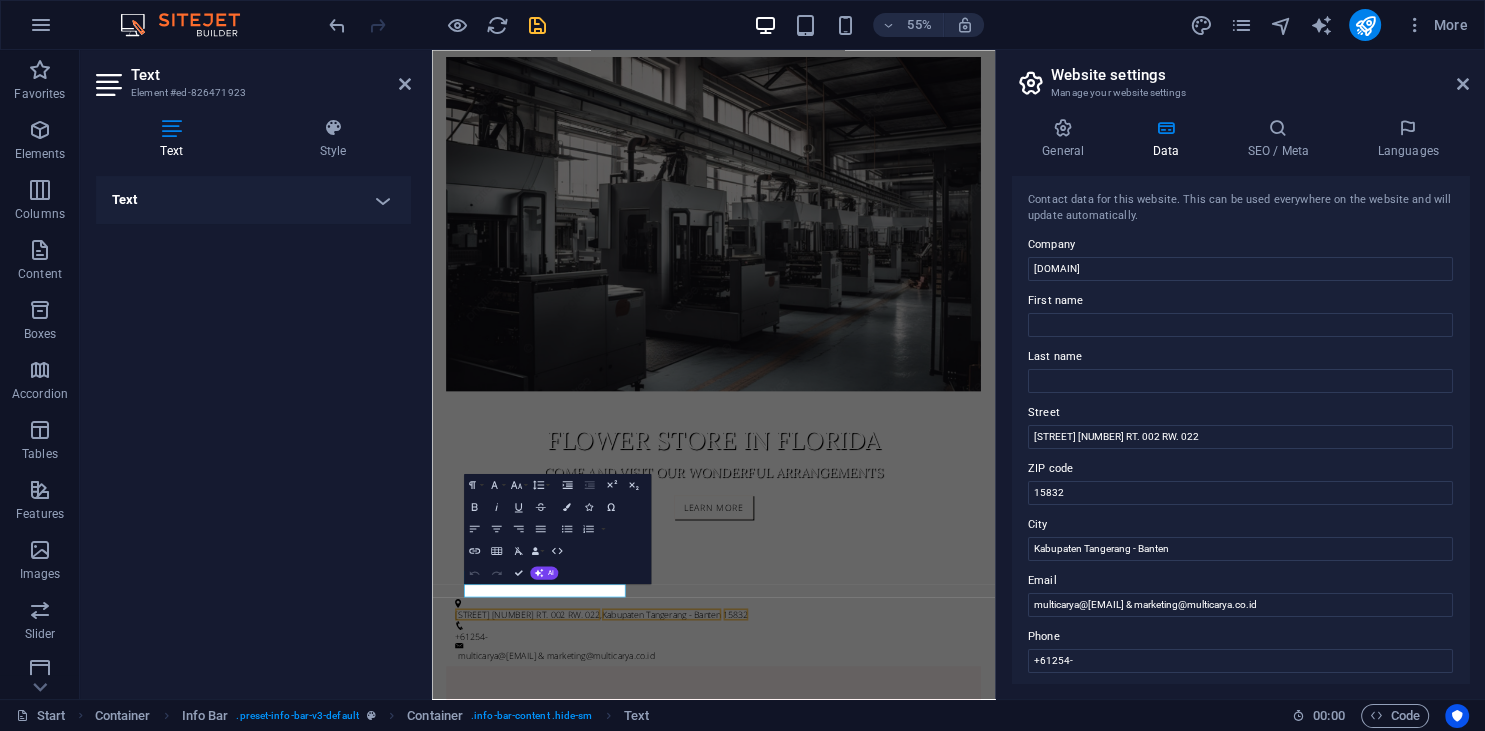 click on "Fax" at bounding box center (1240, 773) 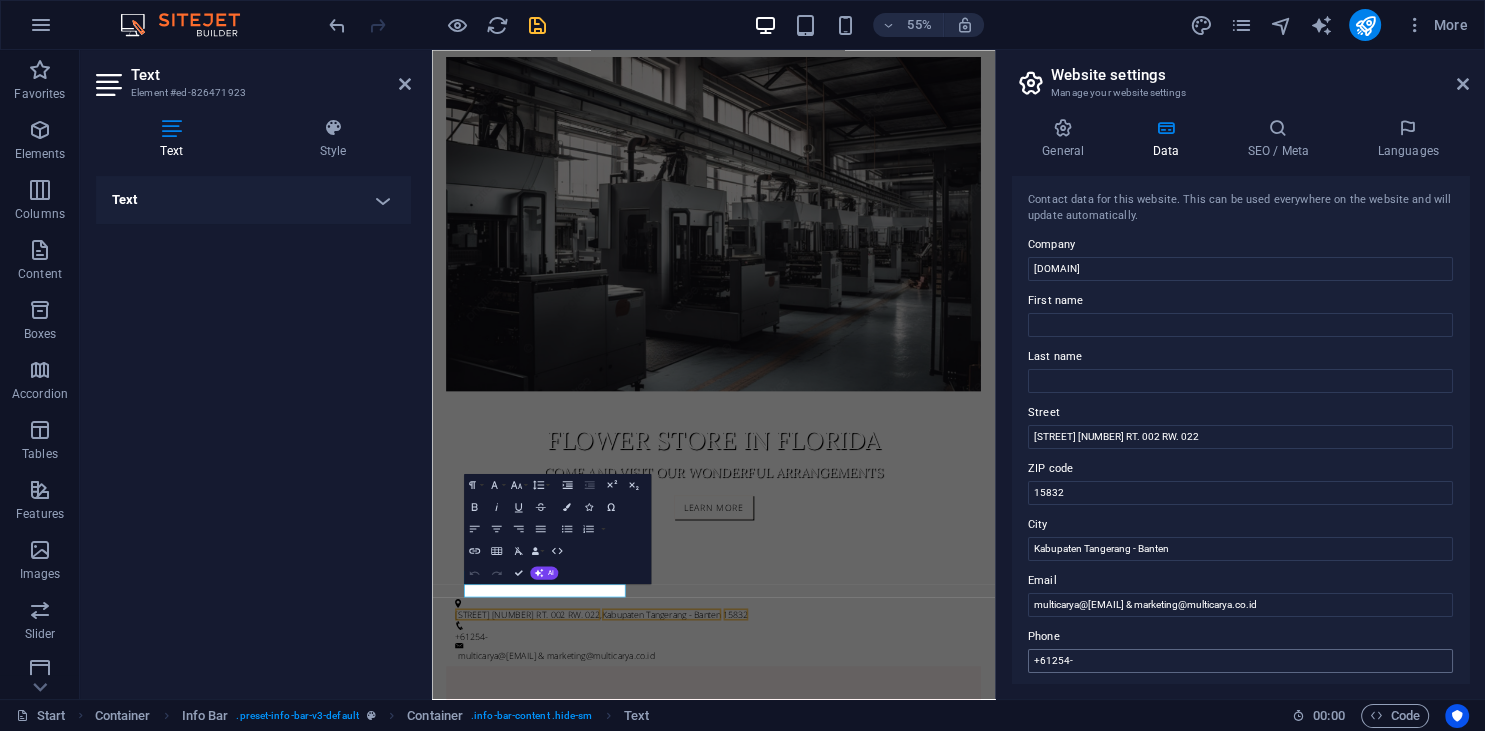 type on "[PHONE]" 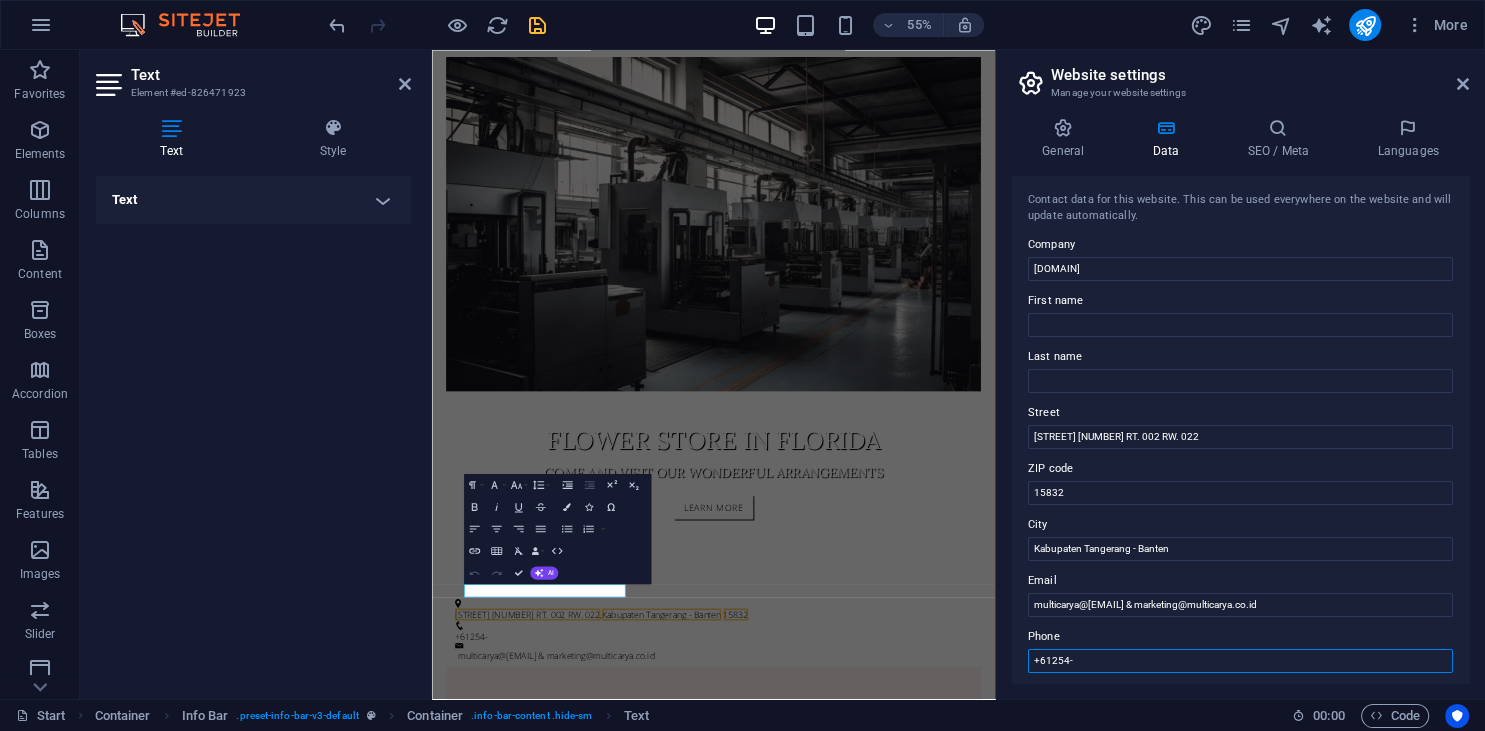 drag, startPoint x: 1092, startPoint y: 478, endPoint x: 1004, endPoint y: 466, distance: 88.814415 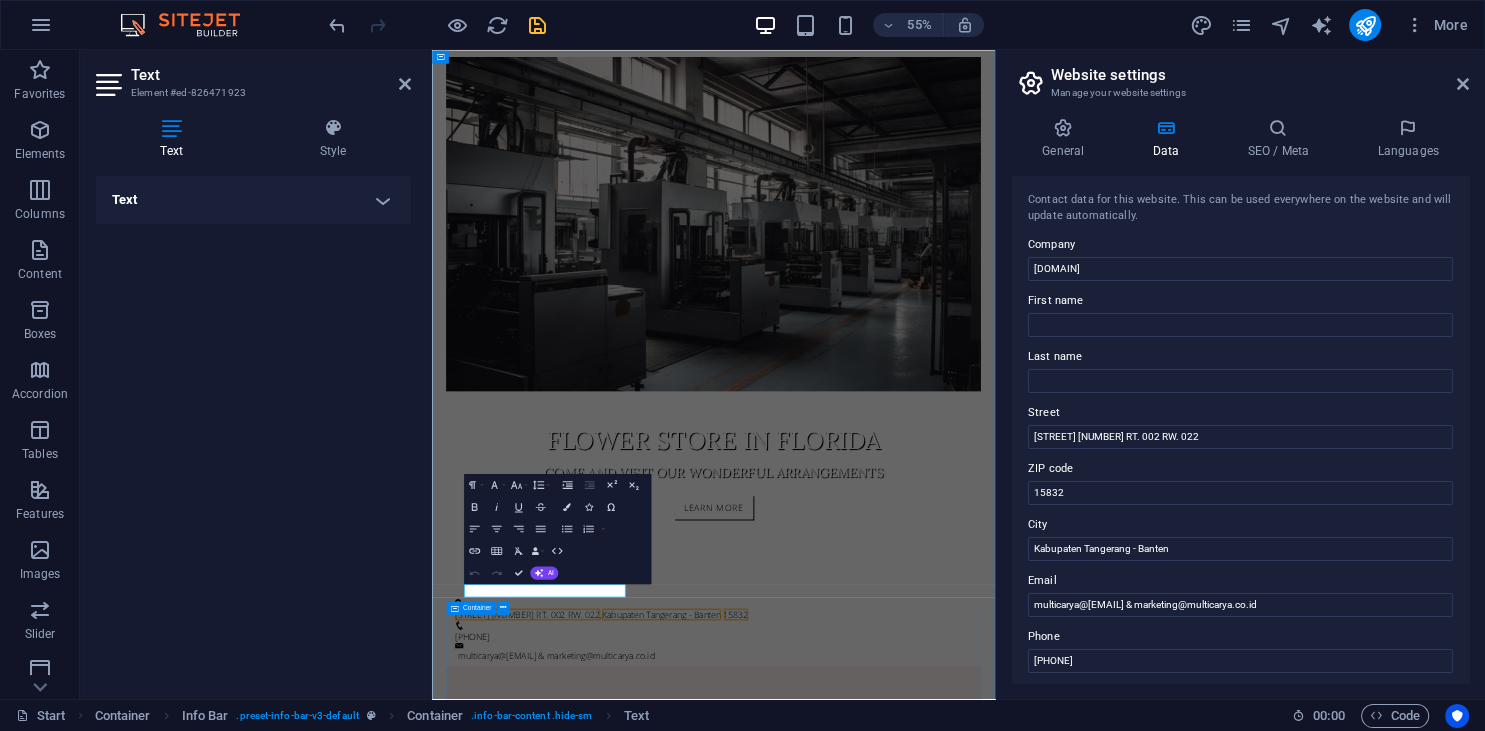 click on "Fresh Flowers Lorem ipsum dolor sit amet, consectetur adipisicing elit. Veritatis, dolorem! Perfect Choice Lorem ipsum dolor sit amet, consectetur adipisicing elit. Veritatis, dolorem! Delivery Lorem ipsum dolor sit amet, consectetur adipisicing elit. Veritatis, dolorem!" at bounding box center [944, 1561] 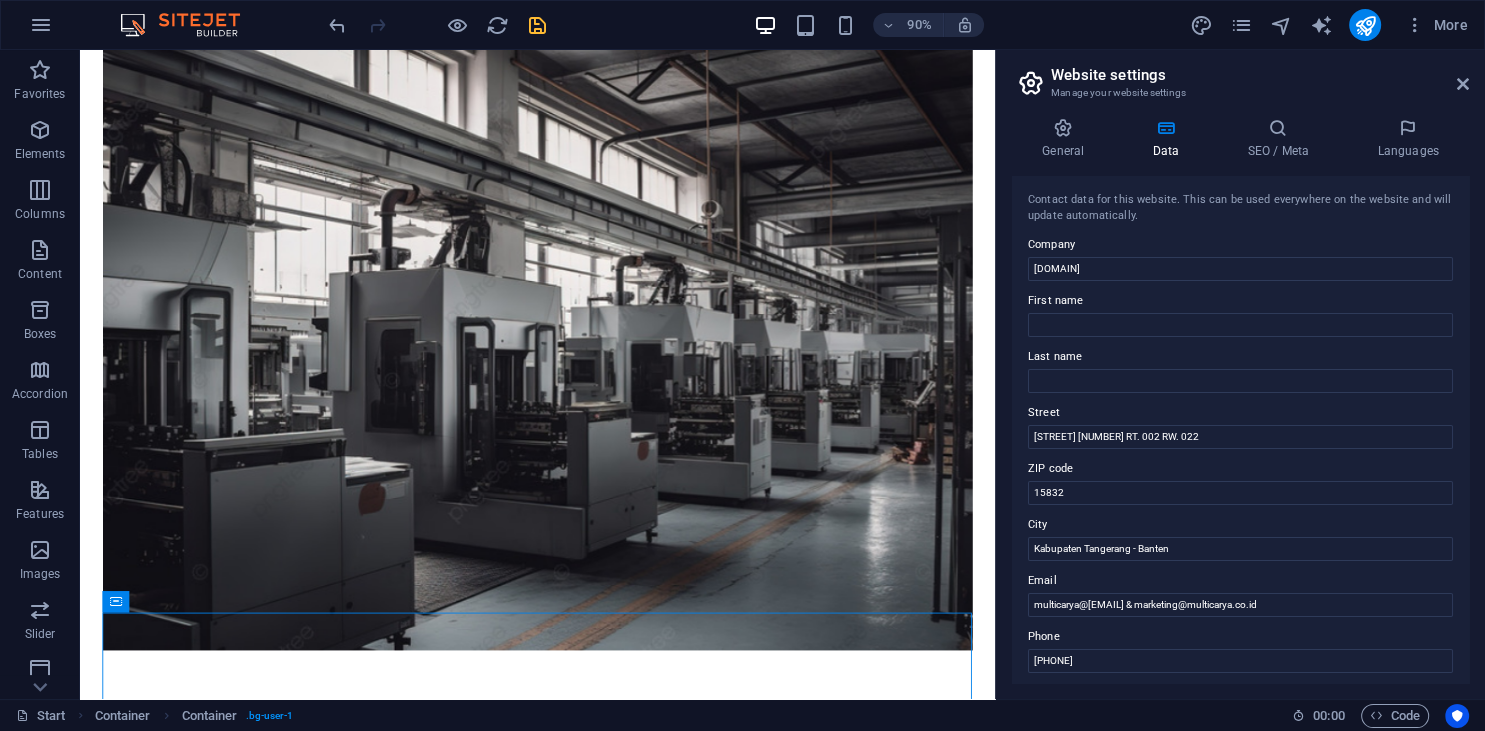 drag, startPoint x: 1226, startPoint y: 497, endPoint x: 1002, endPoint y: 471, distance: 225.50388 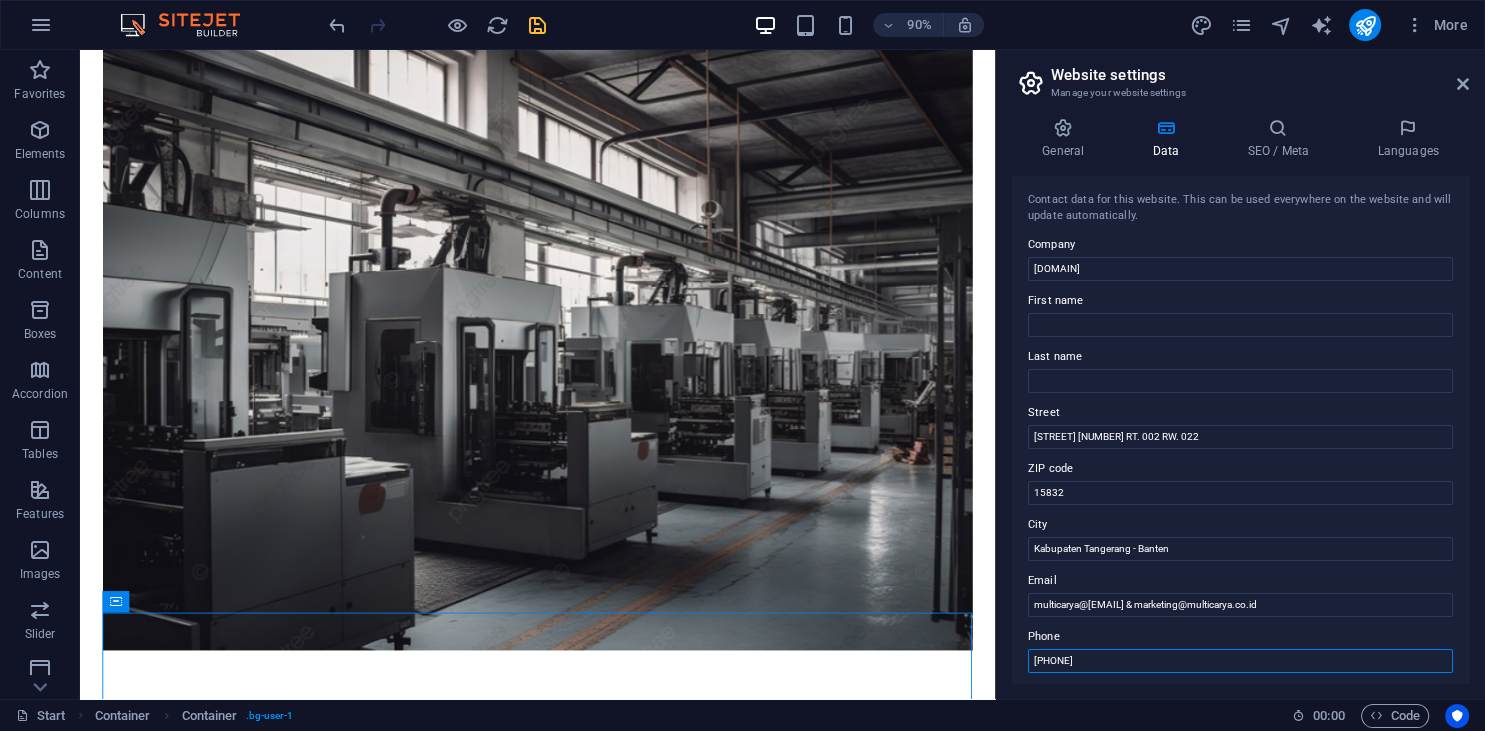 drag, startPoint x: 1115, startPoint y: 435, endPoint x: 1000, endPoint y: 423, distance: 115.62439 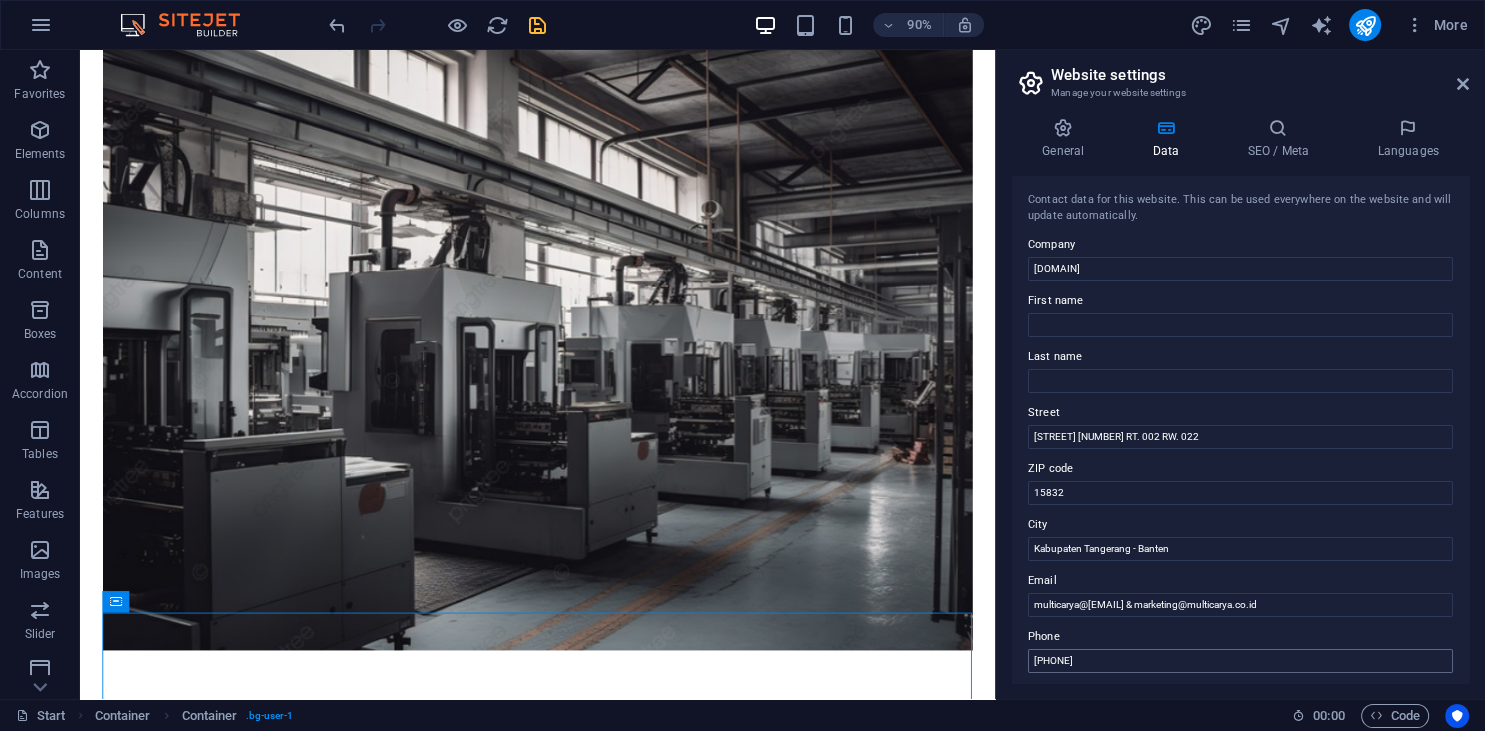 click on "General Data SEO / Meta Languages Website name multicarya.co.id Logo Drag files here, click to choose files or select files from Files or our free stock photos & videos Select files from the file manager, stock photos, or upload file(s) Select files from the file manager, stock photos, or upload file(s) Upload Favicon Set the favicon of your website here. A favicon is a small icon shown in the browser tab next to your website title. It helps visitors identify your website. Drag files here, click to choose files or select files from Files or our free stock photos & videos Select files from the file manager, stock photos, or upload file(s) Select files from the file manager, stock photos, or upload file(s) Upload Preview Image (Open Graph) This image will be shown when the website is shared on social networks Drag files here, click to choose files or select files from Files or our free stock photos & videos Select files from the file manager, stock photos, or upload file(s) Select files from the file manager, stock photos, or upload file(s) Upload Contact data for this website. This can be used everywhere on the website and will update automatically. Company multicarya.co.id First name Last name Street City" at bounding box center (1240, 400) 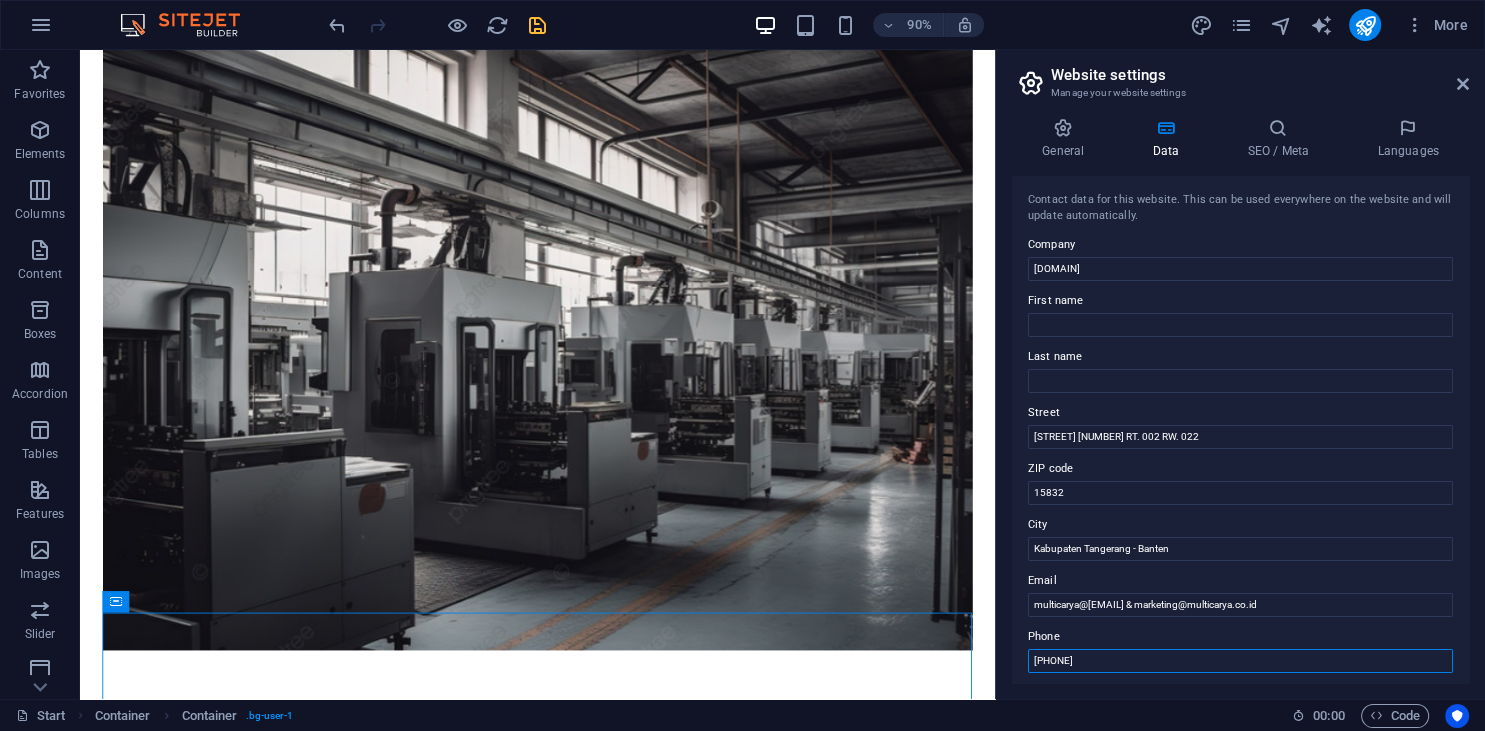 drag, startPoint x: 1122, startPoint y: 440, endPoint x: 1026, endPoint y: 434, distance: 96.18732 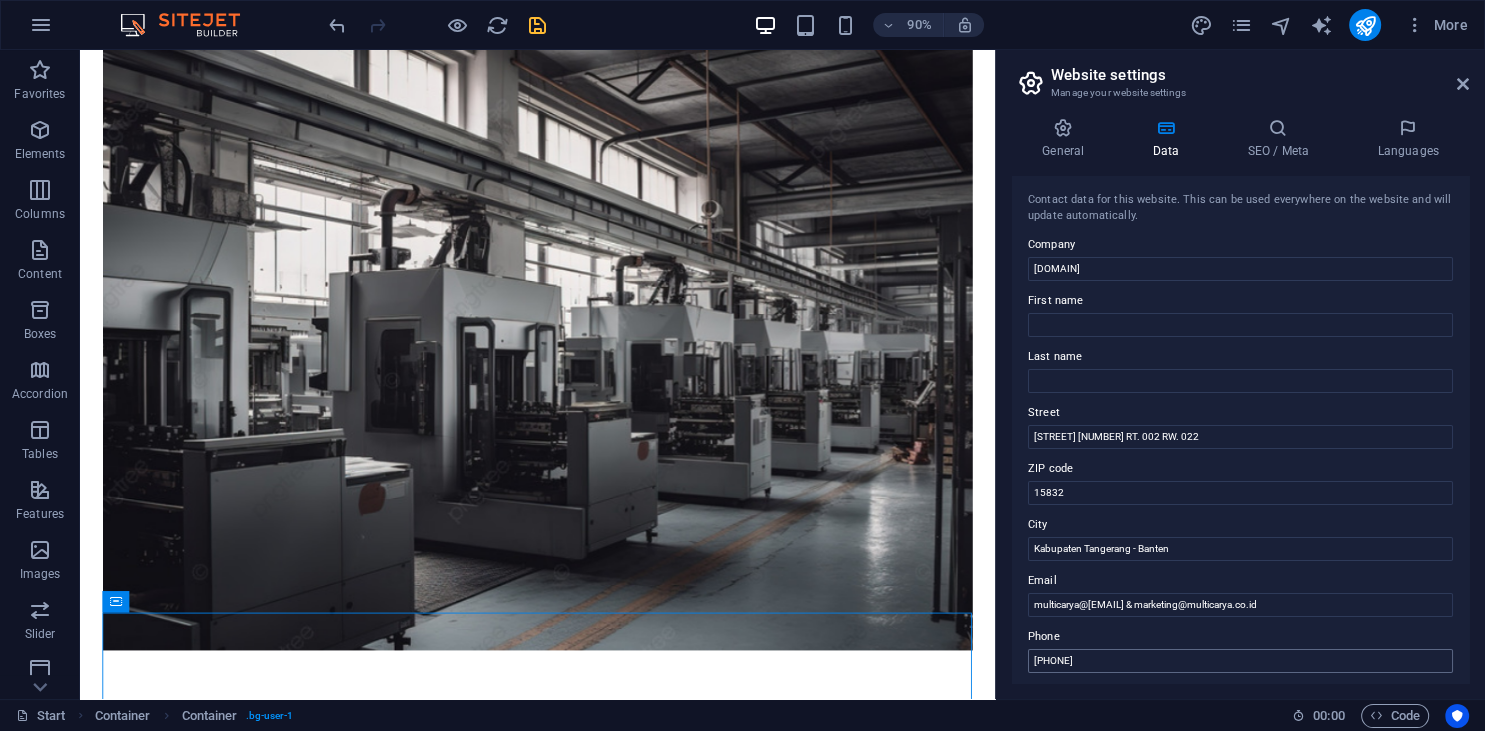 click on "Contact data for this website. This can be used everywhere on the website and will update automatically. Company multicarya.co.id First name Last name Street Jalan Medang Raya No. 78 RT. 002 RW. 022 ZIP code 15832 City Kabupaten Tangerang - Banten Email multicarya@[EMAIL] & marketing@multicarya.co.id Phone +[PHONE] Mobile +[PHONE] / +[PHONE] Fax +[PHONE] Custom field 1 Custom field 2 Custom field 3 Custom field 4 Custom field 5 Custom field 6" at bounding box center (1240, 429) 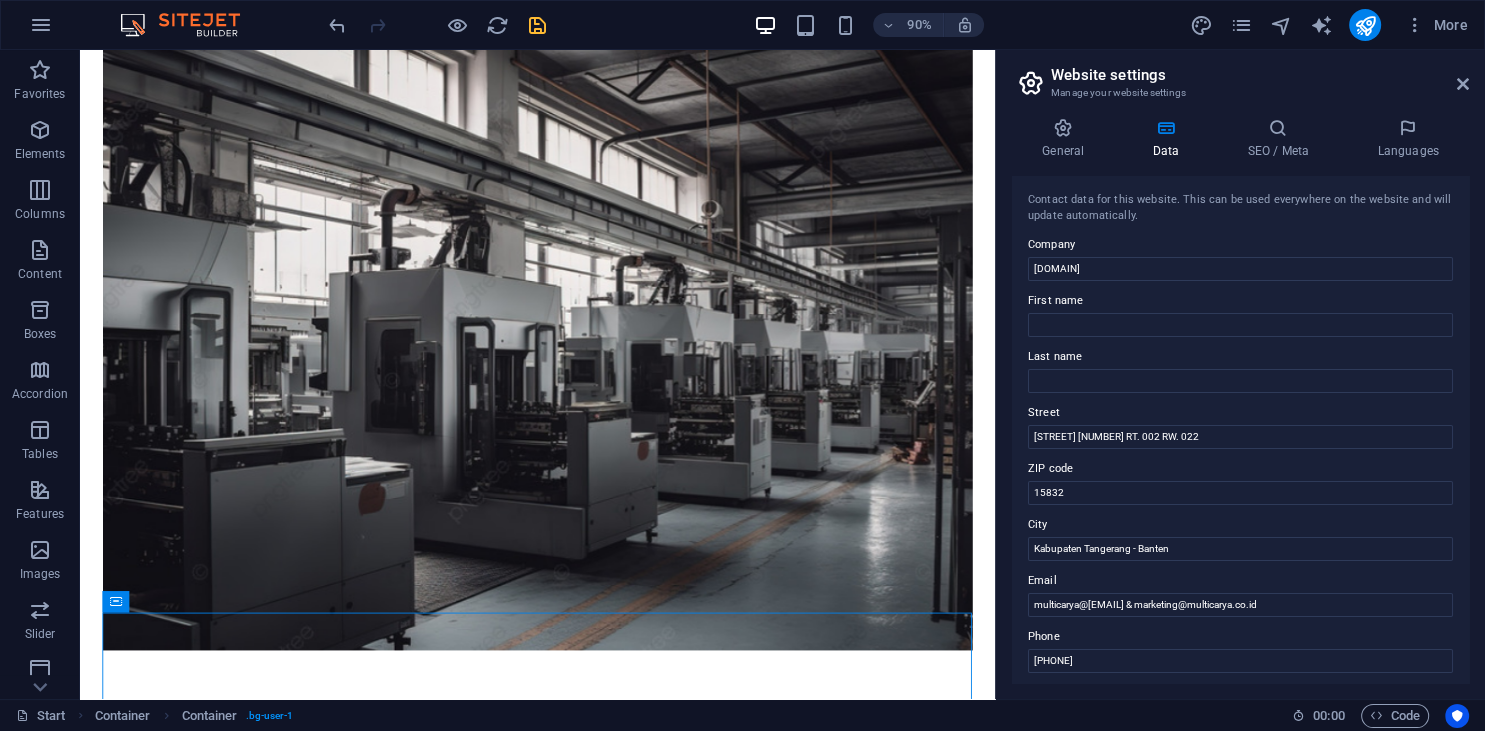 click on "Contact data for this website. This can be used everywhere on the website and will update automatically. Company multicarya.co.id First name Last name Street Jalan Medang Raya No. 78 RT. 002 RW. 022 ZIP code 15832 City Kabupaten Tangerang - Banten Email multicarya@[EMAIL] & marketing@multicarya.co.id Phone +[PHONE] Mobile +[PHONE] / +[PHONE] Fax +[PHONE] Custom field 1 Custom field 2 Custom field 3 Custom field 4 Custom field 5 Custom field 6" at bounding box center (1240, 429) 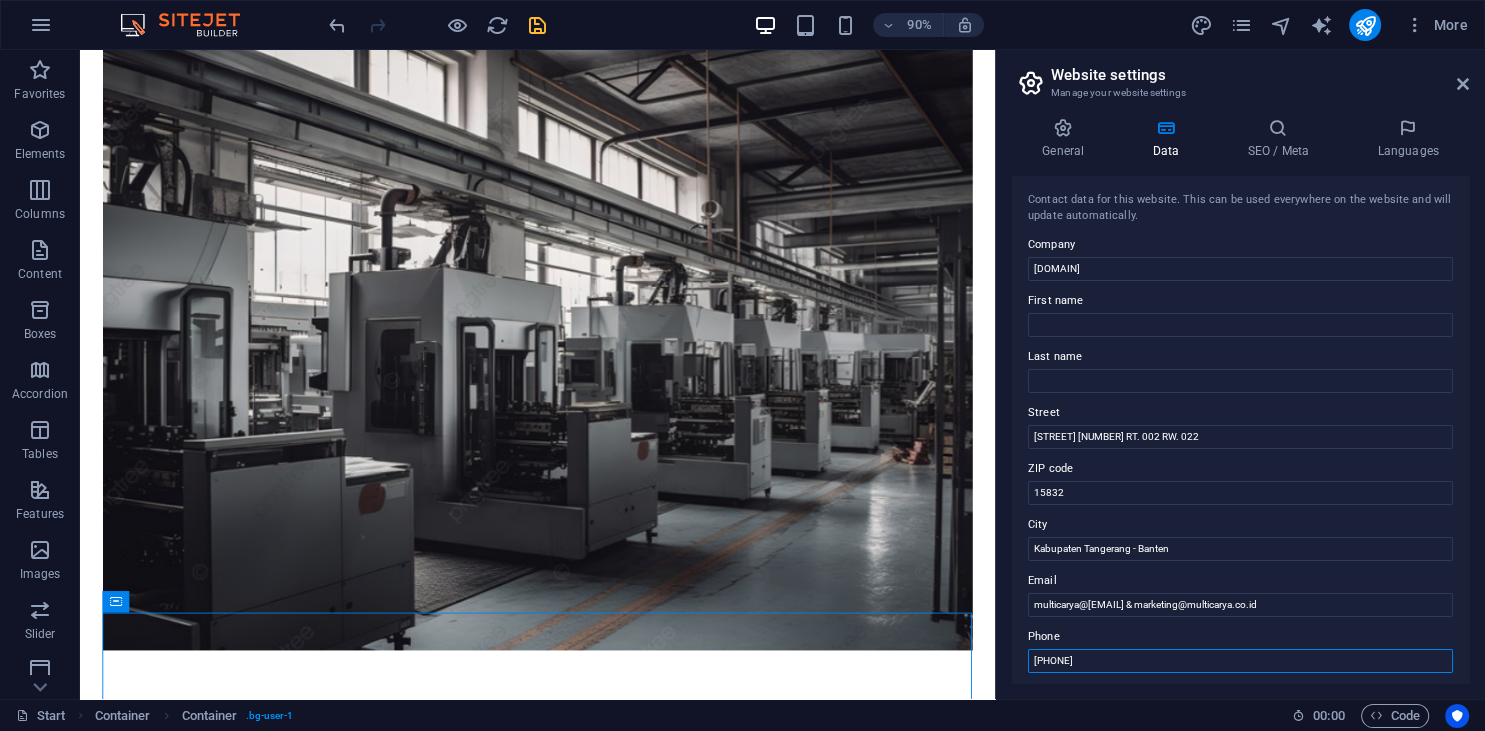 click on "[PHONE]" at bounding box center [1240, 661] 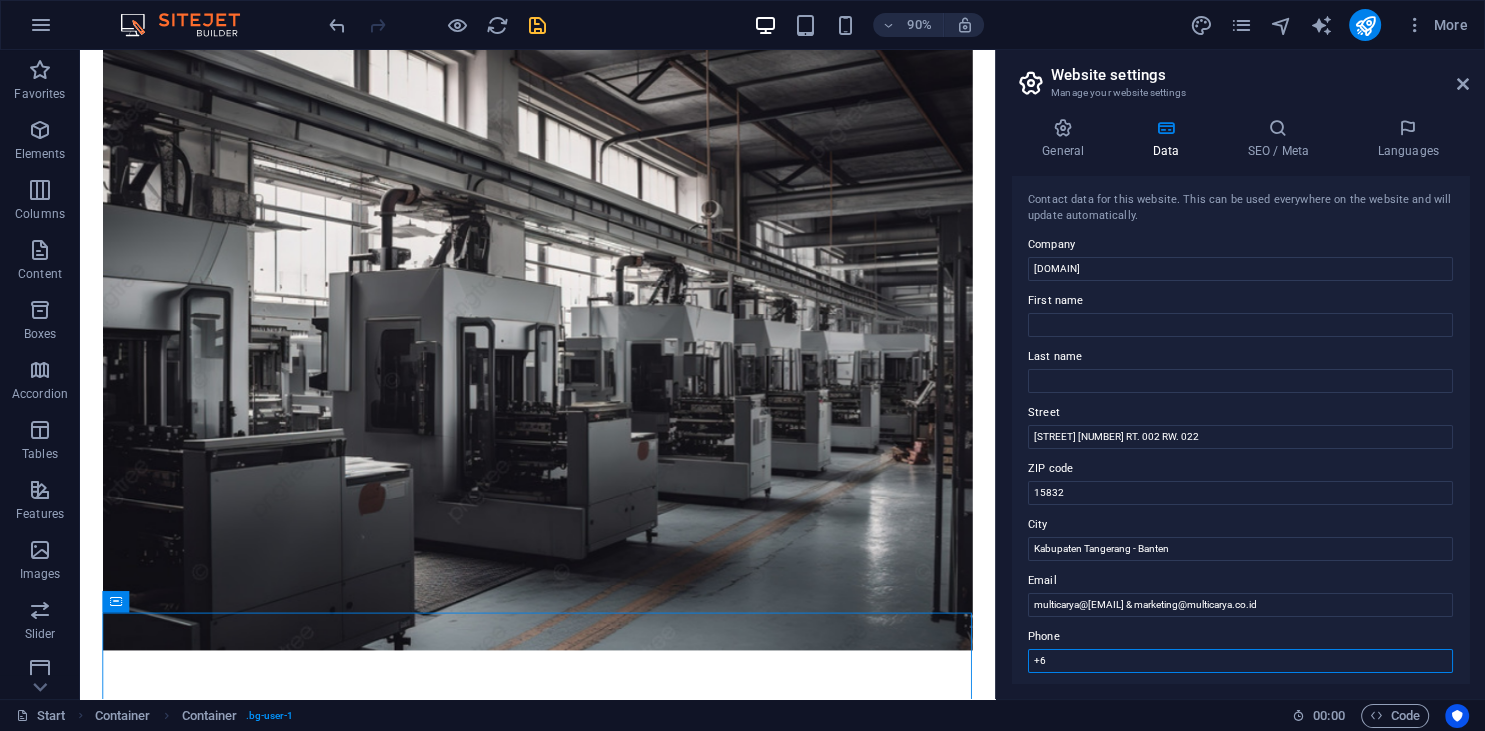 type on "+" 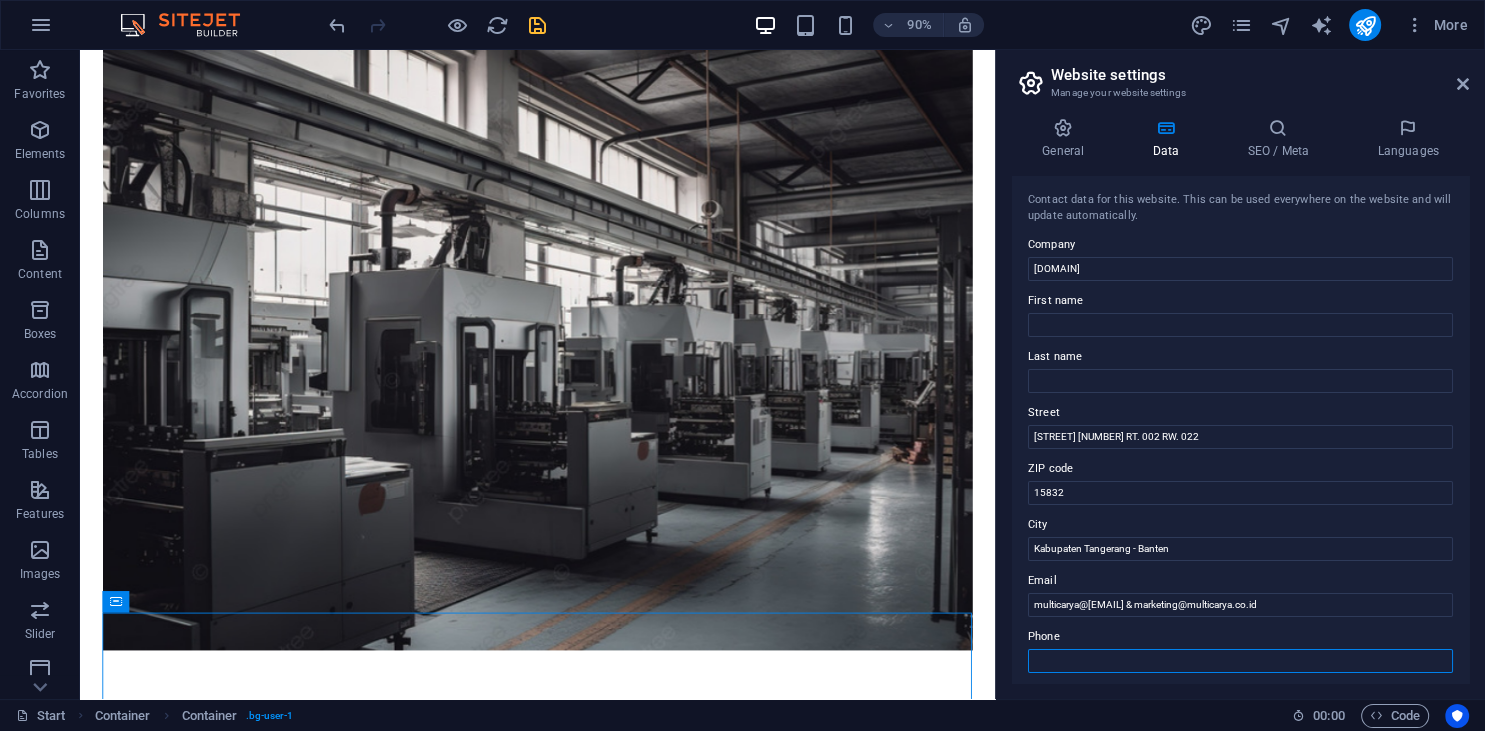 paste on "[PHONE] / [PHONE]" 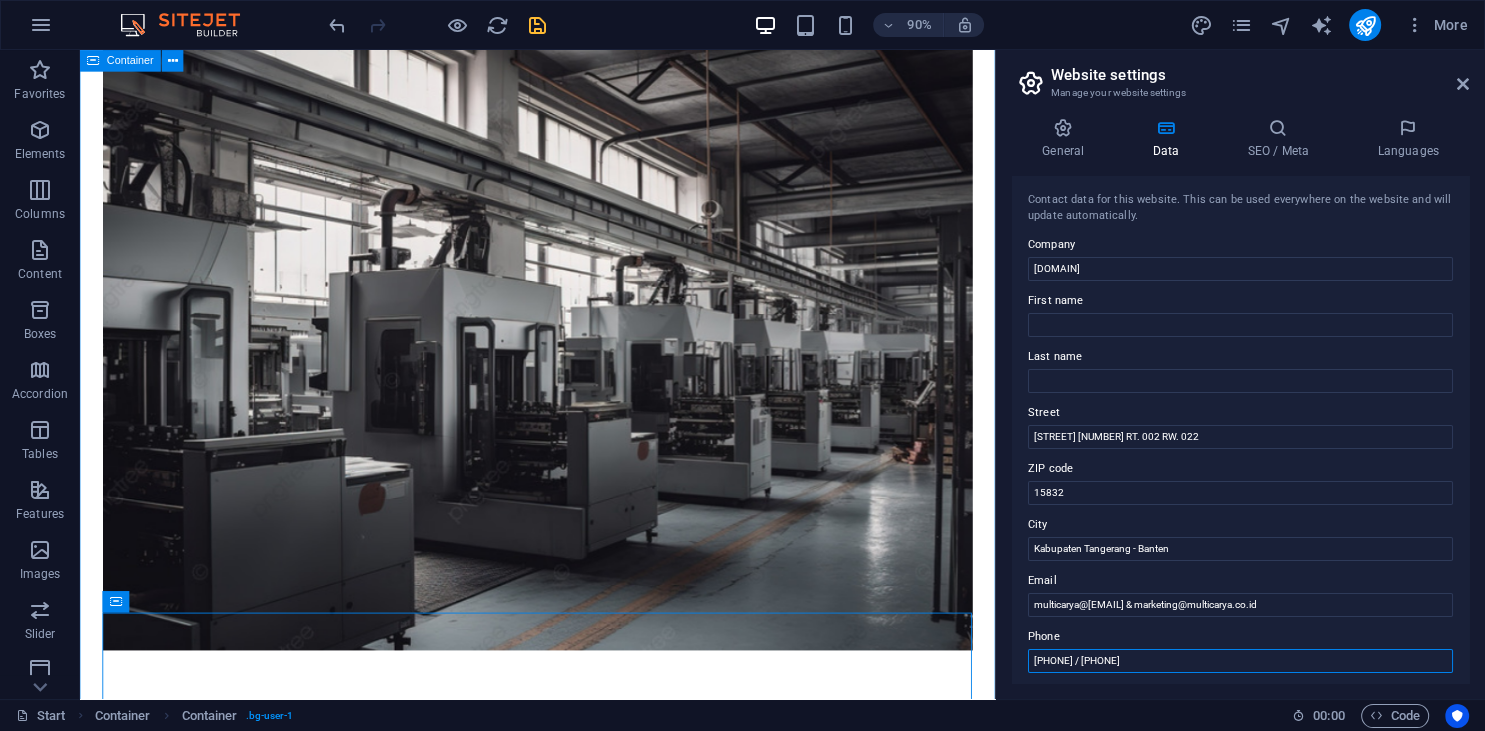 type on "[PHONE] / [PHONE]" 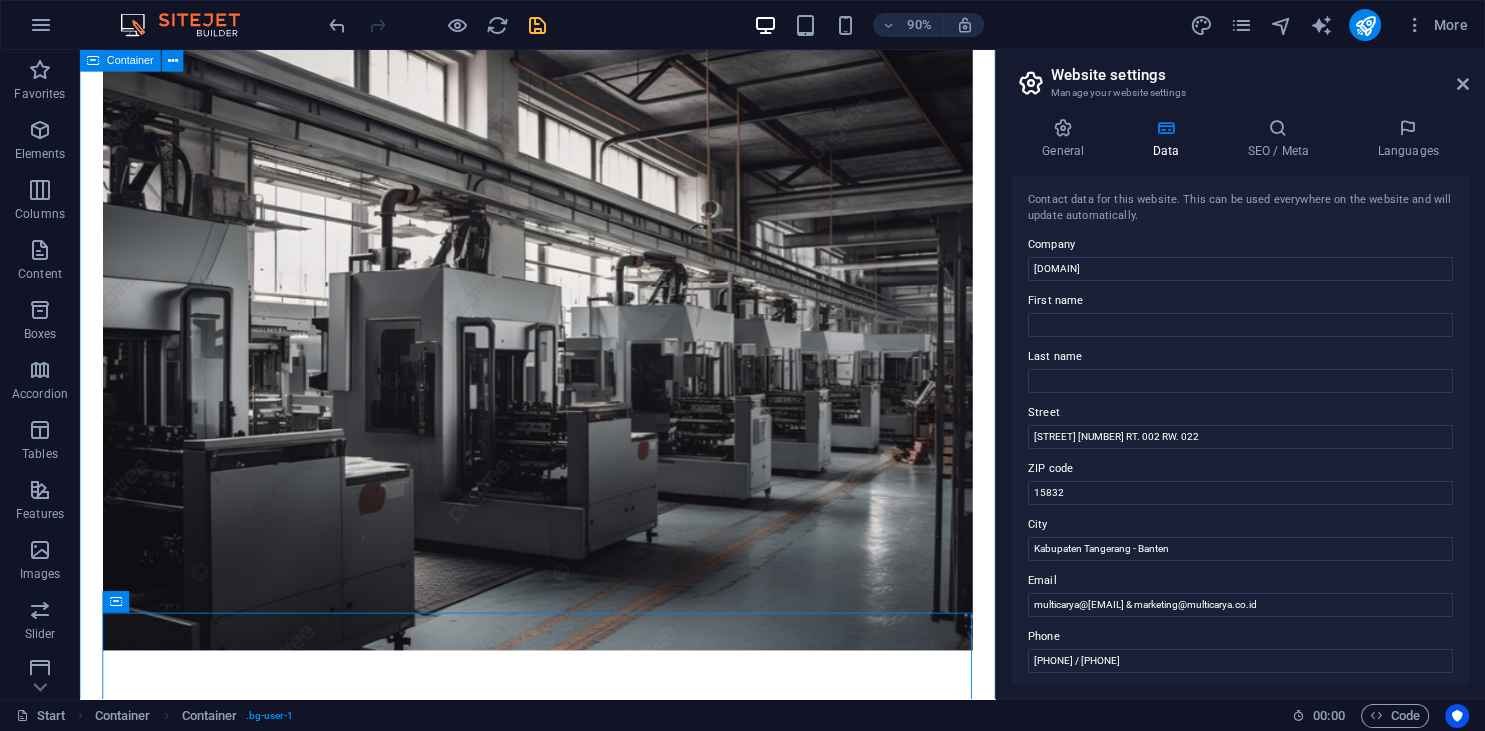 click on "Home About us Flowers Delivery Testimonials Gallery Contact Flower Store in [STATE] Come and visit our wonderful arrangements Learn more Jalan Medang Raya No. 78 RT. 002 RW. 022 , Kabupaten Tangerang - Banten 15832 +[PHONE] / +[PHONE] multicarya@[EMAIL] & marketing@multicarya.co.id Fresh Flowers Lorem ipsum dolor sit amet, consectetur adipisicing elit. Veritatis, dolorem! Perfect Choice Lorem ipsum dolor sit amet, consectetur adipisicing elit. Veritatis, dolorem! Delivery Lorem ipsum dolor sit amet, consectetur adipisicing elit. Veritatis, dolorem! Let us arrange a smile Lorem ipsum dolor sit amet, consectetur adipisicing elit. Repellat, maiores, a libero atque assumenda praesentium cum magni odio dolor accusantium explicabo repudiandae molestiae itaque provident sit debitis aspernatur soluta. Deserunt incidunt ad cumque ex elit laboriosam Simtinetio mollitia molestias excepturi voluptatem atque veritatis Miusto nam nulla cum accusantium explicabo Visit us Monday 08:00 AM - 4:00 PM Friday" at bounding box center [588, 6361] 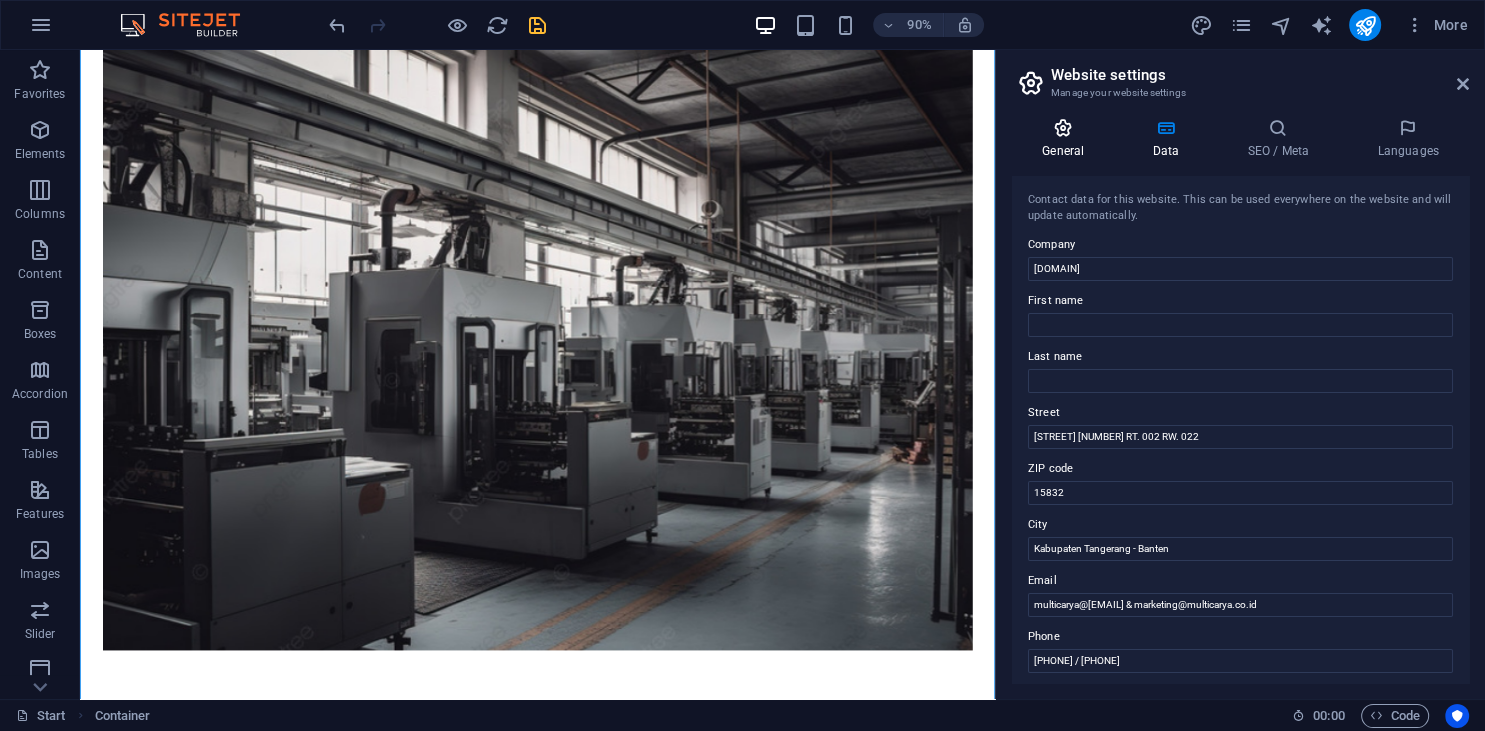 click at bounding box center (1063, 128) 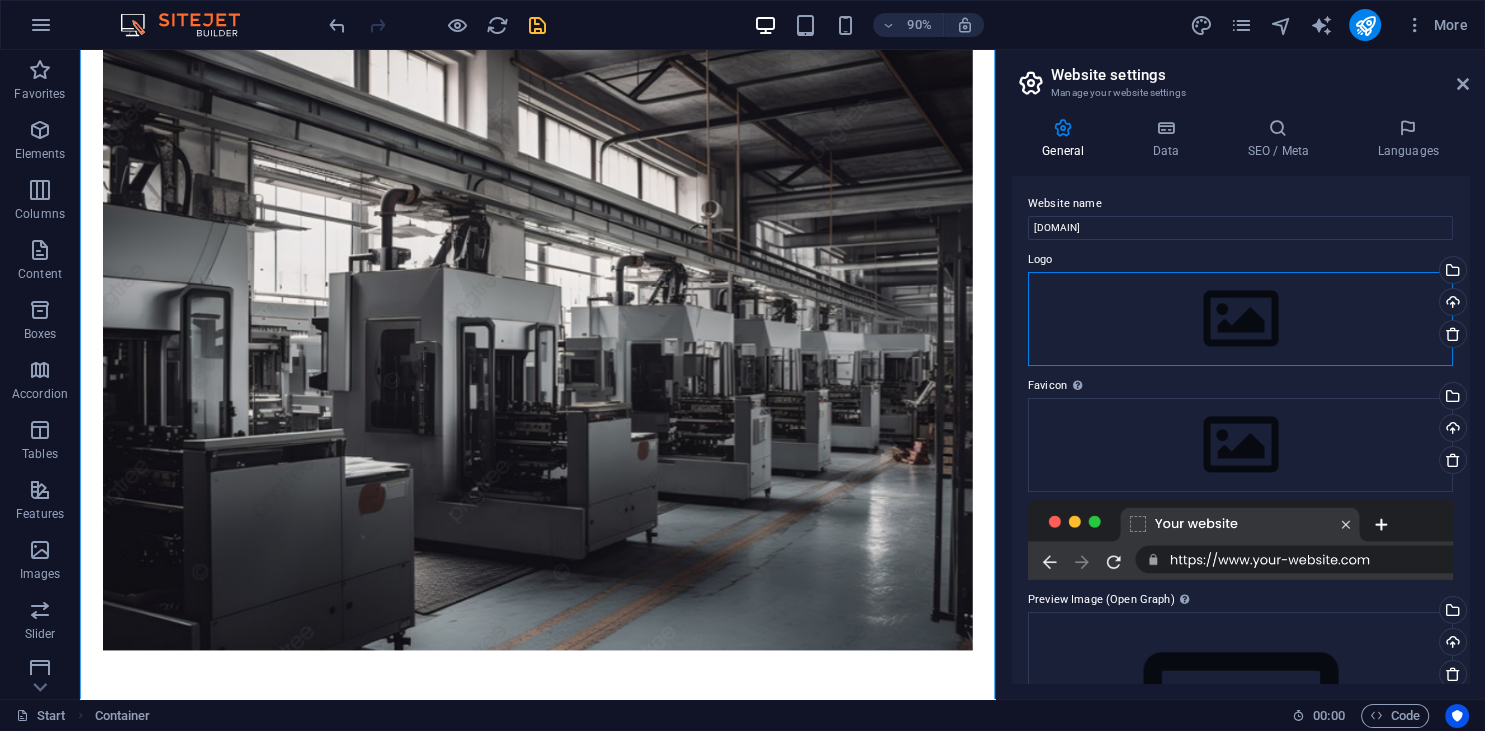 click on "Drag files here, click to choose files or select files from Files or our free stock photos & videos" at bounding box center [1240, 319] 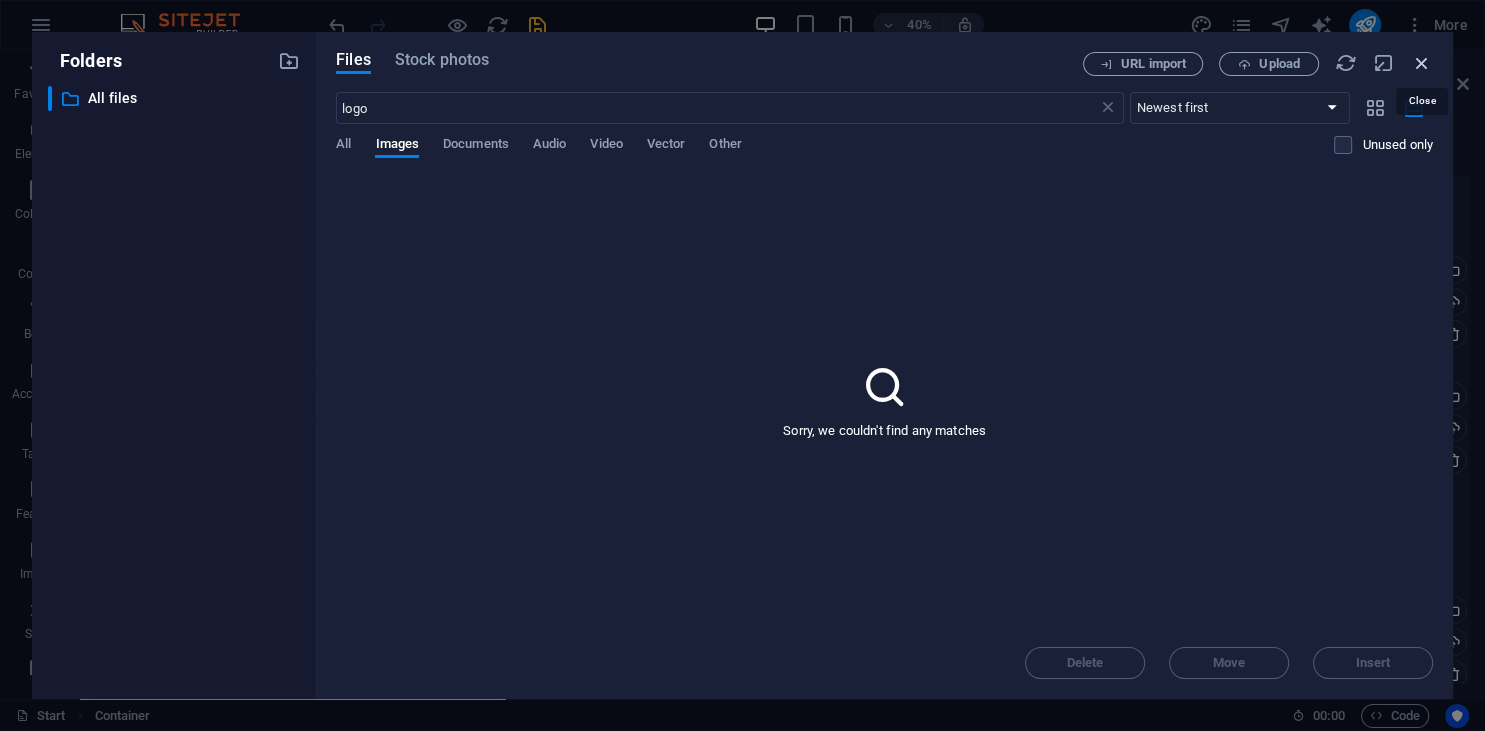 click at bounding box center (1422, 63) 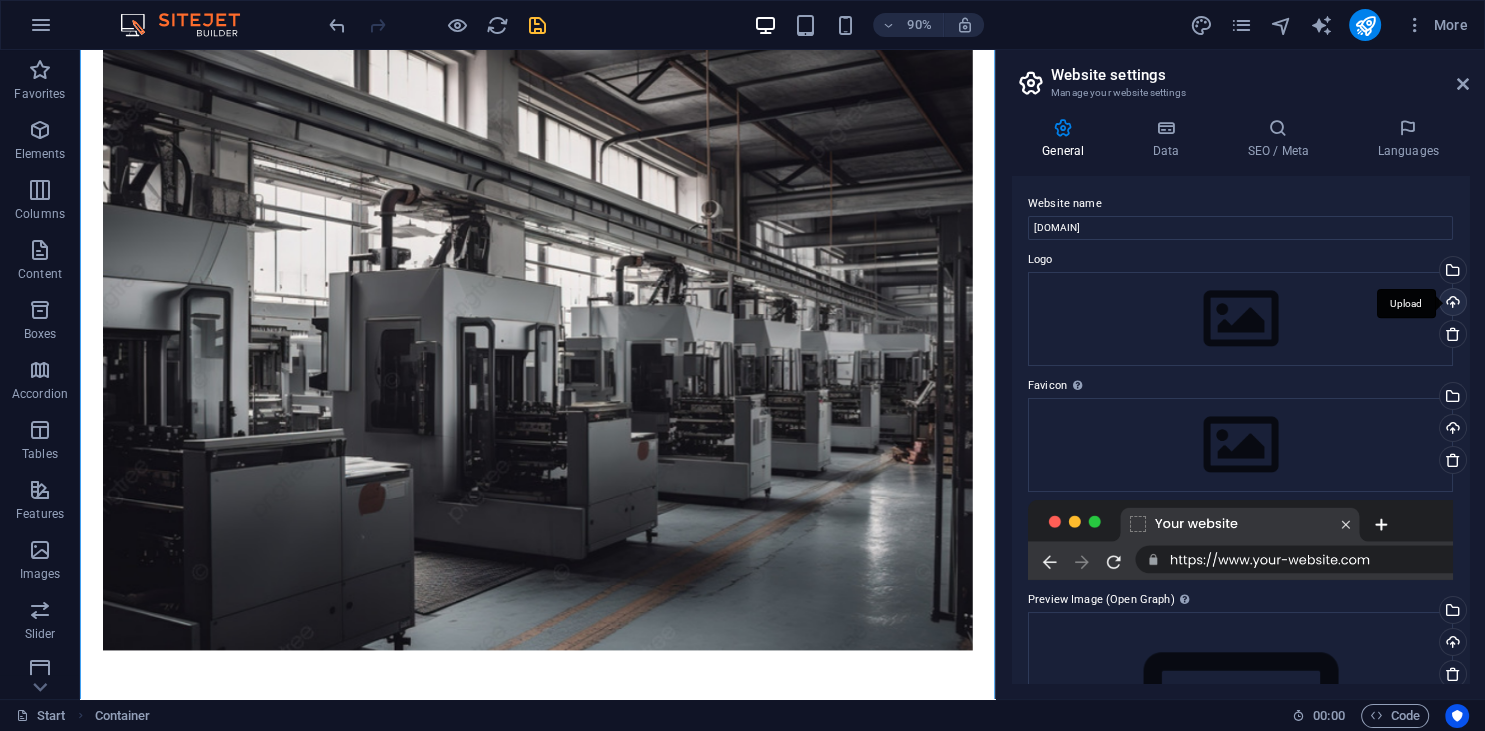 click on "Upload" at bounding box center [1451, 304] 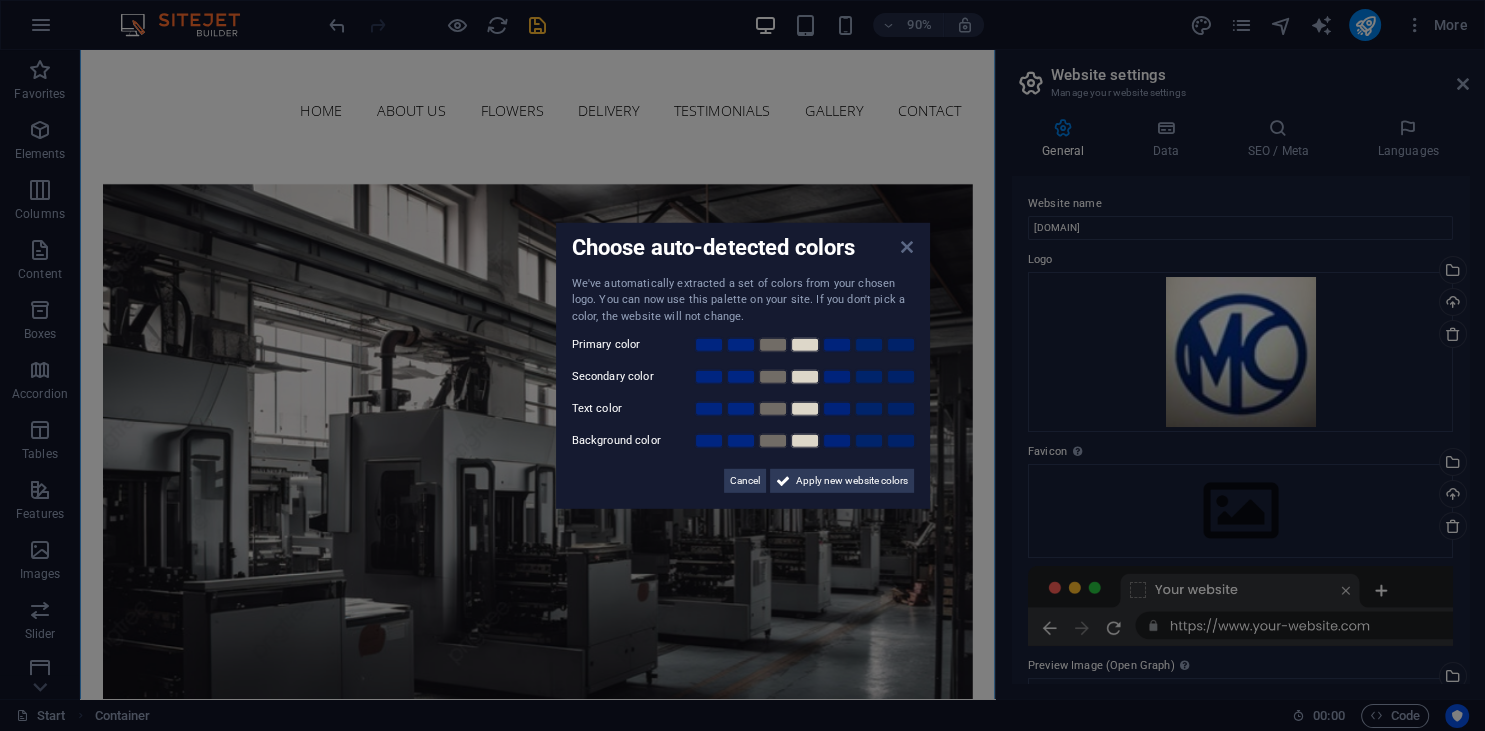 click at bounding box center [907, 246] 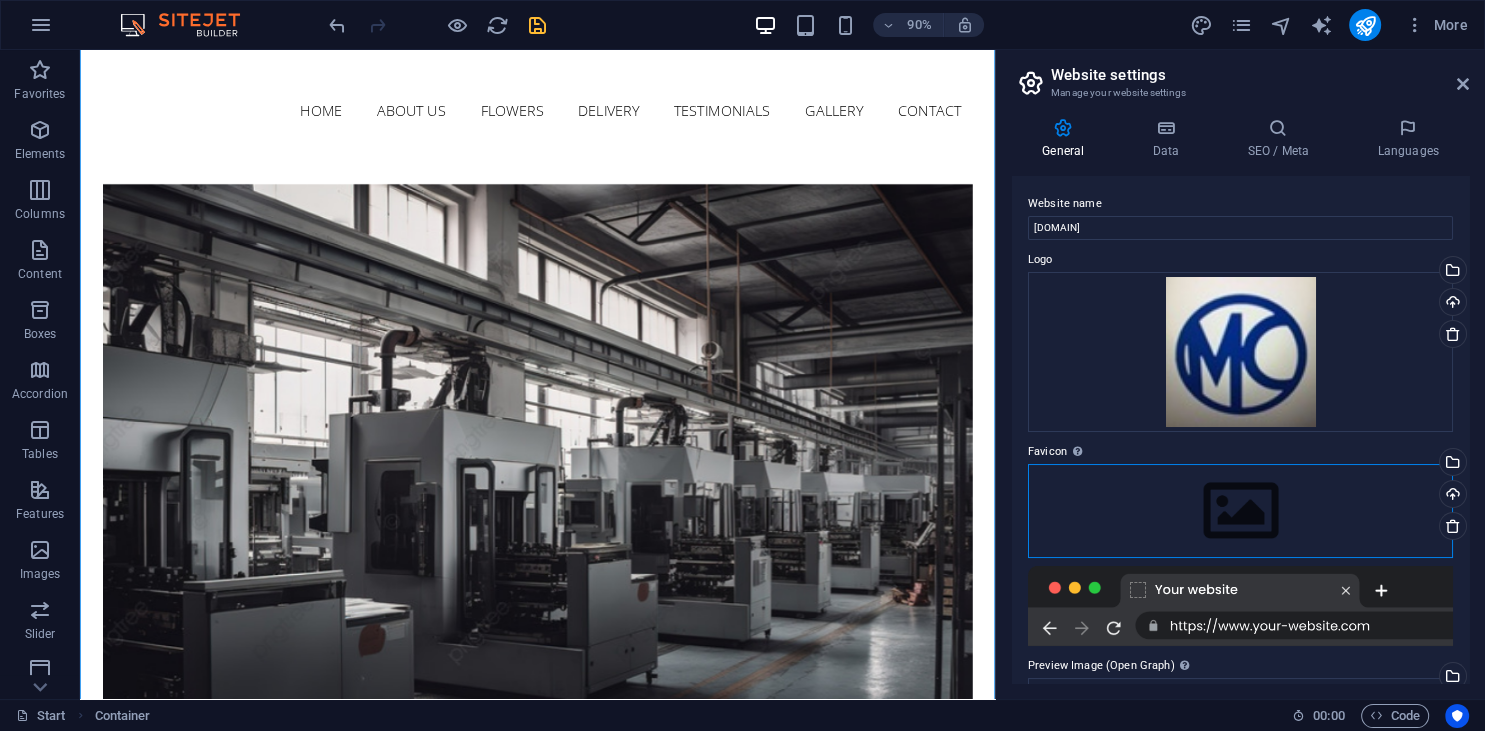click on "Drag files here, click to choose files or select files from Files or our free stock photos & videos" at bounding box center [1240, 511] 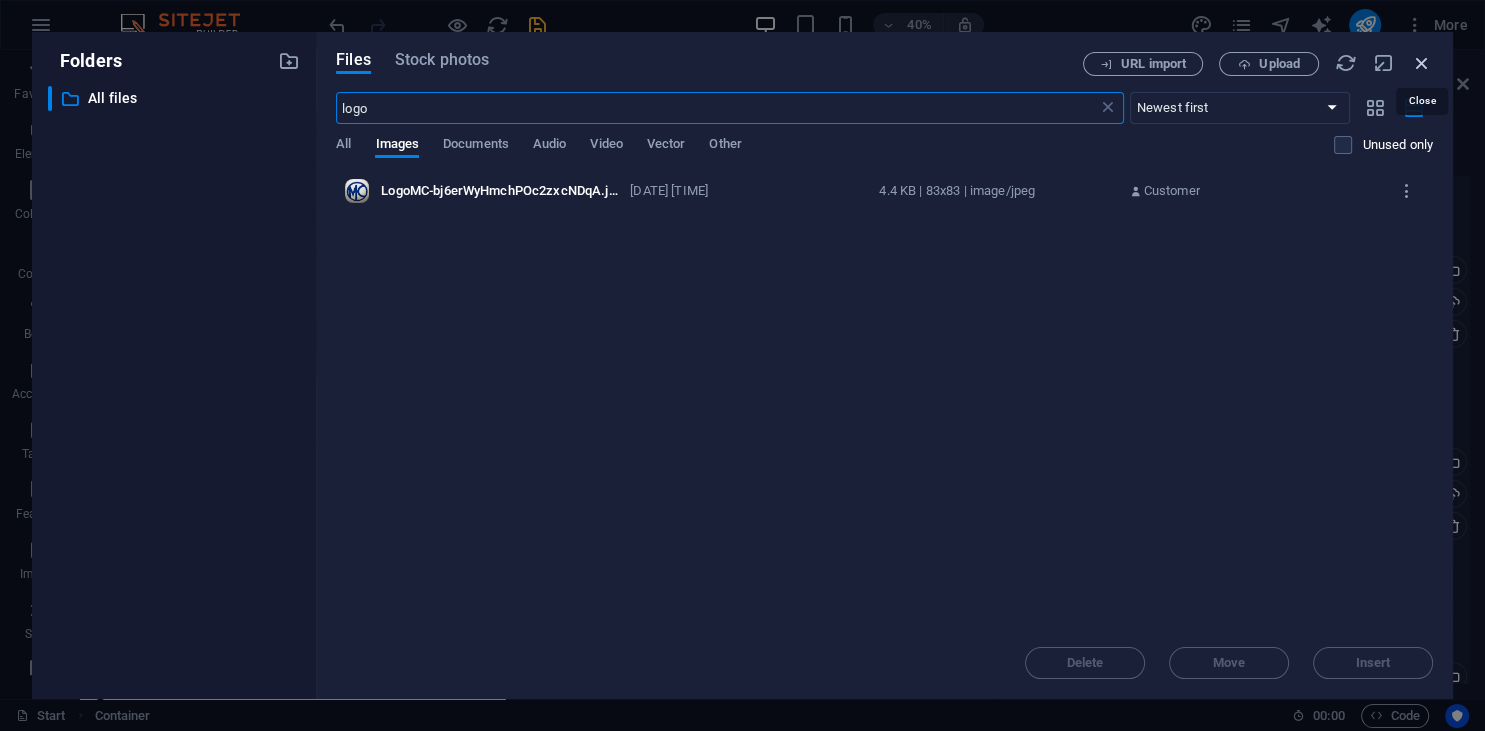 click at bounding box center [1422, 63] 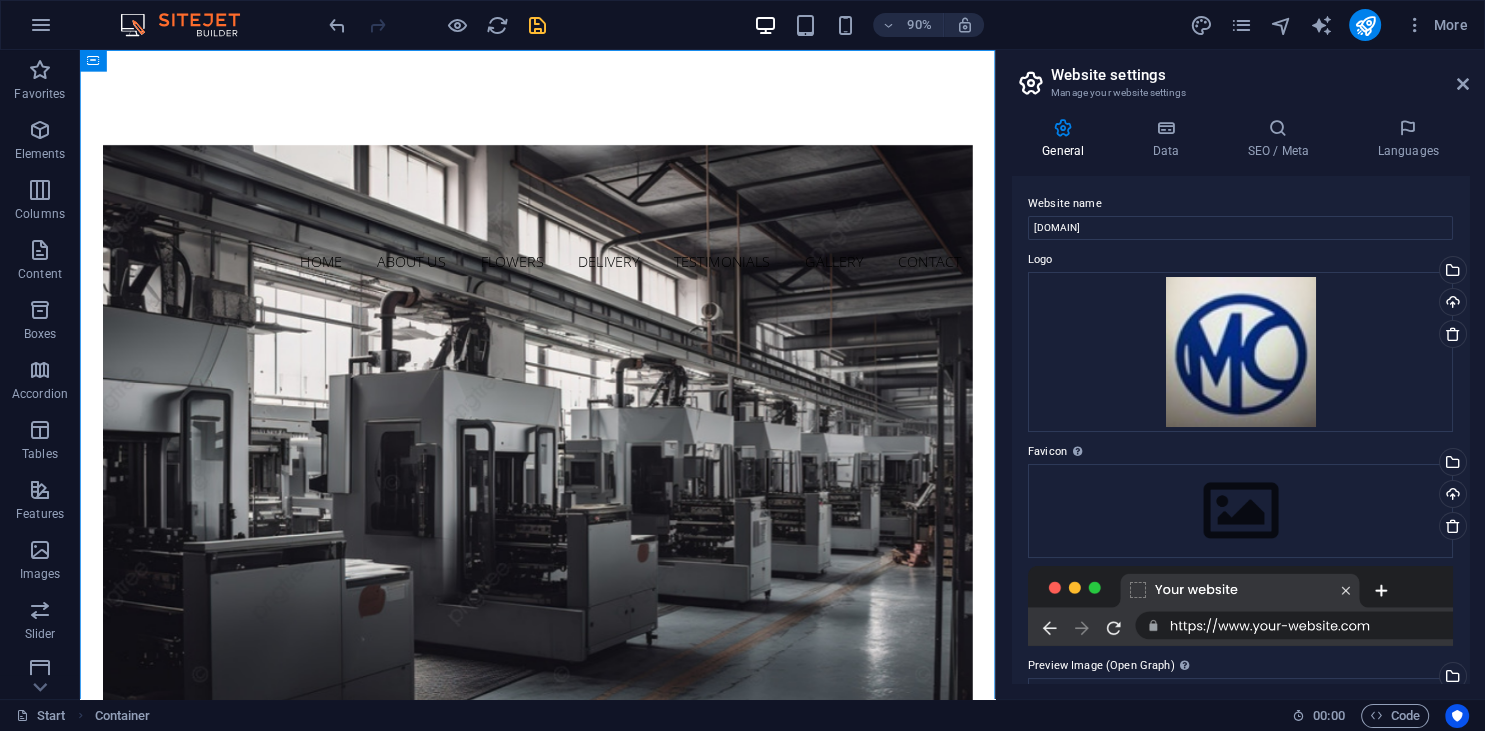 scroll, scrollTop: 0, scrollLeft: 0, axis: both 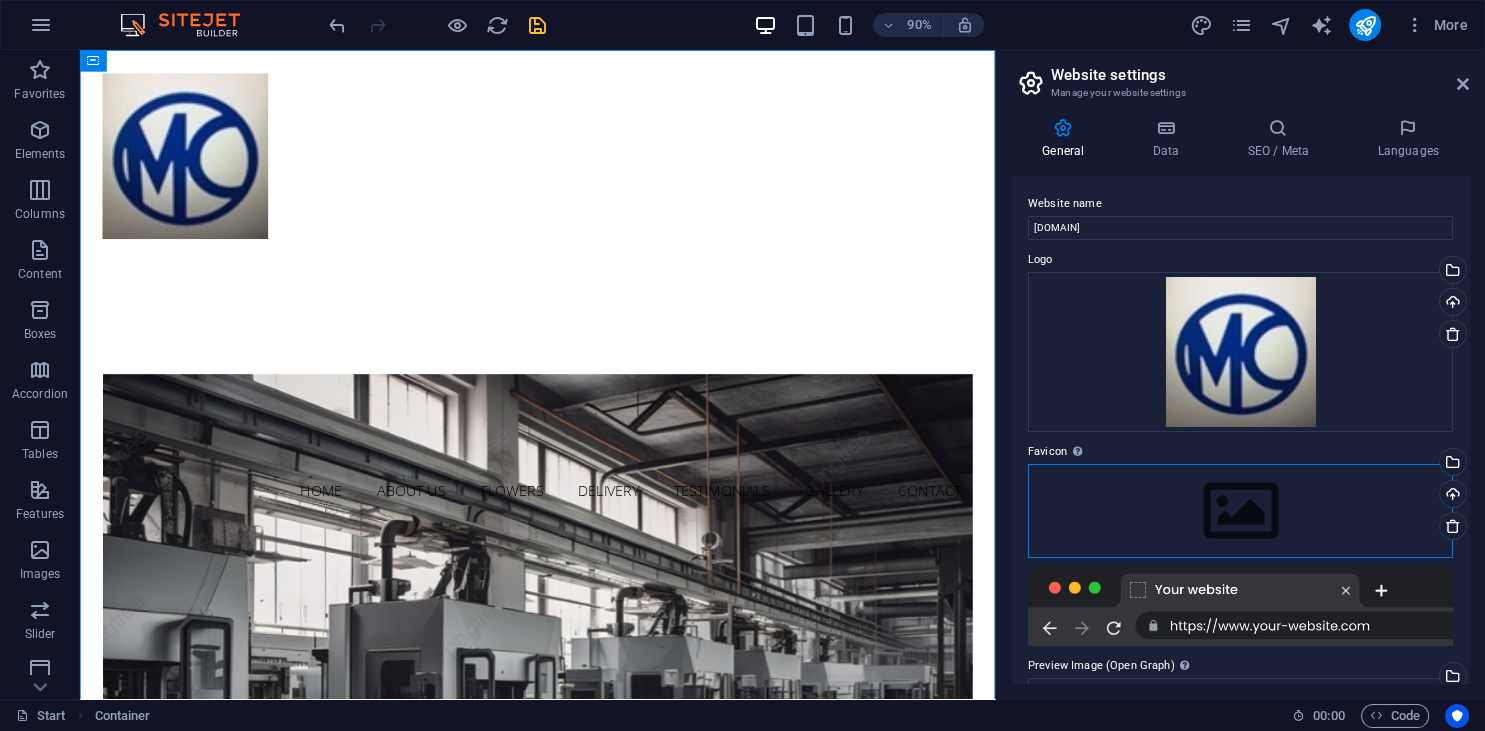 click on "Drag files here, click to choose files or select files from Files or our free stock photos & videos" at bounding box center [1240, 511] 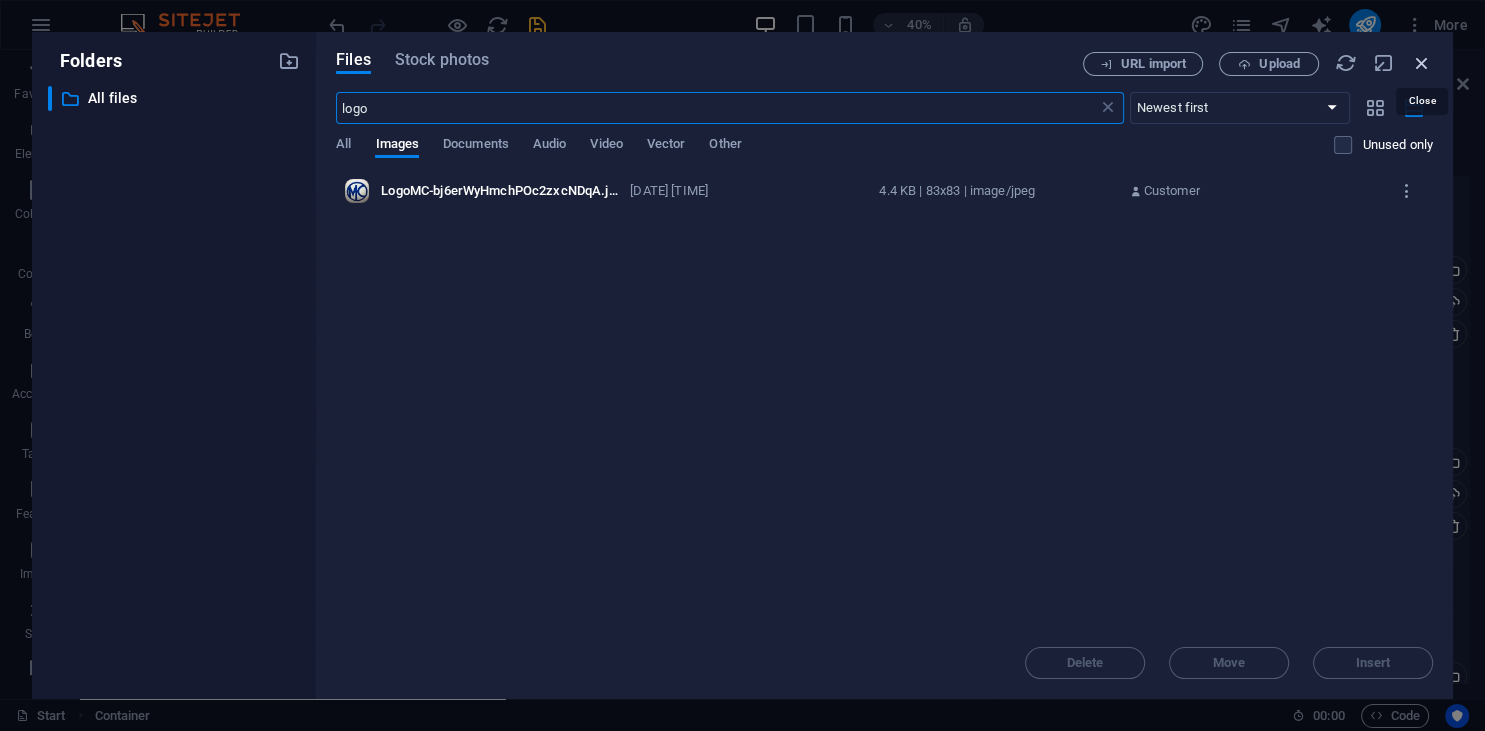click at bounding box center (1422, 63) 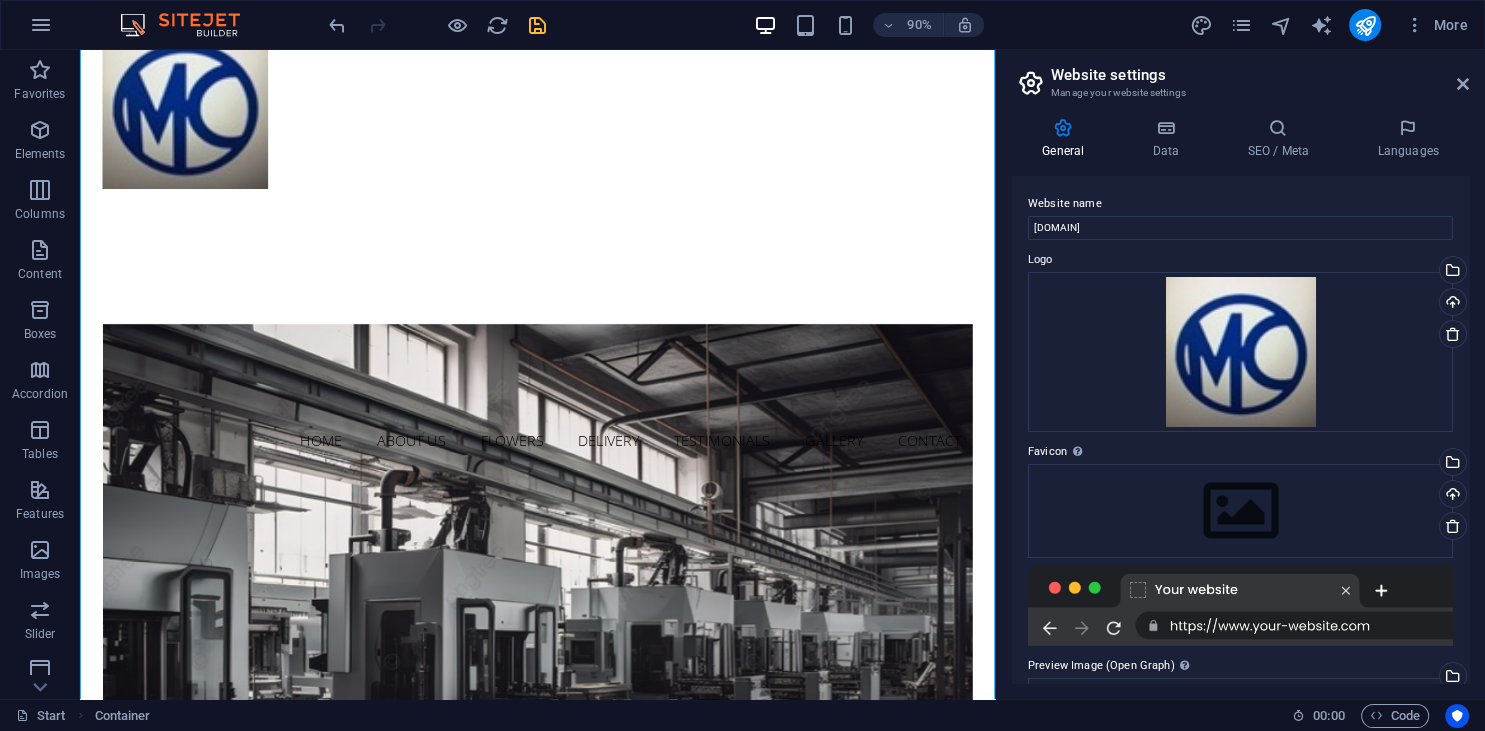 scroll, scrollTop: 0, scrollLeft: 0, axis: both 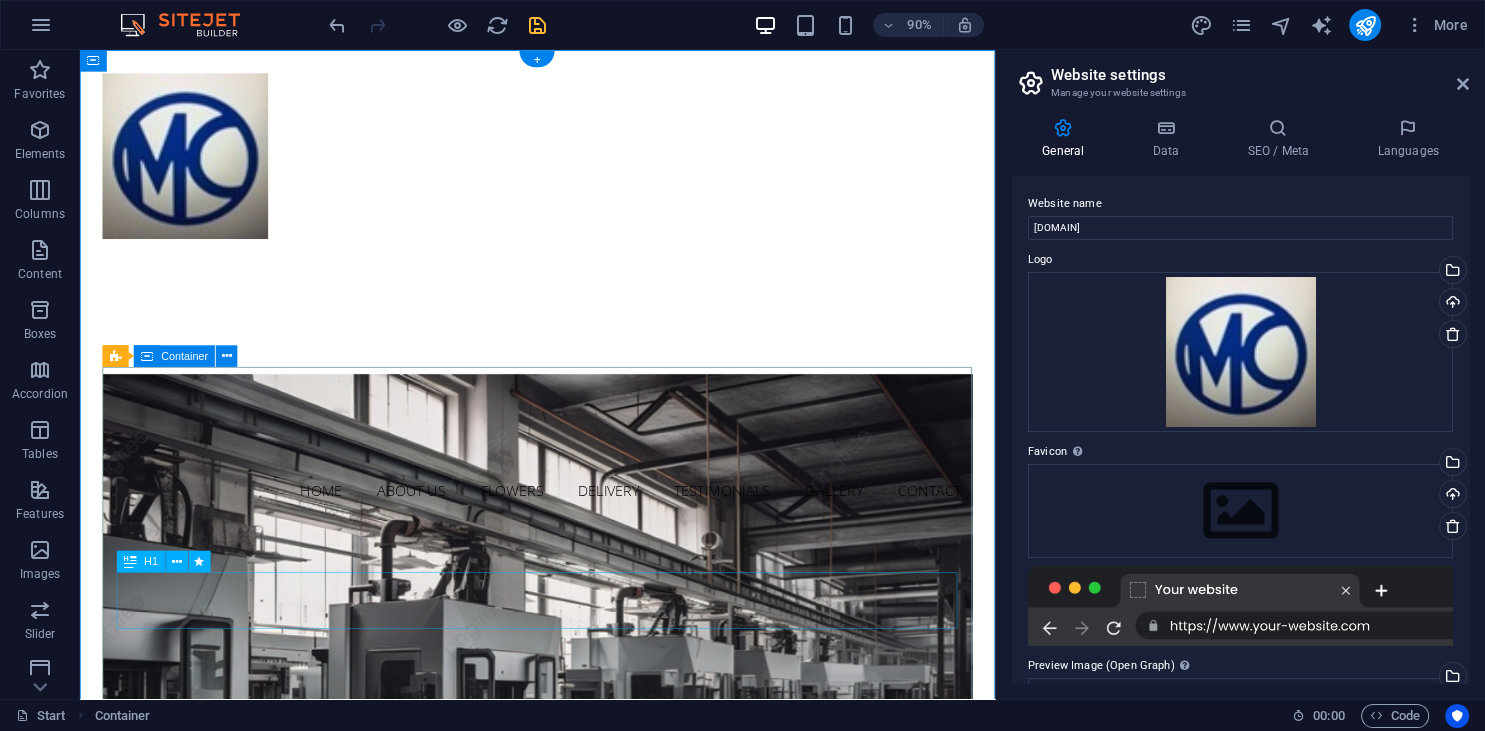 click on "Flower Store in Florida" at bounding box center (588, 1406) 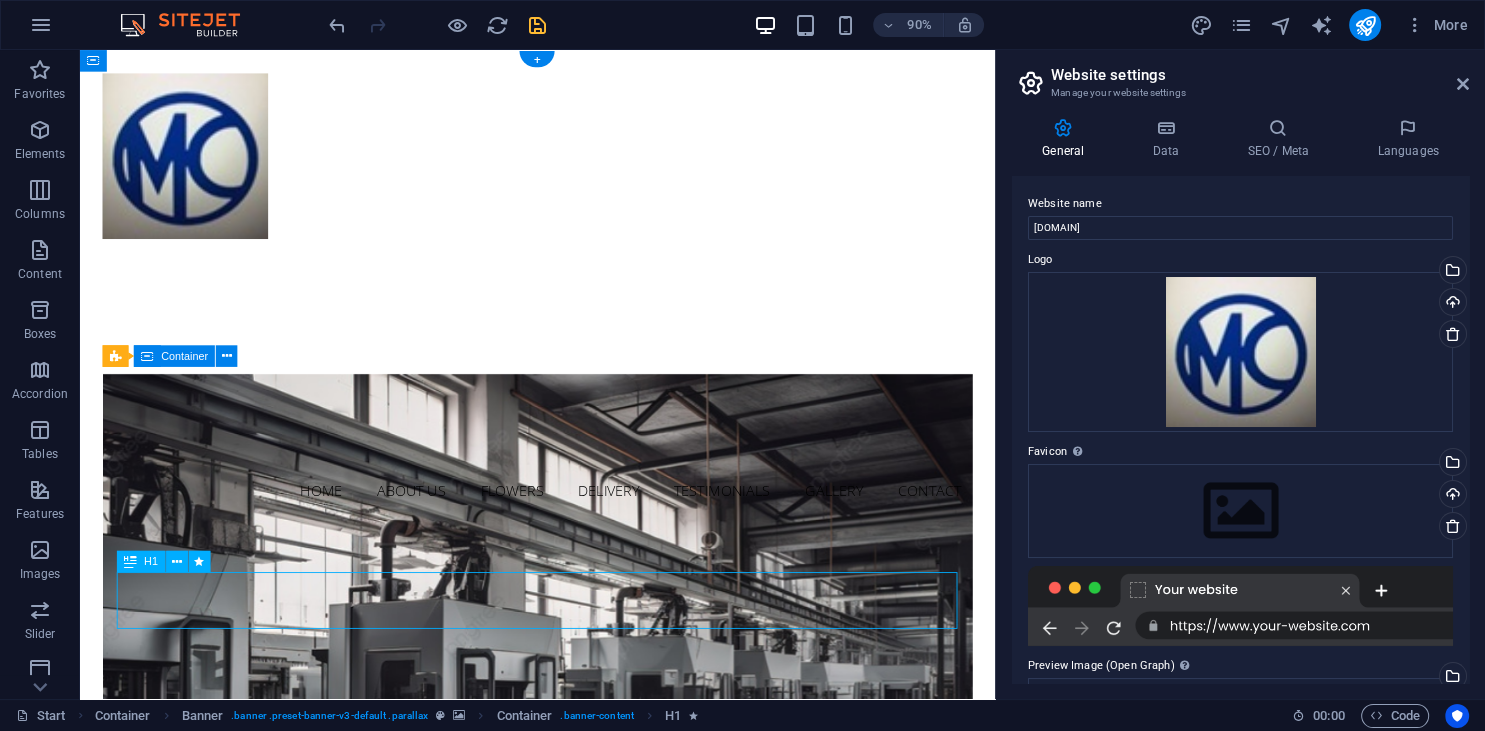 click on "Flower Store in Florida" at bounding box center (588, 1406) 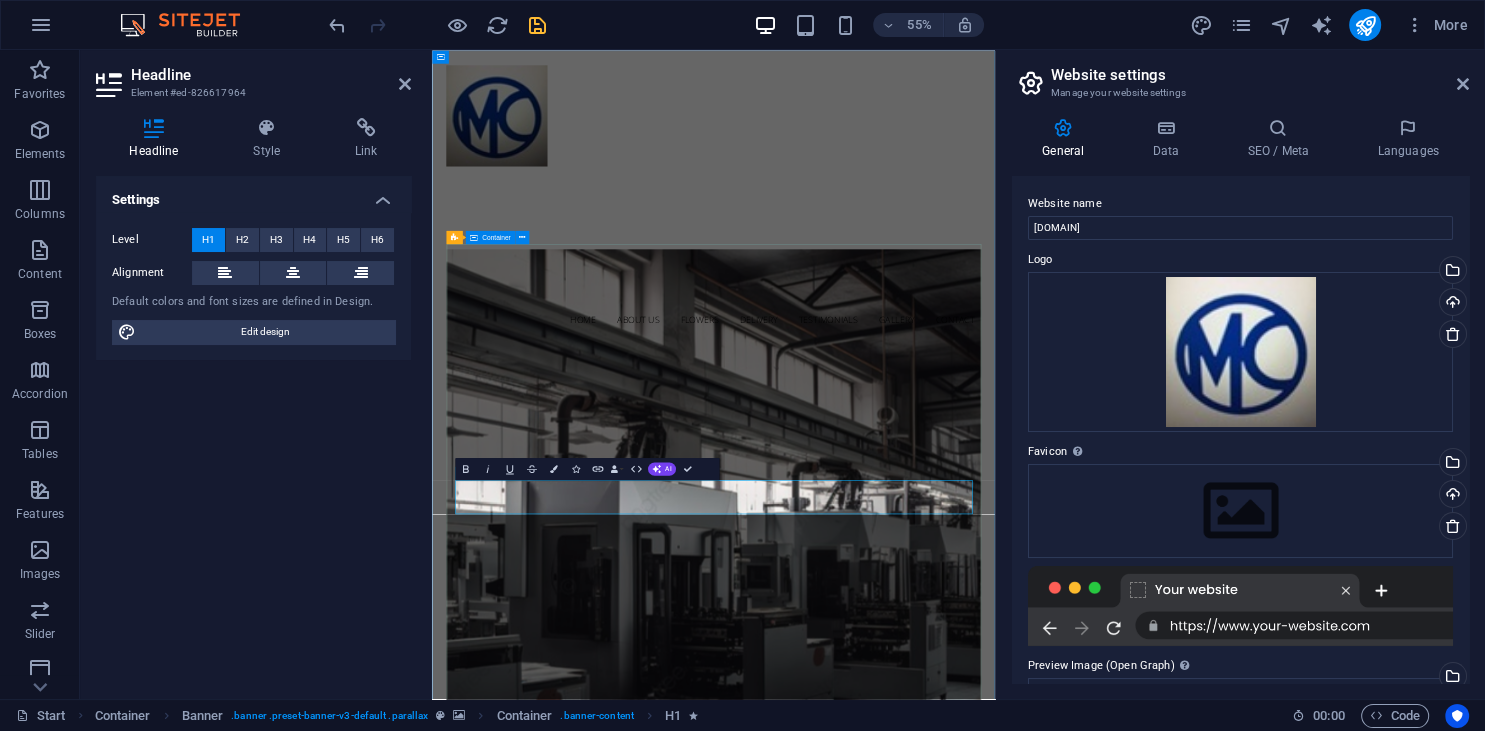 click on "​ Come and visit our wonderful arrangements Learn more" at bounding box center (944, 1892) 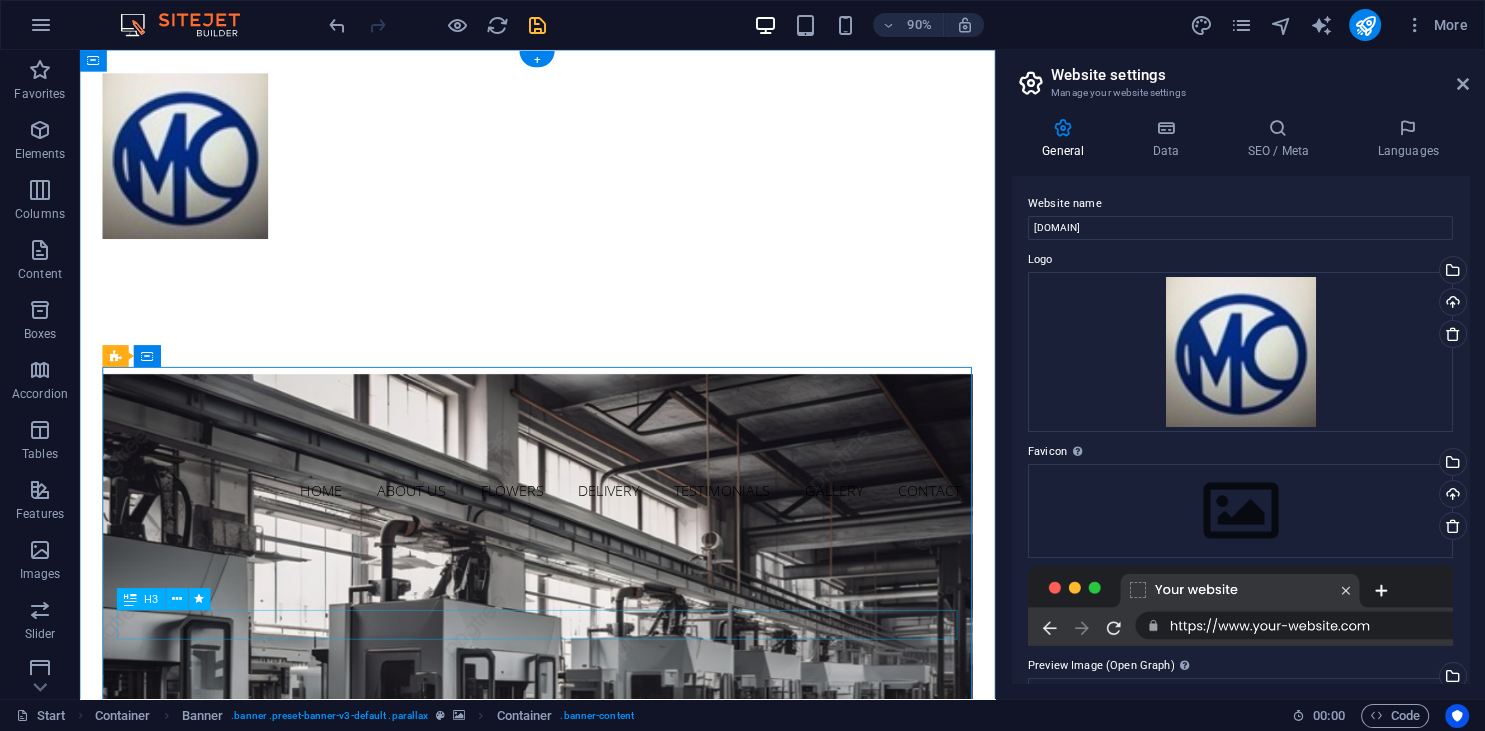 click on "Come and visit our wonderful arrangements" at bounding box center [588, 1402] 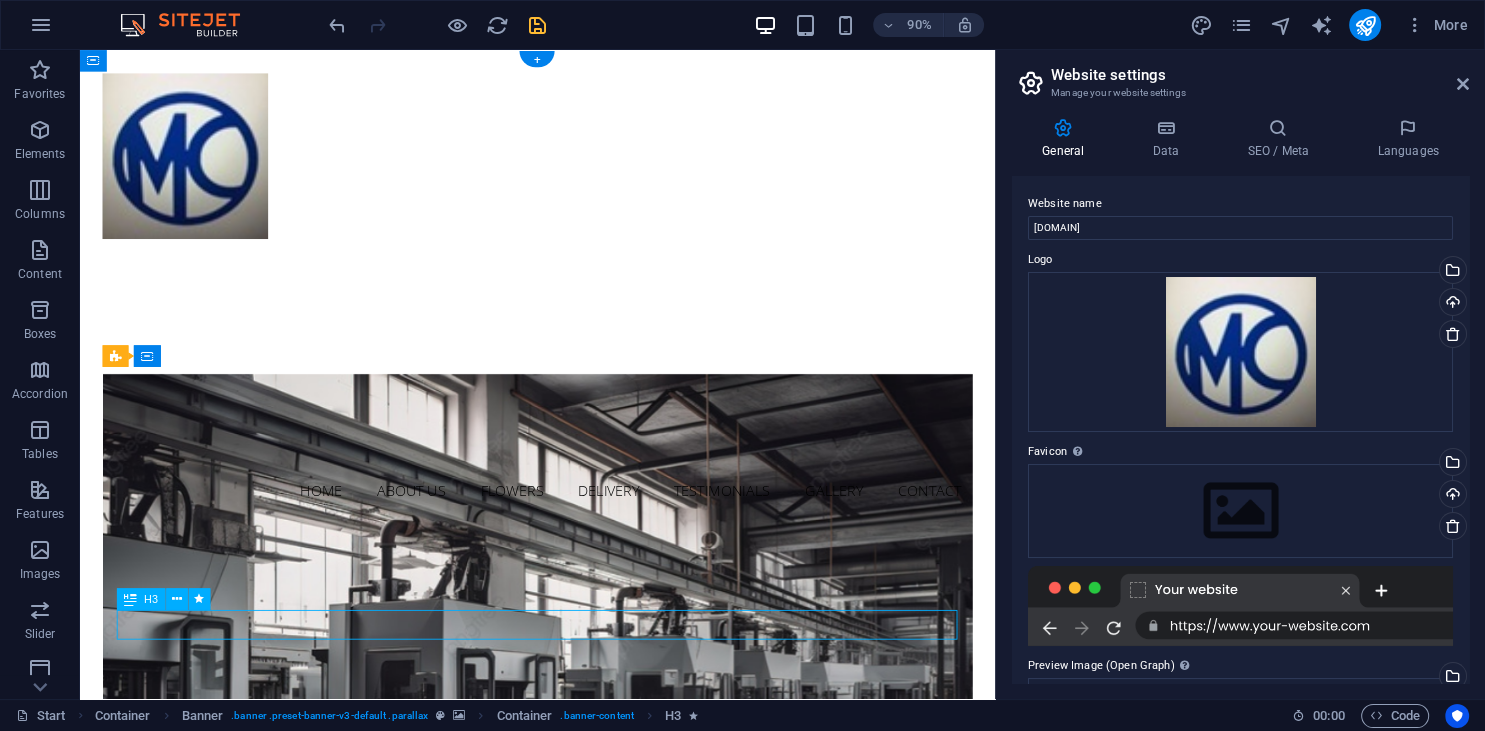 click on "Come and visit our wonderful arrangements" at bounding box center [588, 1402] 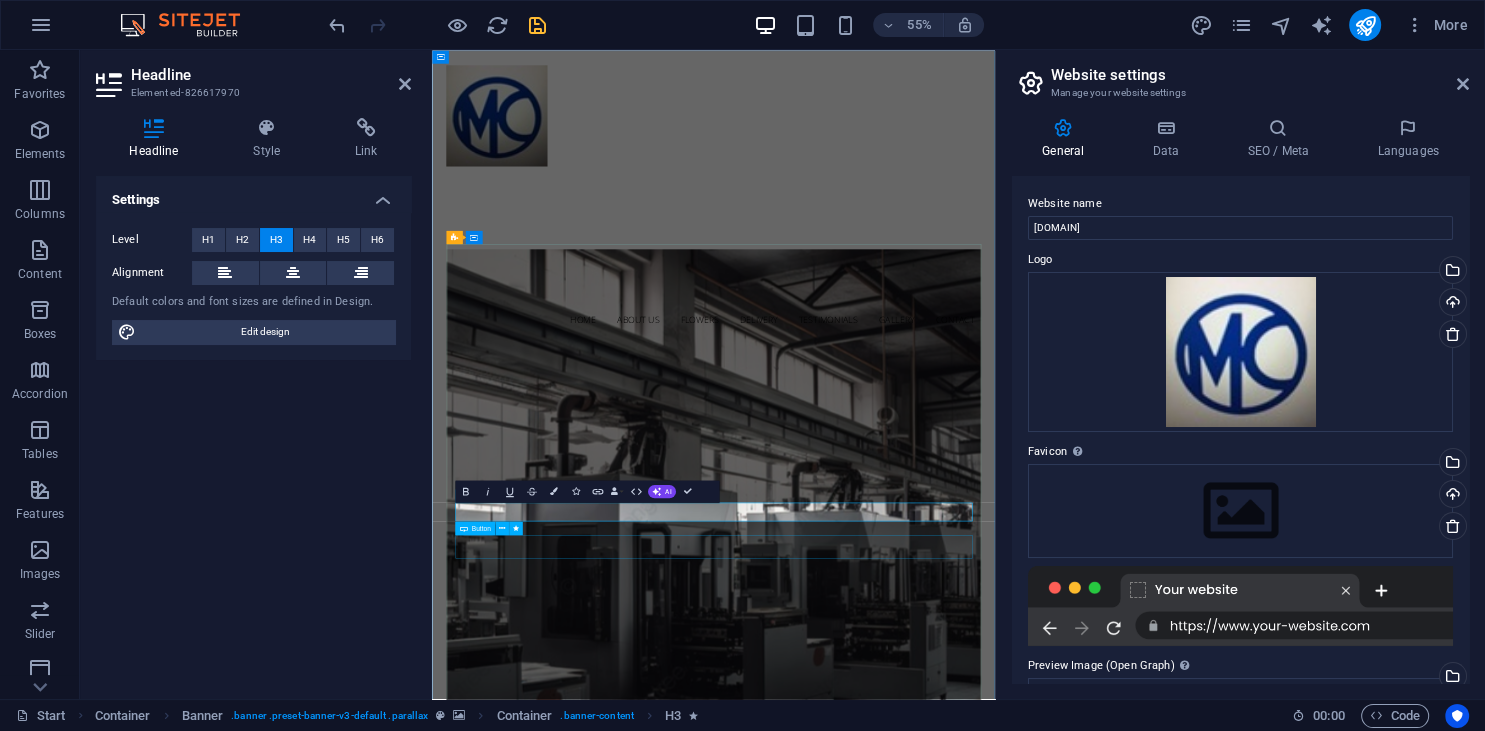 drag, startPoint x: 953, startPoint y: 957, endPoint x: 1141, endPoint y: 607, distance: 397.29587 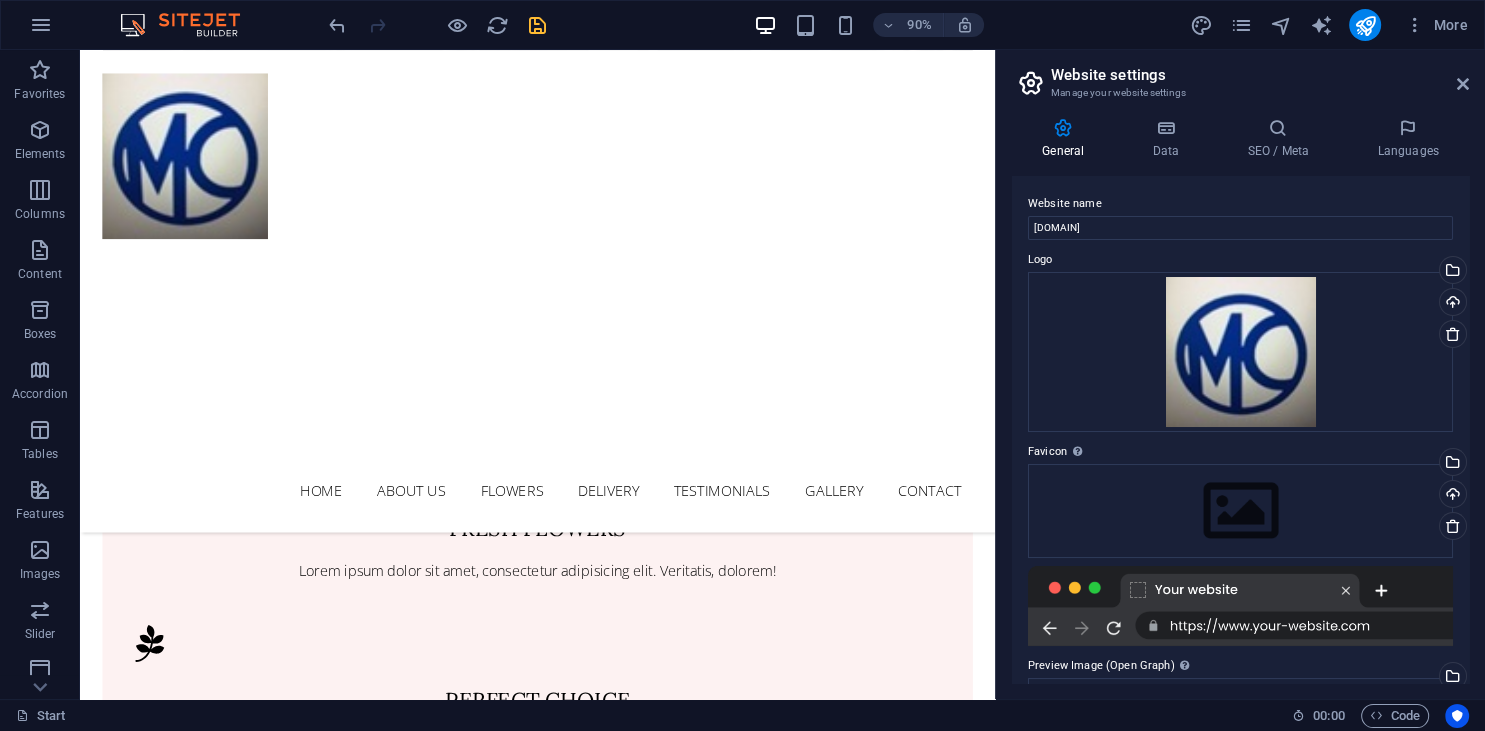 scroll, scrollTop: 970, scrollLeft: 0, axis: vertical 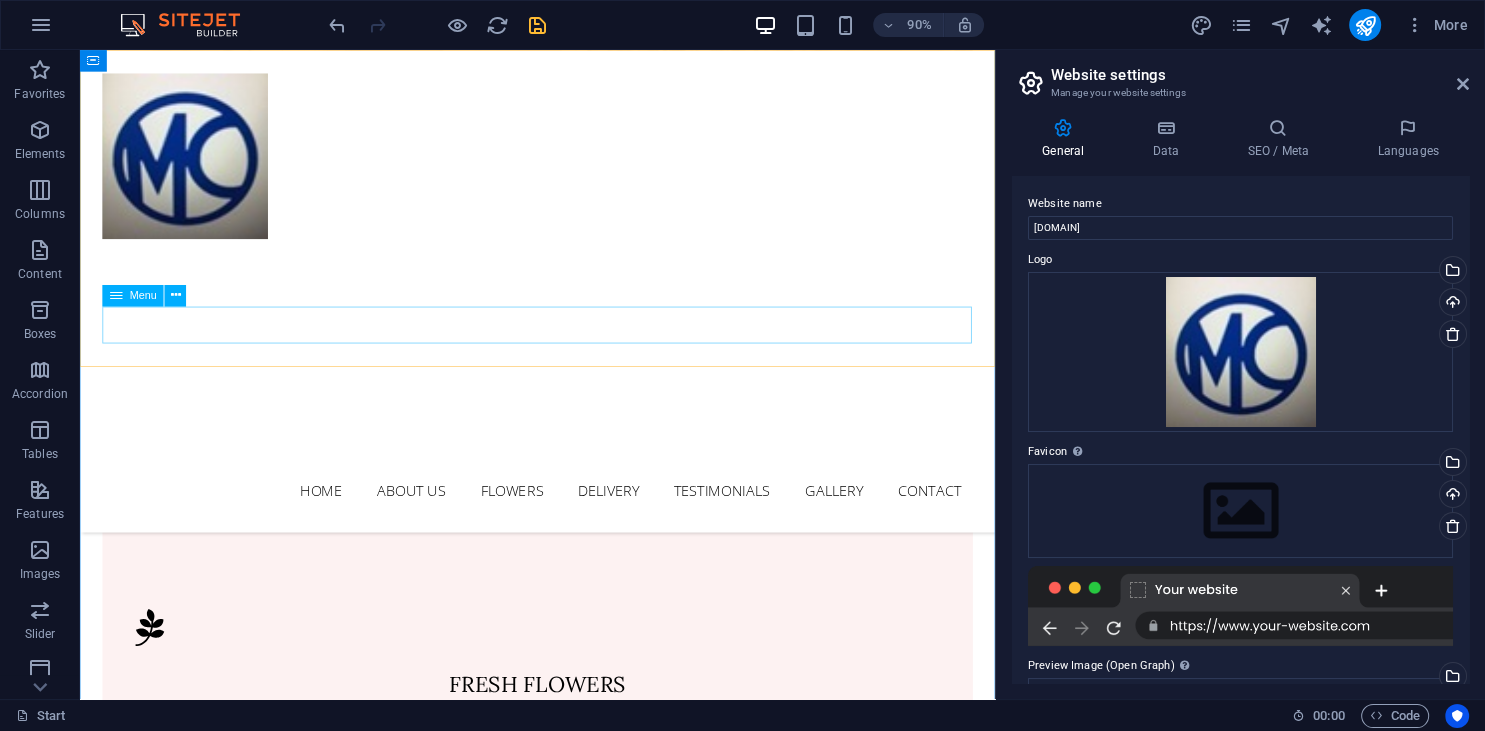 click on "Home About us Flowers Delivery Testimonials Gallery Contact" at bounding box center [588, 540] 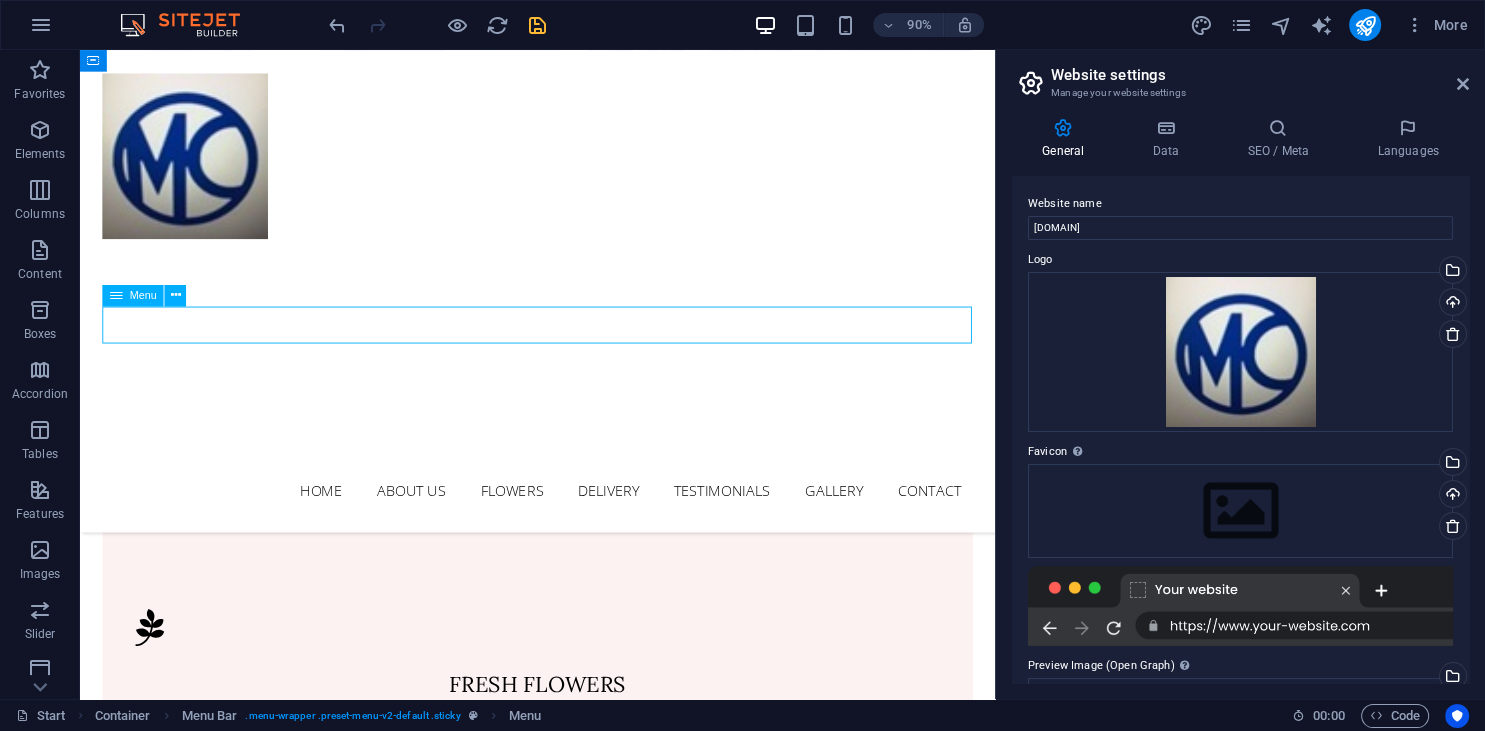 click on "Home About us Flowers Delivery Testimonials Gallery Contact" at bounding box center [588, 540] 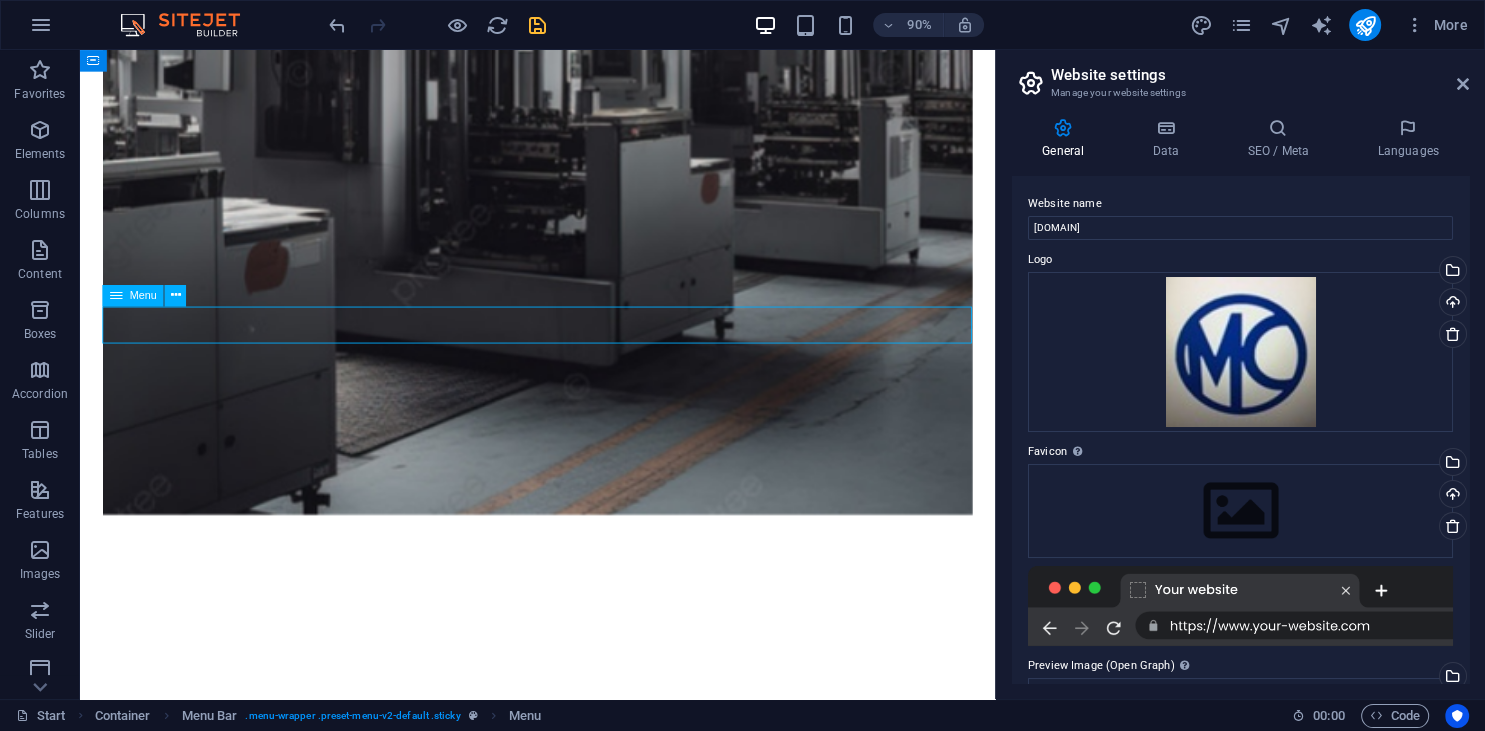 scroll, scrollTop: 0, scrollLeft: 0, axis: both 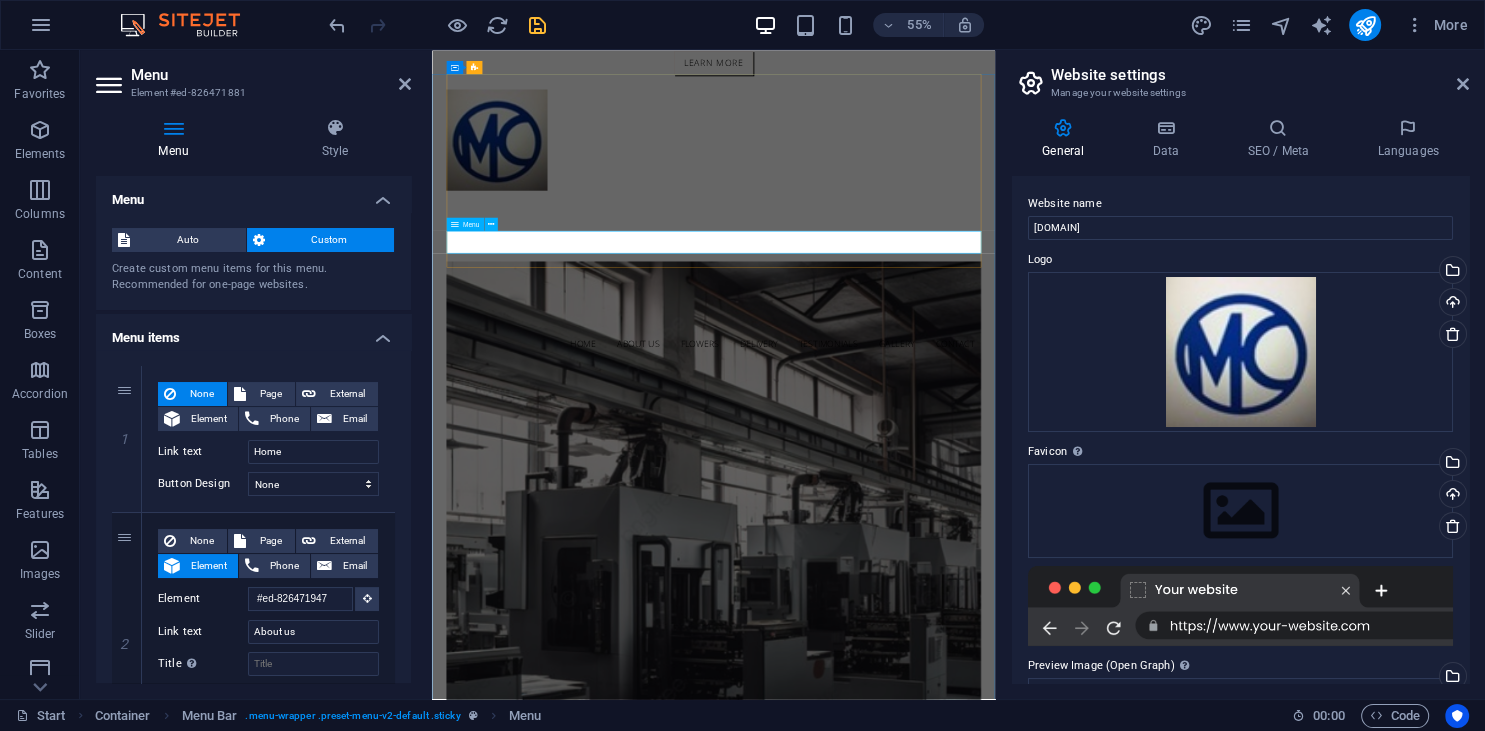 click on "Home About us Flowers Delivery Testimonials Gallery Contact" at bounding box center (944, 584) 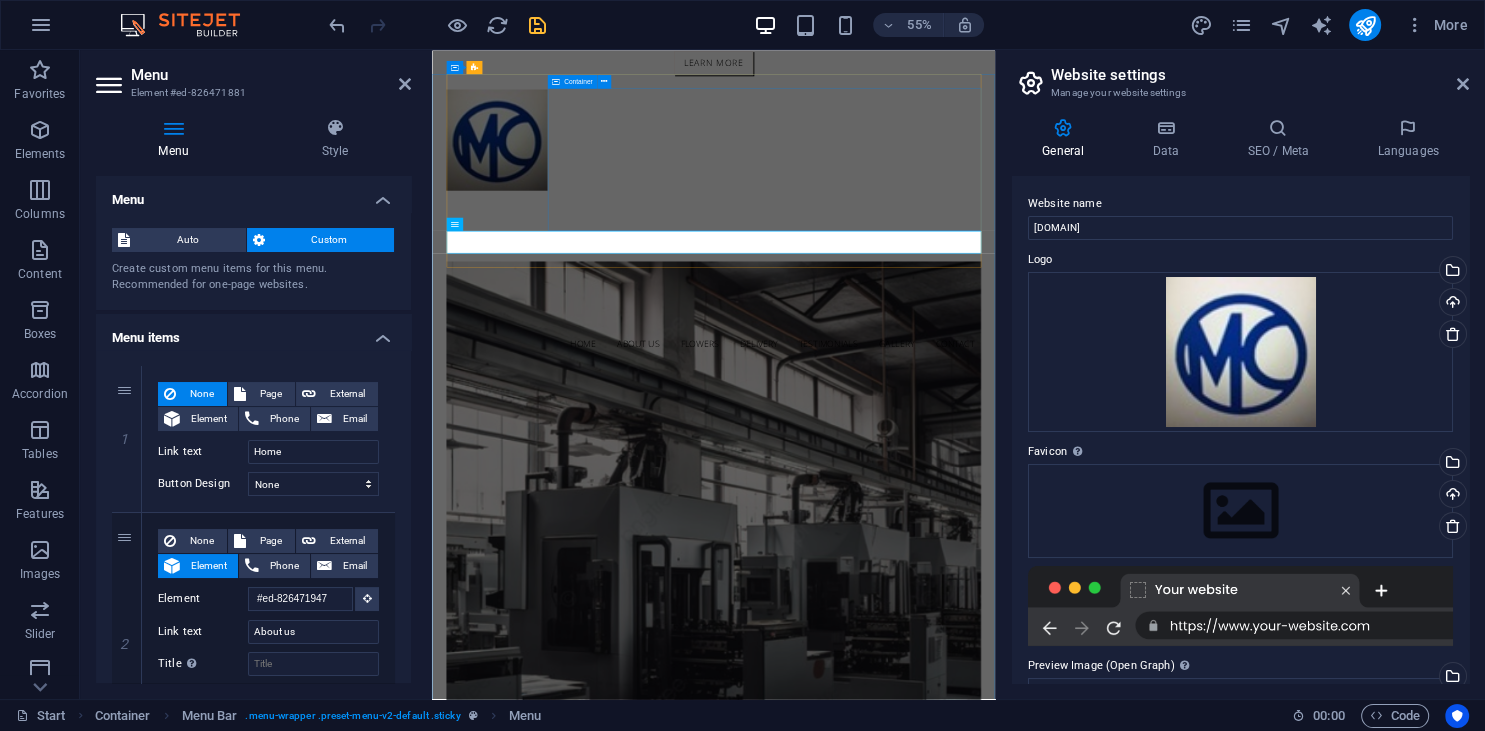 click at bounding box center [944, 433] 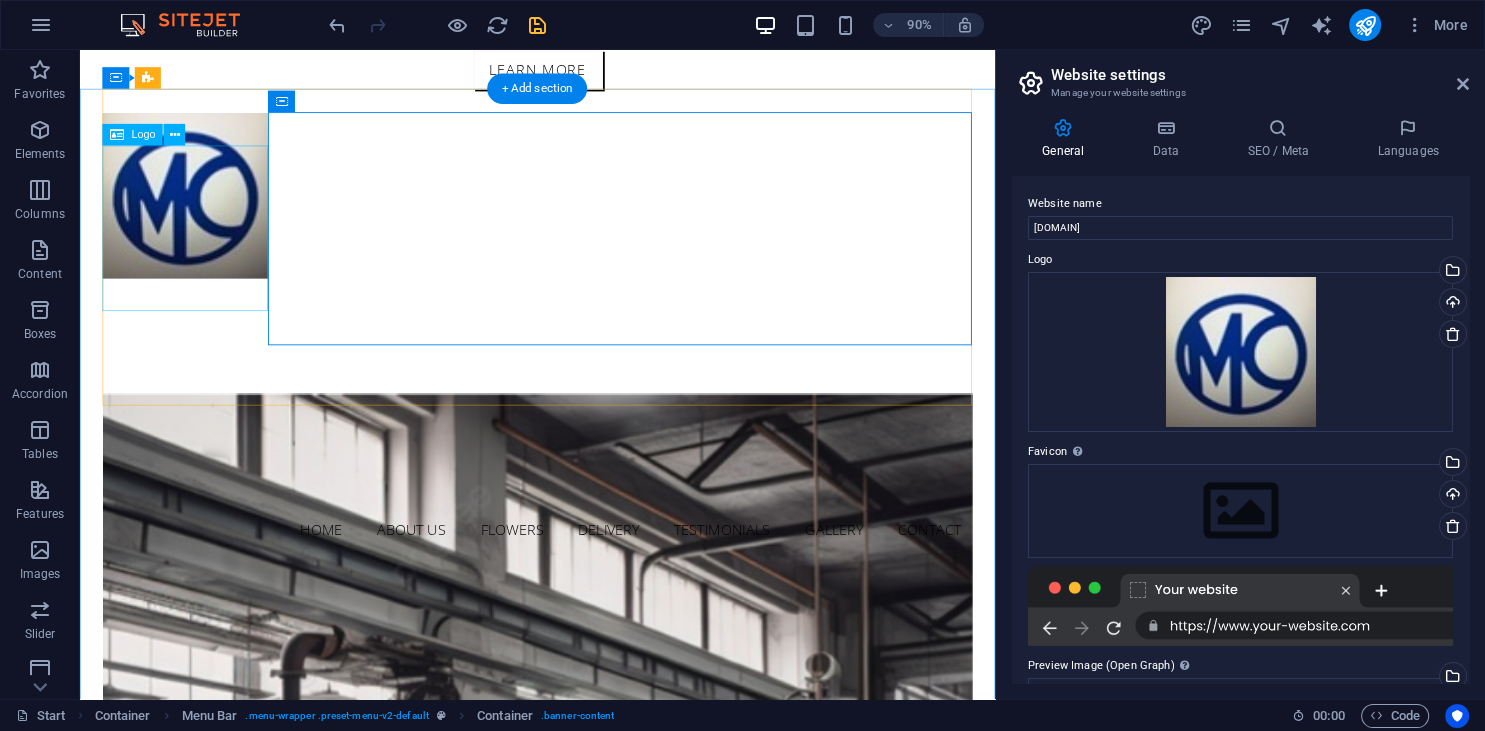 click at bounding box center [588, 212] 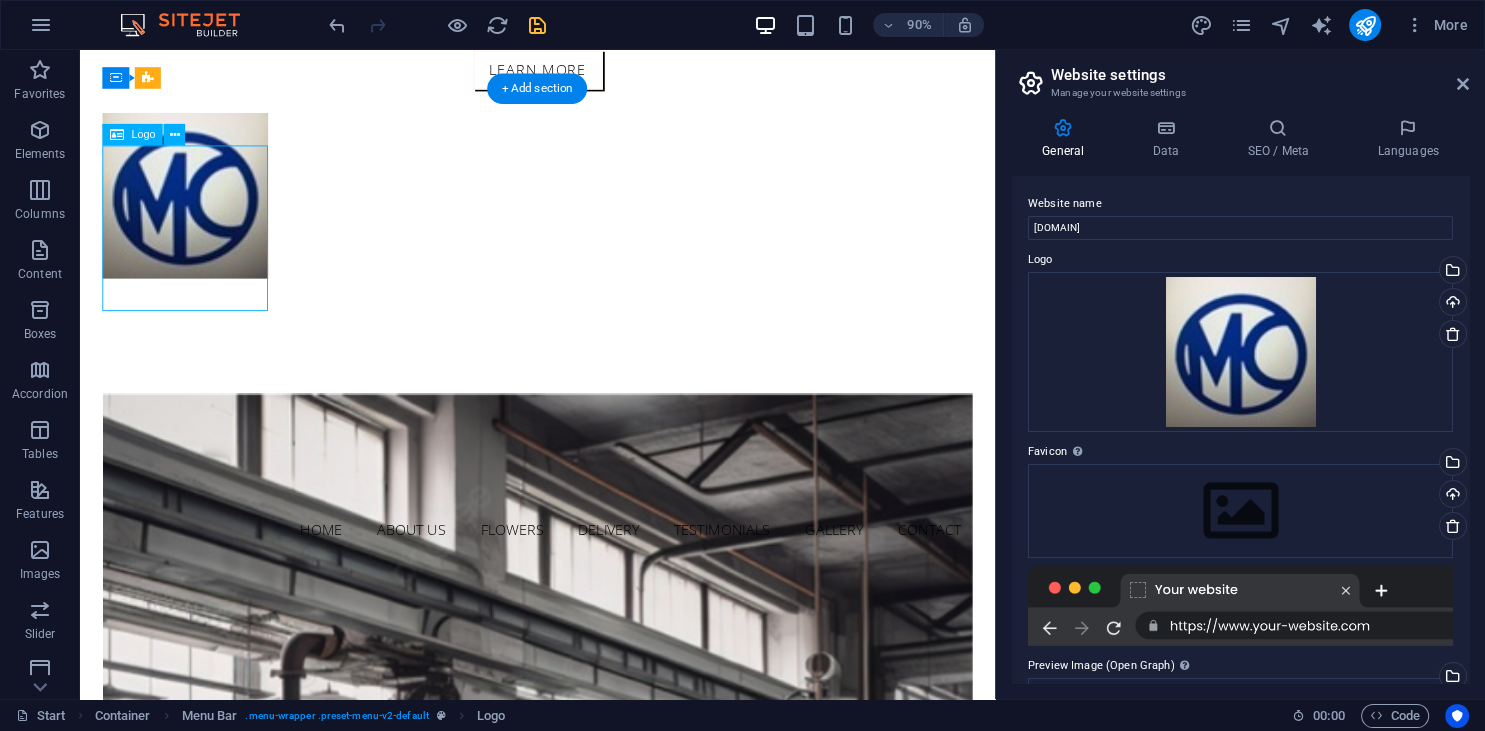 click at bounding box center (588, 212) 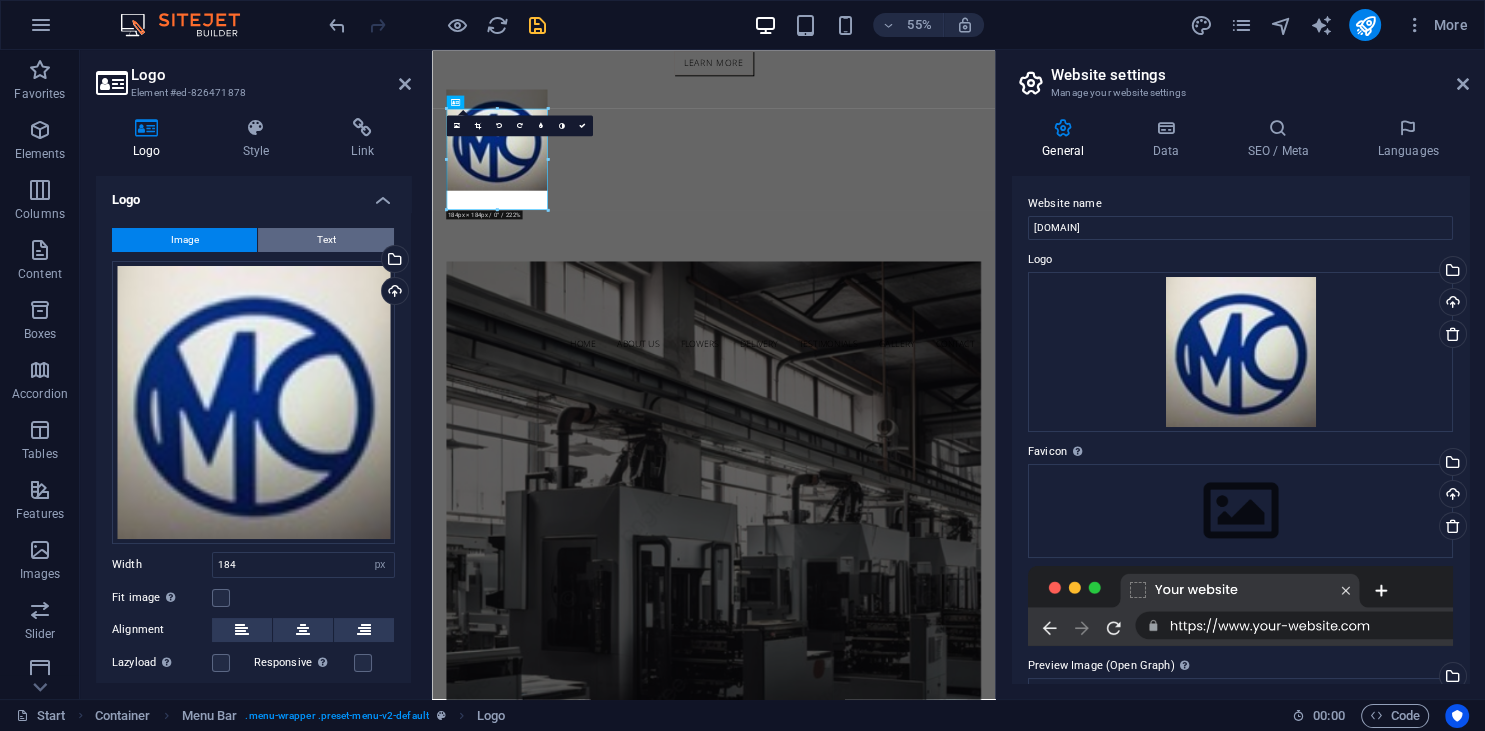 click on "Text" at bounding box center (326, 240) 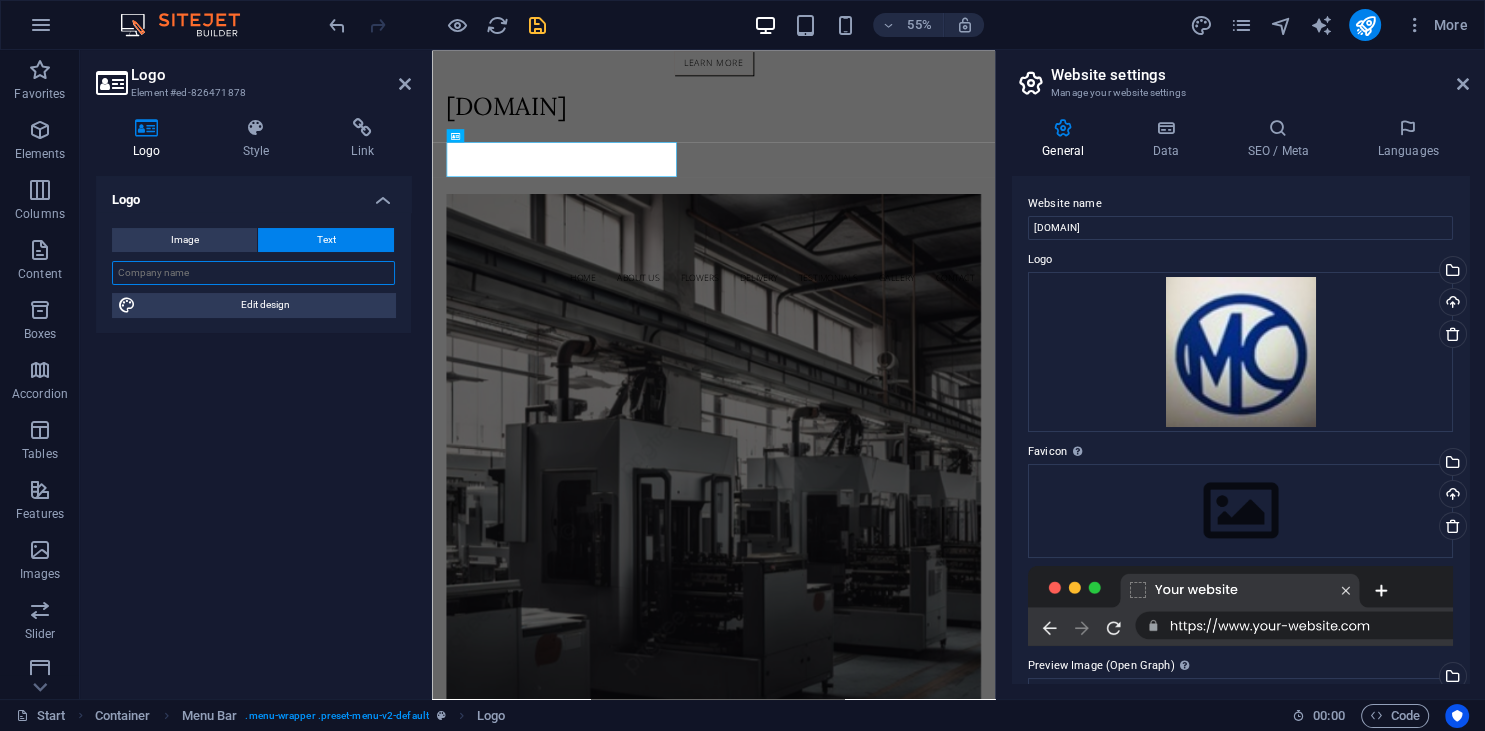 click at bounding box center [253, 273] 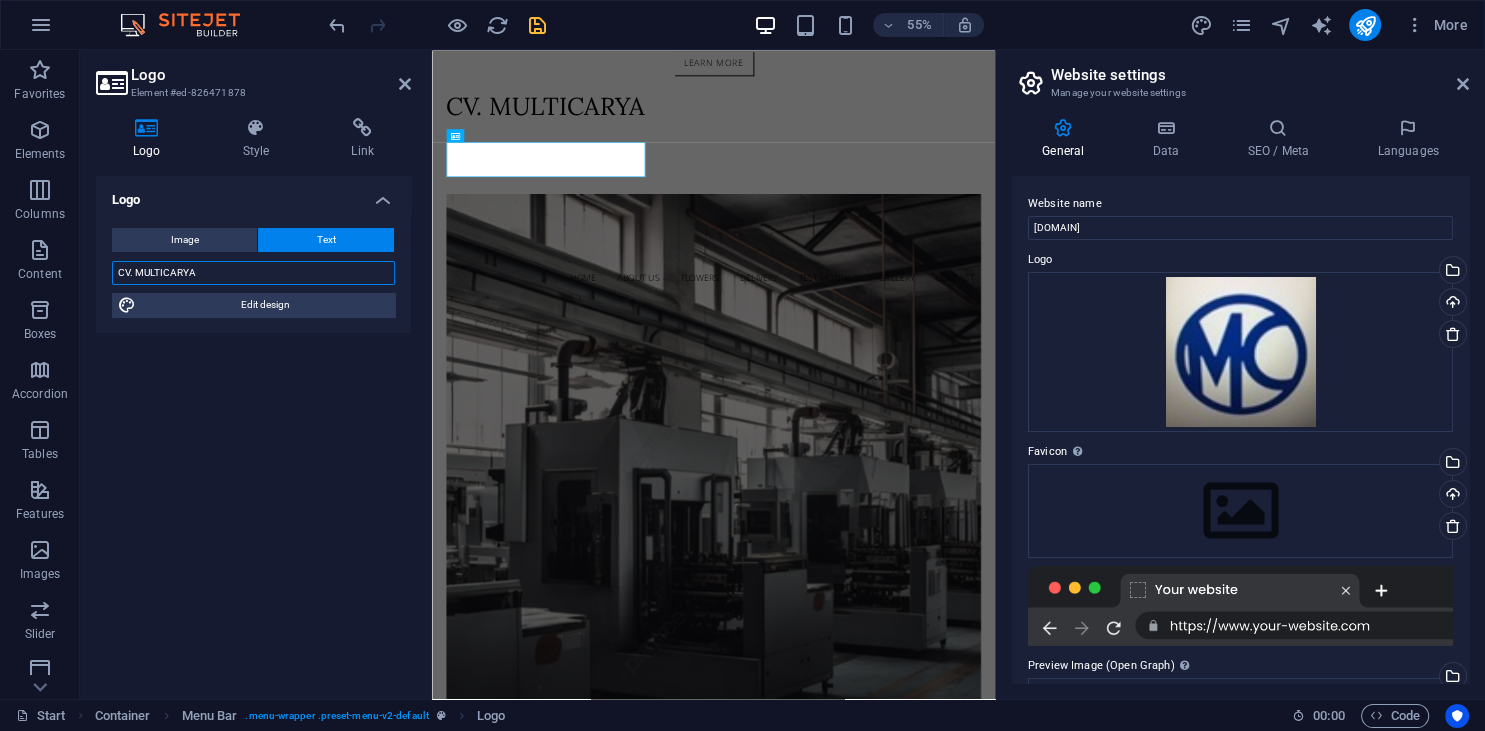 type on "CV. MULTICARYA" 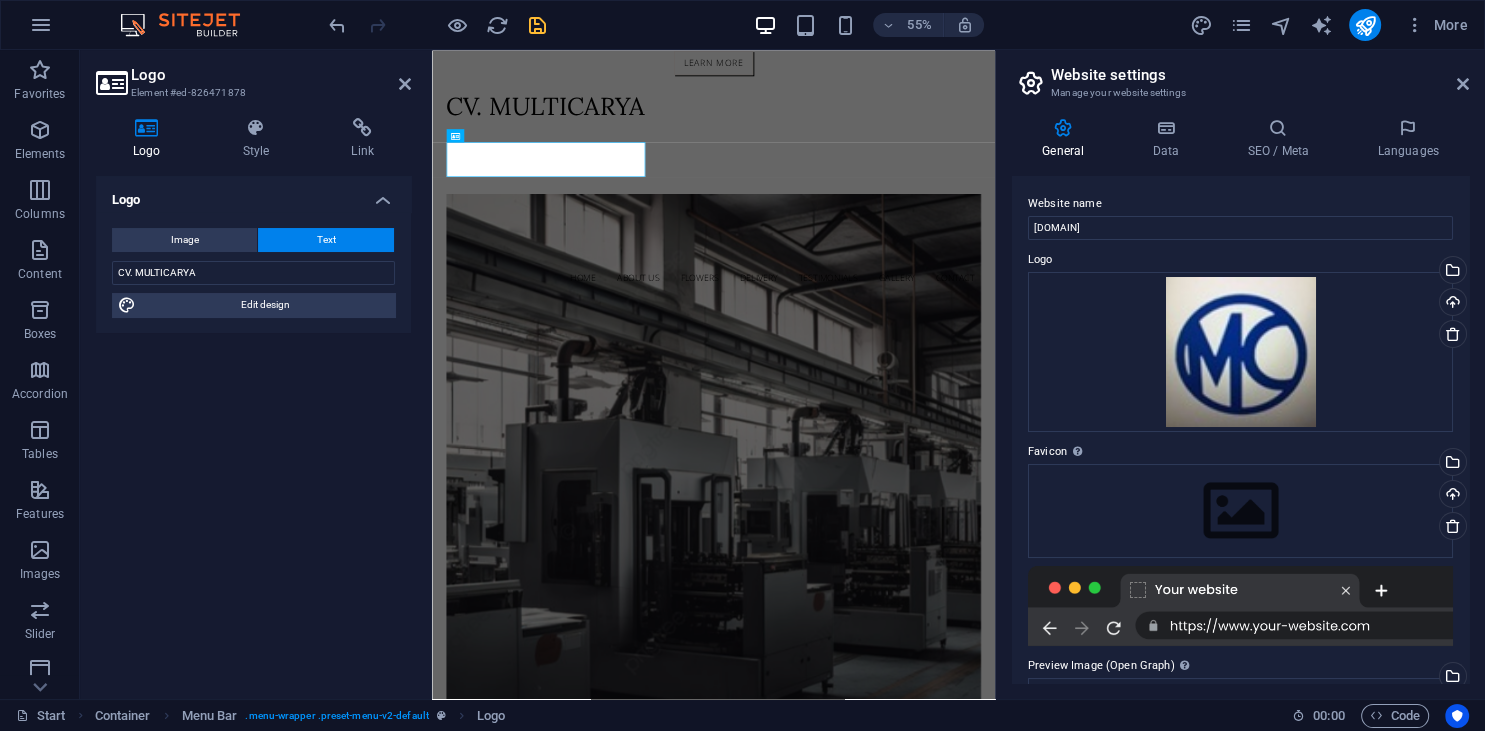 click on "Logo Image Text Drag files here, click to choose files or select files from Files or our free stock photos & videos Select files from the file manager, stock photos, or upload file(s) Upload Width 184 Default auto px rem % em vh vw Fit image Automatically fit image to a fixed width and height Height Default auto px Alignment Lazyload Loading images after the page loads improves page speed. Responsive Automatically load retina image and smartphone optimized sizes. Lightbox Use as headline The image will be wrapped in an H1 headline tag. Useful for giving alternative text the weight of an H1 headline, e.g. for the logo. Leave unchecked if uncertain. Optimized Images are compressed to improve page speed. Position Direction Custom X offset 50 px rem % vh vw Y offset 50 px rem % vh vw CV. MULTICARYA Edit design Text Float No float Image left Image right Determine how text should behave around the image. Text Alternative text Image caption Paragraph Format Normal Heading 1 Heading 2 Heading 3 Heading 4 Heading 5 8" at bounding box center [253, 429] 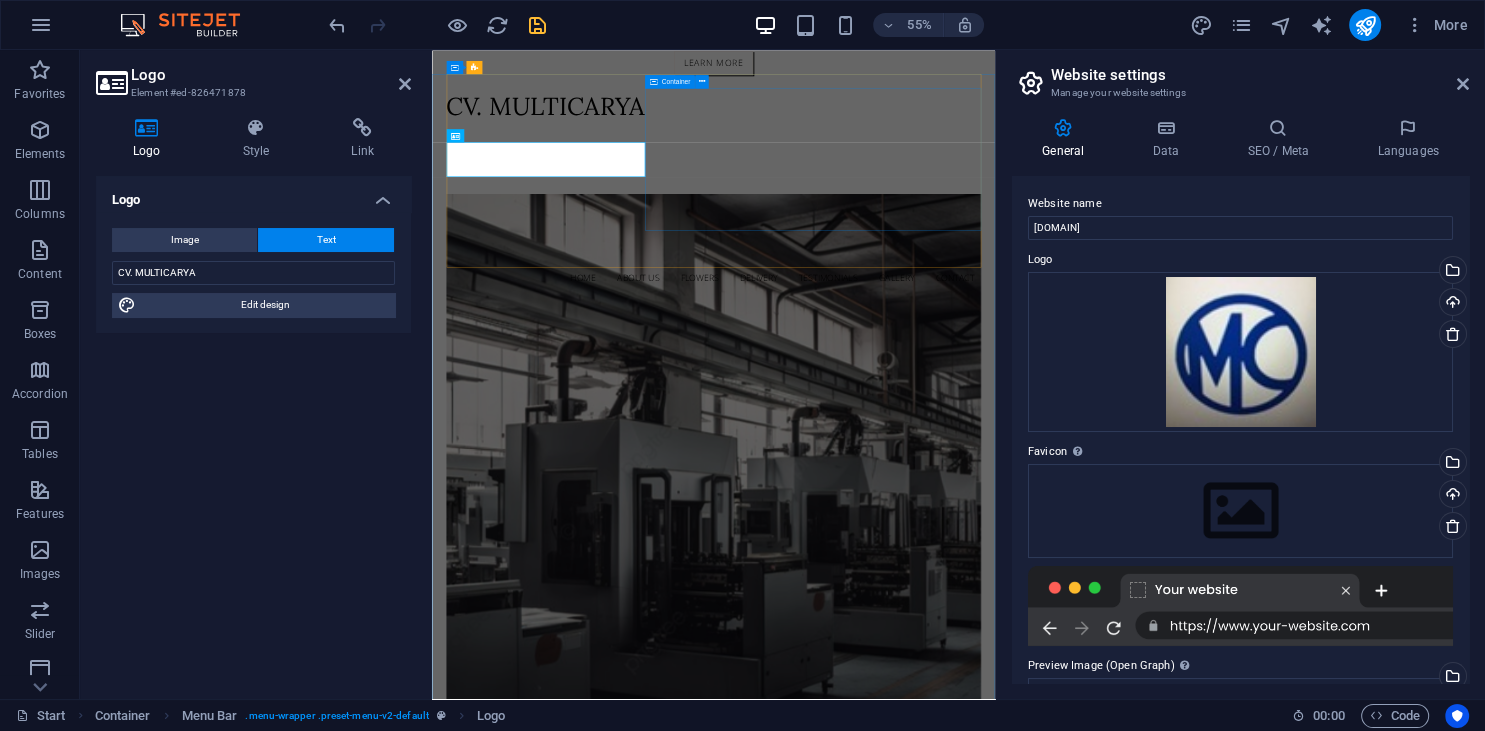 click at bounding box center (944, 311) 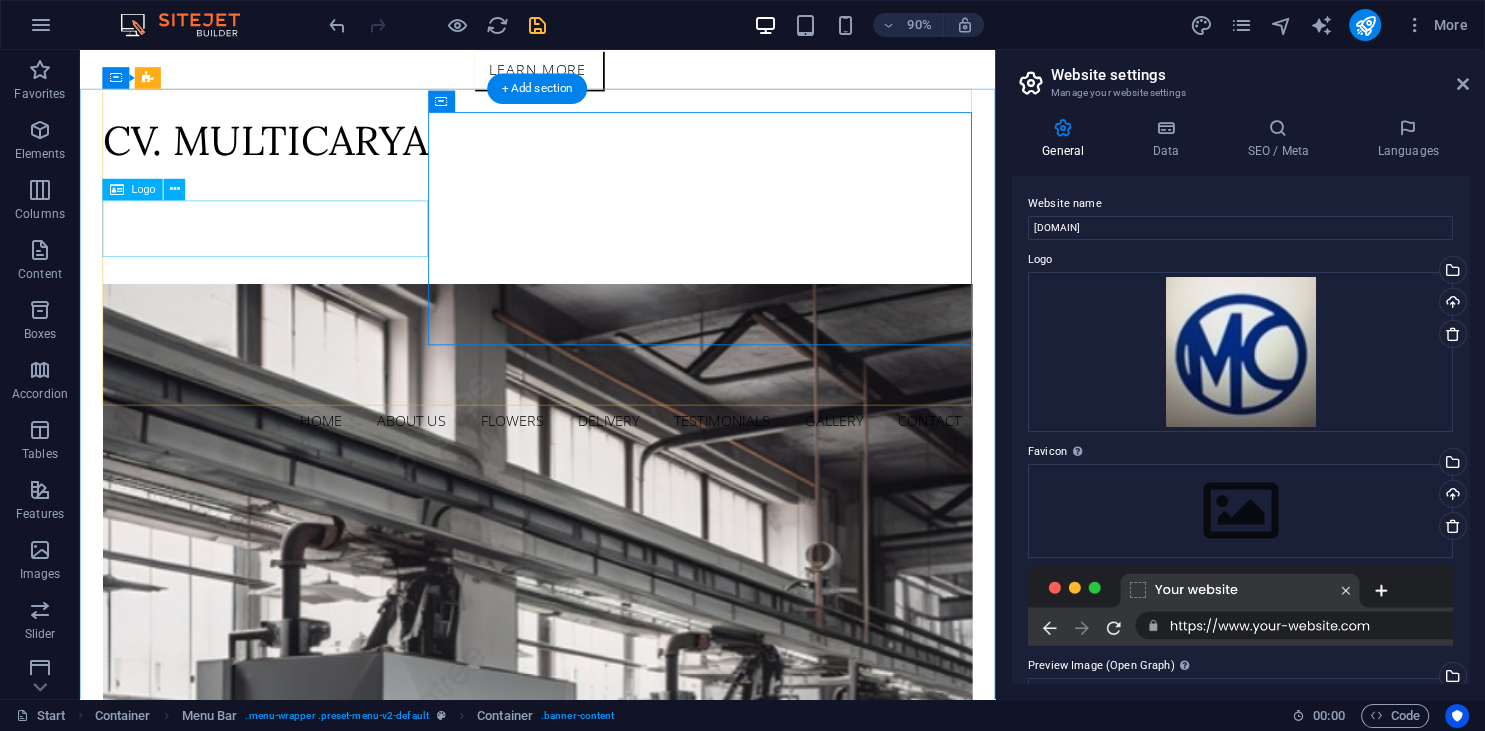 click on "CV. MULTICARYA" at bounding box center [588, 151] 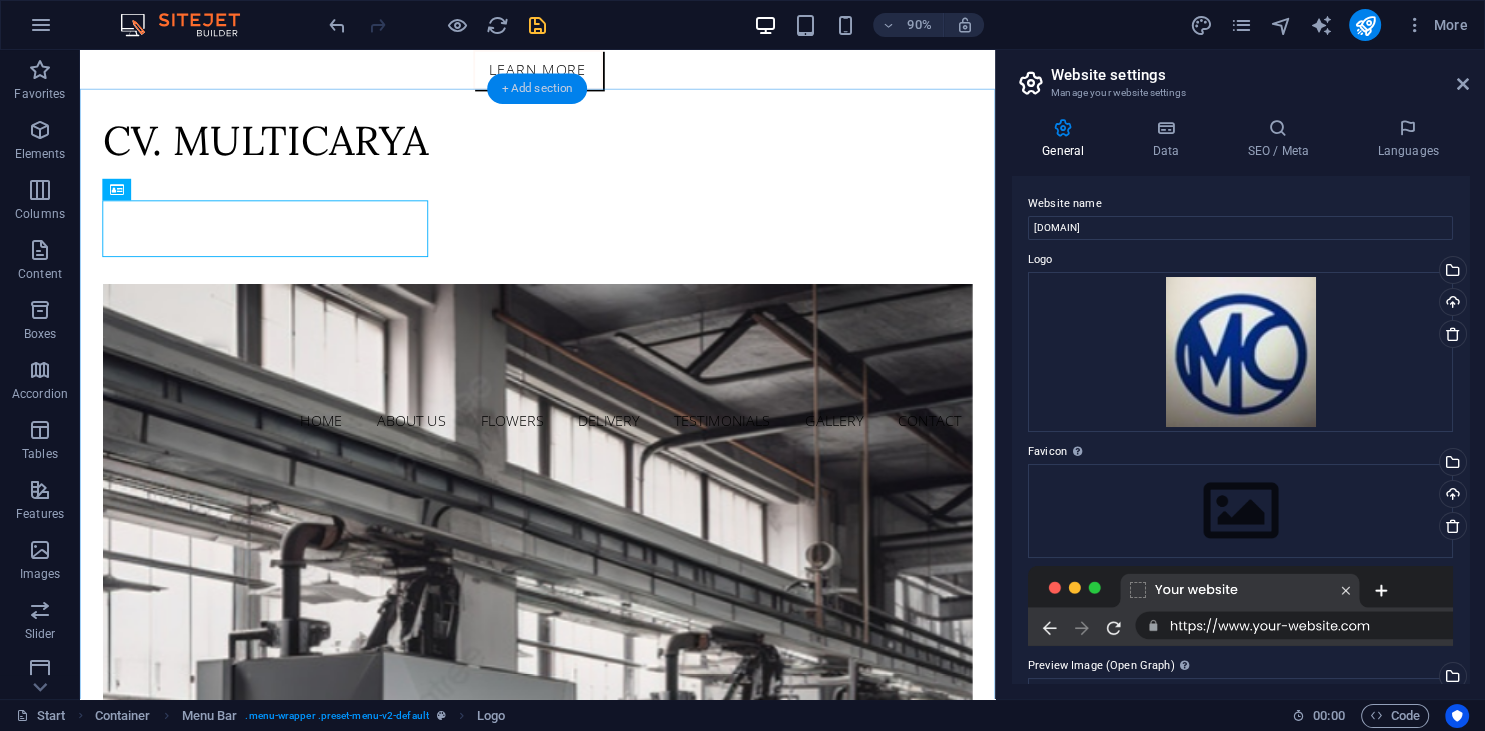 drag, startPoint x: 519, startPoint y: 95, endPoint x: 102, endPoint y: 53, distance: 419.10977 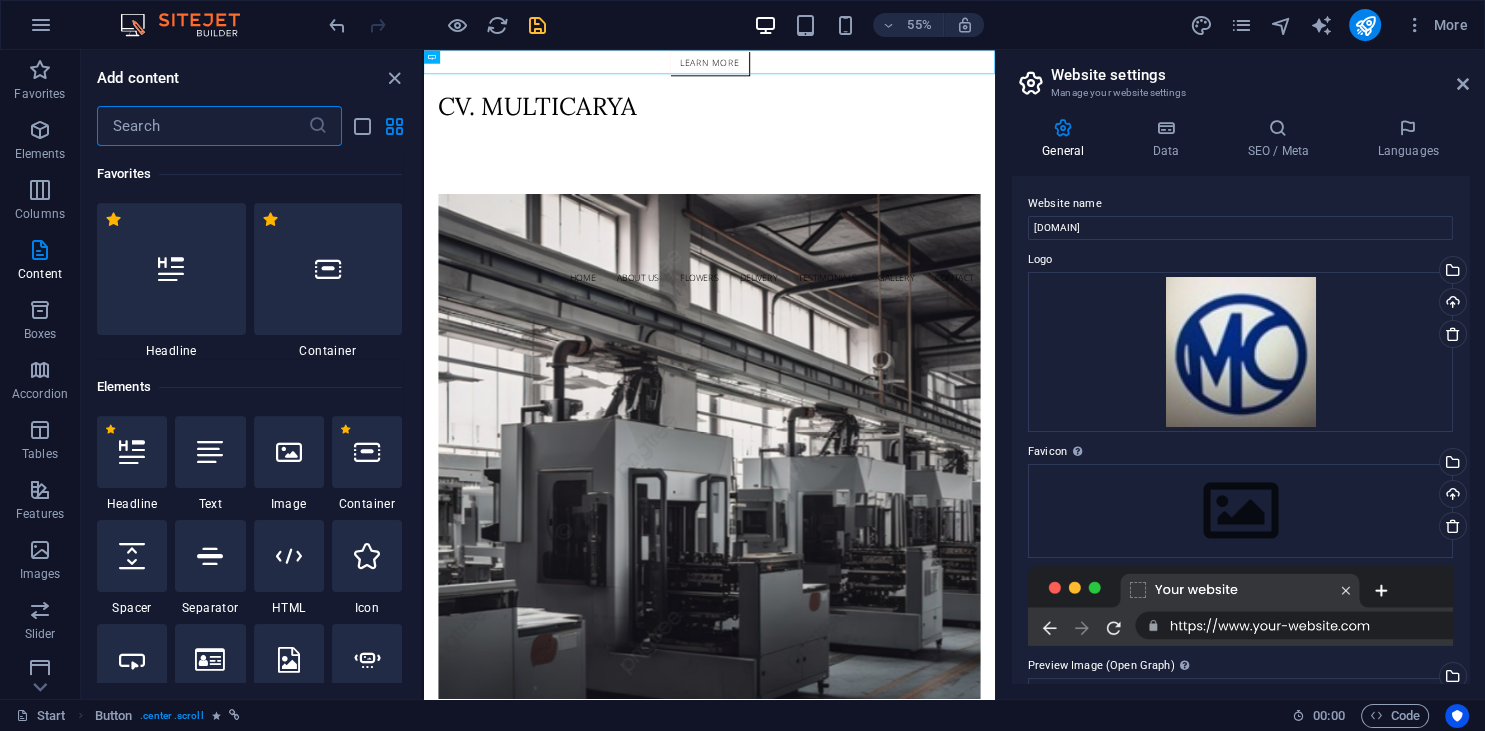 click at bounding box center [328, 3932] 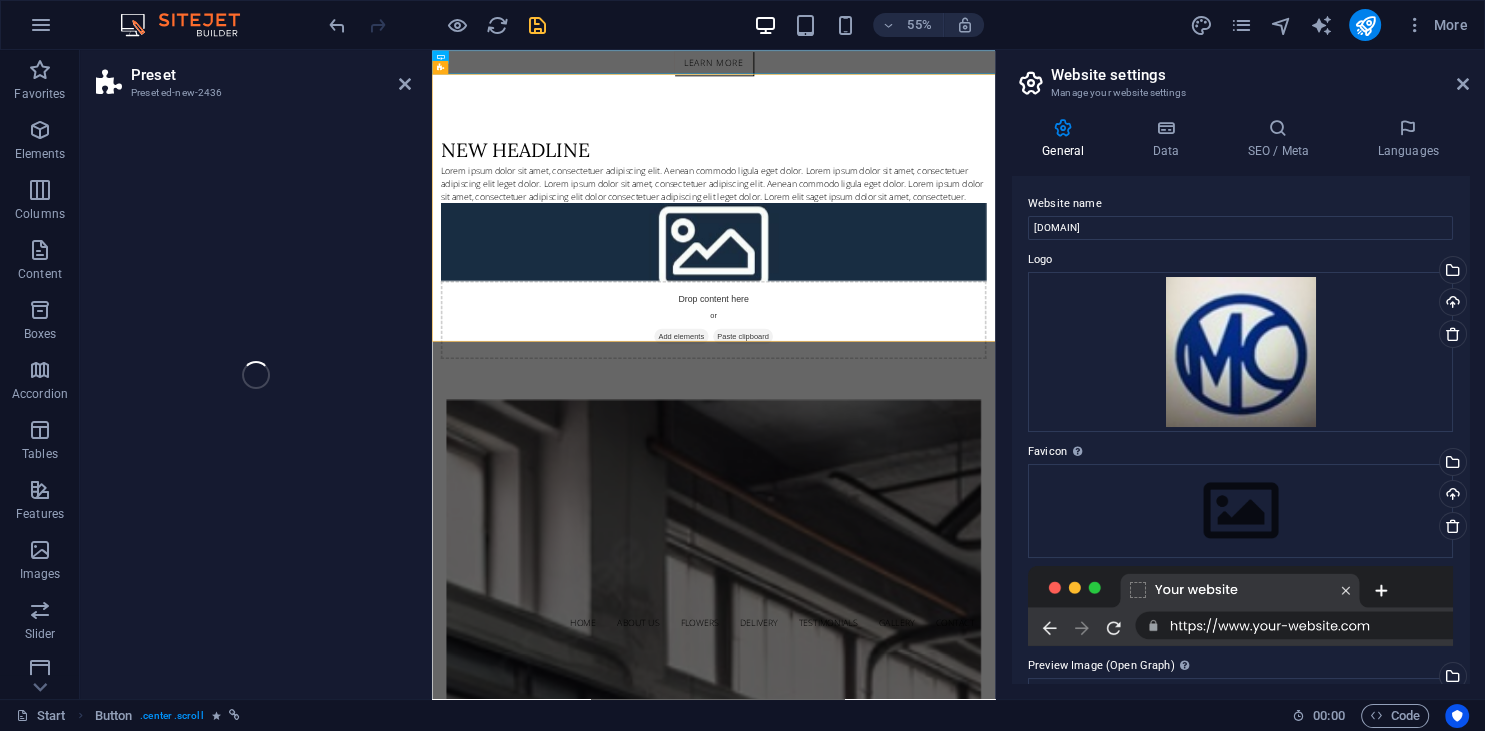 select on "rem" 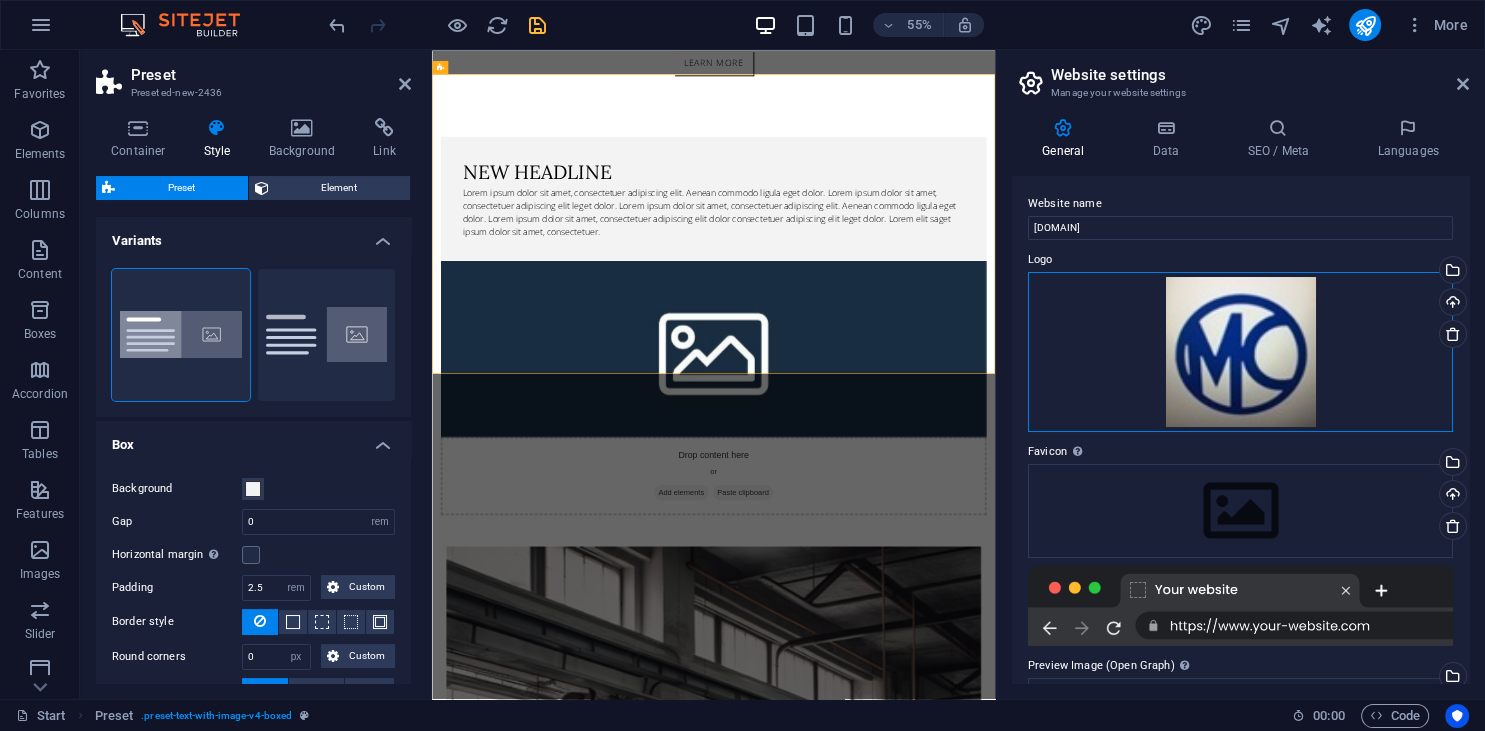 click on "Drag files here, click to choose files or select files from Files or our free stock photos & videos" at bounding box center [1240, 352] 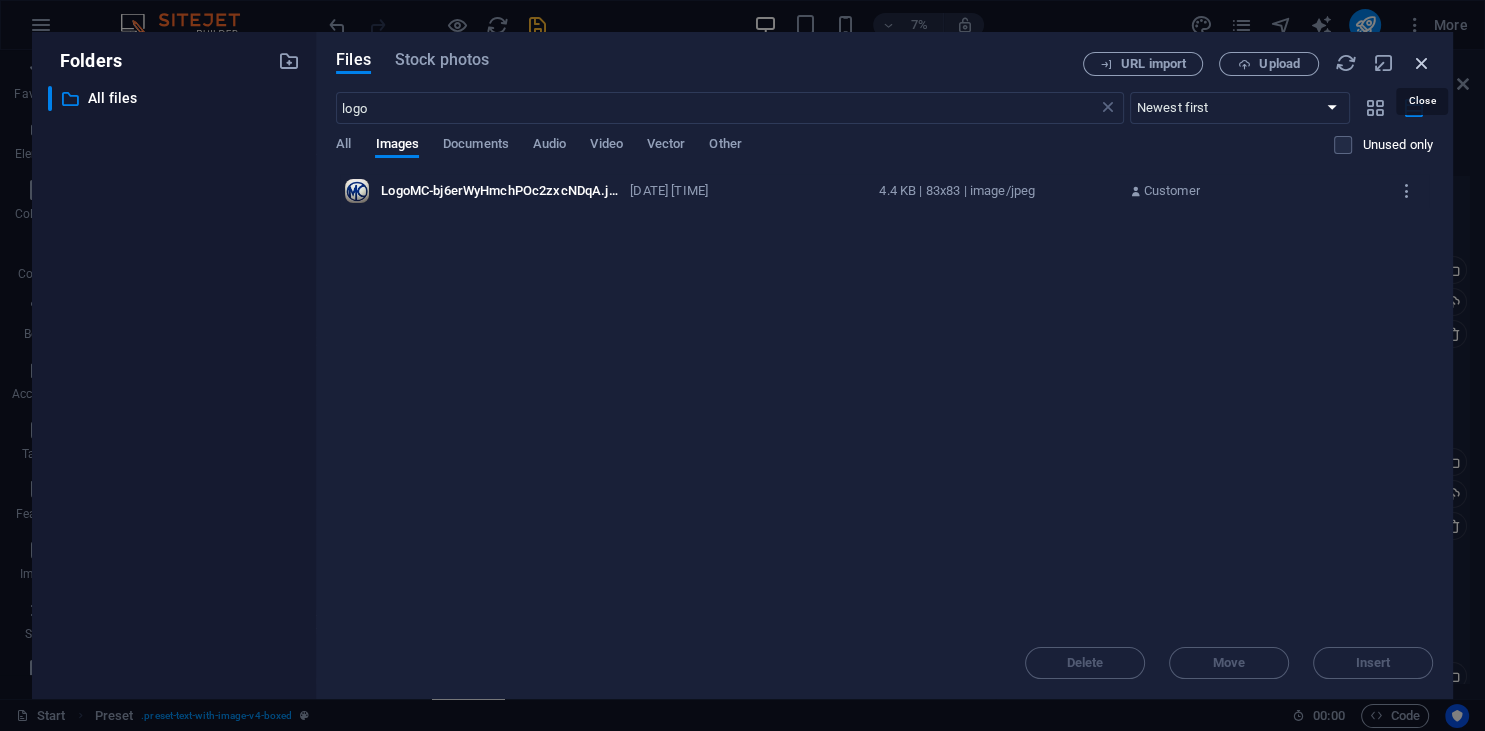 click at bounding box center [1422, 63] 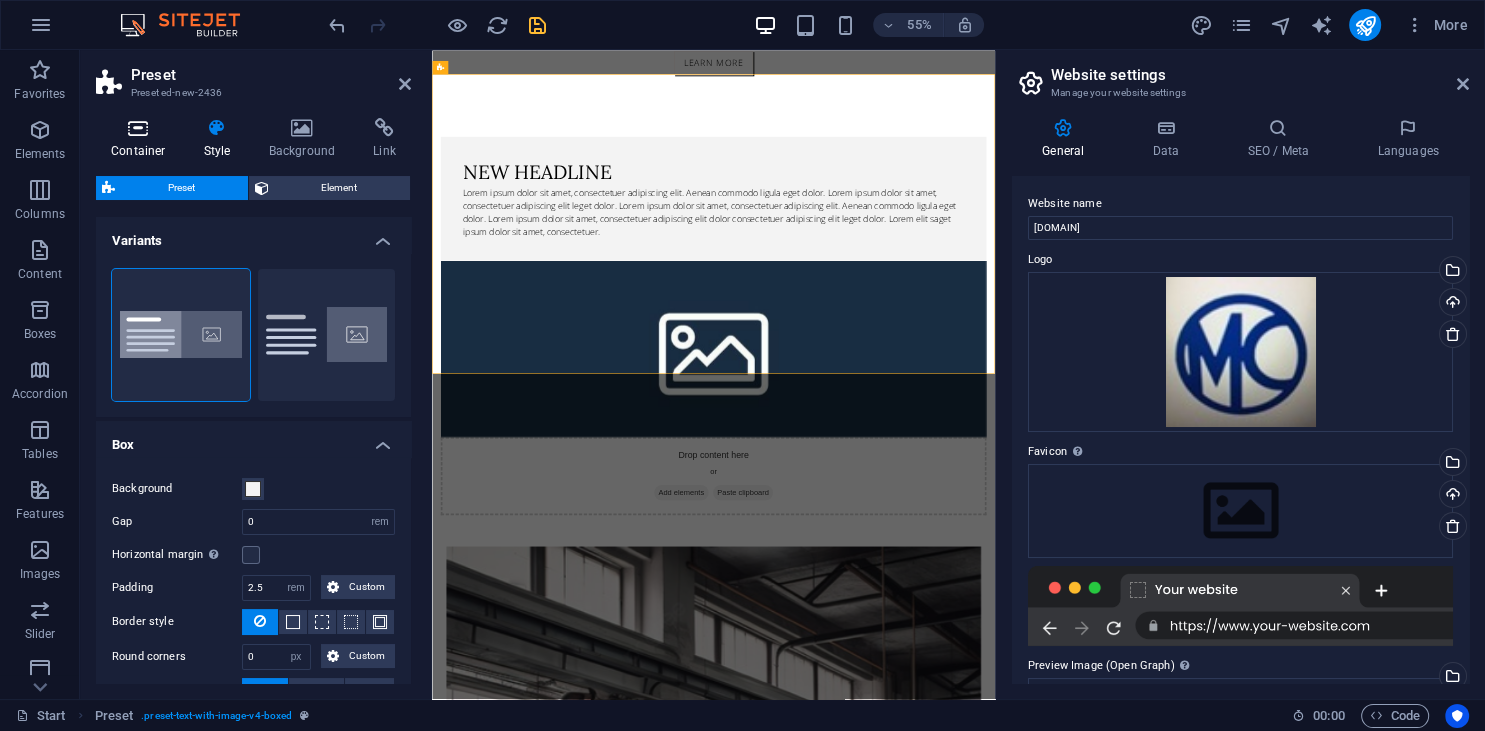 click at bounding box center [138, 128] 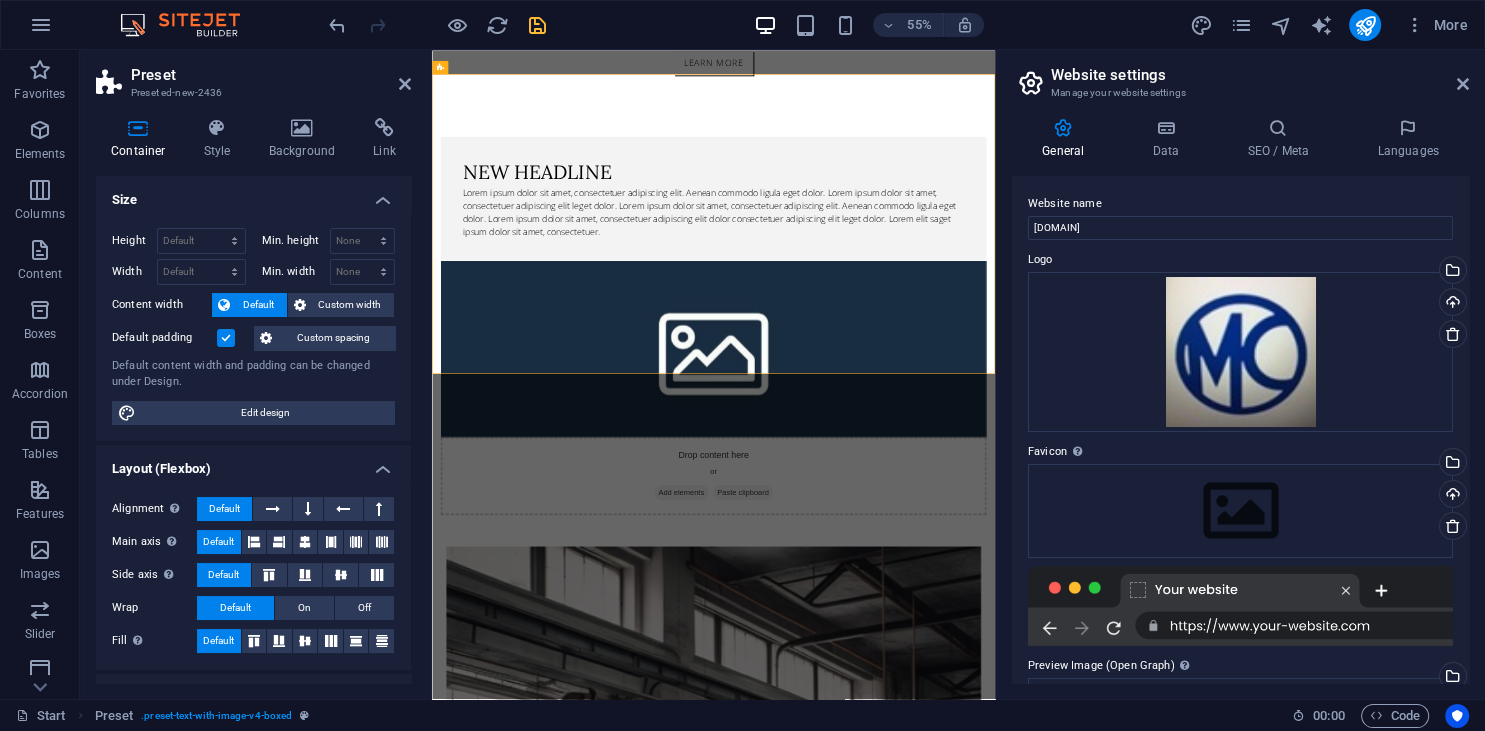 click at bounding box center [138, 128] 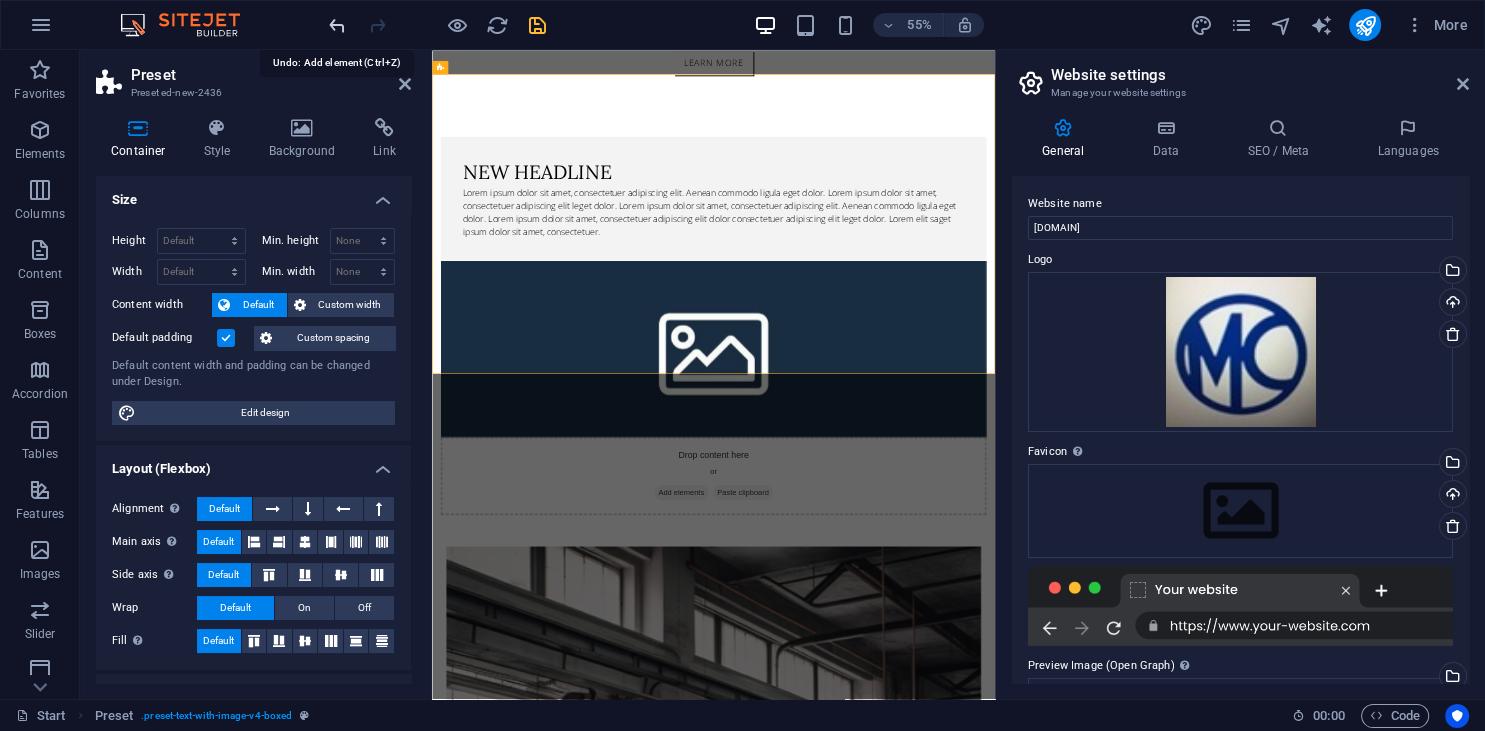 click at bounding box center [337, 25] 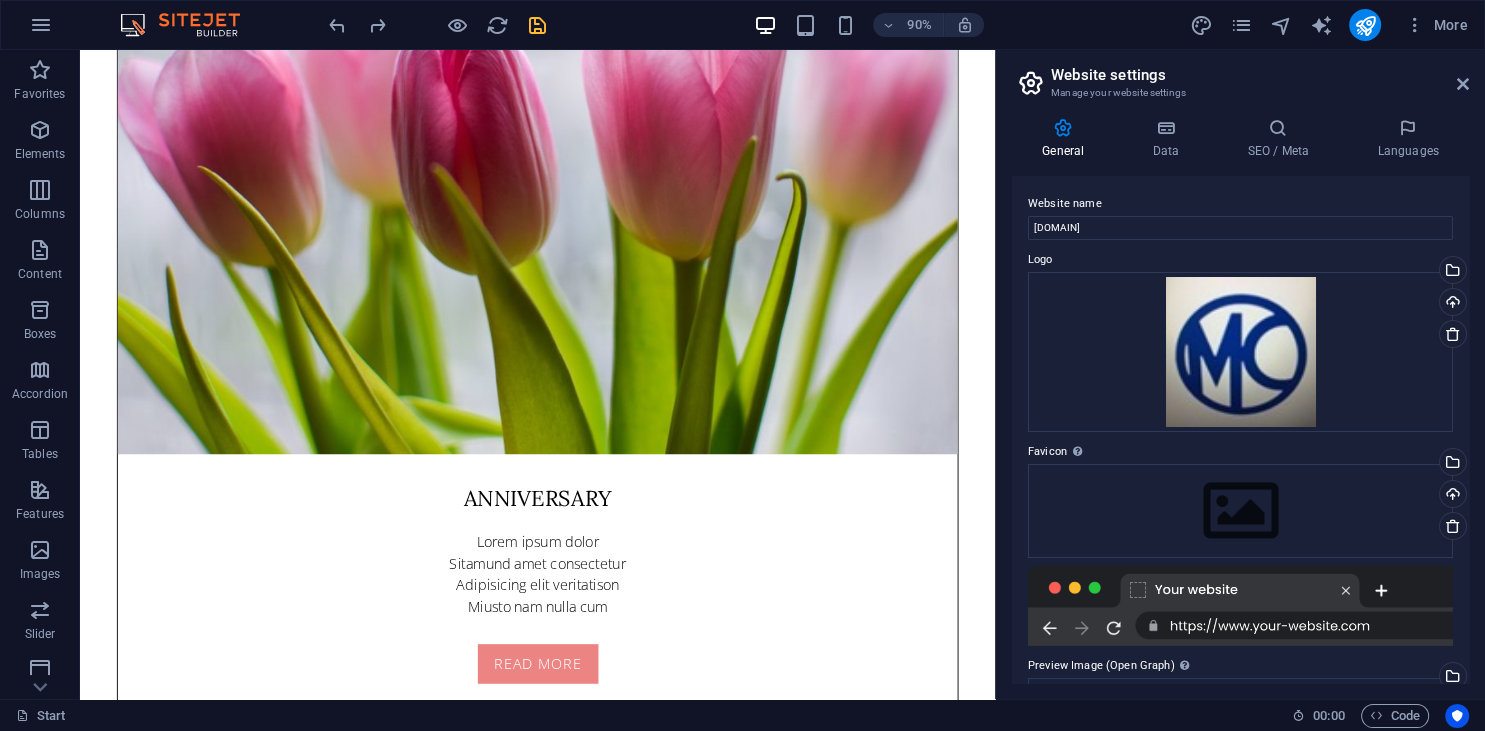 scroll, scrollTop: 0, scrollLeft: 0, axis: both 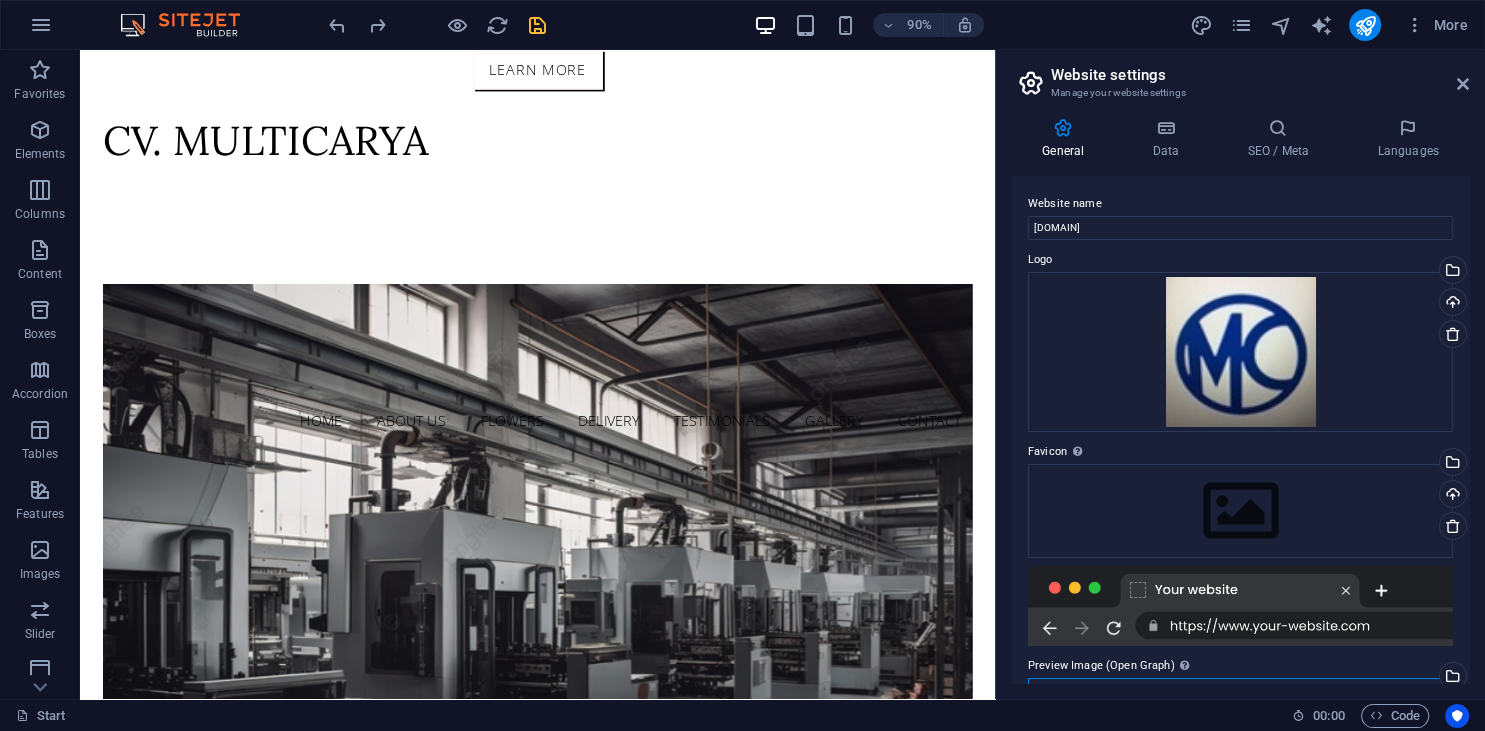 drag, startPoint x: 1009, startPoint y: 32, endPoint x: 1043, endPoint y: 555, distance: 524.104 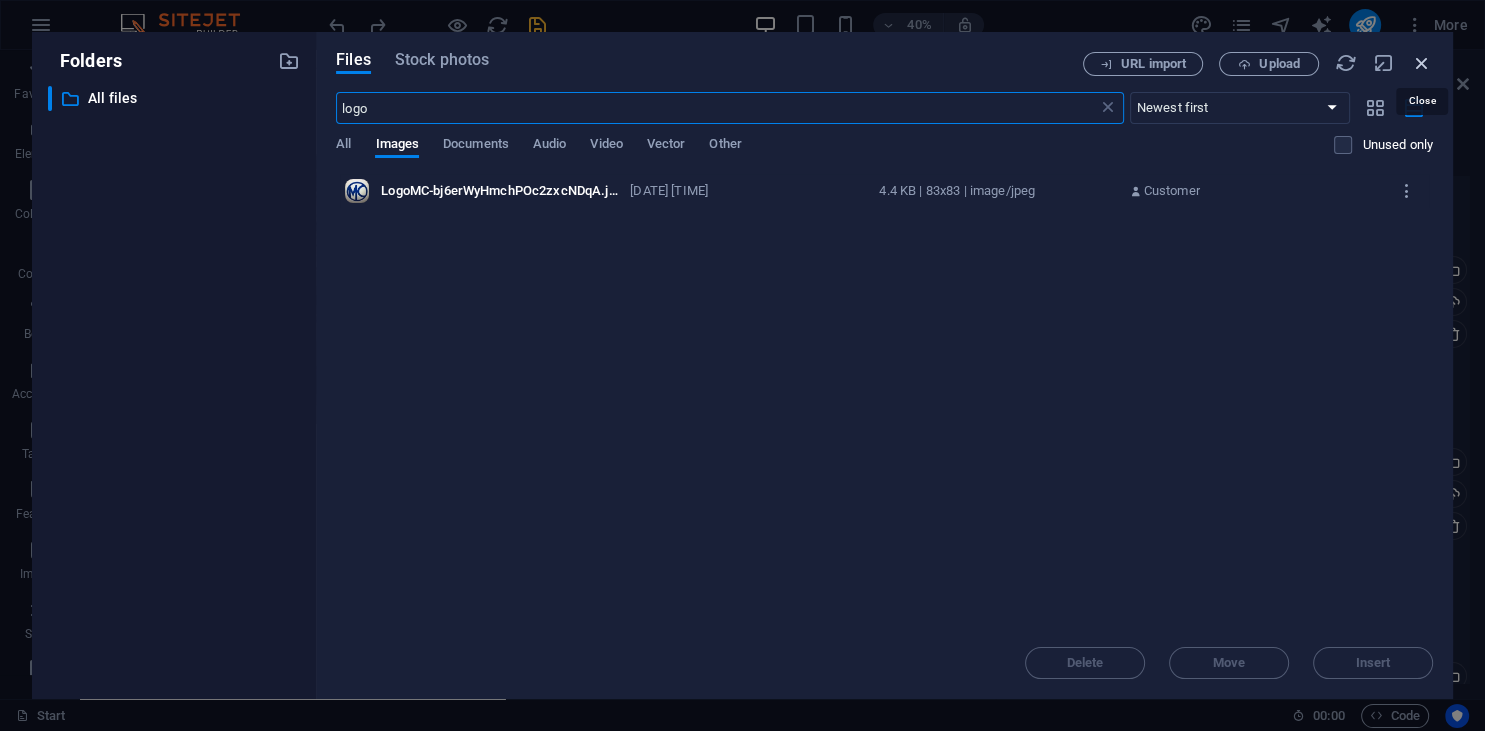 click at bounding box center (1422, 63) 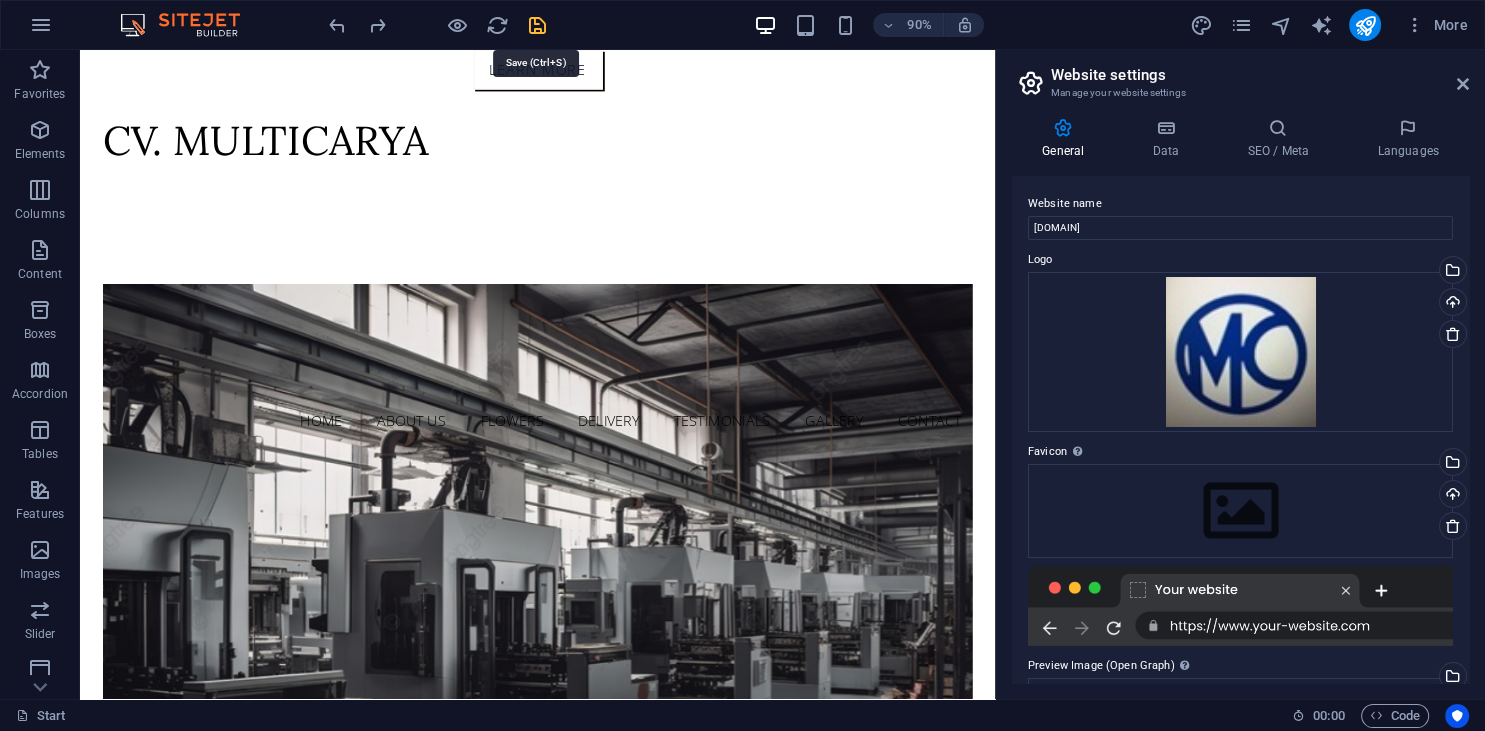 click at bounding box center [537, 25] 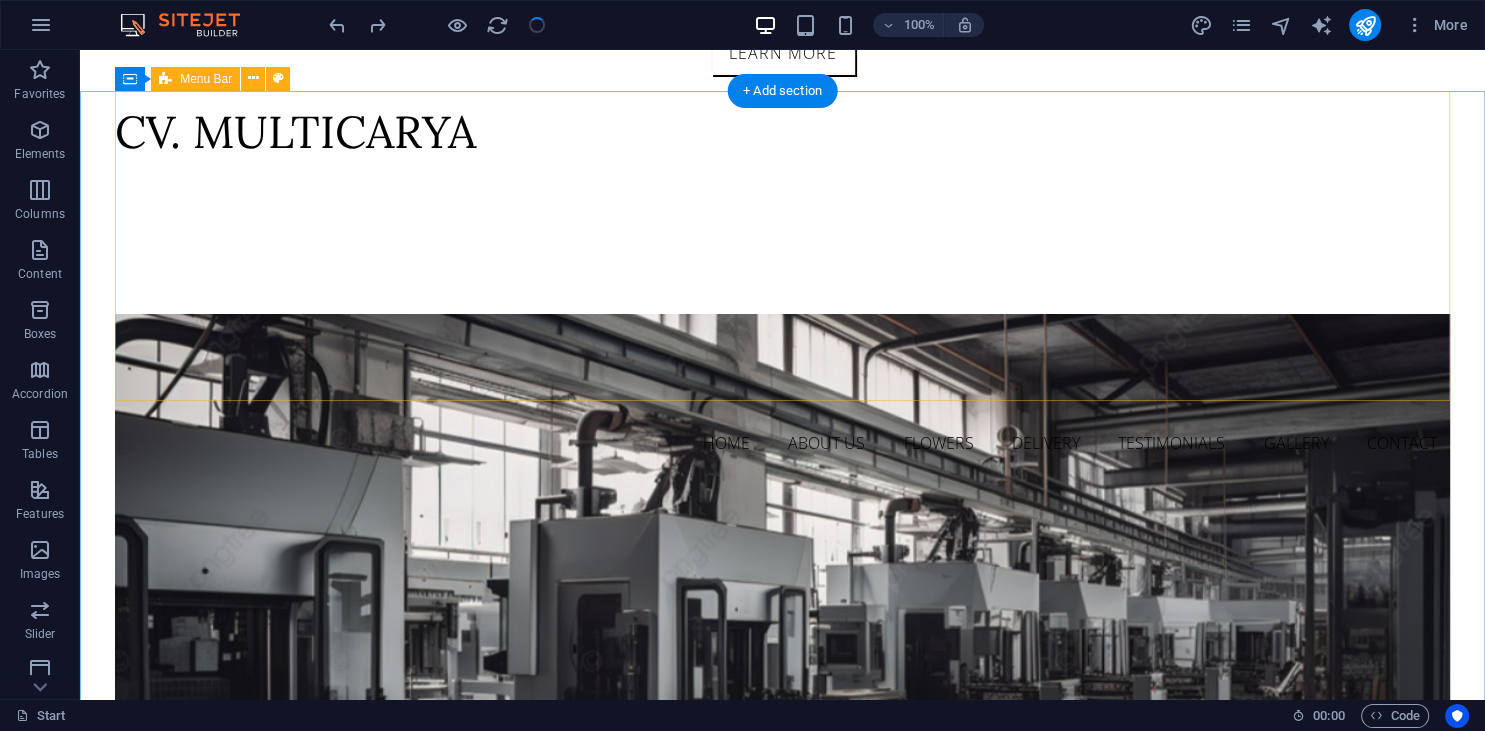 scroll, scrollTop: 0, scrollLeft: 0, axis: both 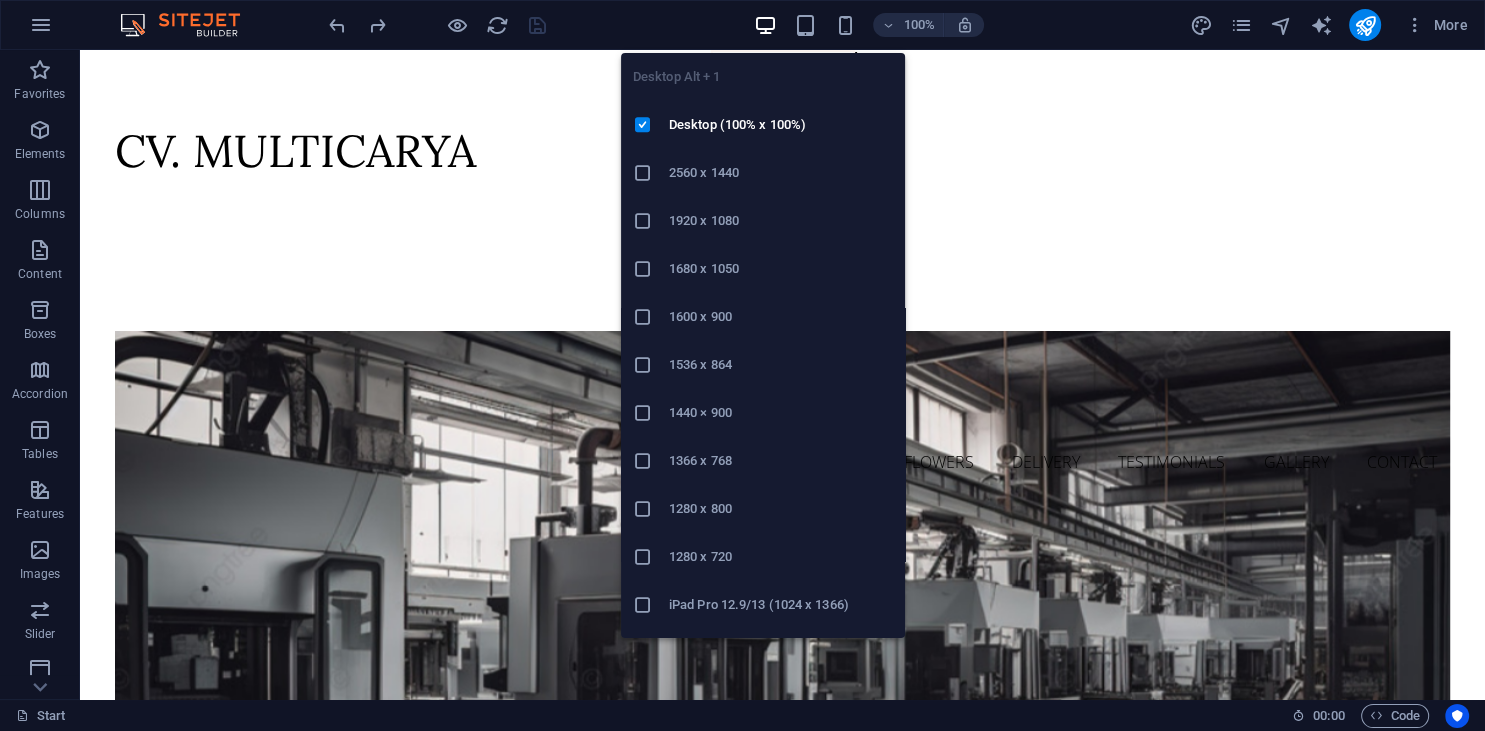 click at bounding box center (765, 25) 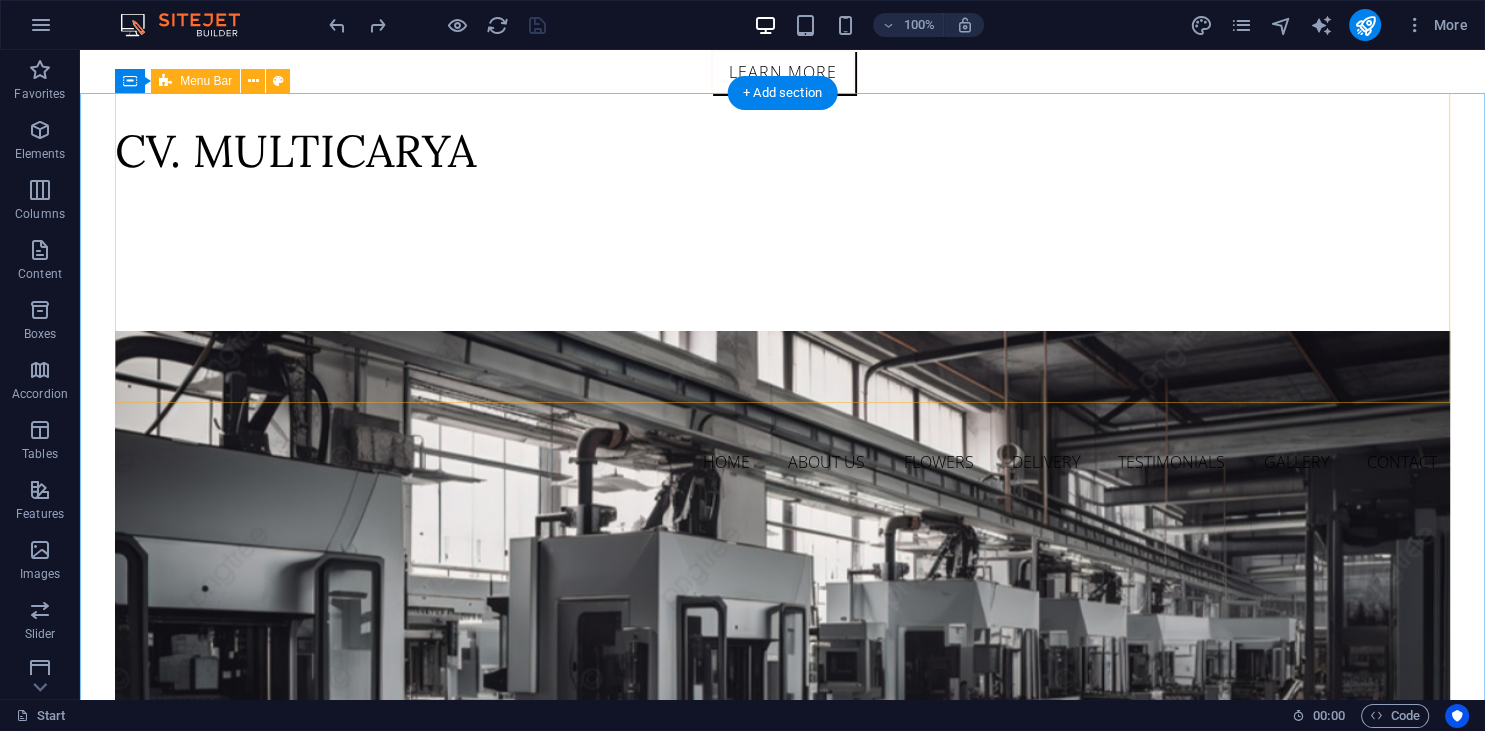 click on "CV. MULTICARYA Home About us Flowers Delivery Testimonials Gallery Contact" at bounding box center (782, 301) 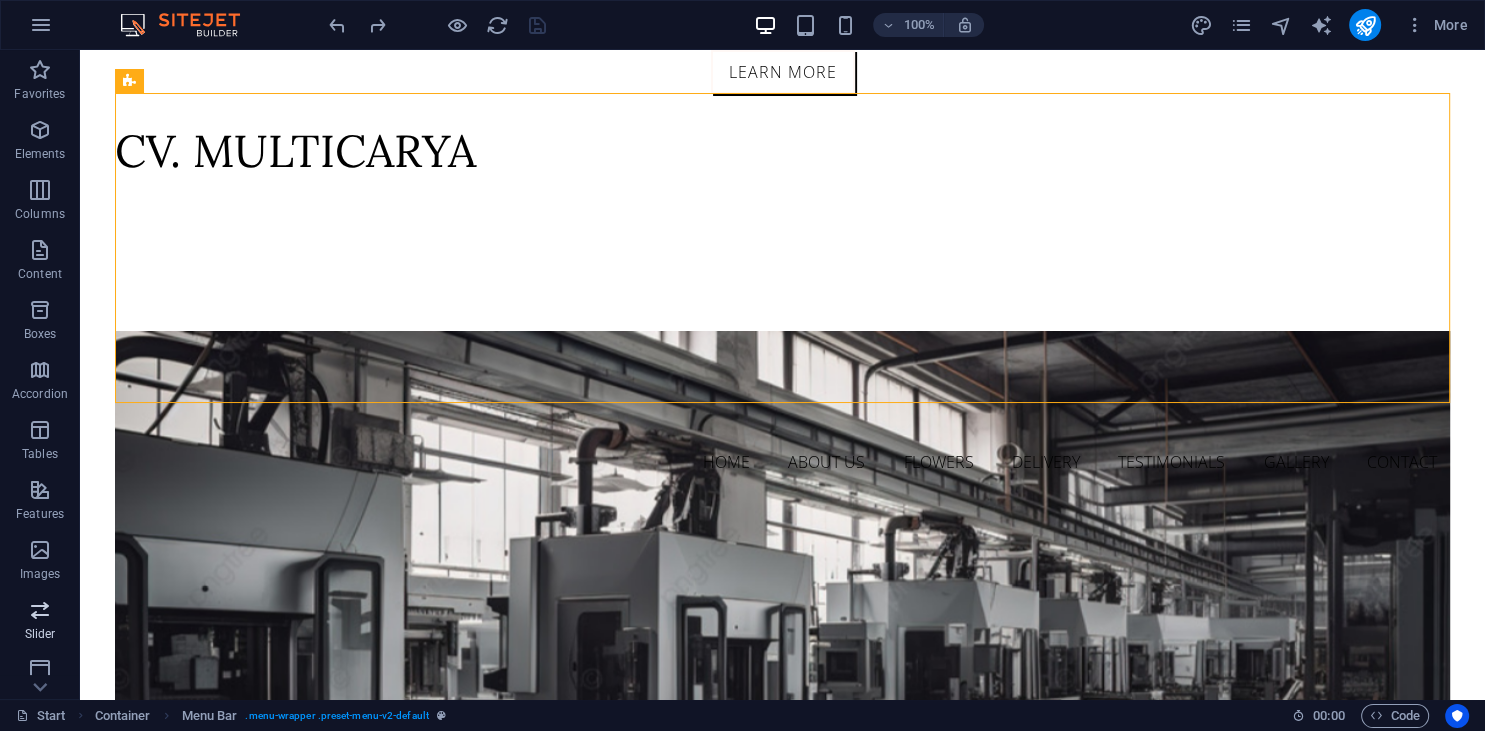 click at bounding box center [40, 610] 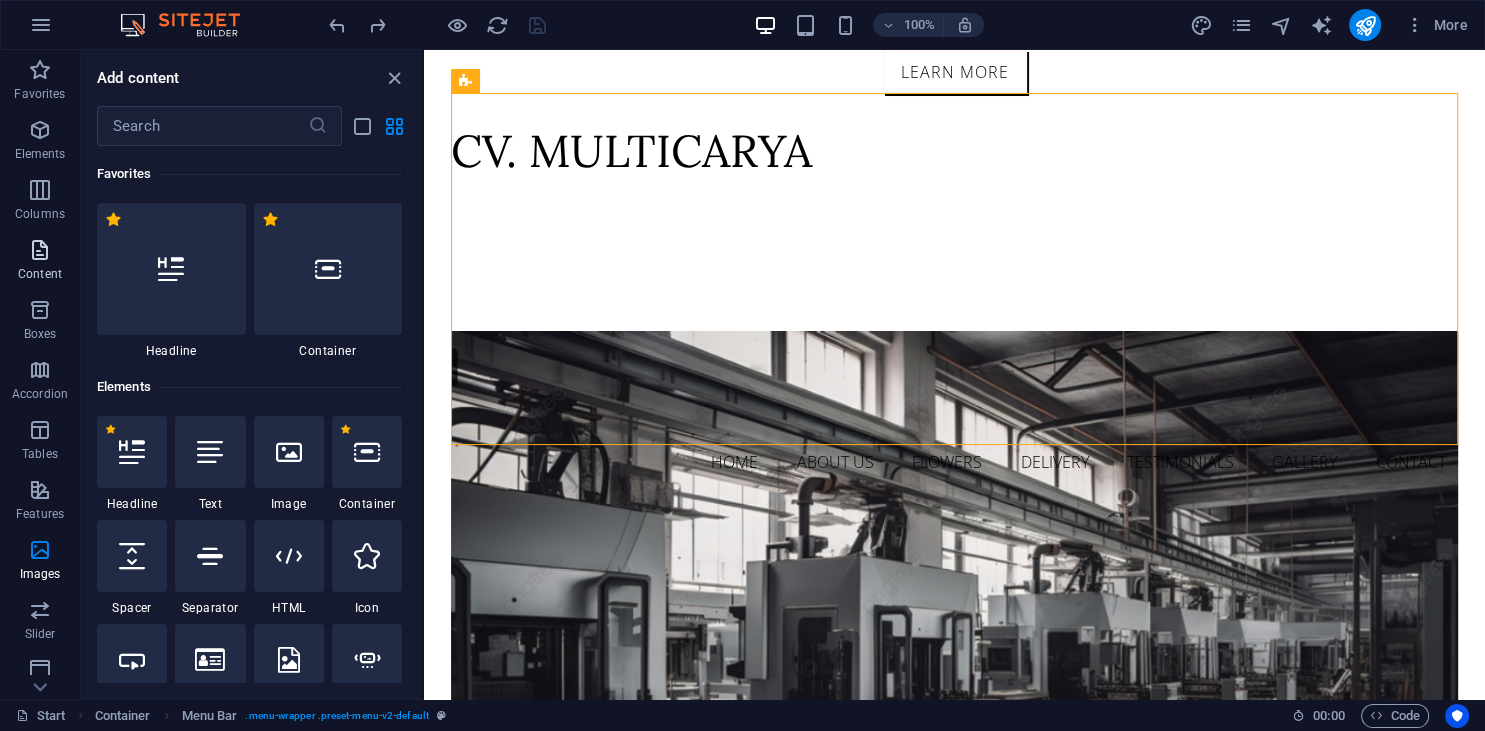 click at bounding box center (40, 250) 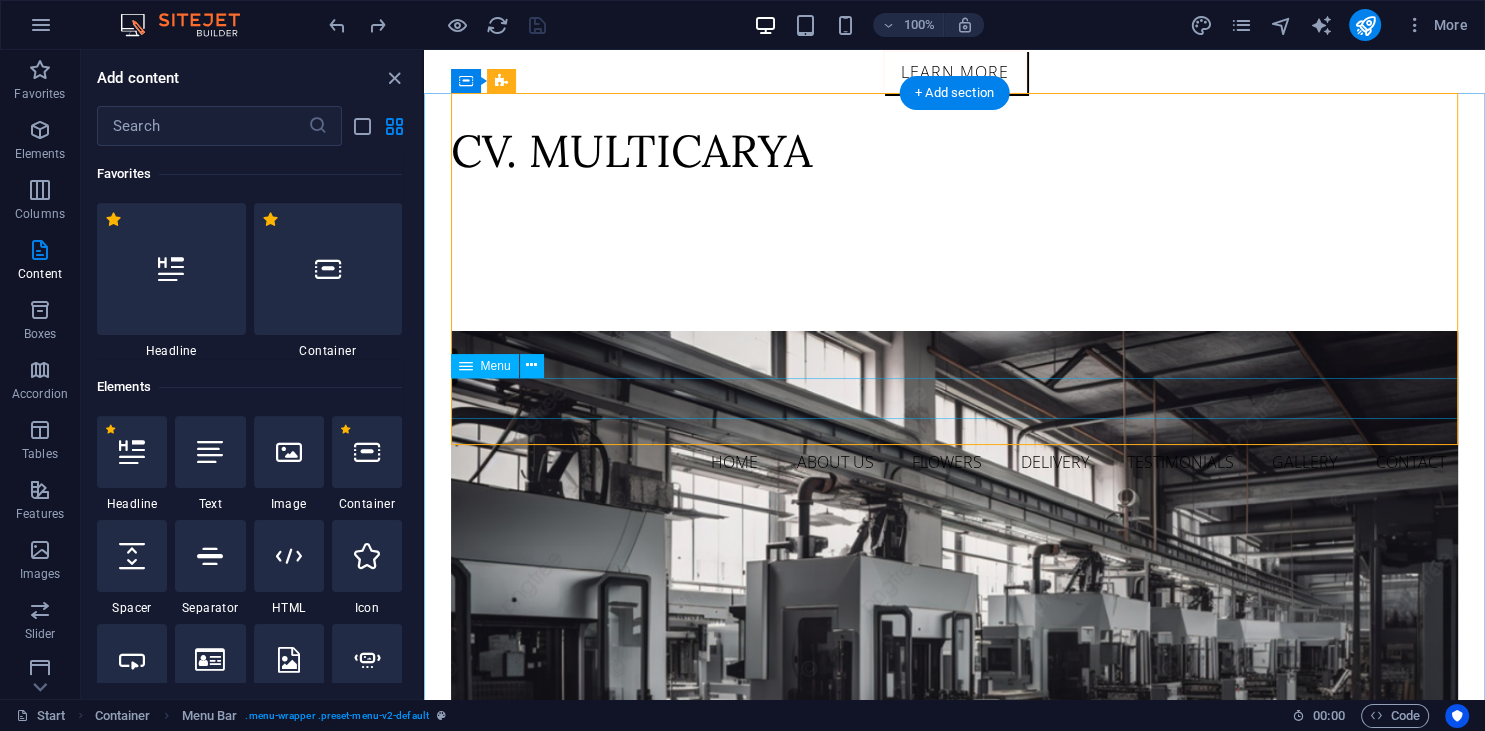 click on "Home About us Flowers Delivery Testimonials Gallery Contact" at bounding box center [955, 462] 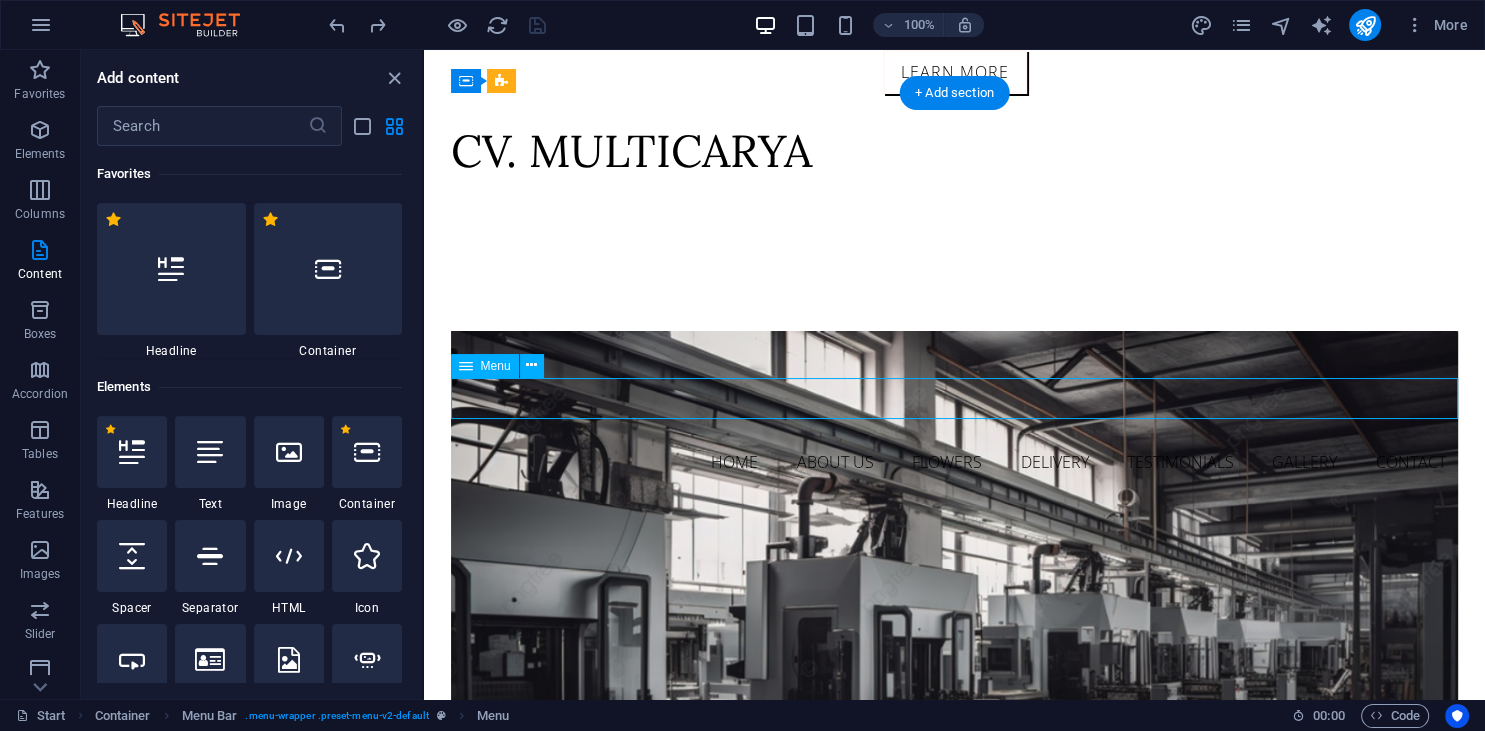 click on "Home About us Flowers Delivery Testimonials Gallery Contact" at bounding box center (955, 462) 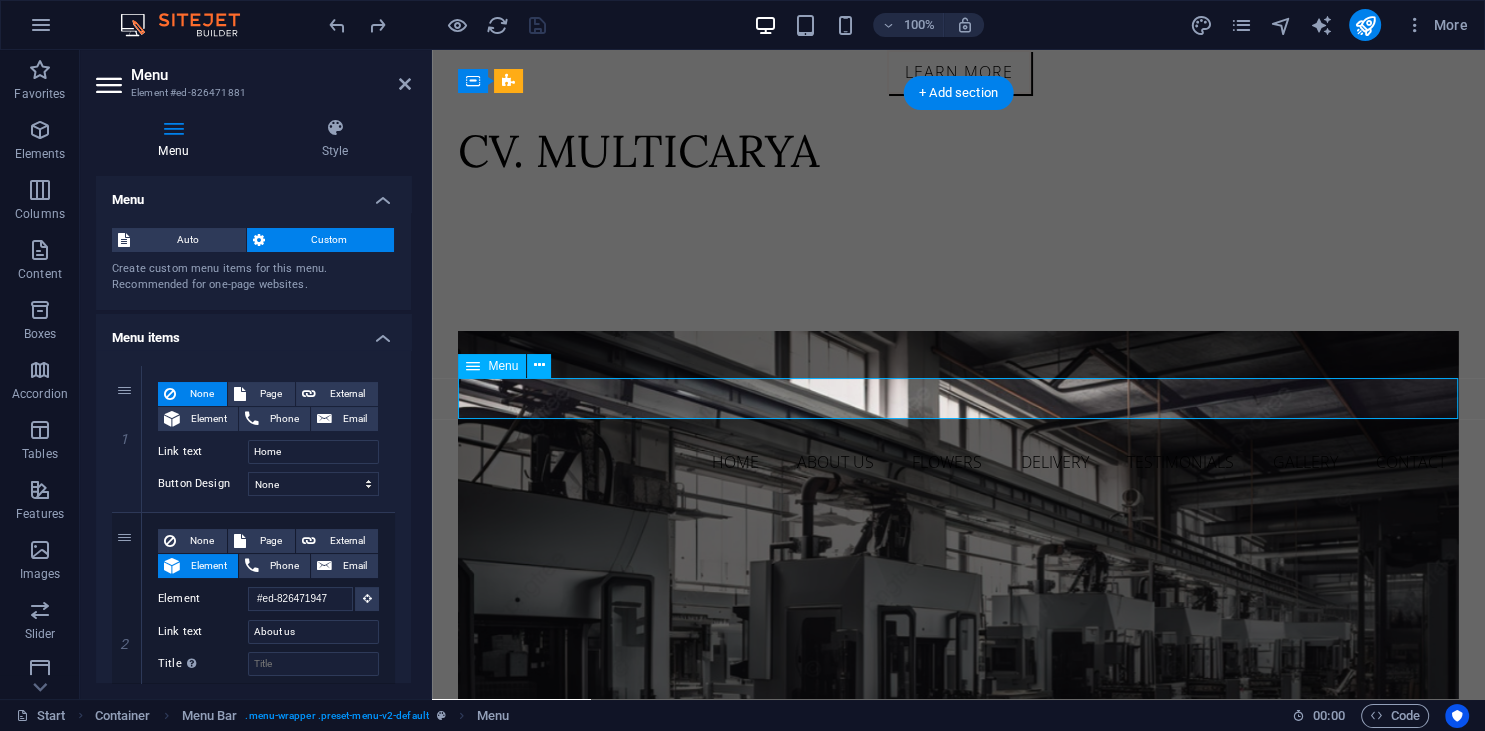 click on "Home About us Flowers Delivery Testimonials Gallery Contact" at bounding box center (958, 462) 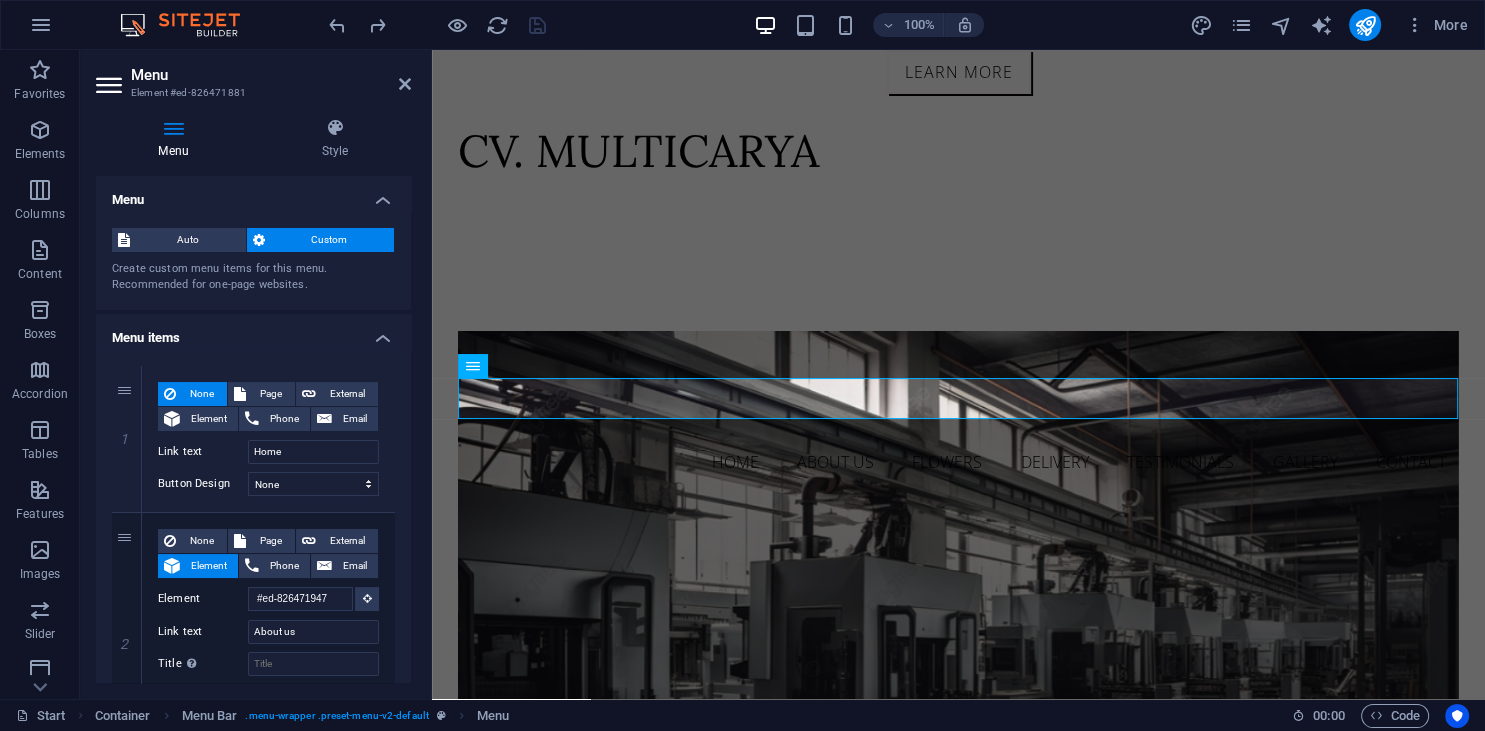 click on "Flowers" at bounding box center [313, 876] 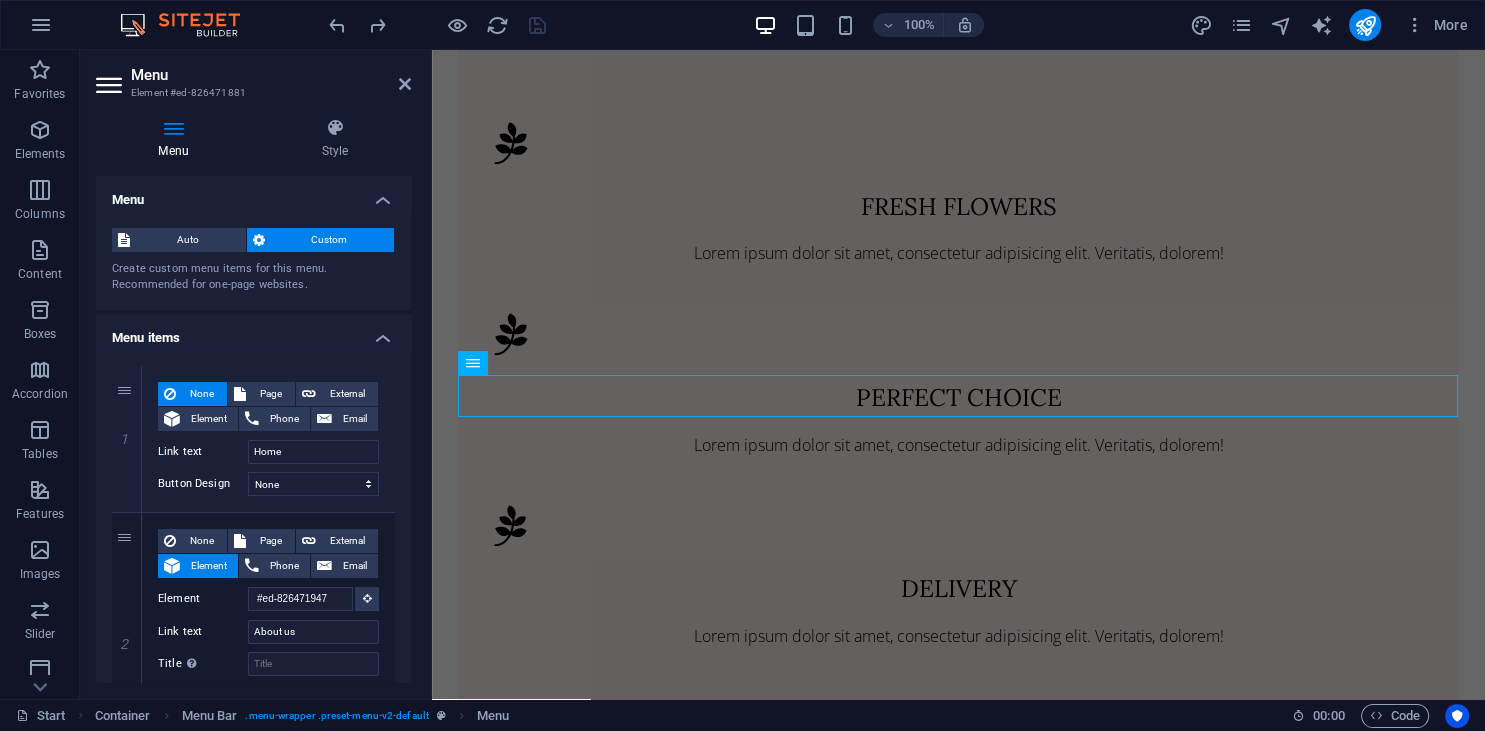 scroll, scrollTop: 2549, scrollLeft: 0, axis: vertical 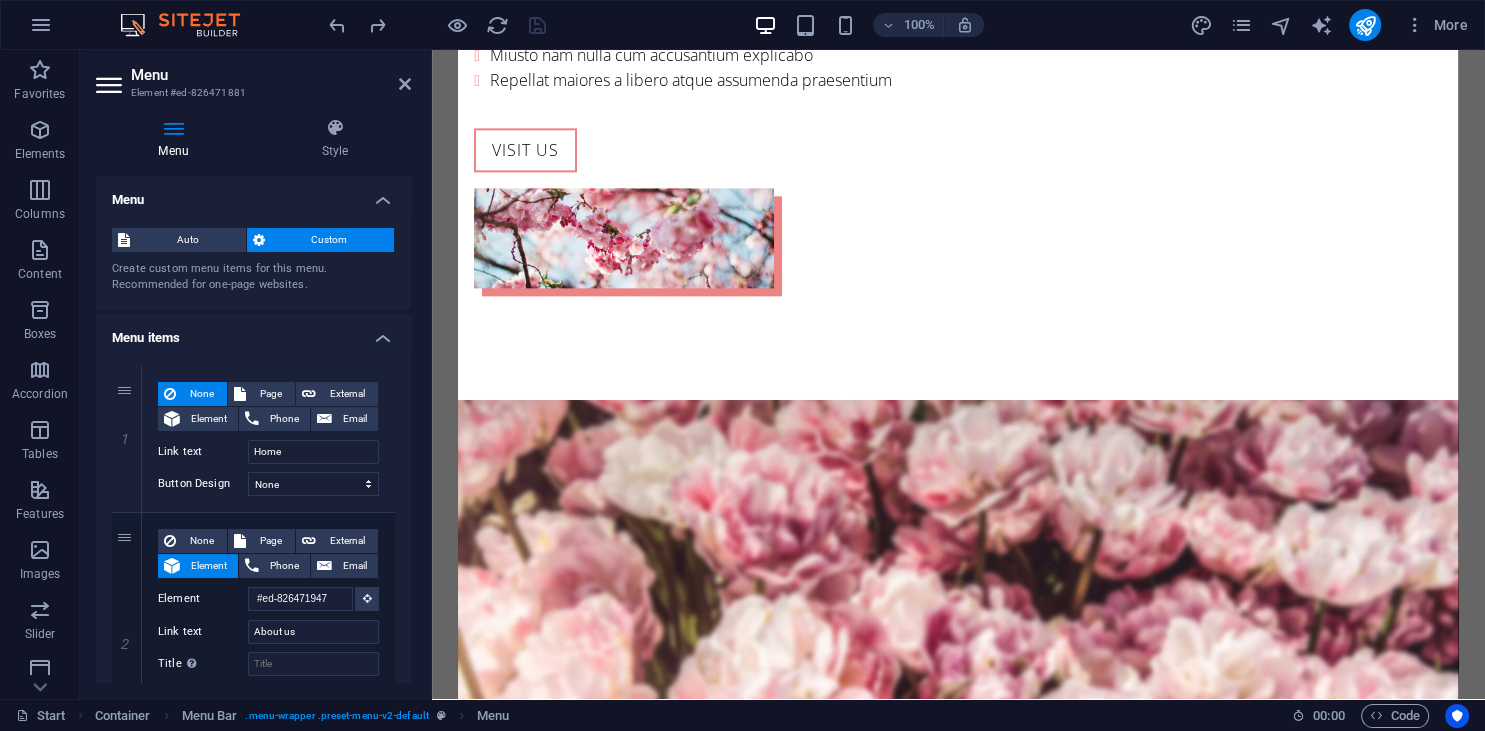 type on "F" 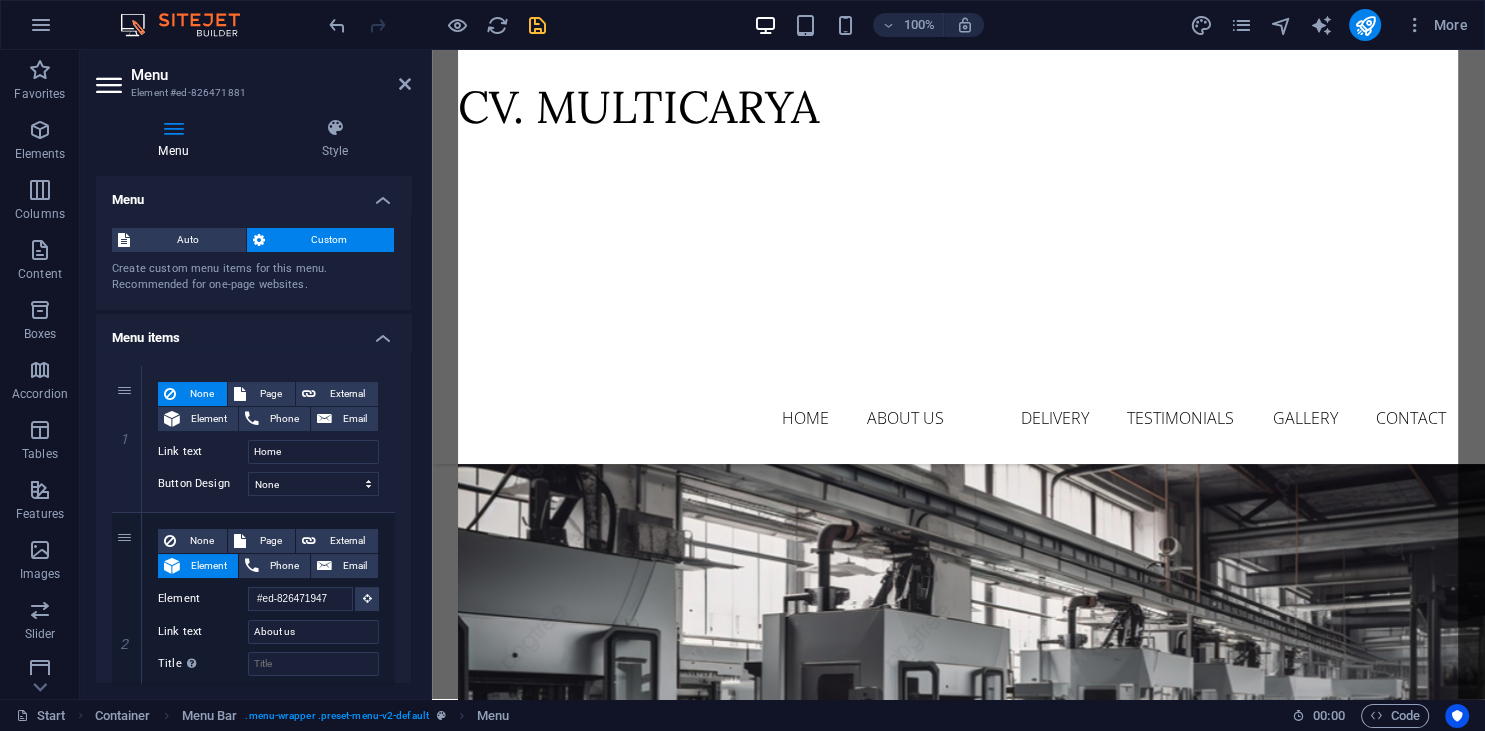 scroll, scrollTop: 24, scrollLeft: 0, axis: vertical 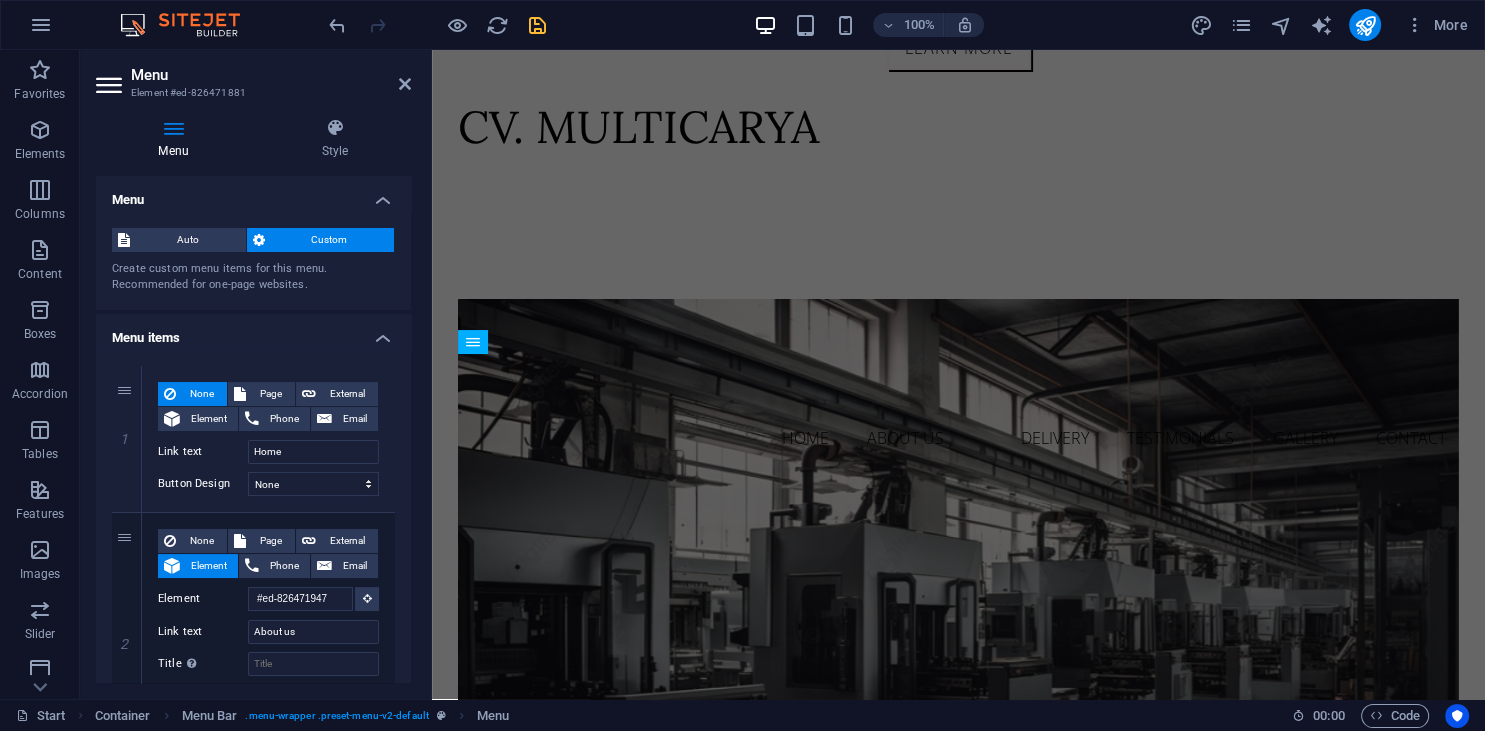 type on "PR" 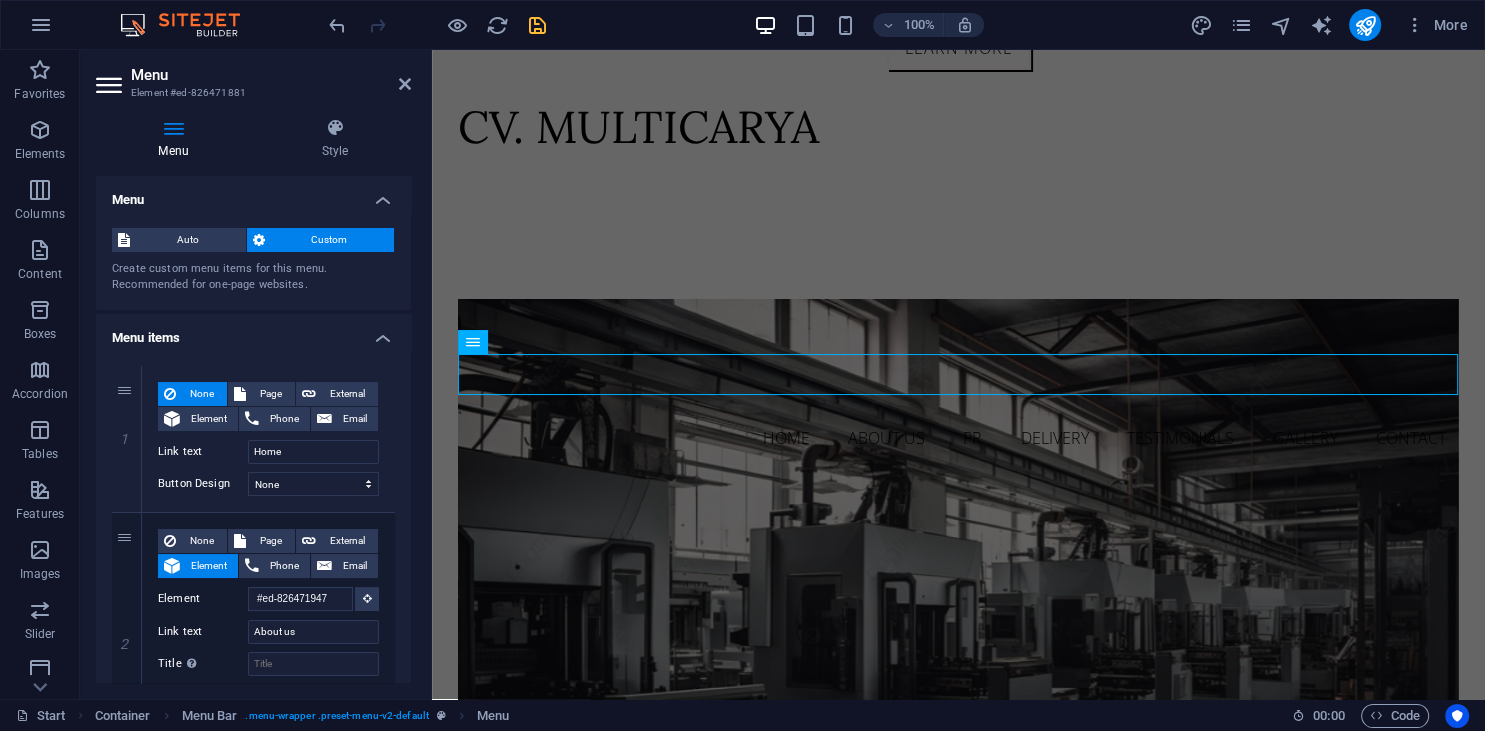 type on "PRODUCT" 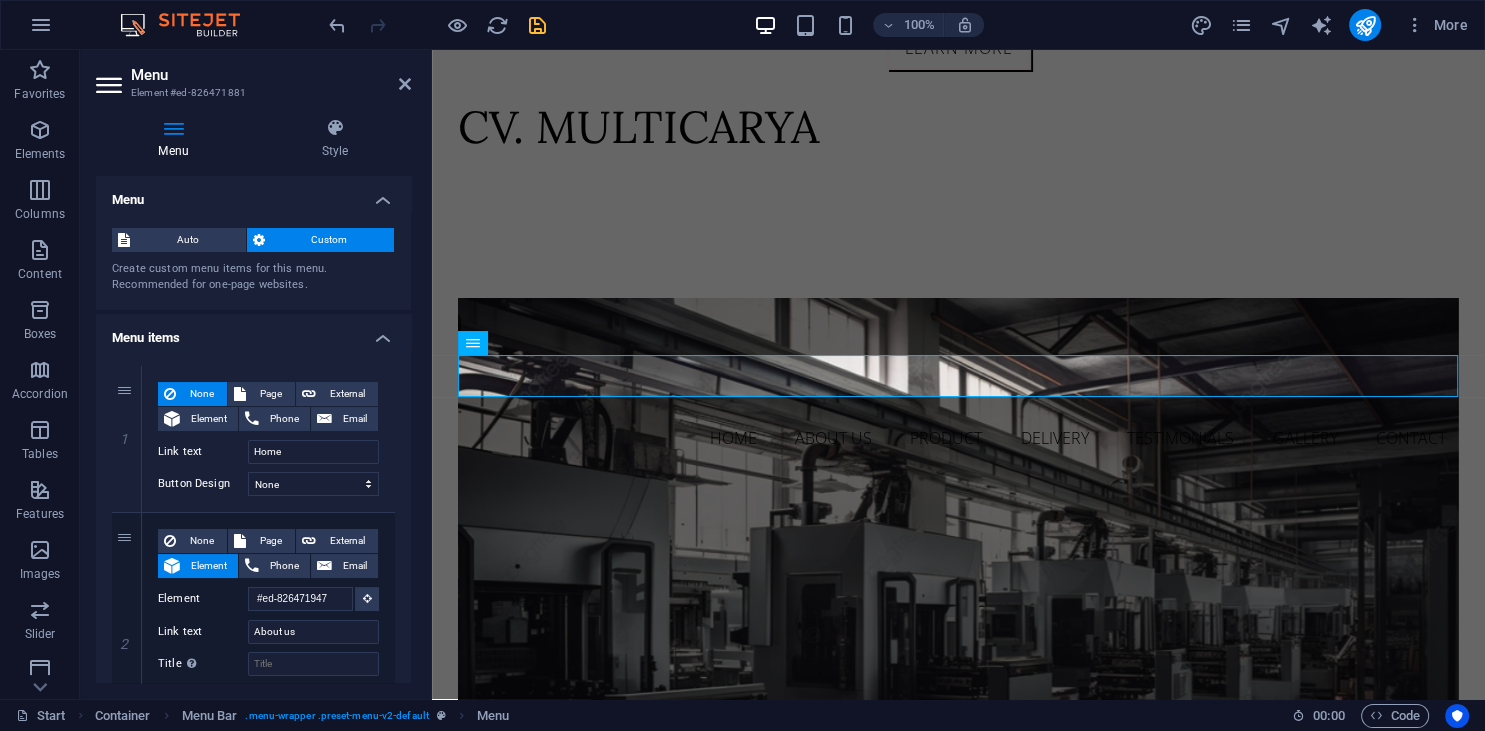 scroll, scrollTop: 0, scrollLeft: 0, axis: both 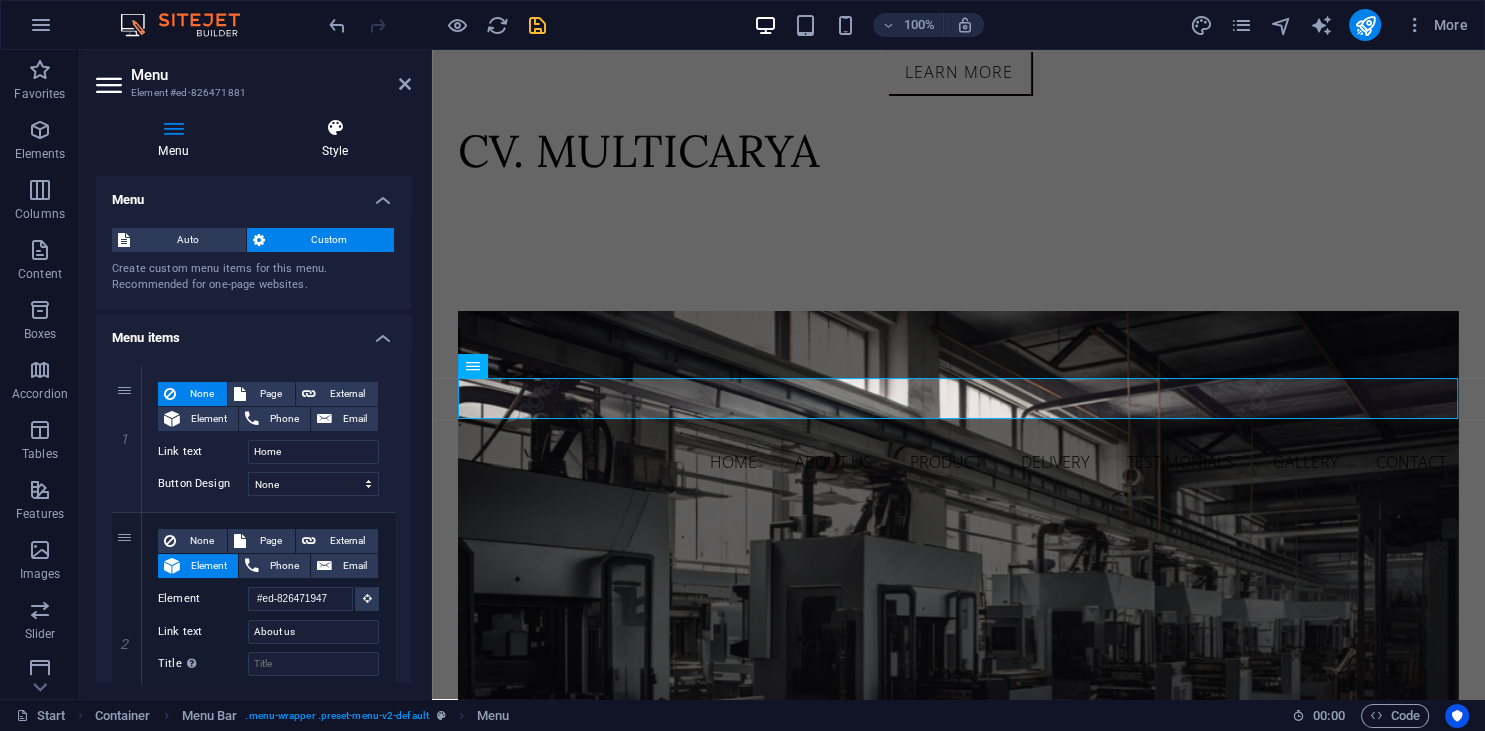 click at bounding box center (335, 128) 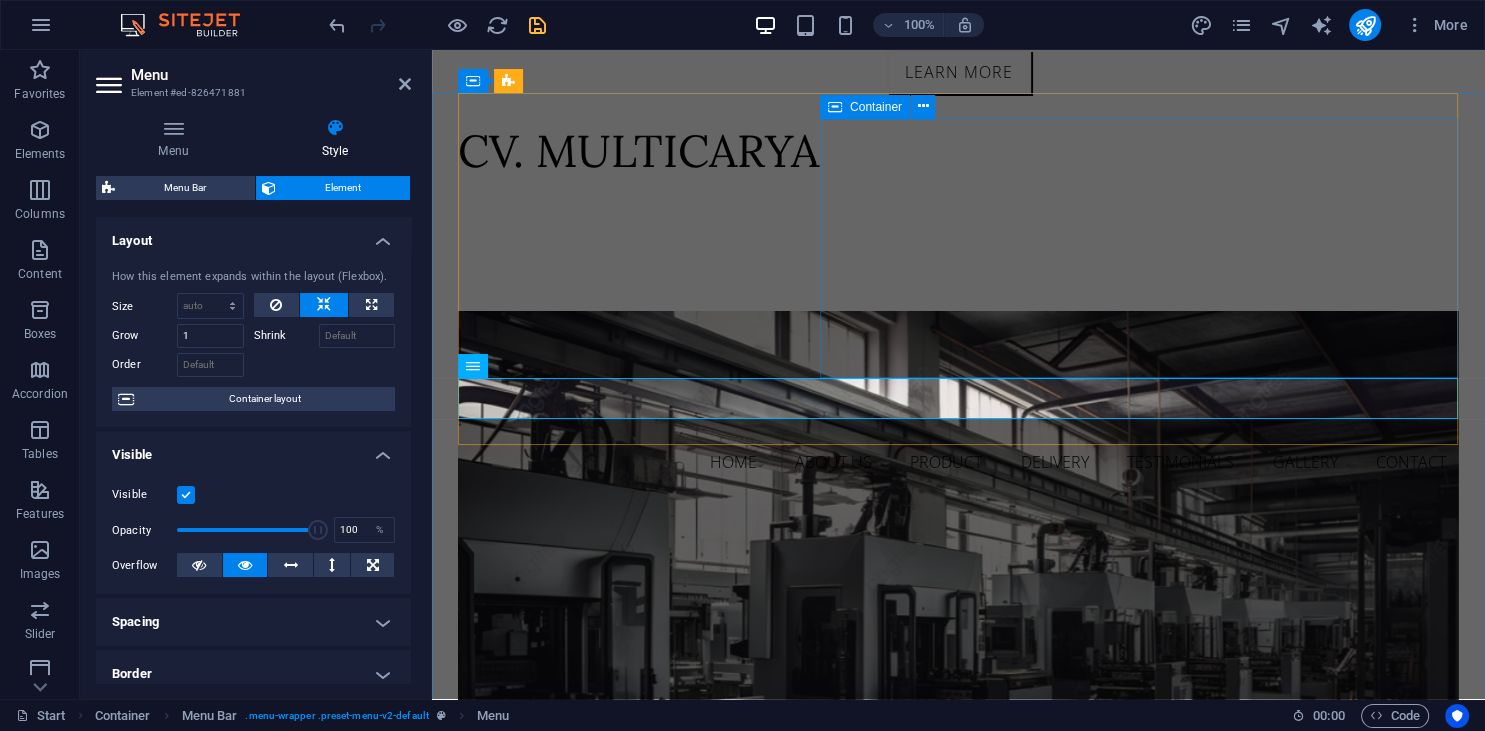 click at bounding box center (958, 311) 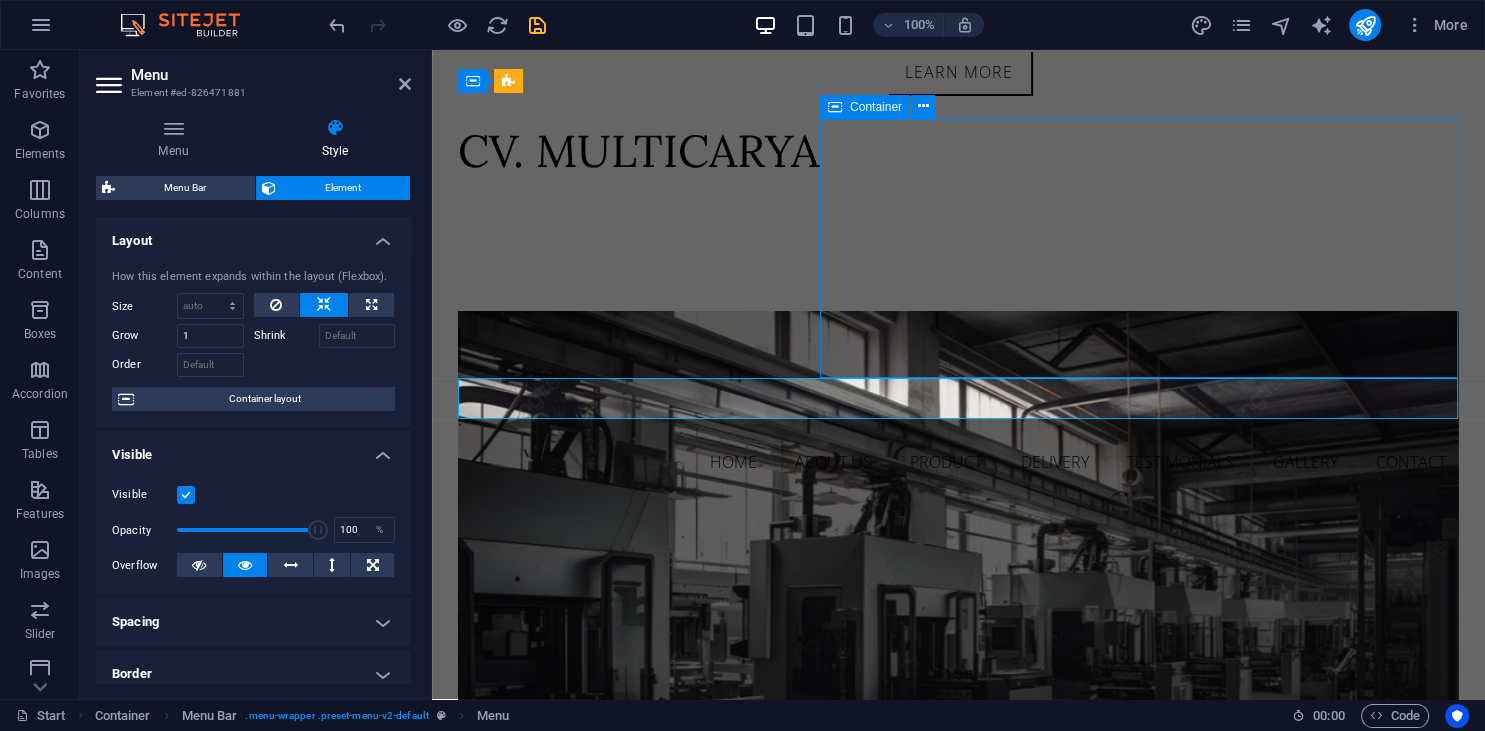 click at bounding box center (958, 311) 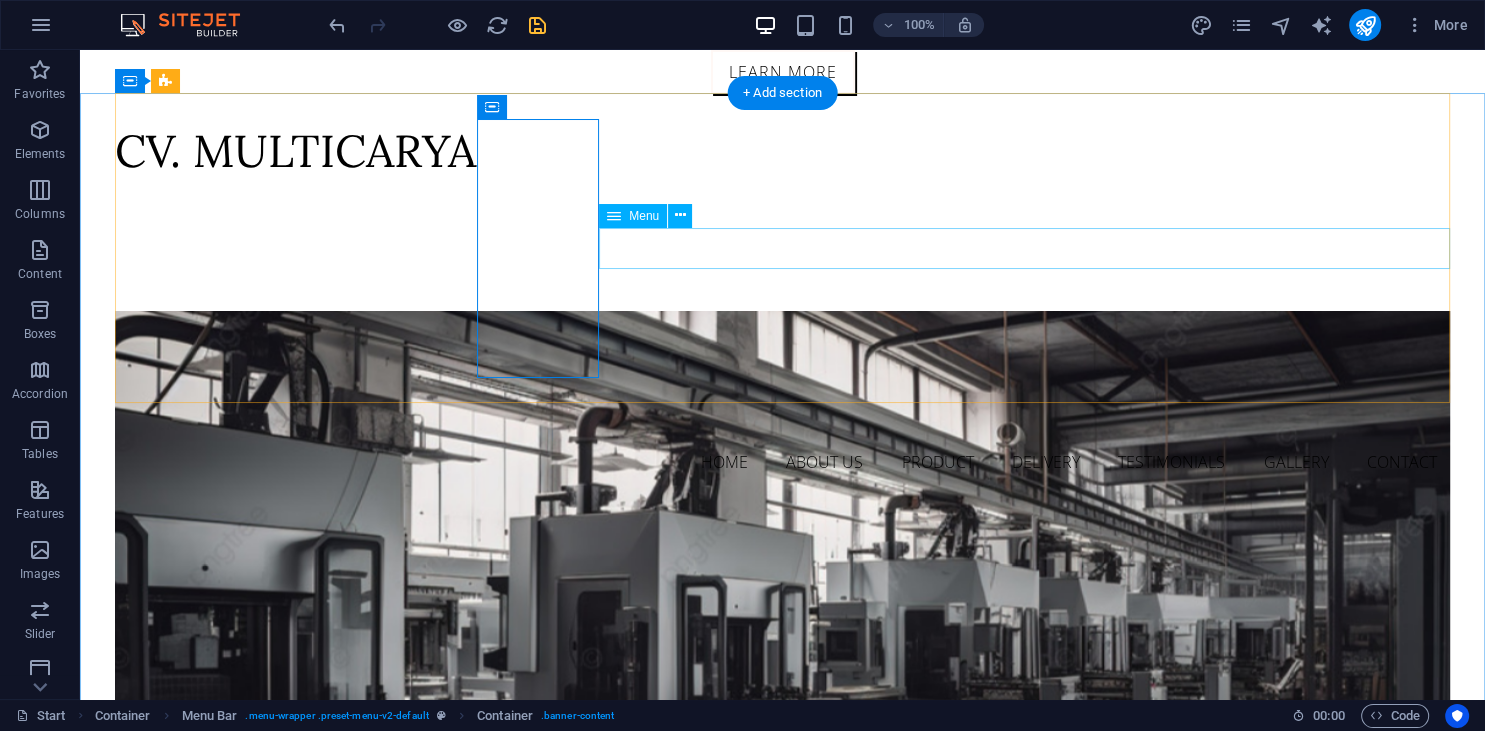 click on "Home About us PRODUCT Delivery Testimonials Gallery Contact" at bounding box center [782, 462] 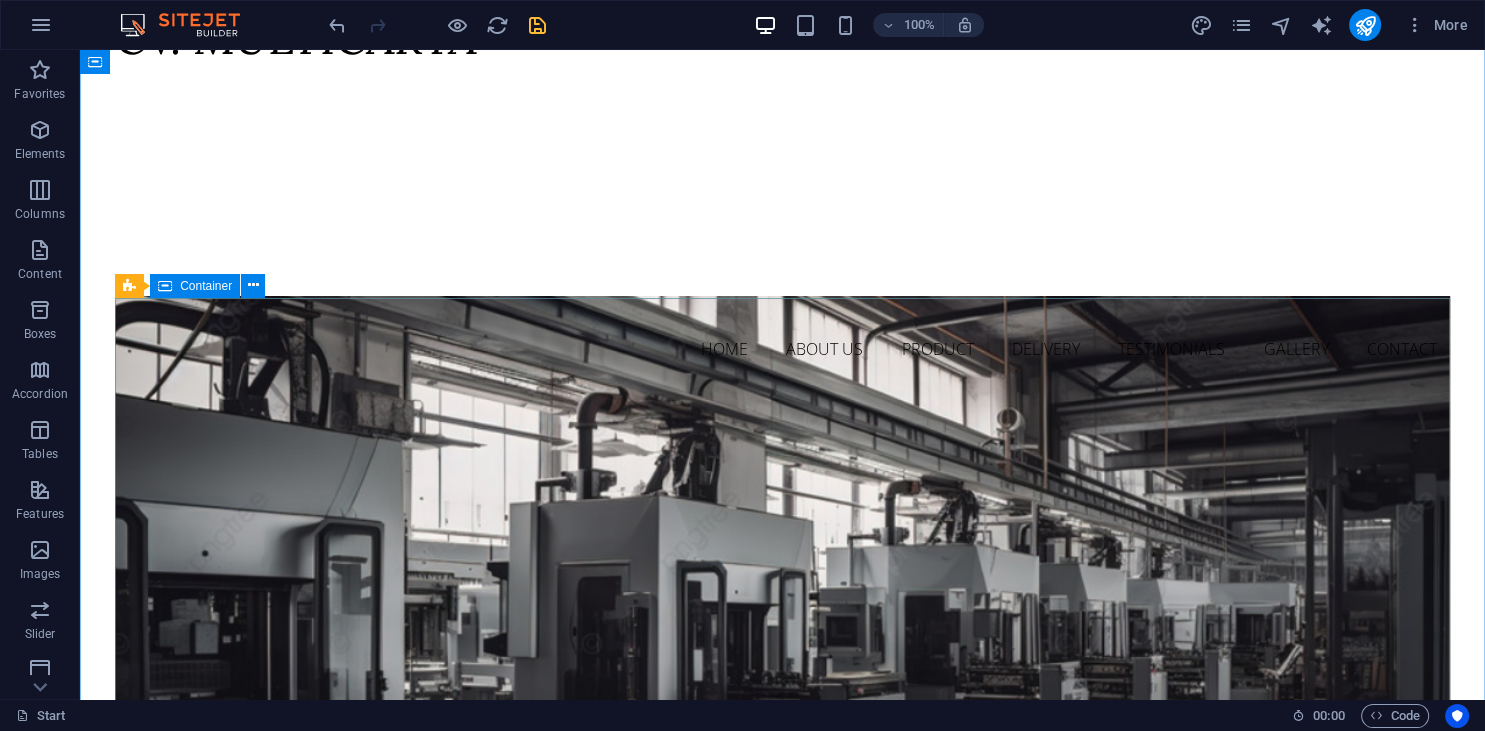 scroll, scrollTop: 105, scrollLeft: 0, axis: vertical 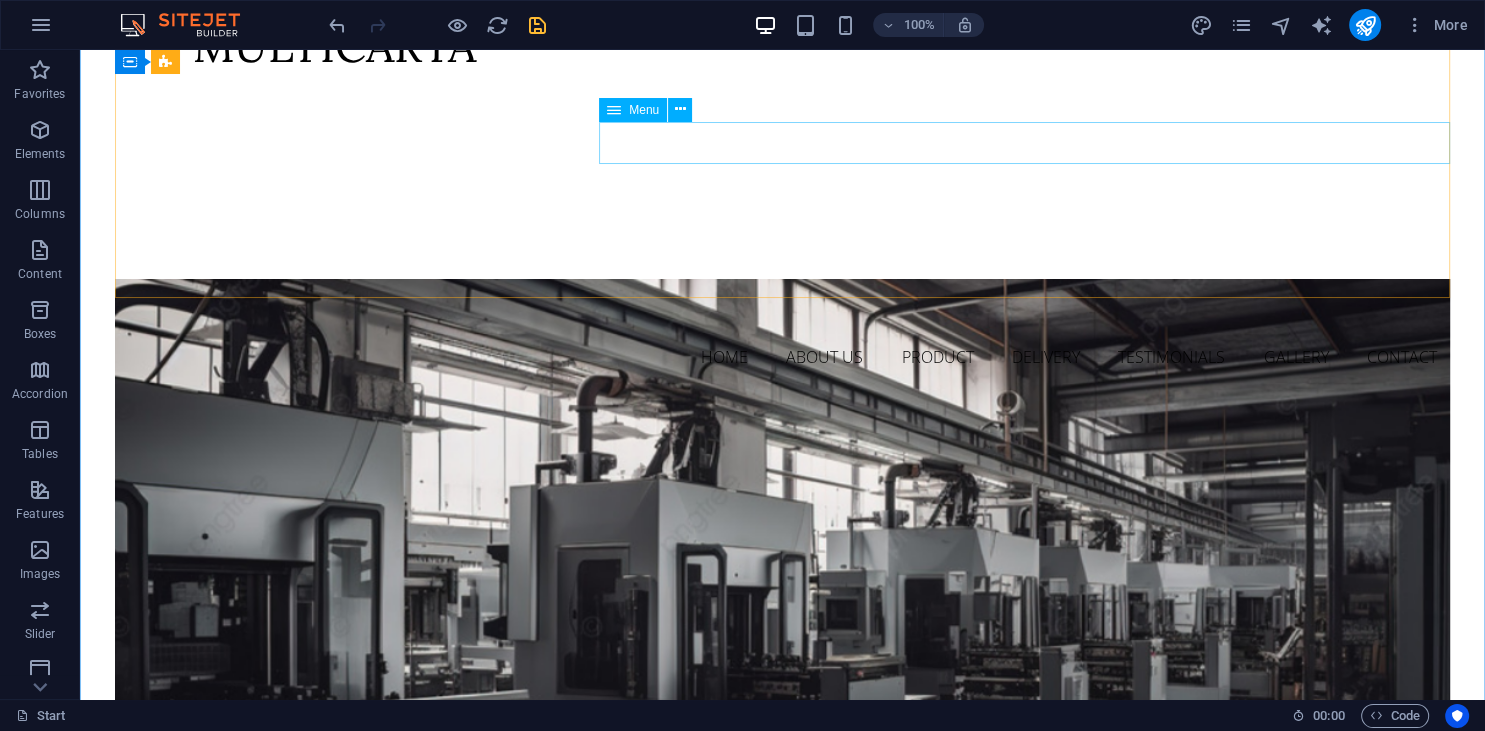 click on "Home About us PRODUCT Delivery Testimonials Gallery Contact" at bounding box center [782, 357] 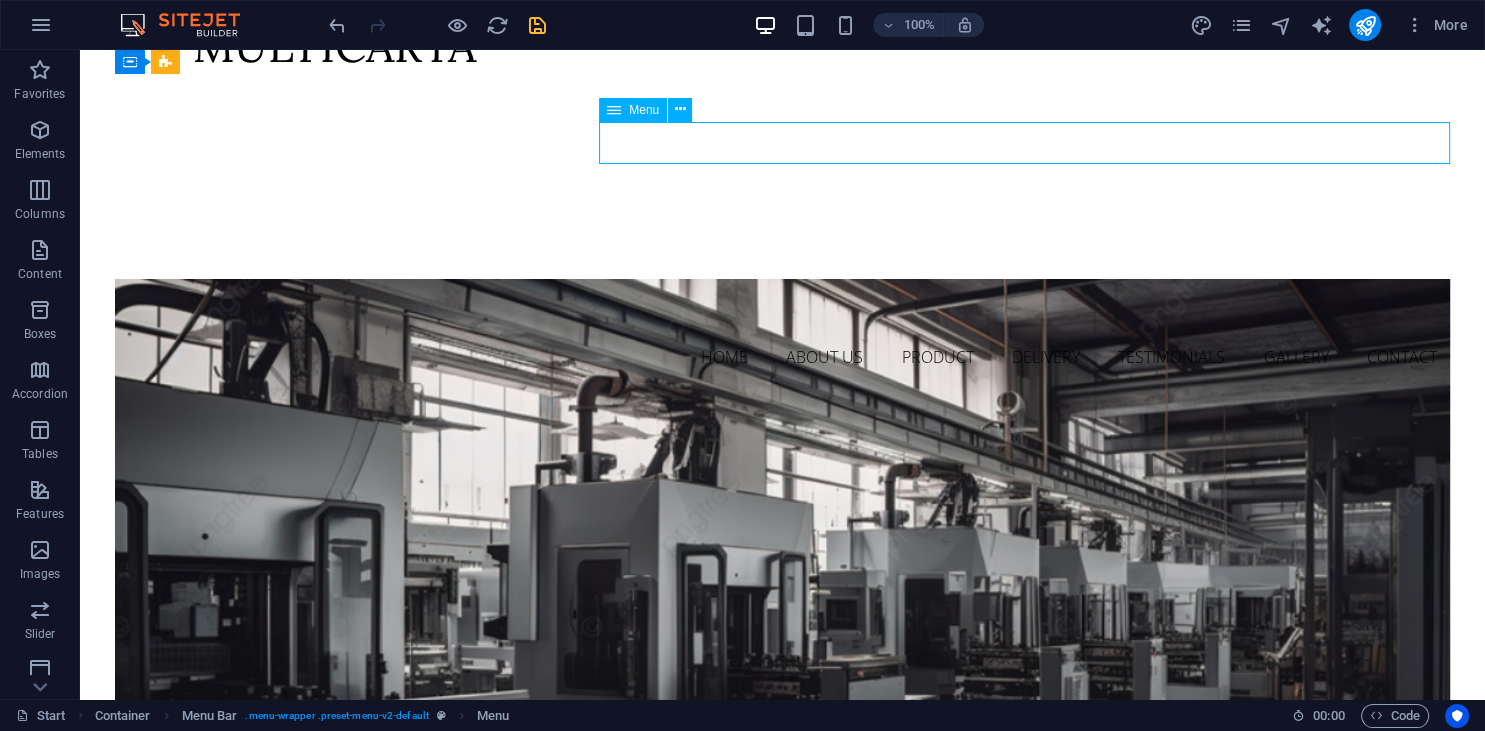 click on "Home About us PRODUCT Delivery Testimonials Gallery Contact" at bounding box center (782, 357) 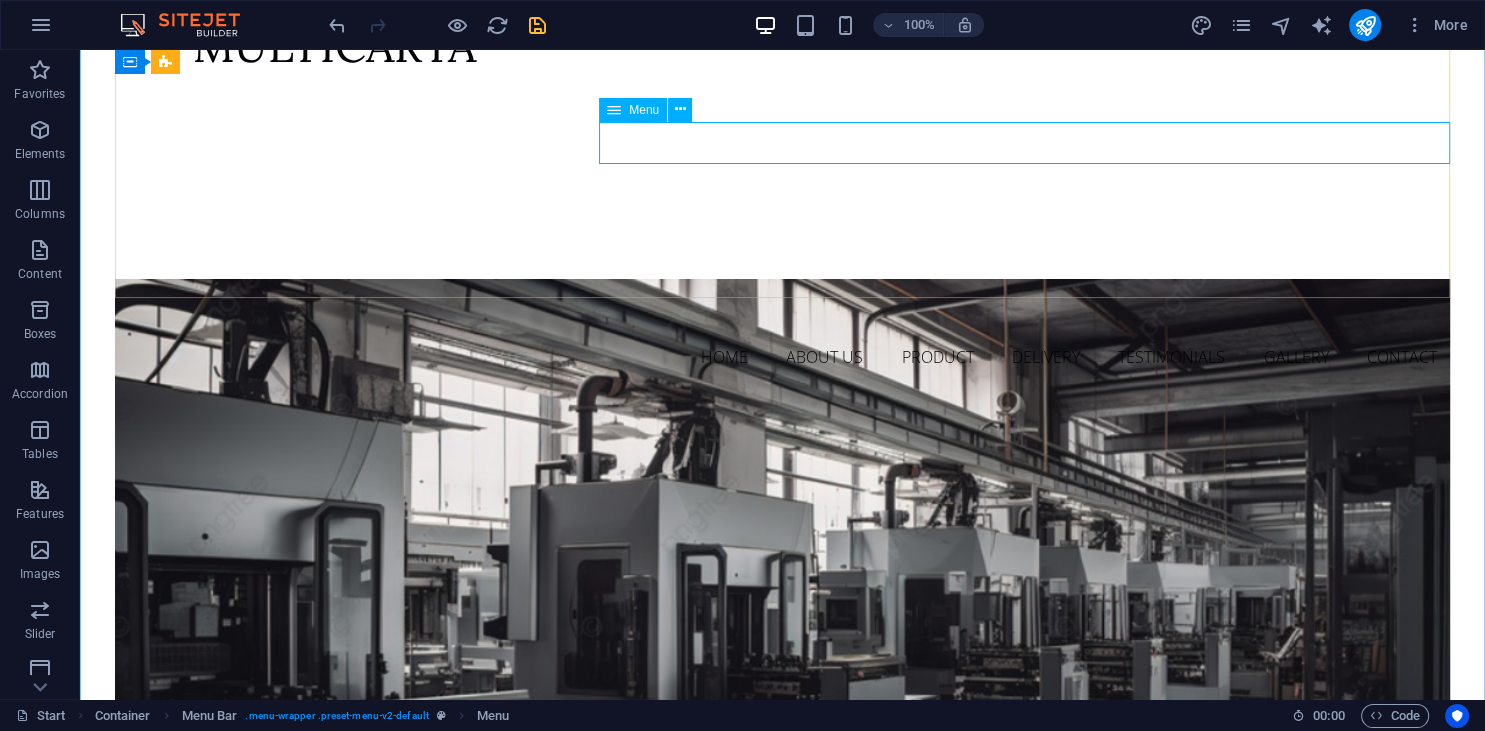 click on "Home About us PRODUCT Delivery Testimonials Gallery Contact" at bounding box center [782, 357] 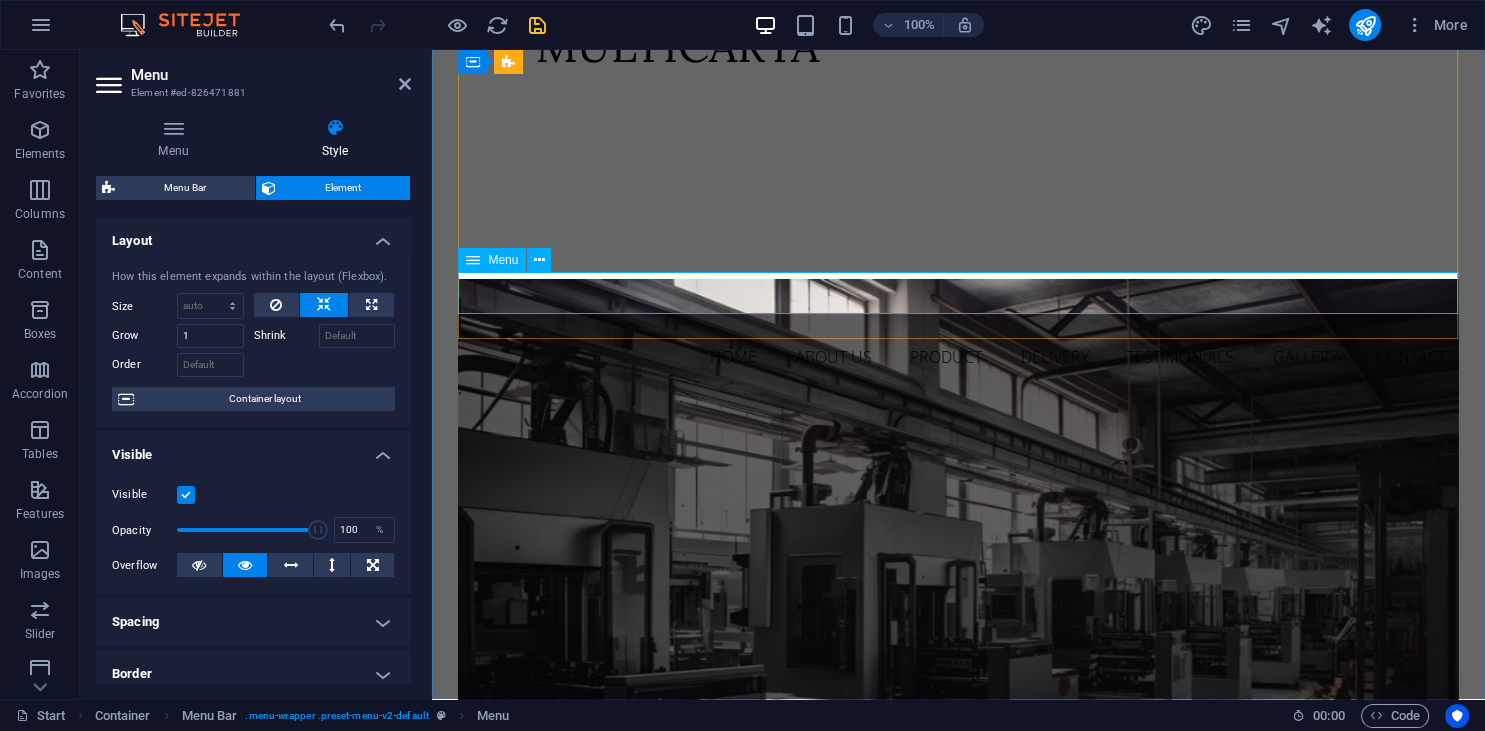 click on "Home About us PRODUCT Delivery Testimonials Gallery Contact" at bounding box center (958, 357) 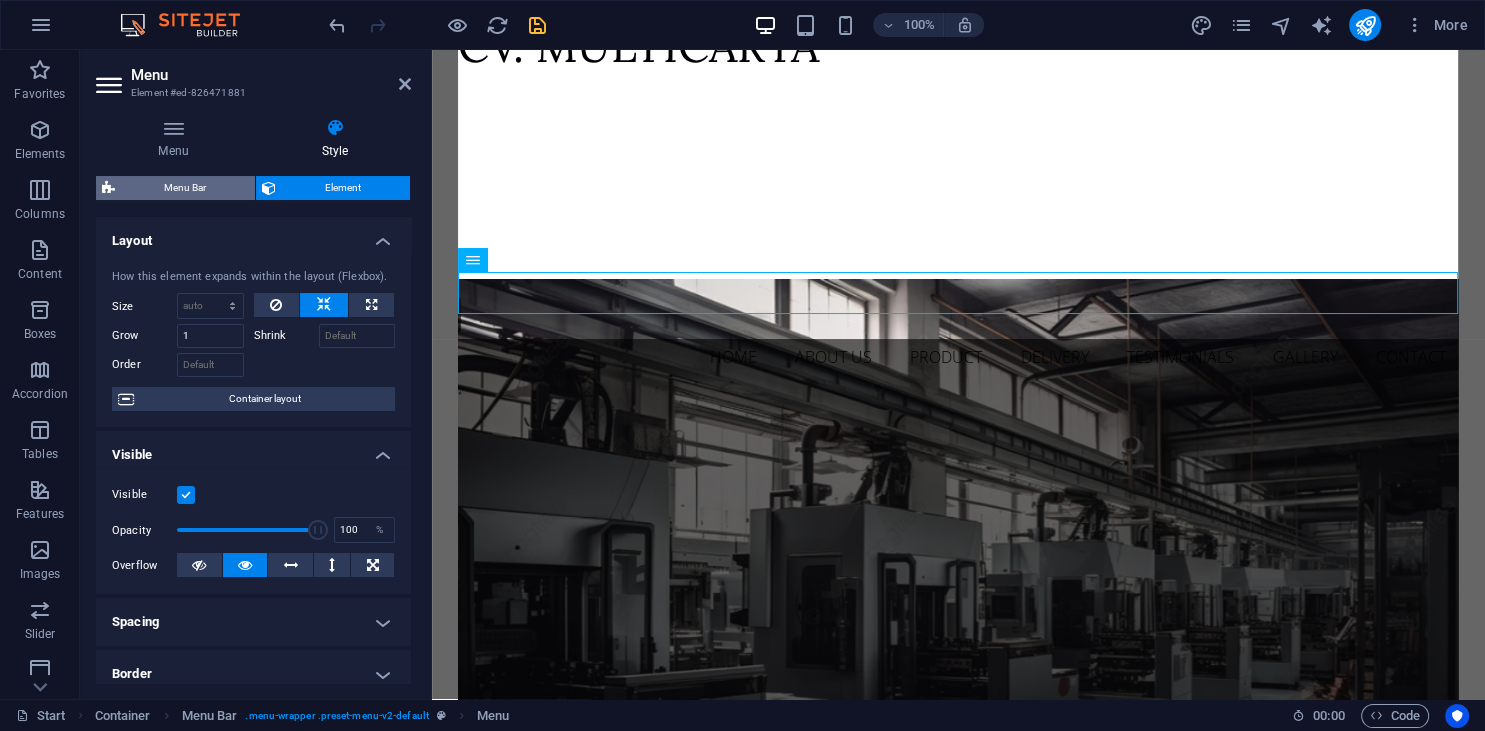 click on "Menu Bar" at bounding box center [185, 188] 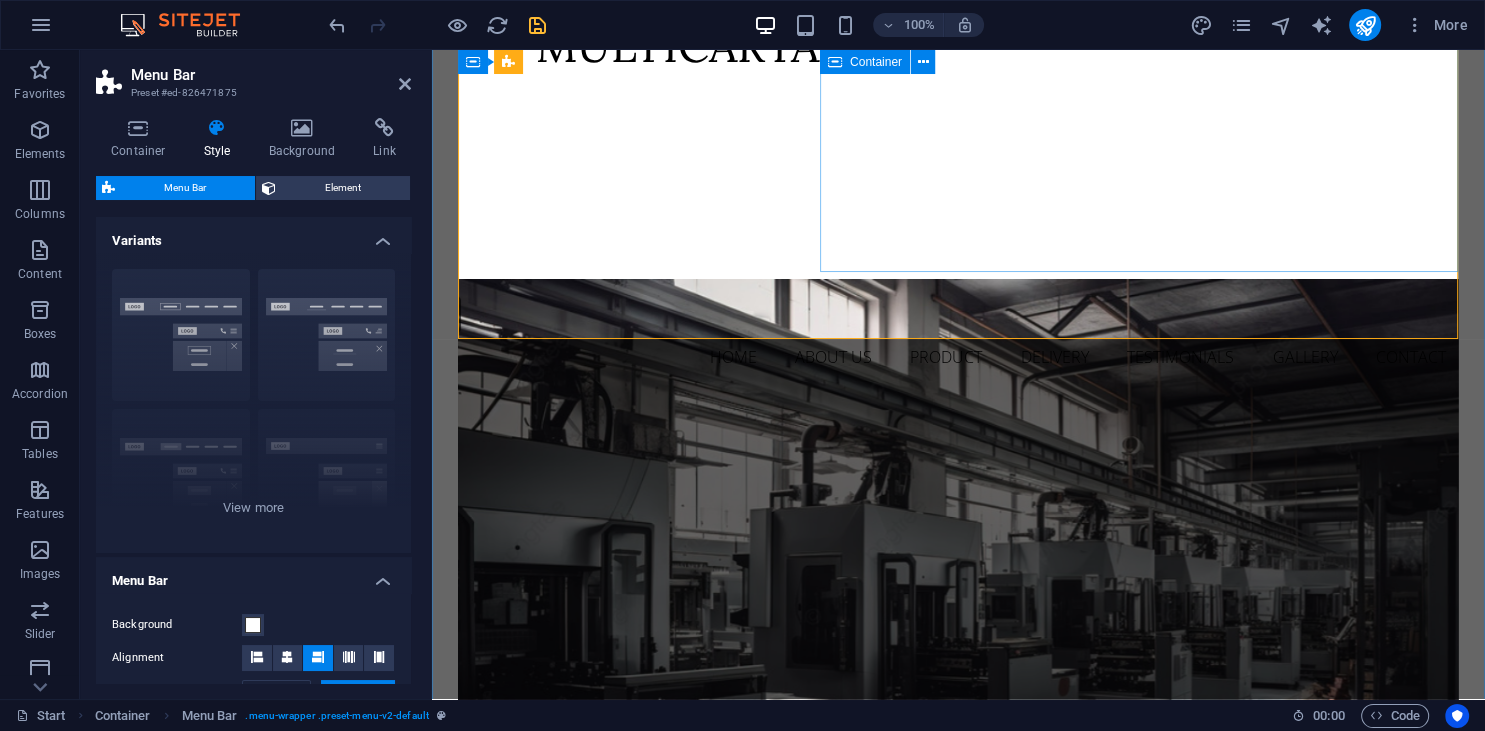 click at bounding box center [958, 206] 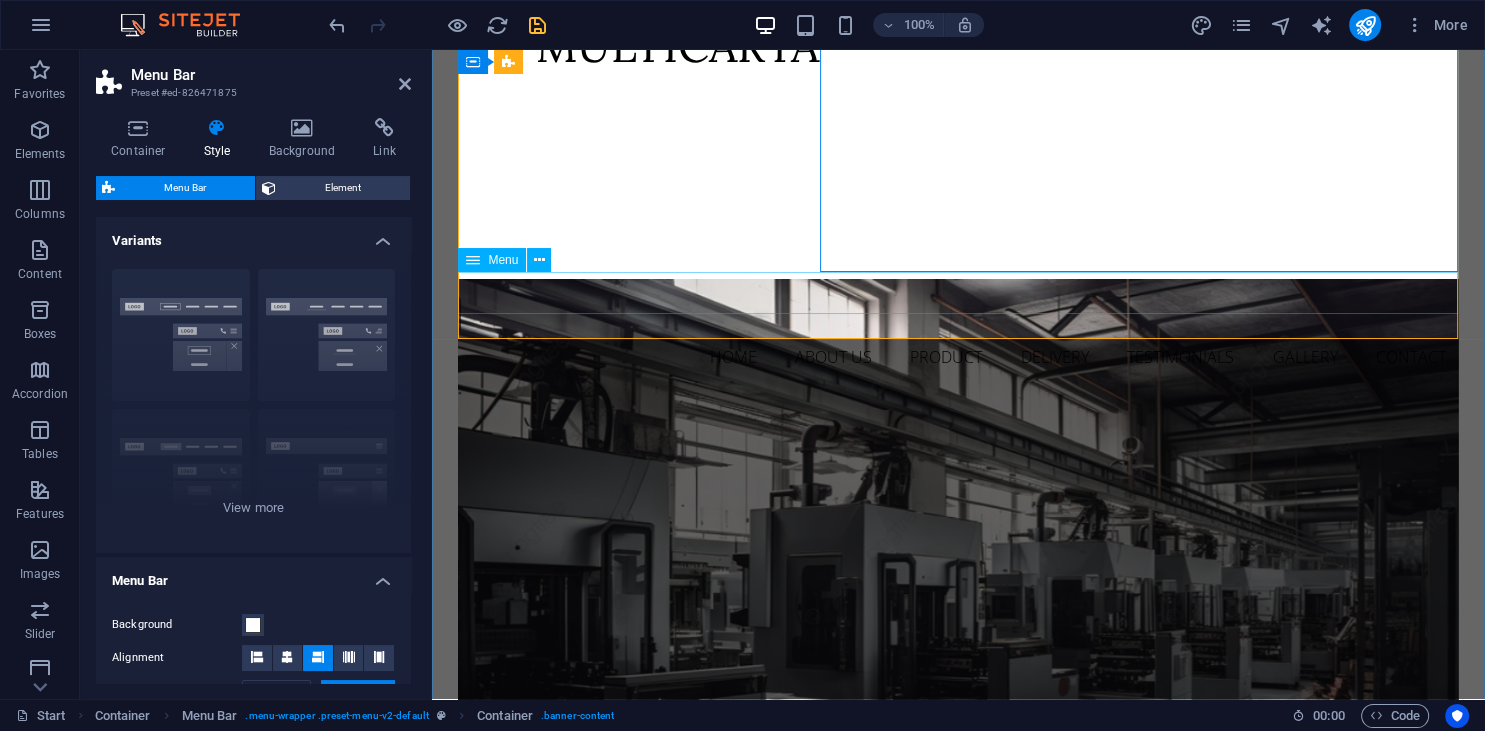 click on "Home About us PRODUCT Delivery Testimonials Gallery Contact" at bounding box center [958, 357] 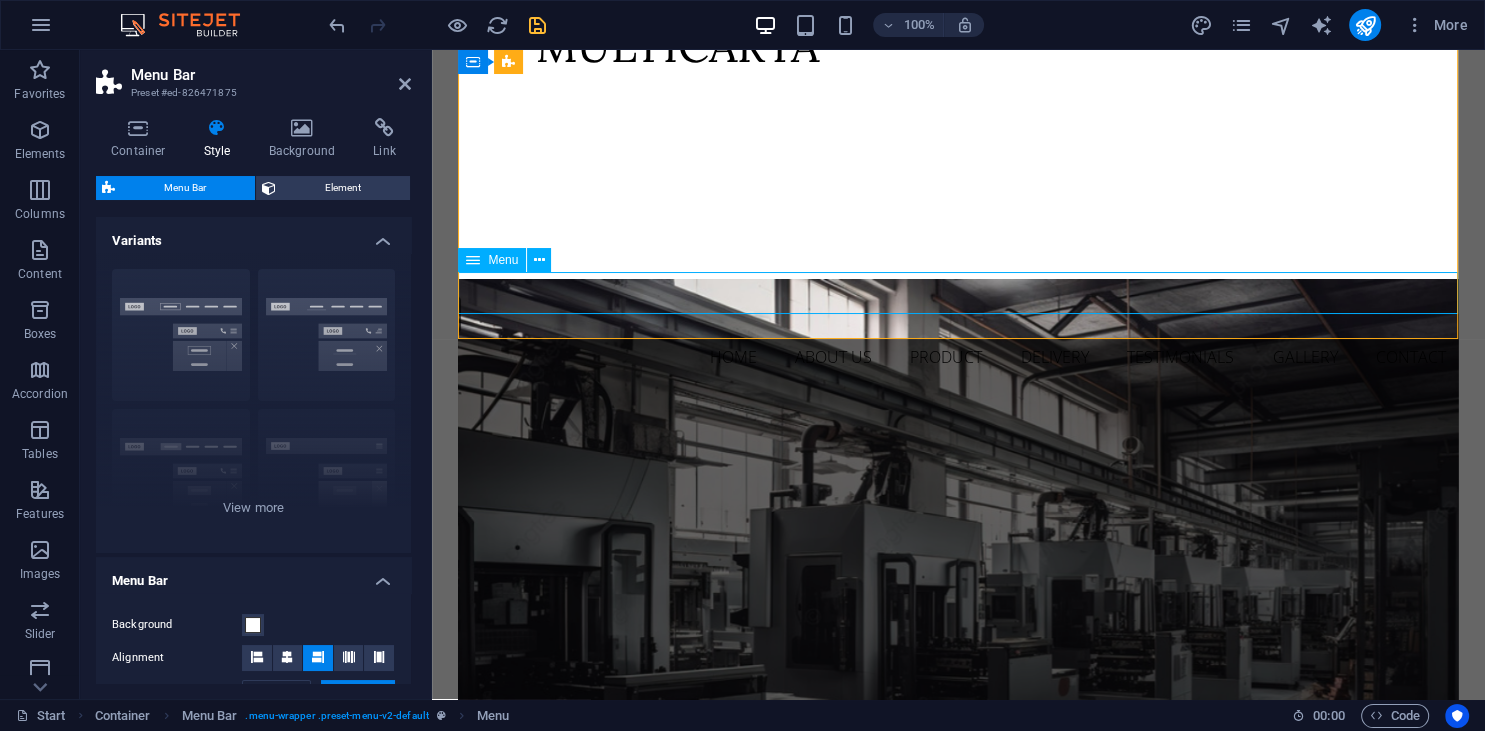 click on "Home About us PRODUCT Delivery Testimonials Gallery Contact" at bounding box center [958, 357] 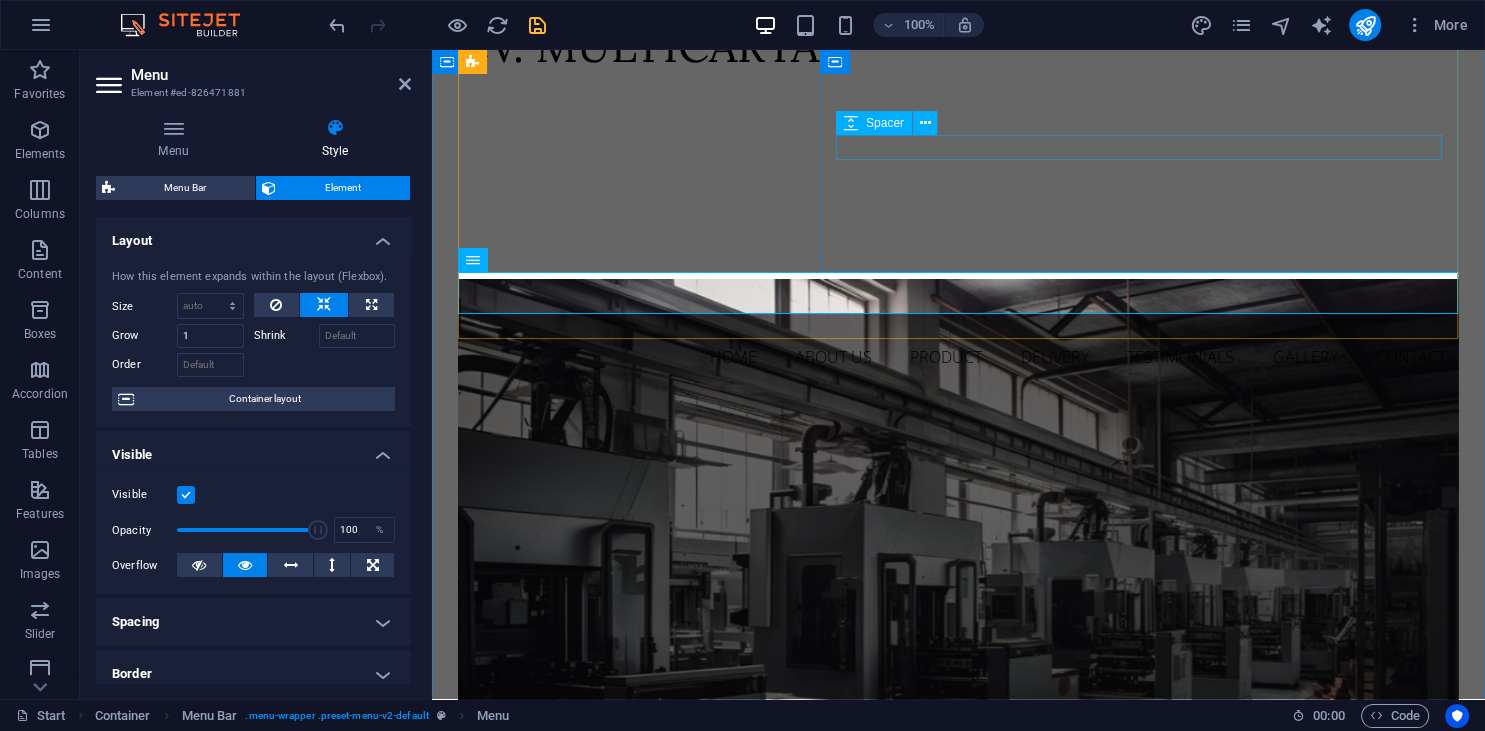 click at bounding box center [958, 211] 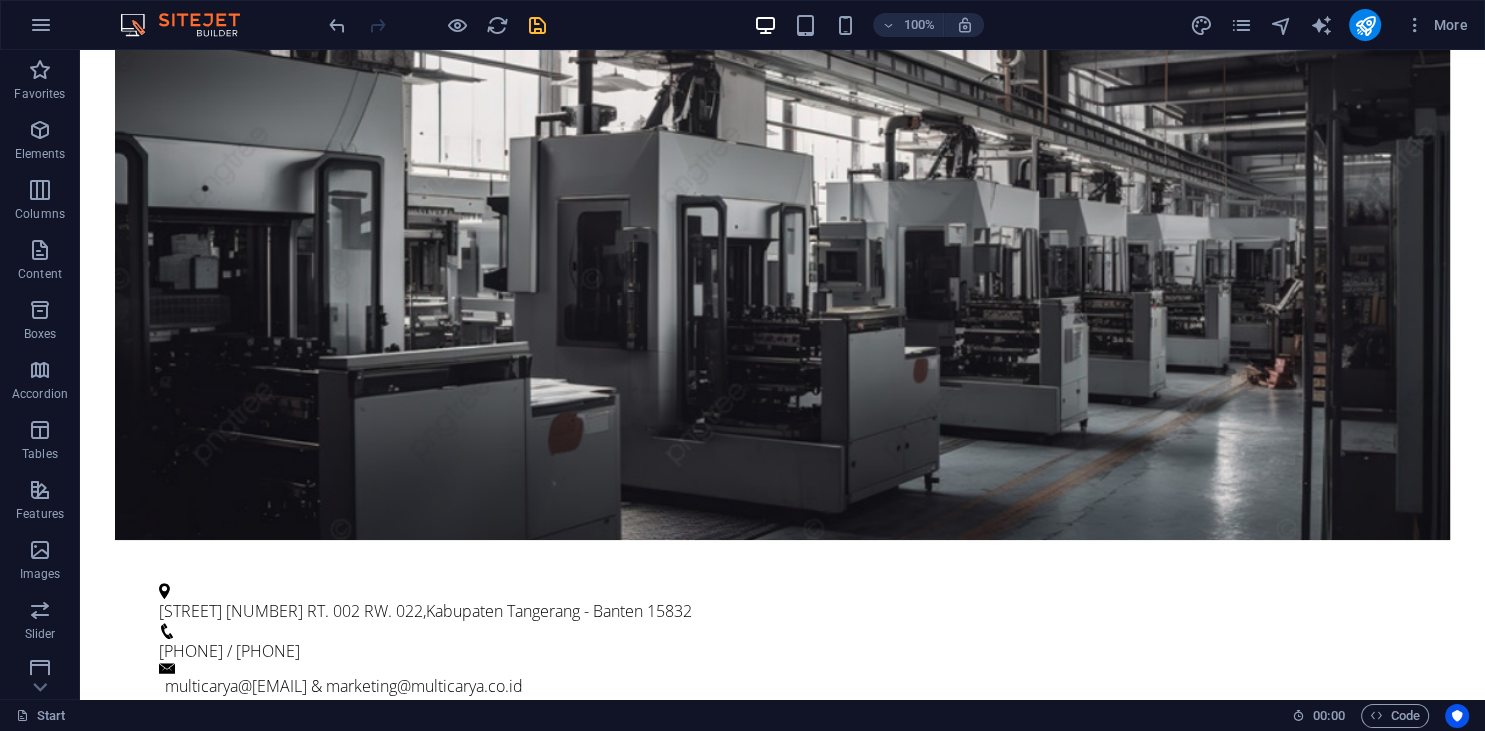 scroll, scrollTop: 832, scrollLeft: 0, axis: vertical 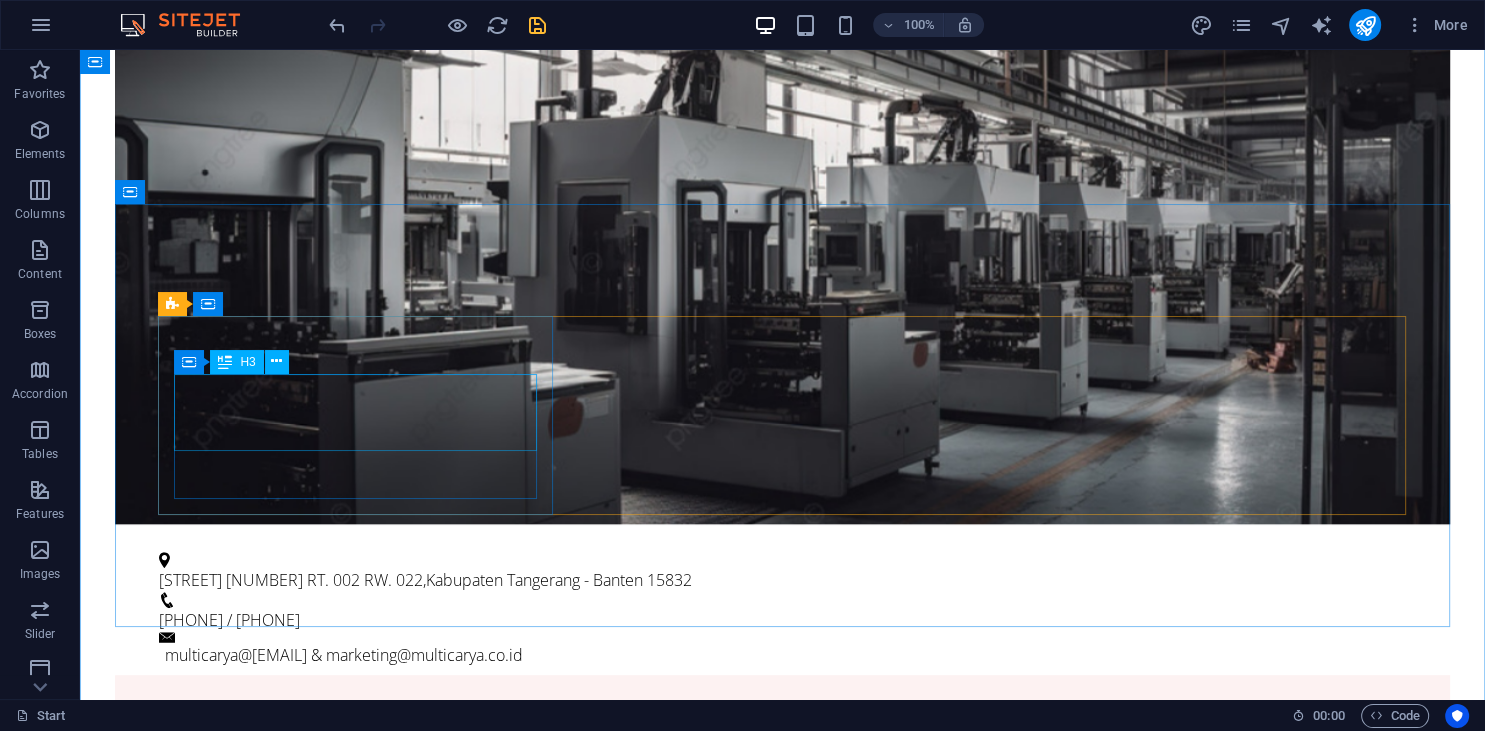 click on "Fresh Flowers" at bounding box center [783, 884] 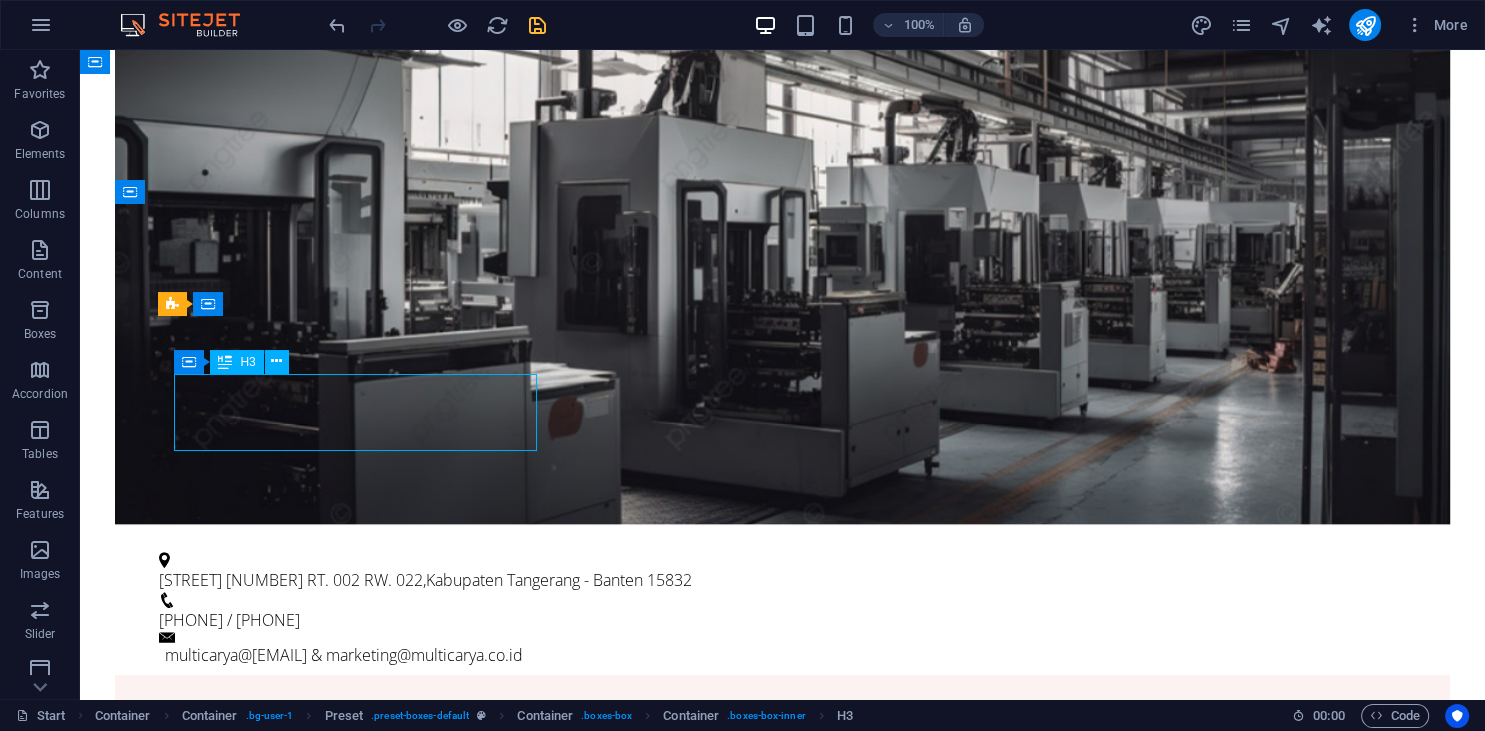 click on "Fresh Flowers" at bounding box center [783, 884] 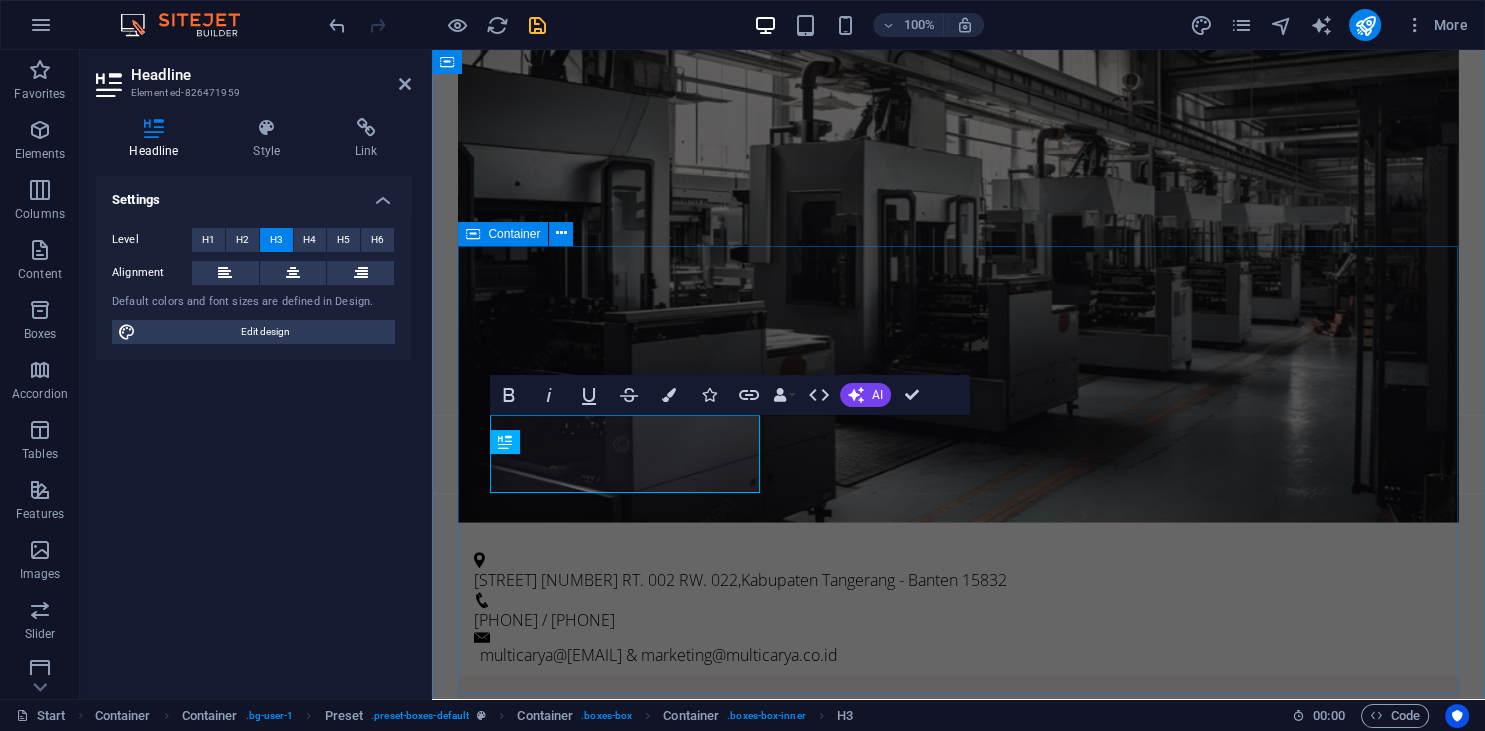 click on "Fresh Flowers Lorem ipsum dolor sit amet, consectetur adipisicing elit. Veritatis, dolorem! Perfect Choice Lorem ipsum dolor sit amet, consectetur adipisicing elit. Veritatis, dolorem! Delivery Lorem ipsum dolor sit amet, consectetur adipisicing elit. Veritatis, dolorem!" at bounding box center (958, 1066) 